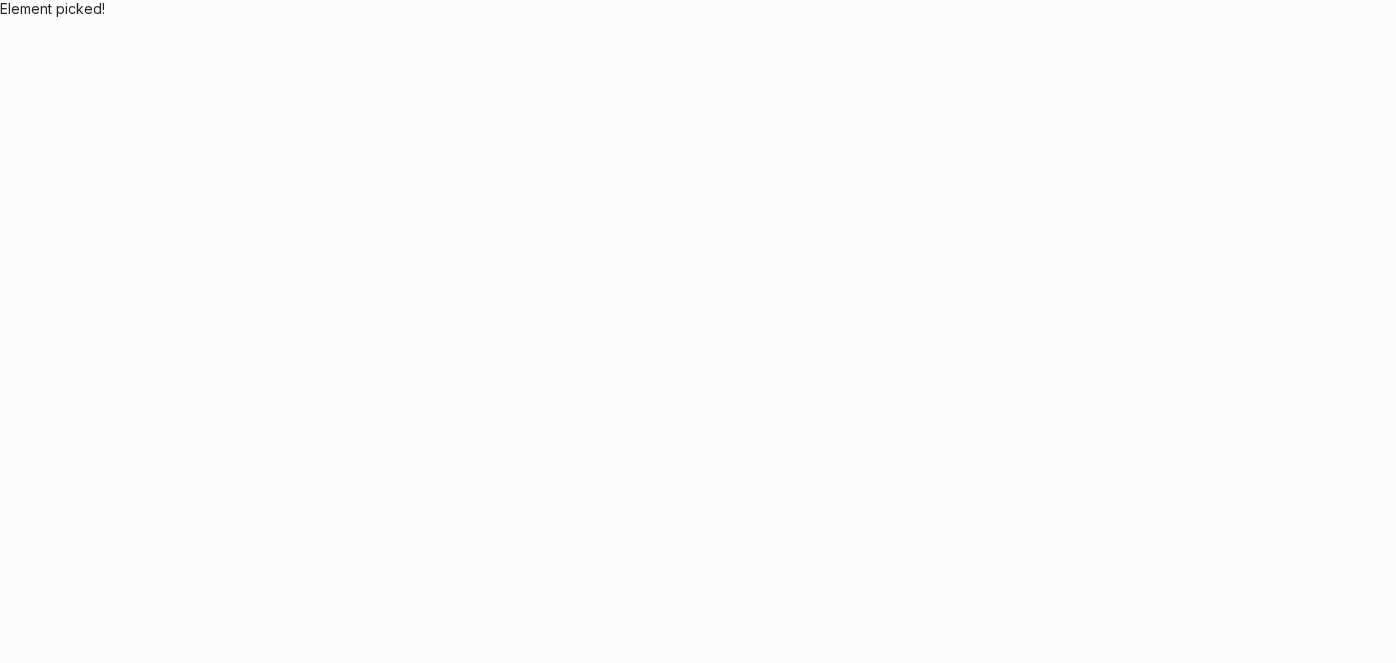 scroll, scrollTop: 0, scrollLeft: 0, axis: both 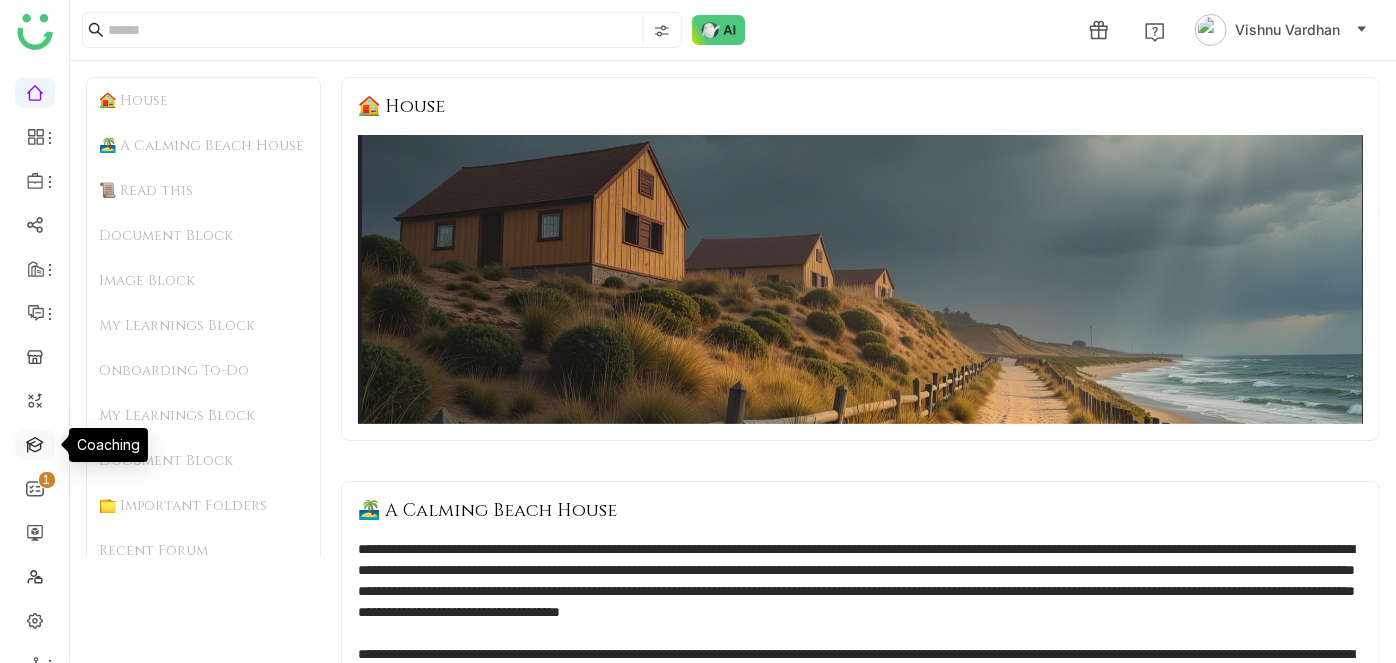 click at bounding box center [35, 443] 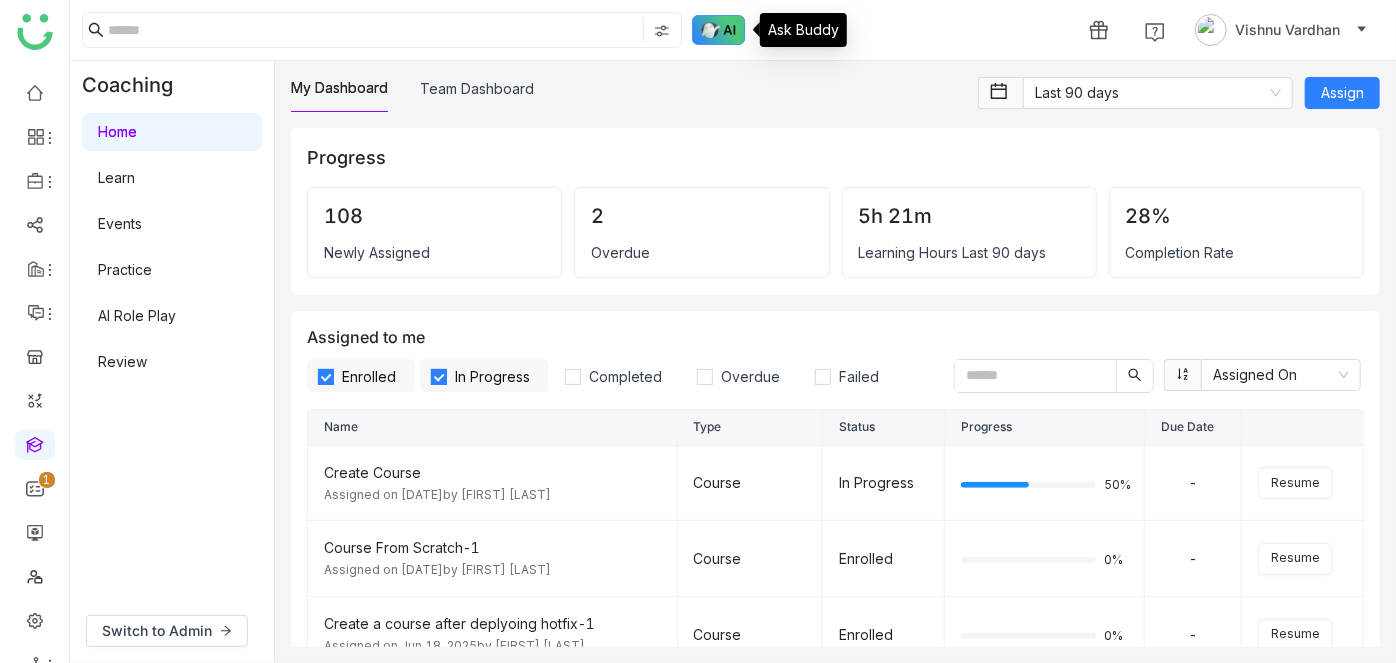 click 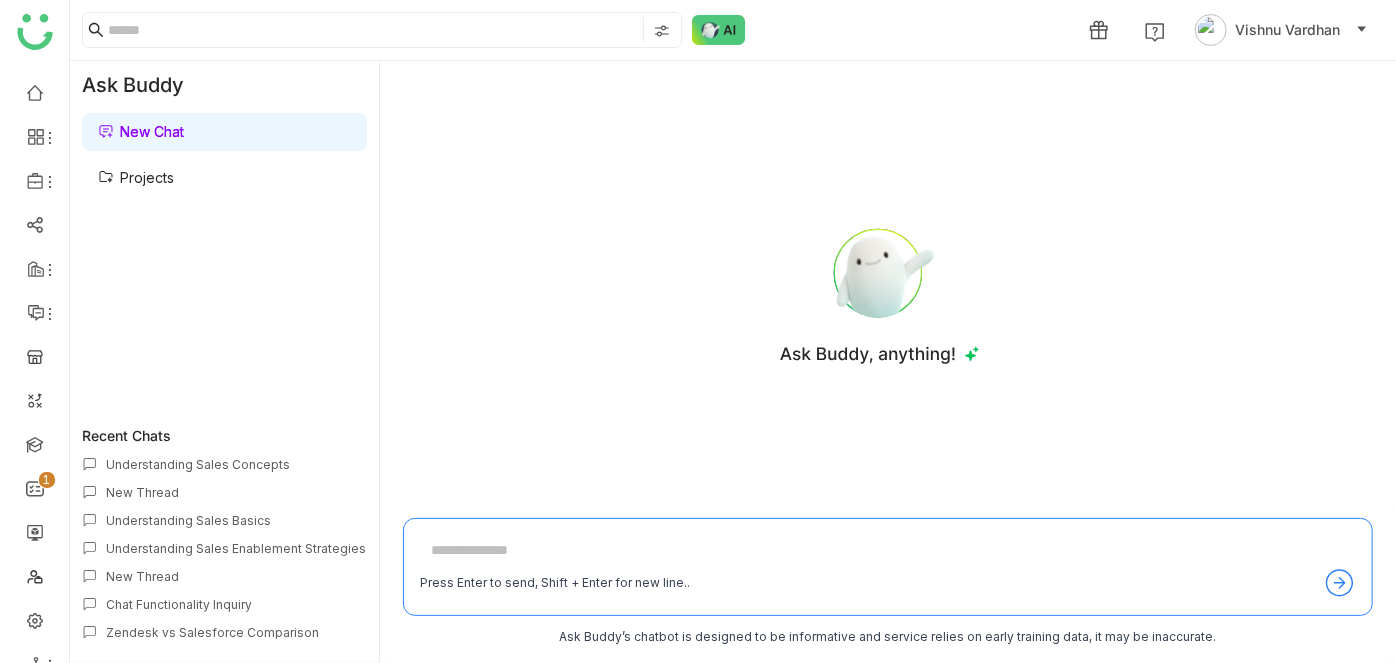 click on "Projects" at bounding box center (136, 177) 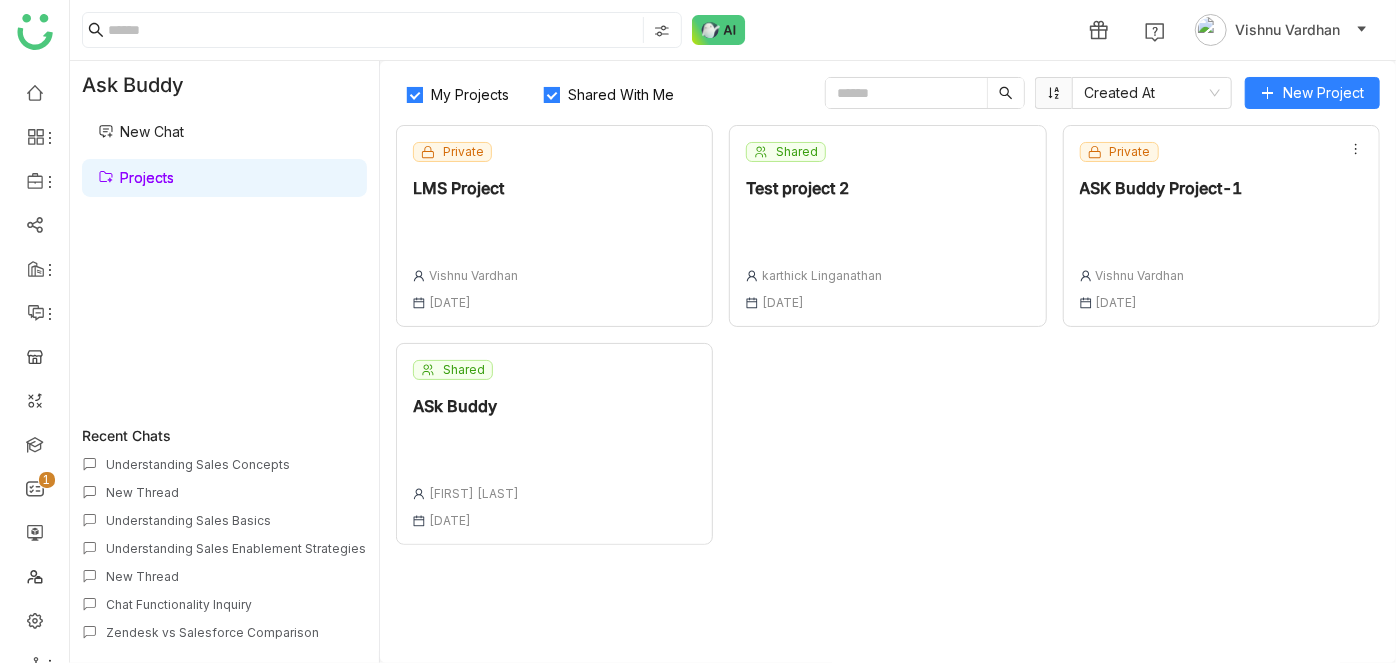click on "Private  LMS Project  Vishnu Vardhan 13 Jun , 2025" 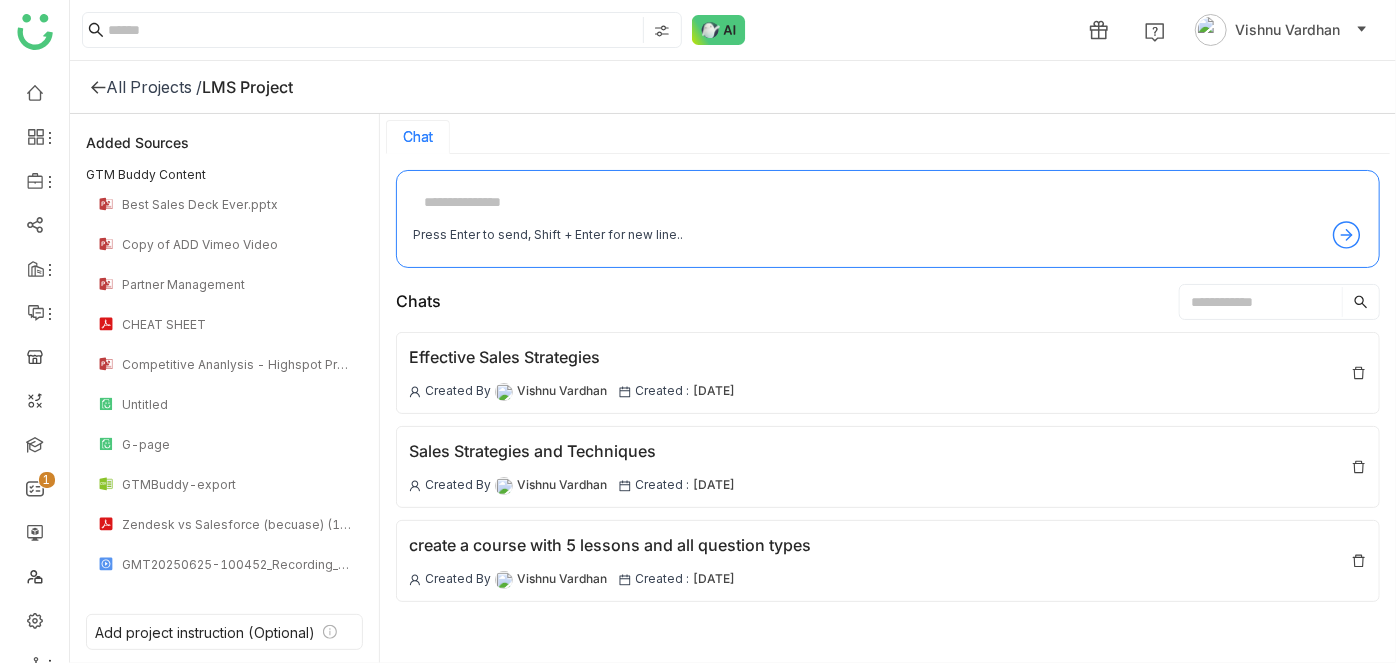 click 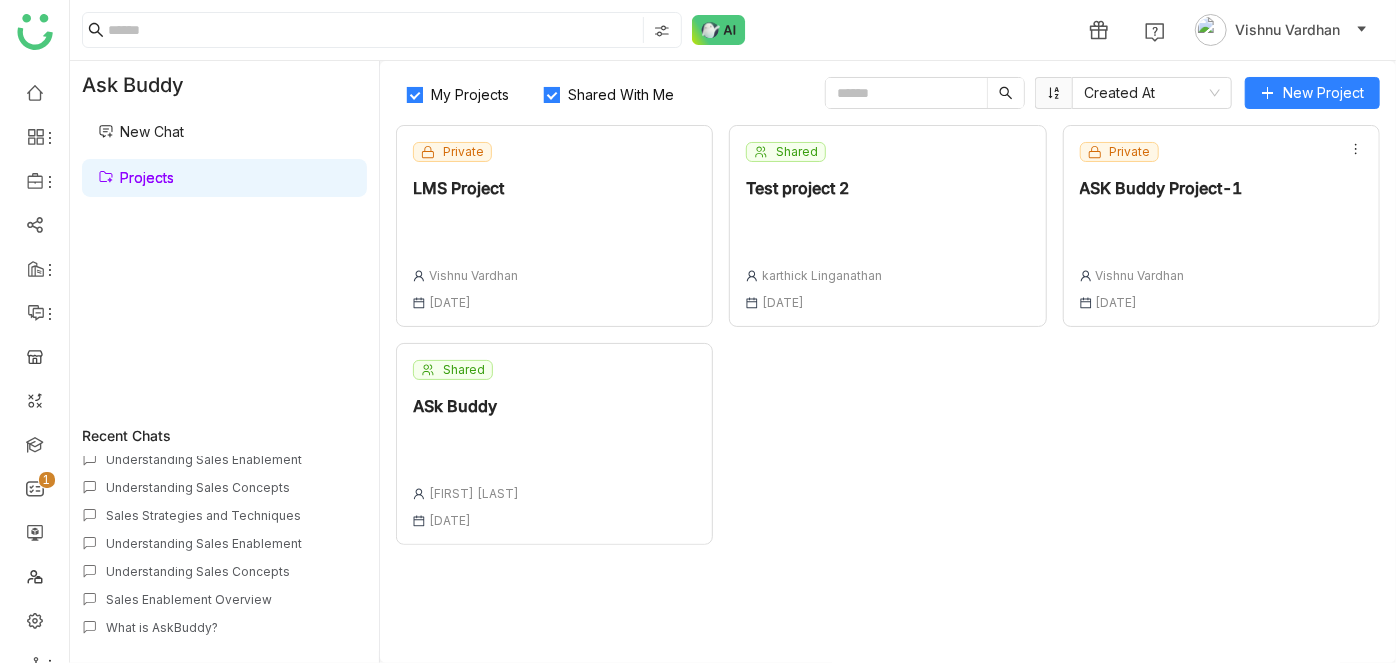 scroll, scrollTop: 0, scrollLeft: 0, axis: both 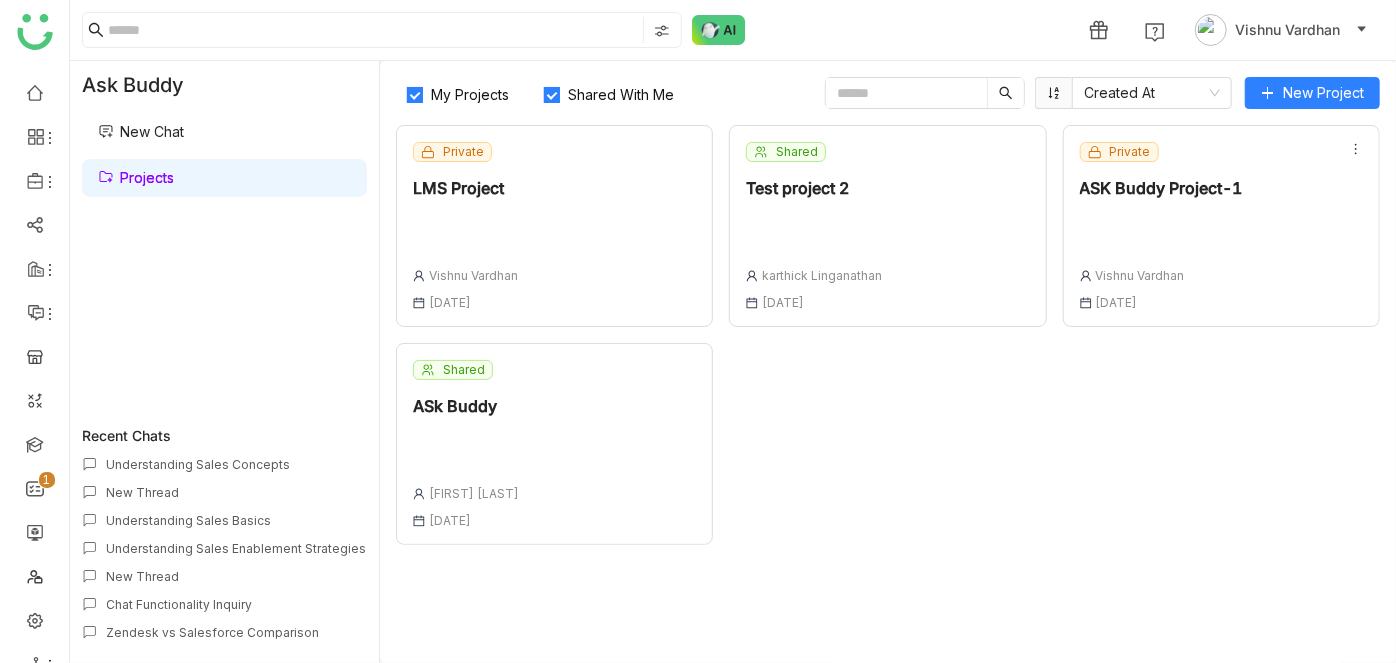 click on "New Chat" at bounding box center [141, 131] 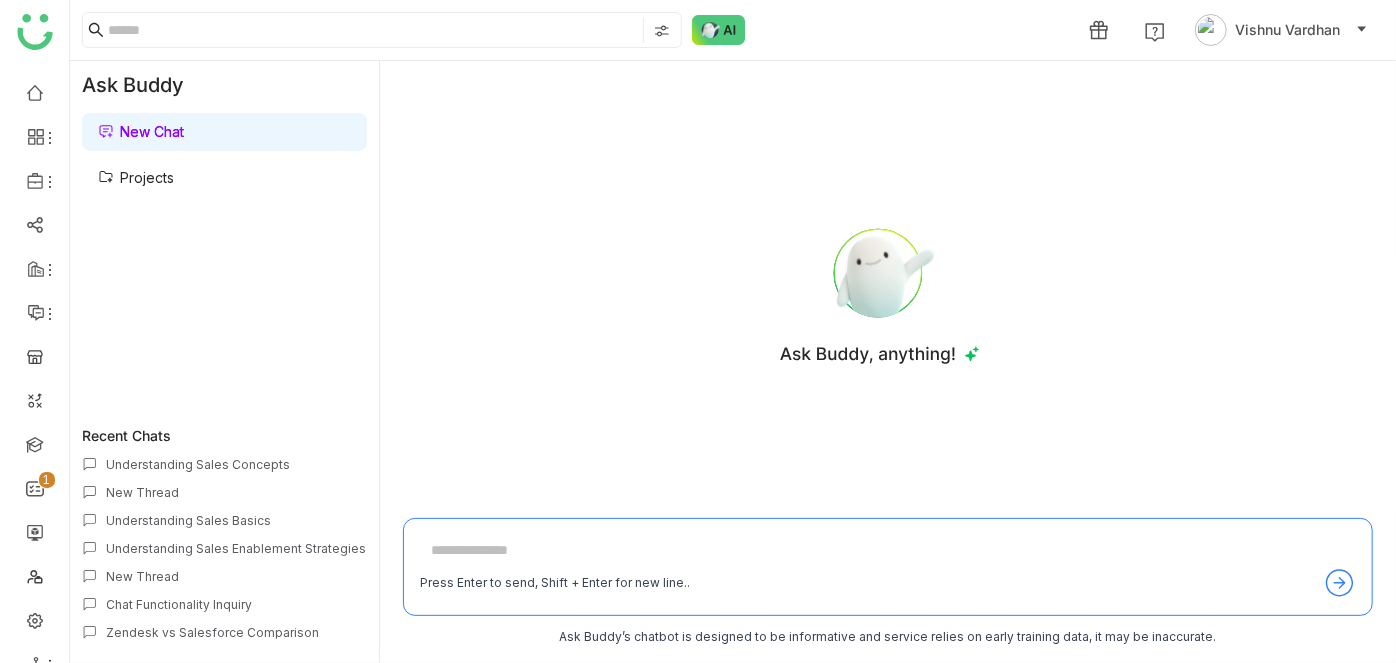 click at bounding box center (888, 551) 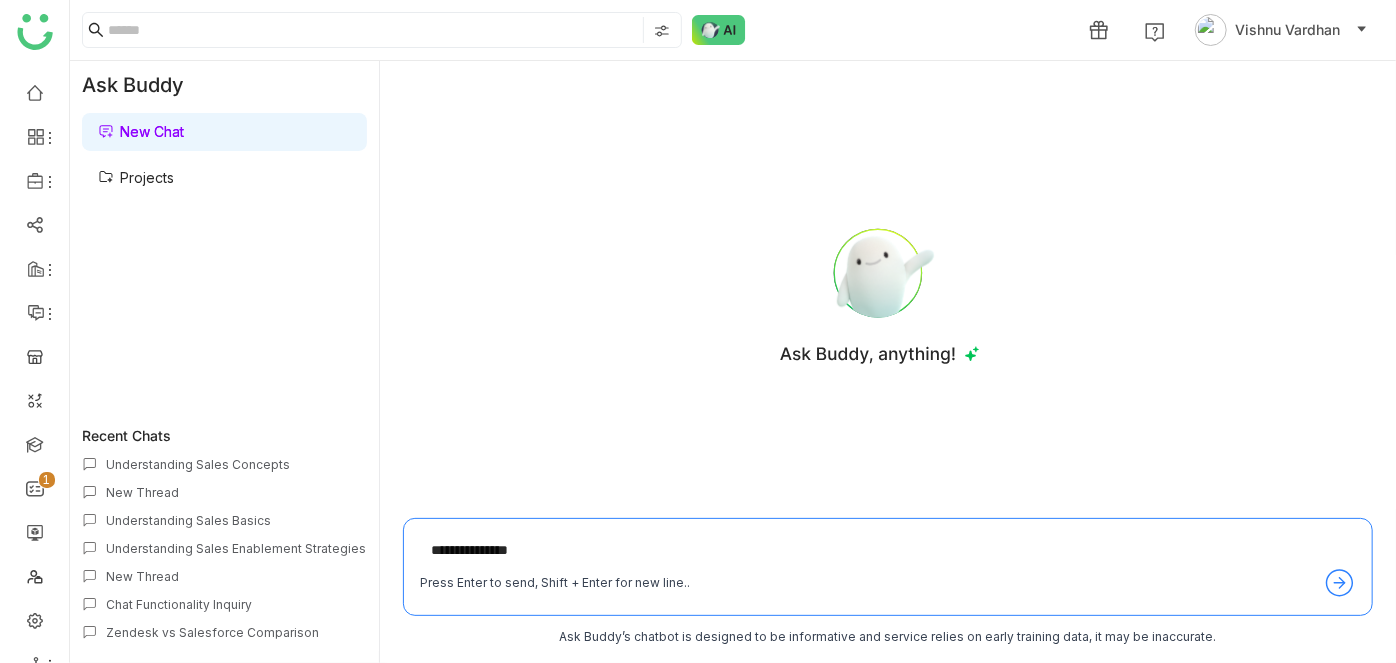 type on "**********" 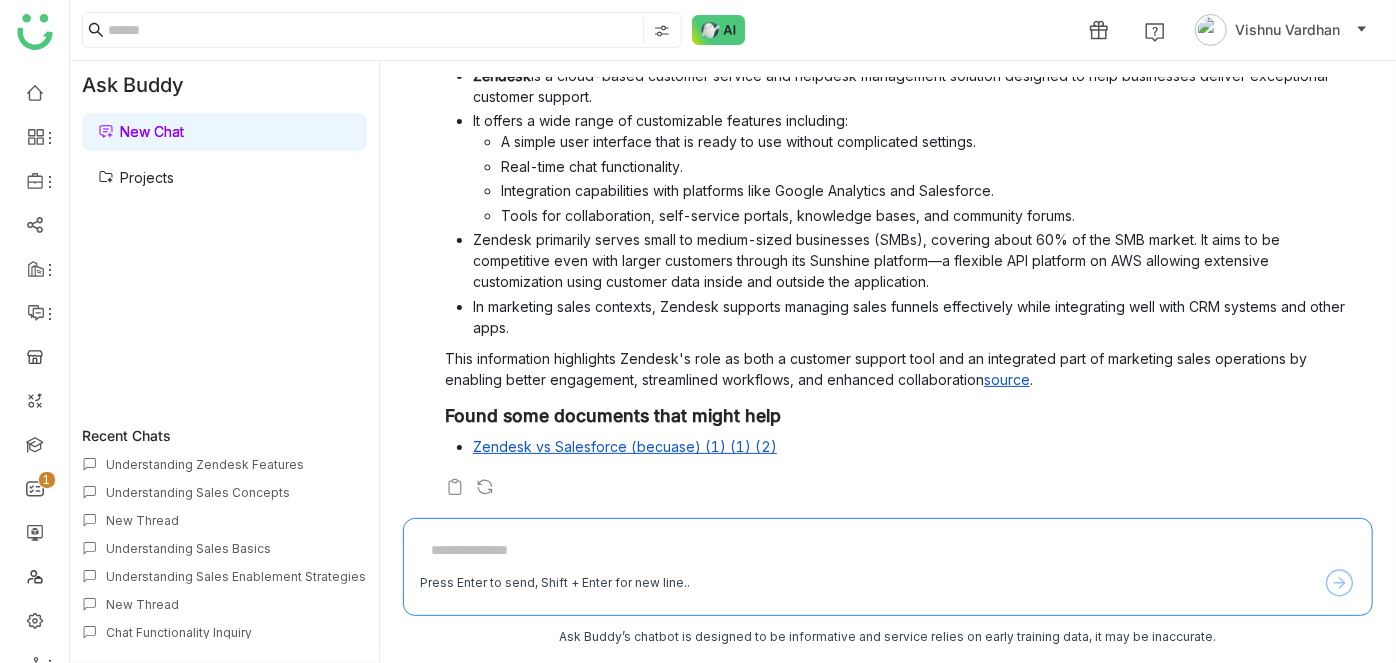 scroll, scrollTop: 115, scrollLeft: 0, axis: vertical 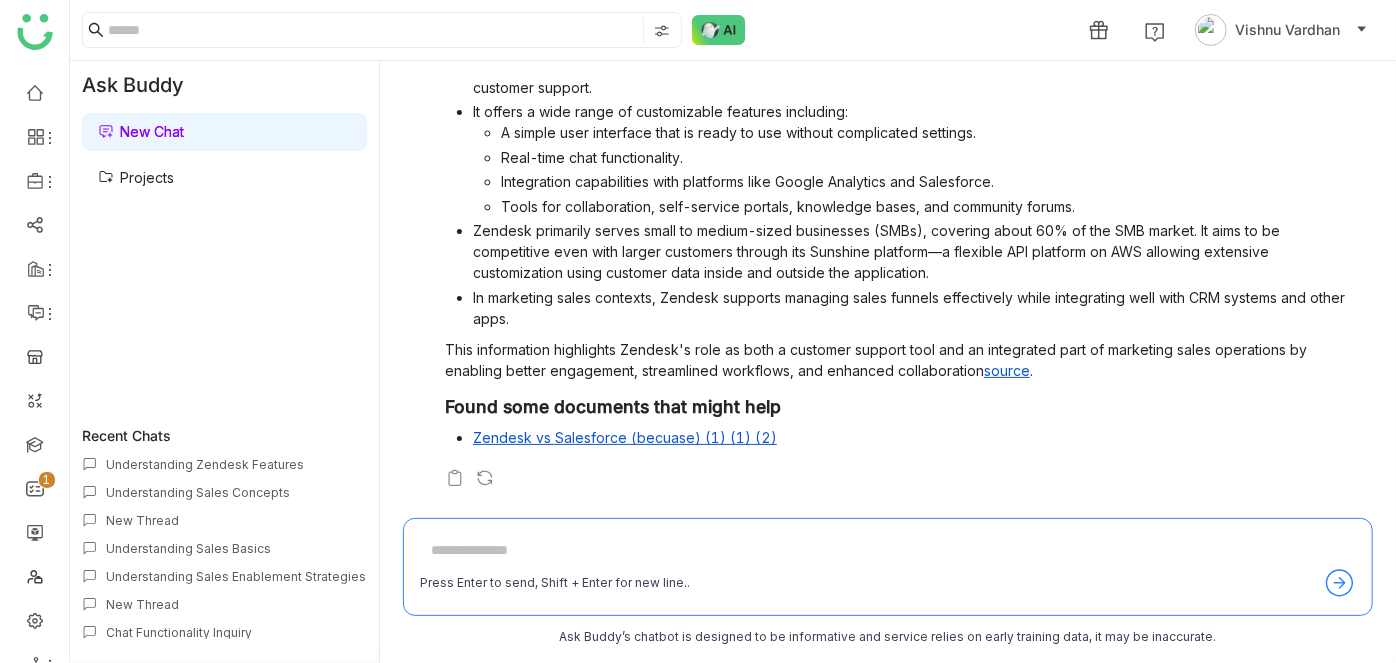 click on "Zendesk vs Salesforce (becuase) (1) (1) (2)" at bounding box center (625, 437) 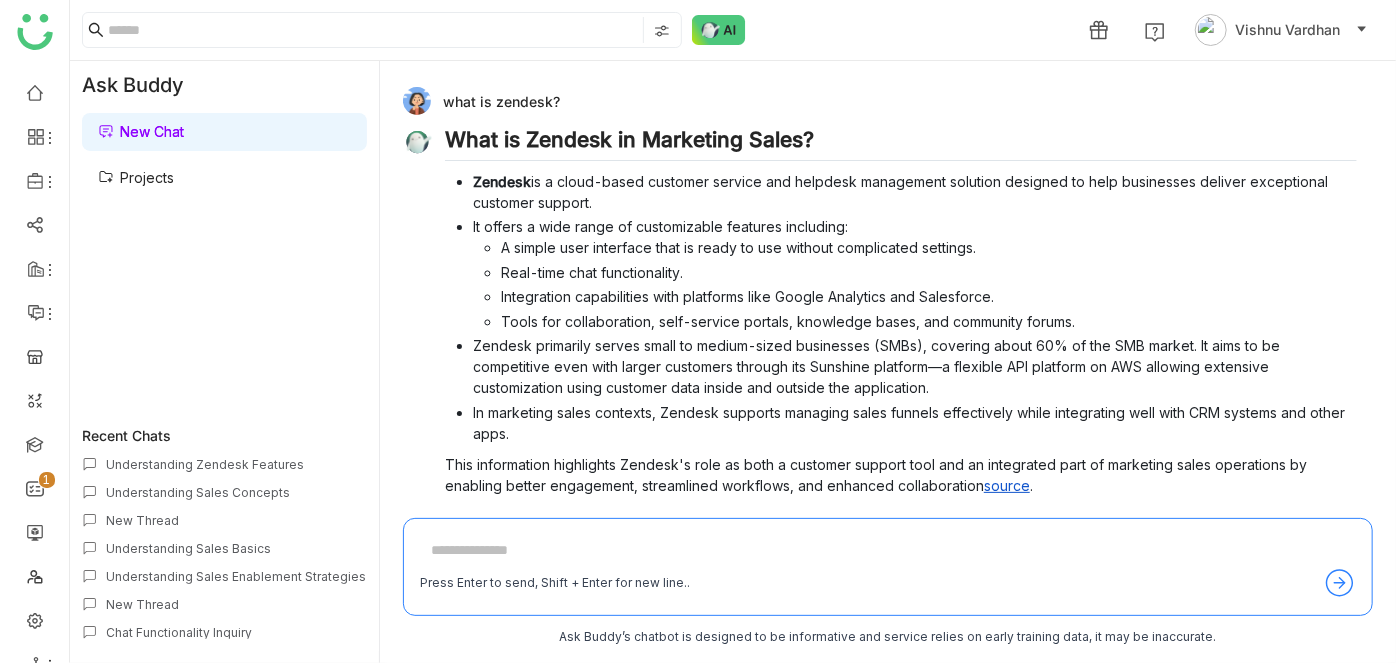 scroll, scrollTop: 115, scrollLeft: 0, axis: vertical 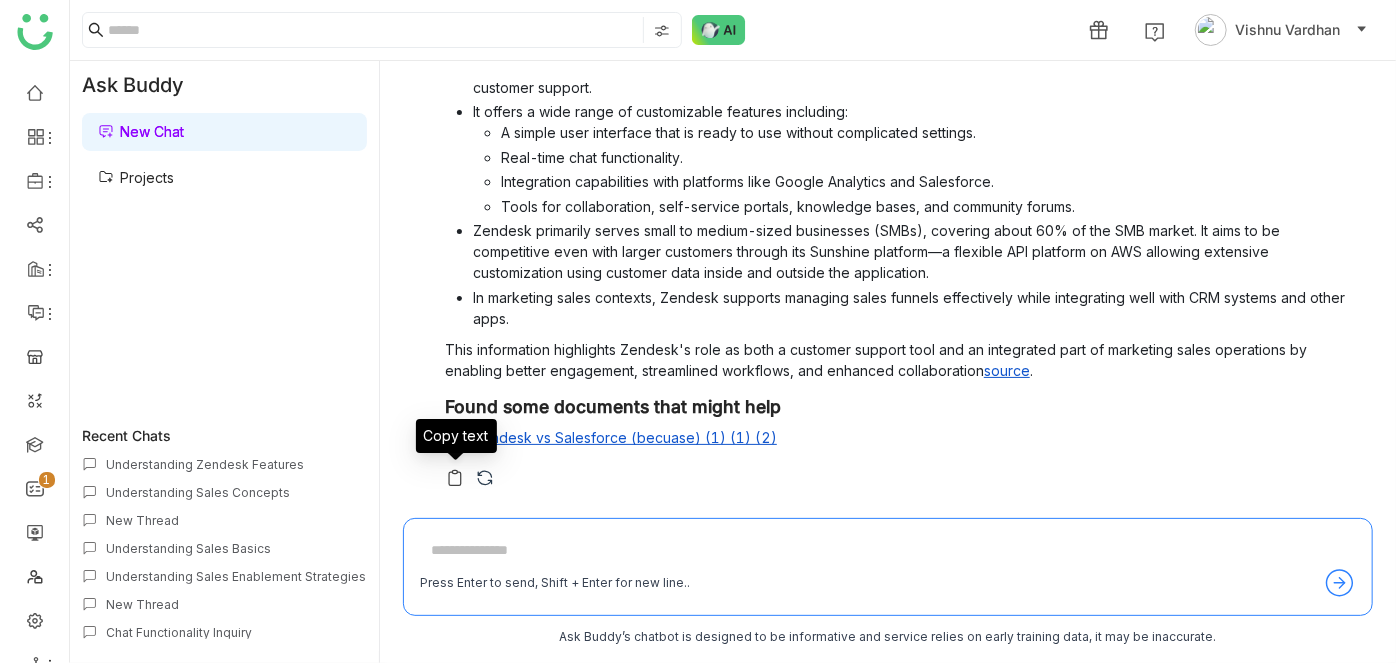 click at bounding box center (455, 478) 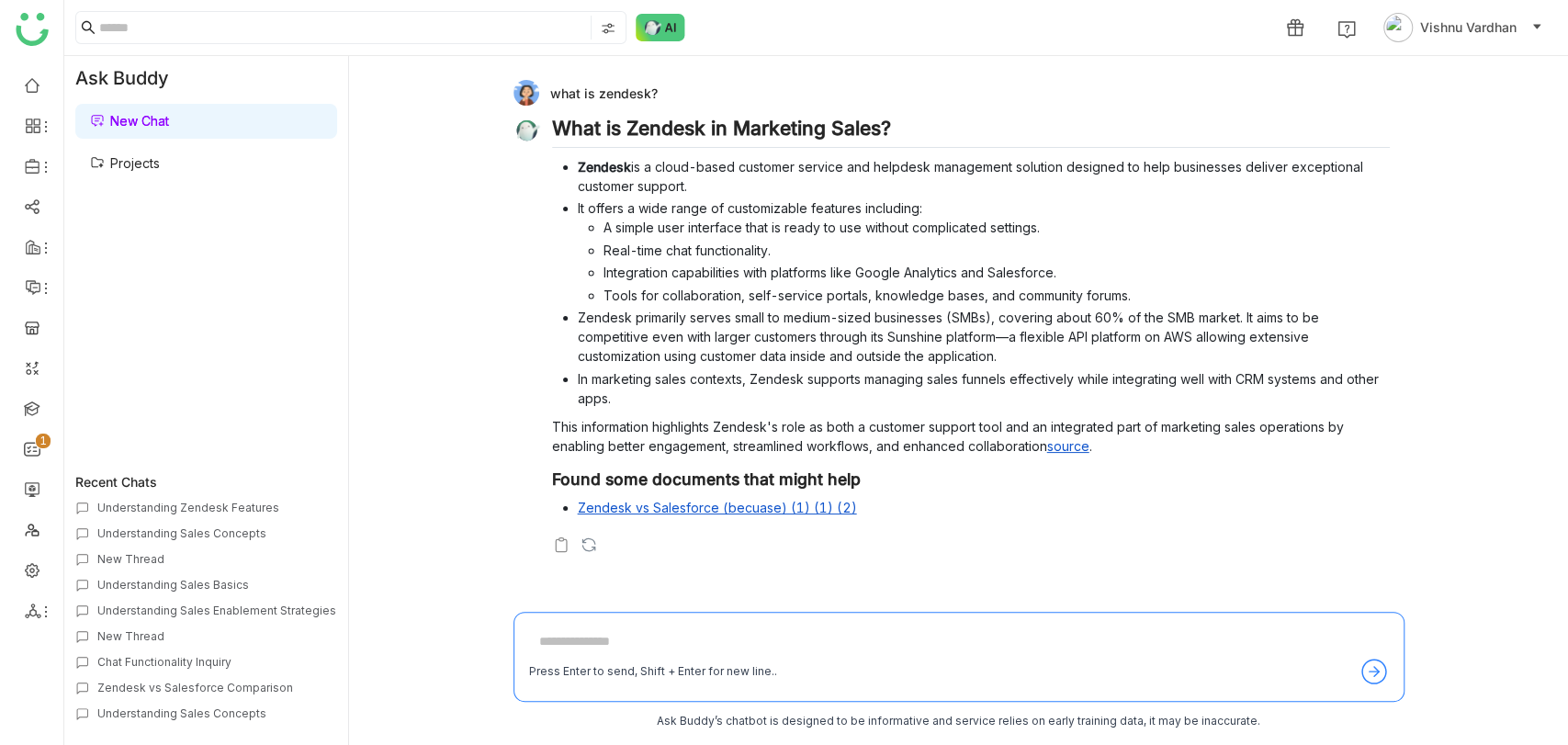 scroll, scrollTop: 0, scrollLeft: 0, axis: both 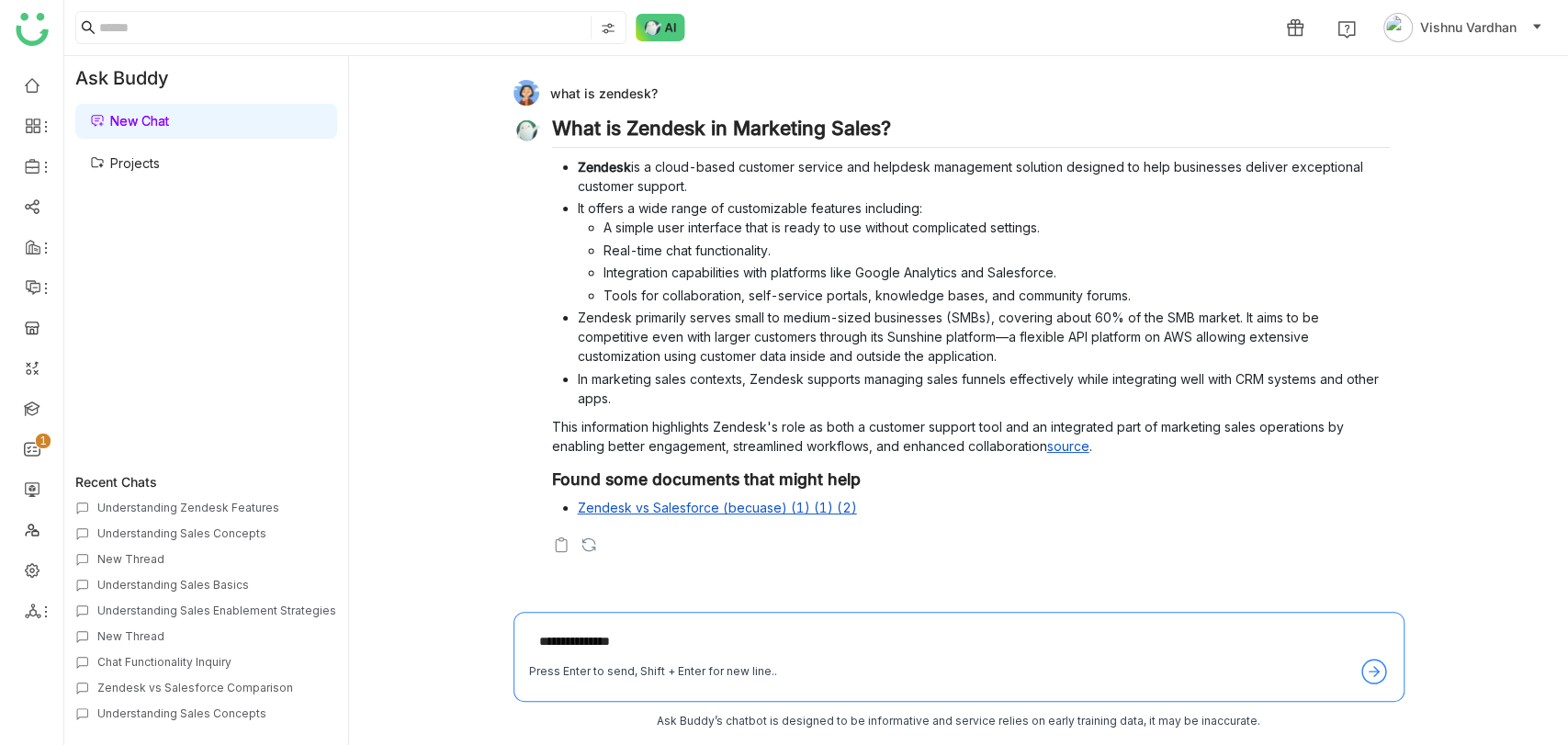 type on "**********" 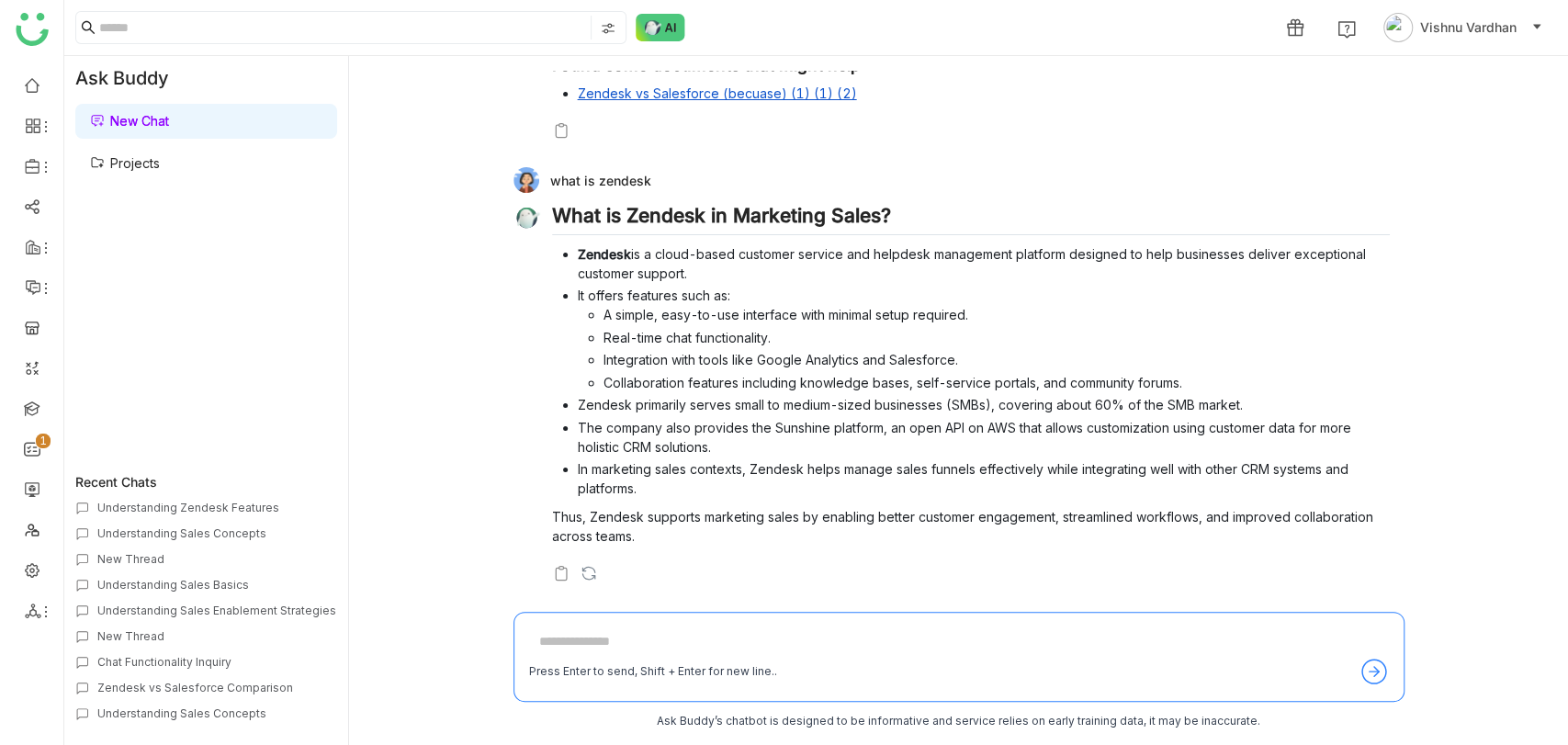 scroll, scrollTop: 413, scrollLeft: 0, axis: vertical 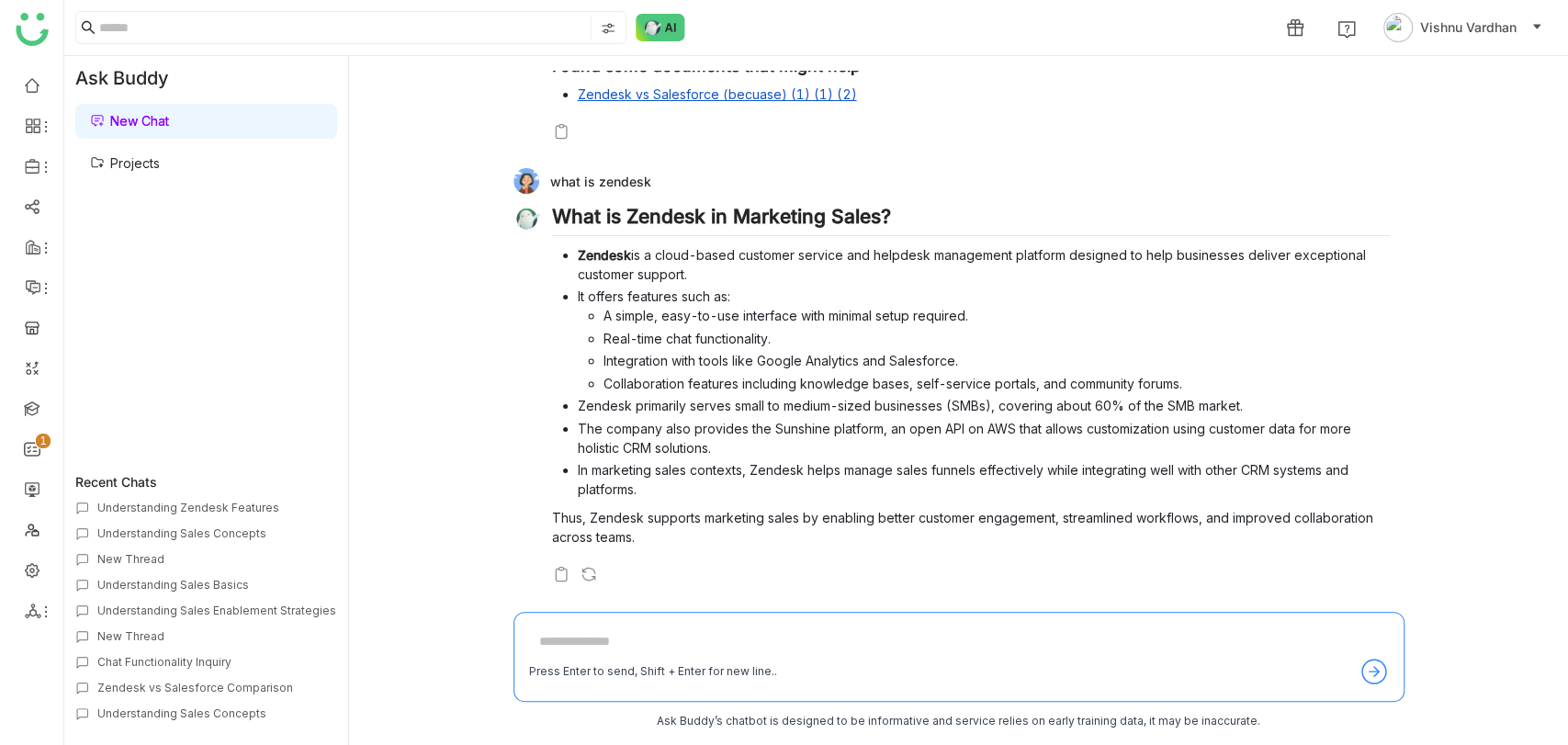 click at bounding box center (959, 642) 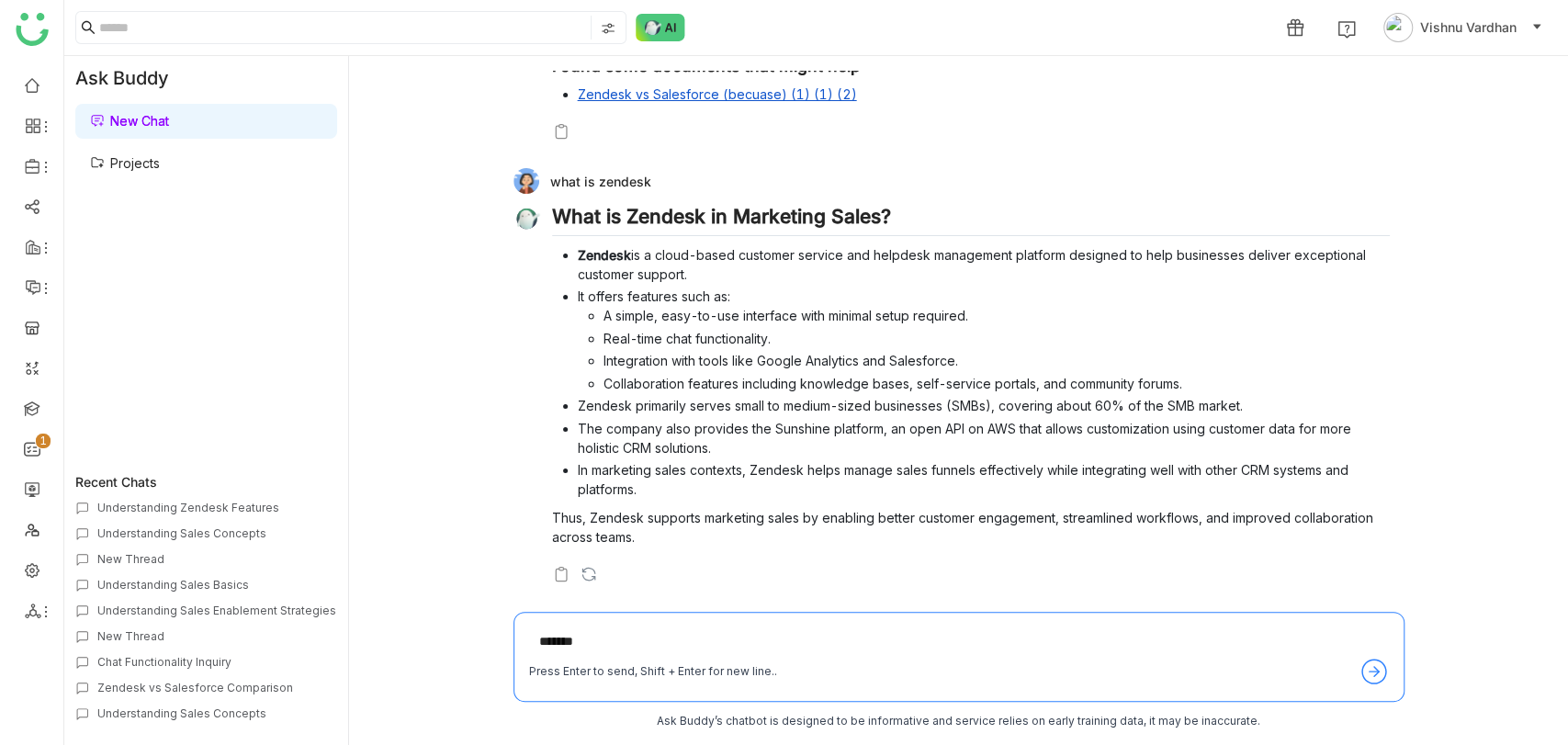 type on "*******" 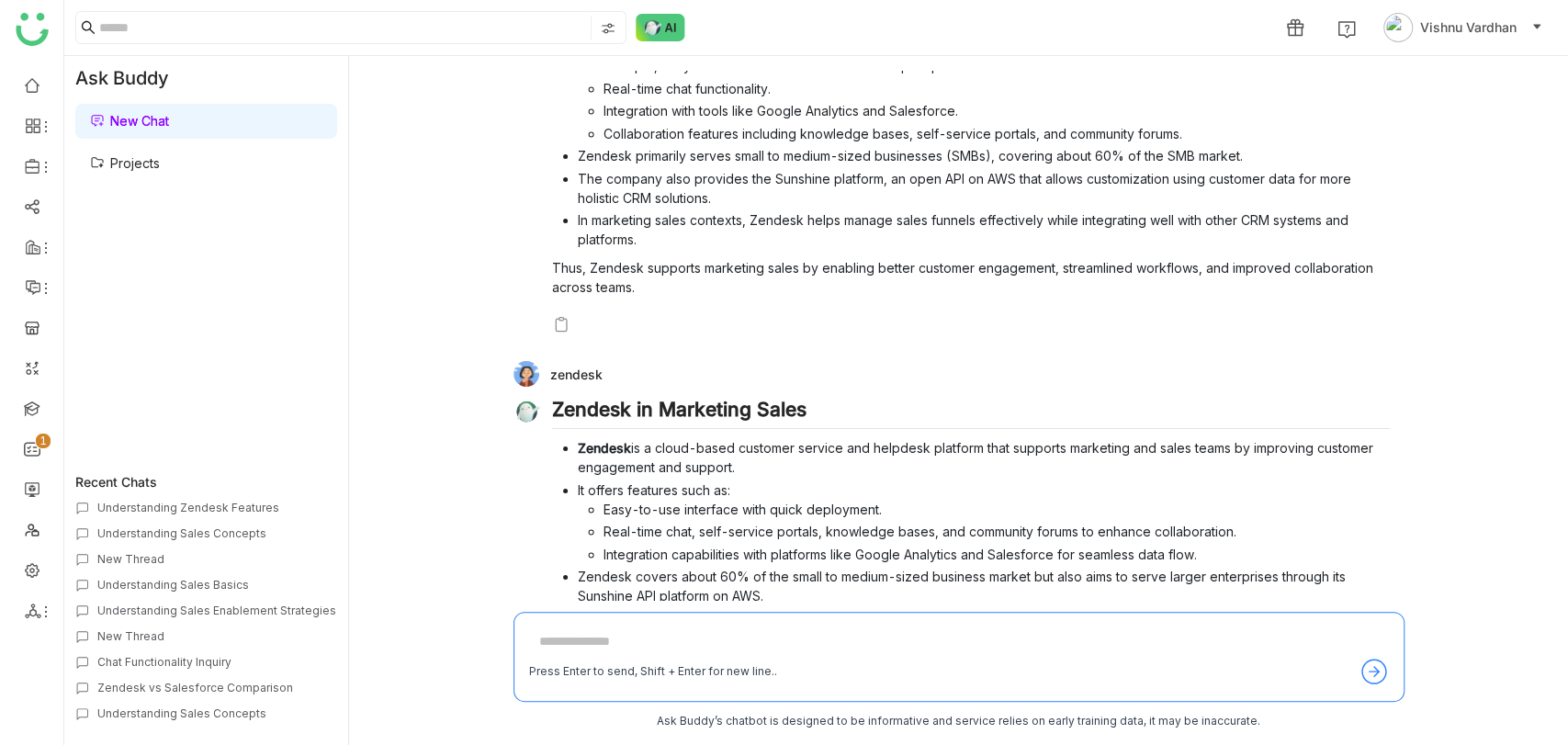 scroll, scrollTop: 793, scrollLeft: 0, axis: vertical 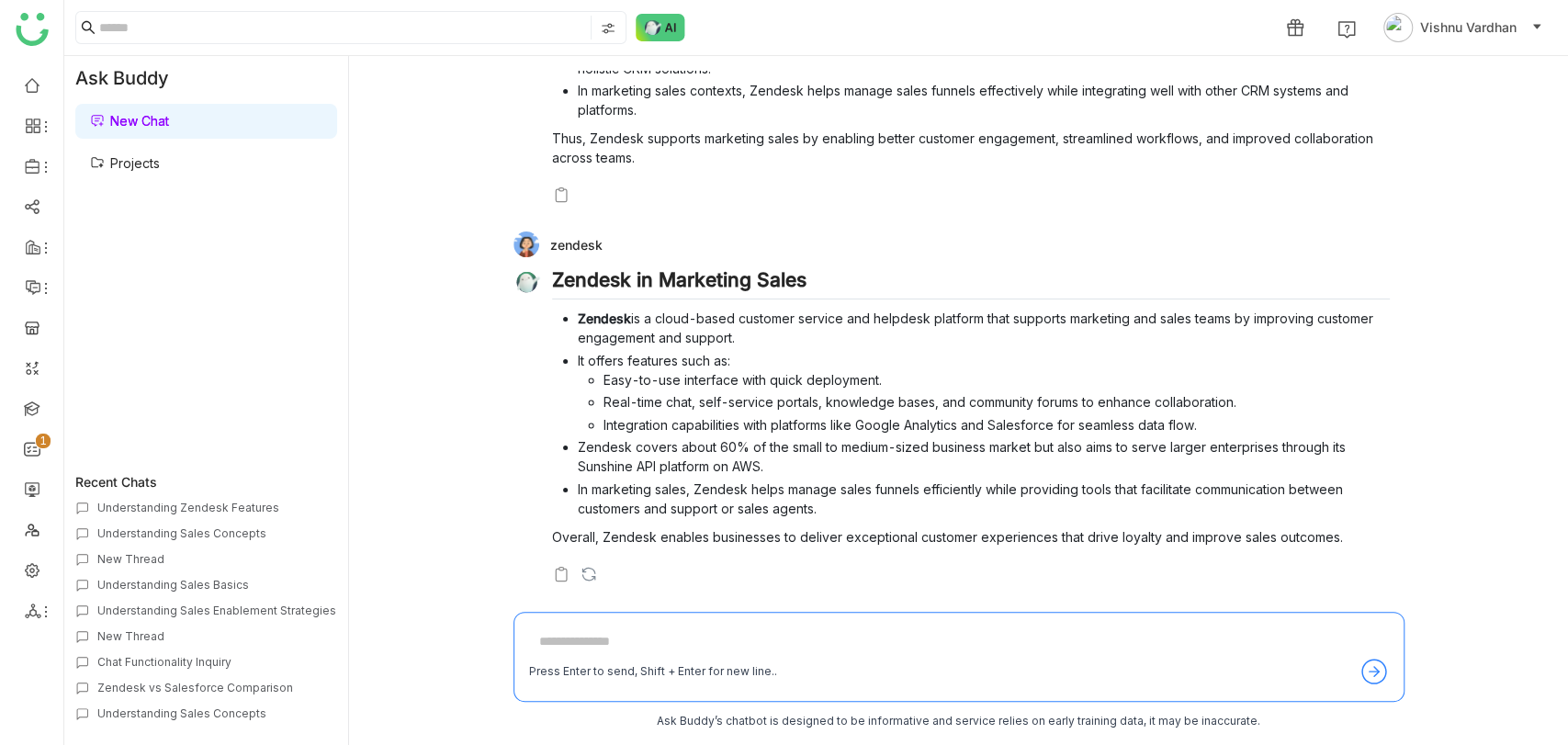 click on "Projects" at bounding box center (125, 163) 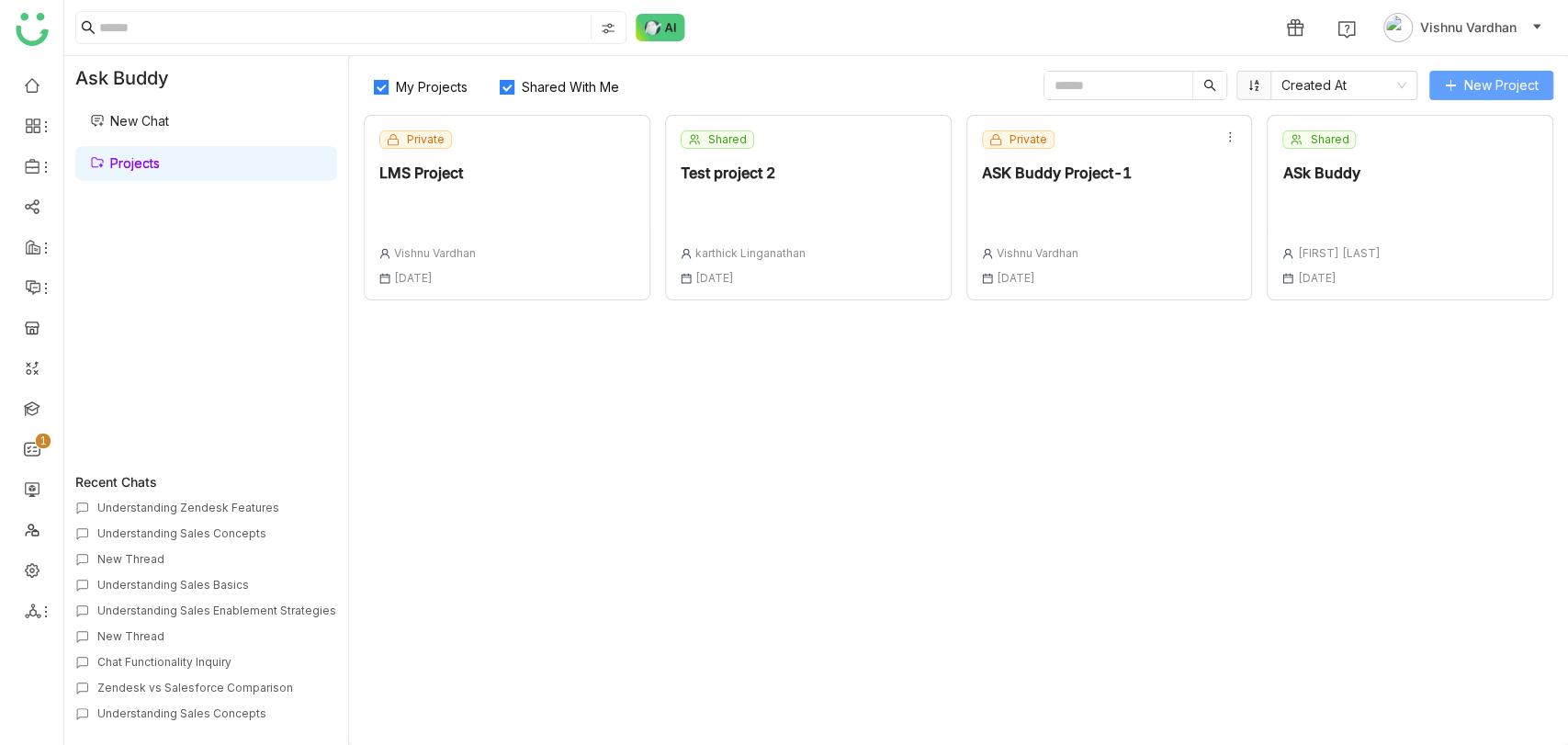 click on "New Project" 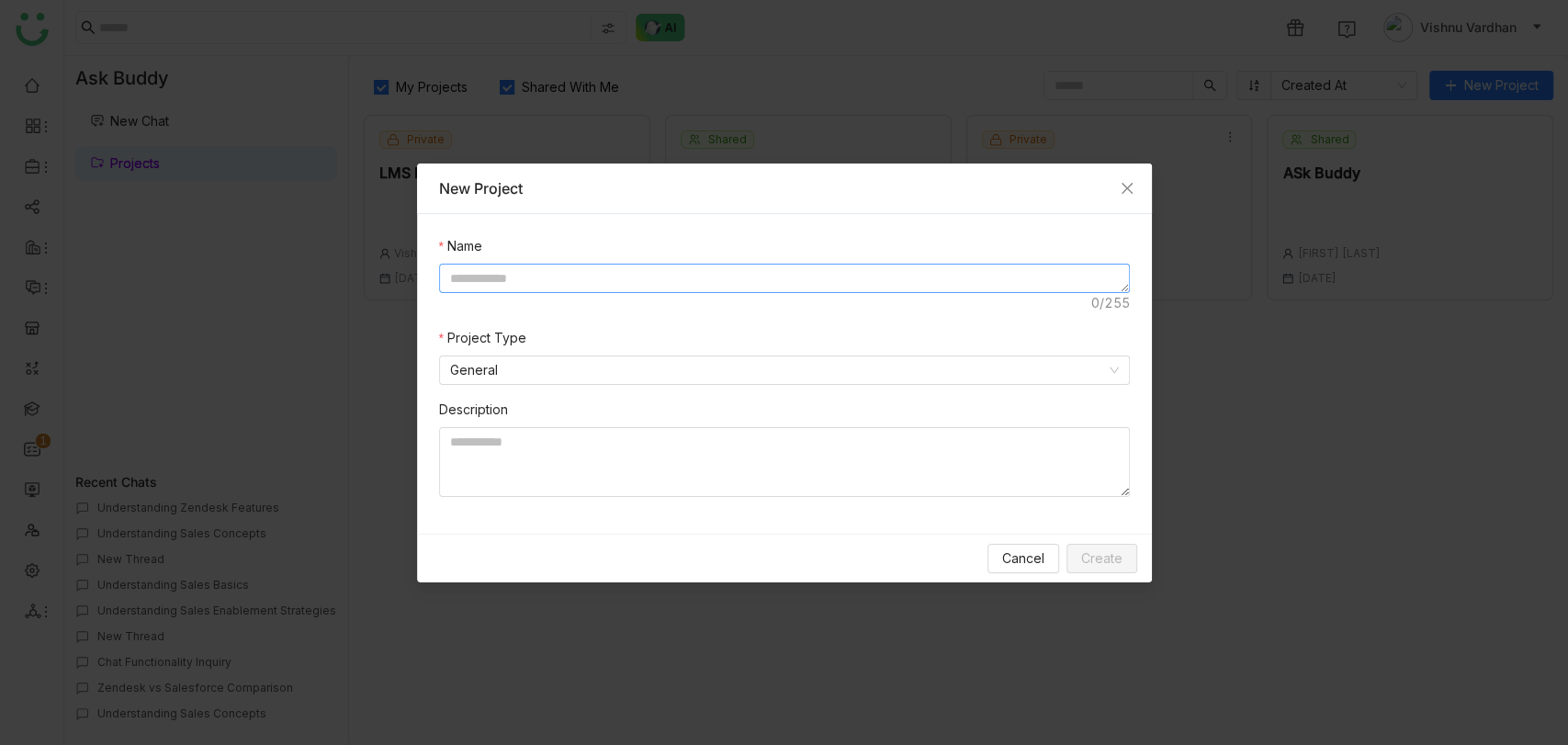click 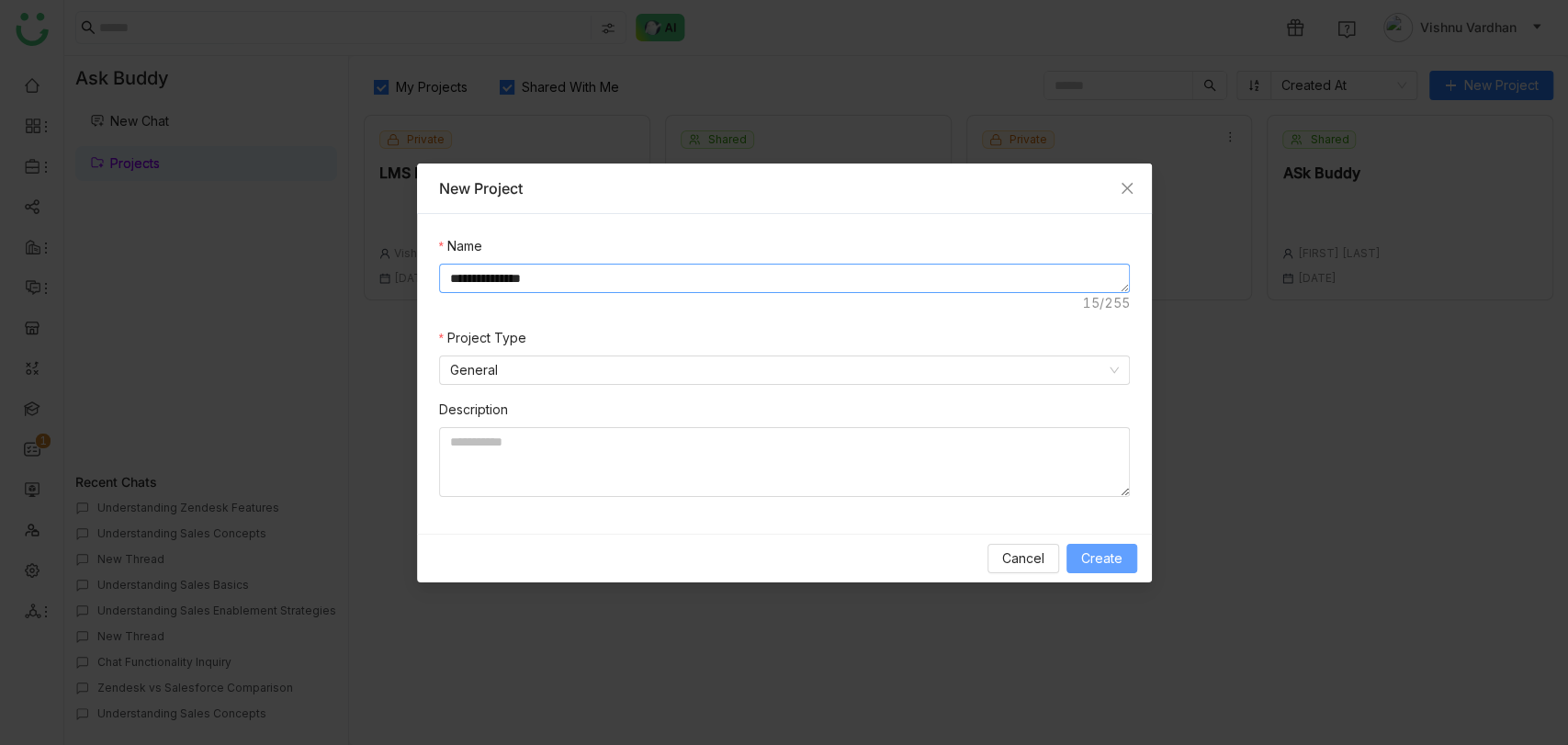 type on "**********" 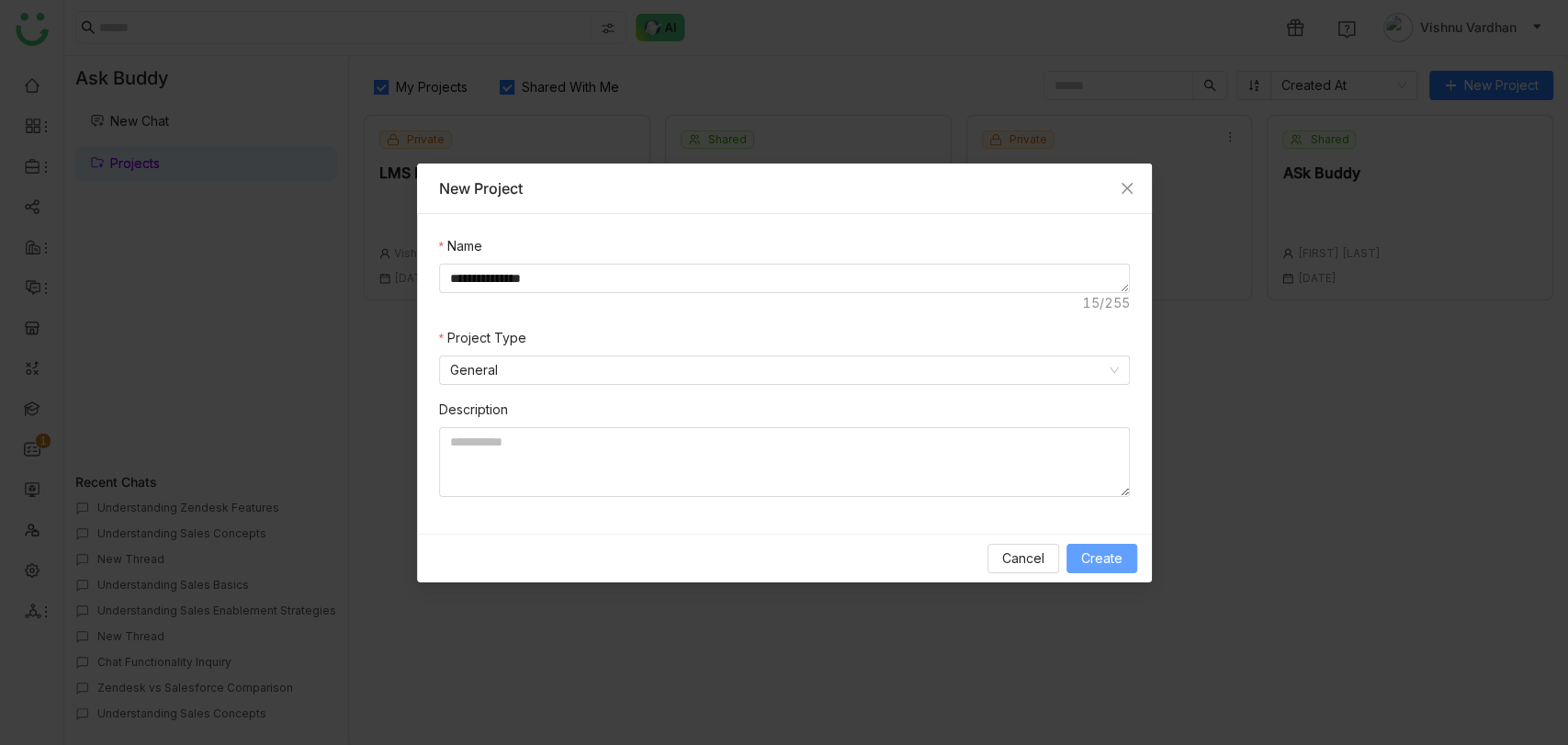 click on "Create" at bounding box center [1101, 559] 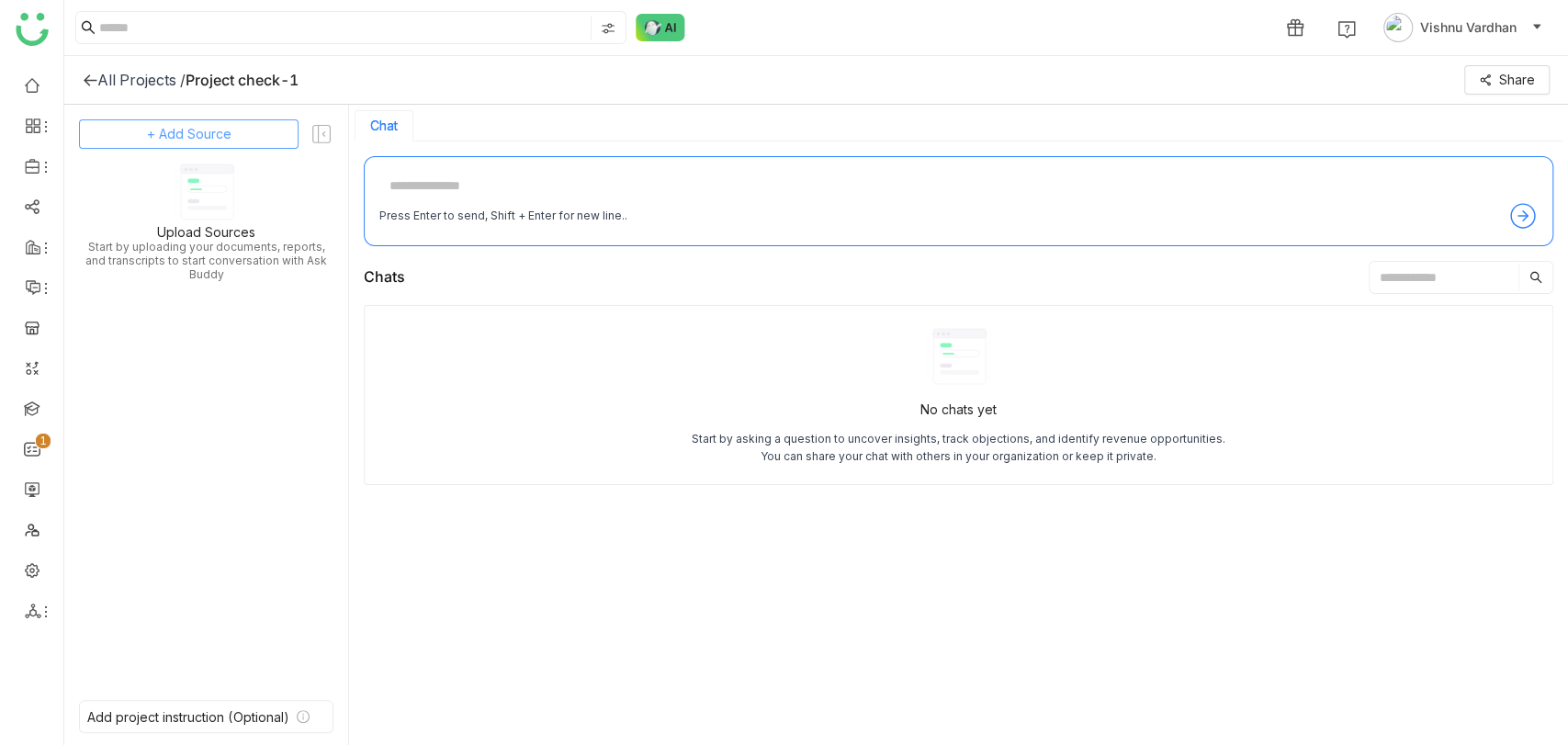 click on "+ Add Source" 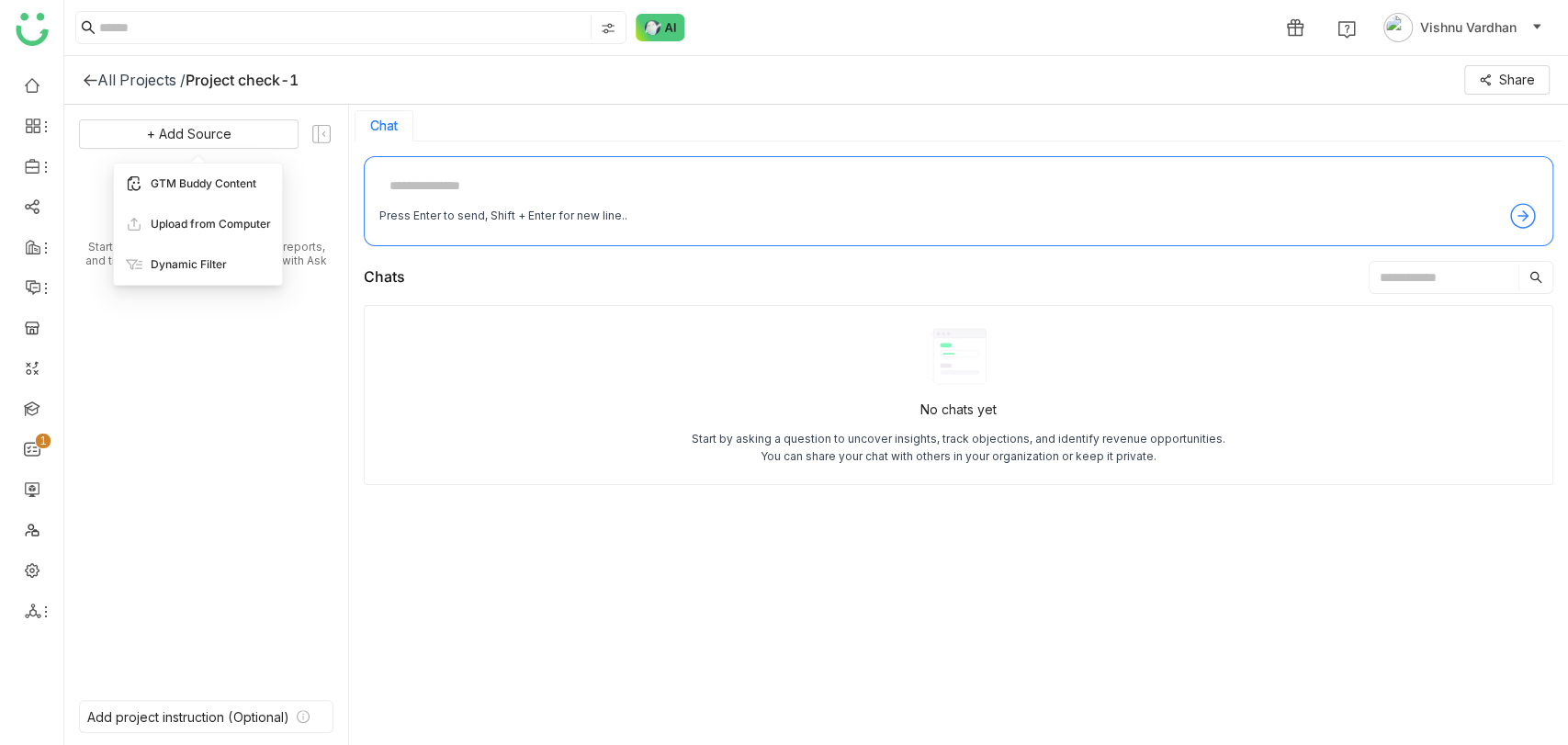 click on "GTM Buddy Content" at bounding box center [203, 184] 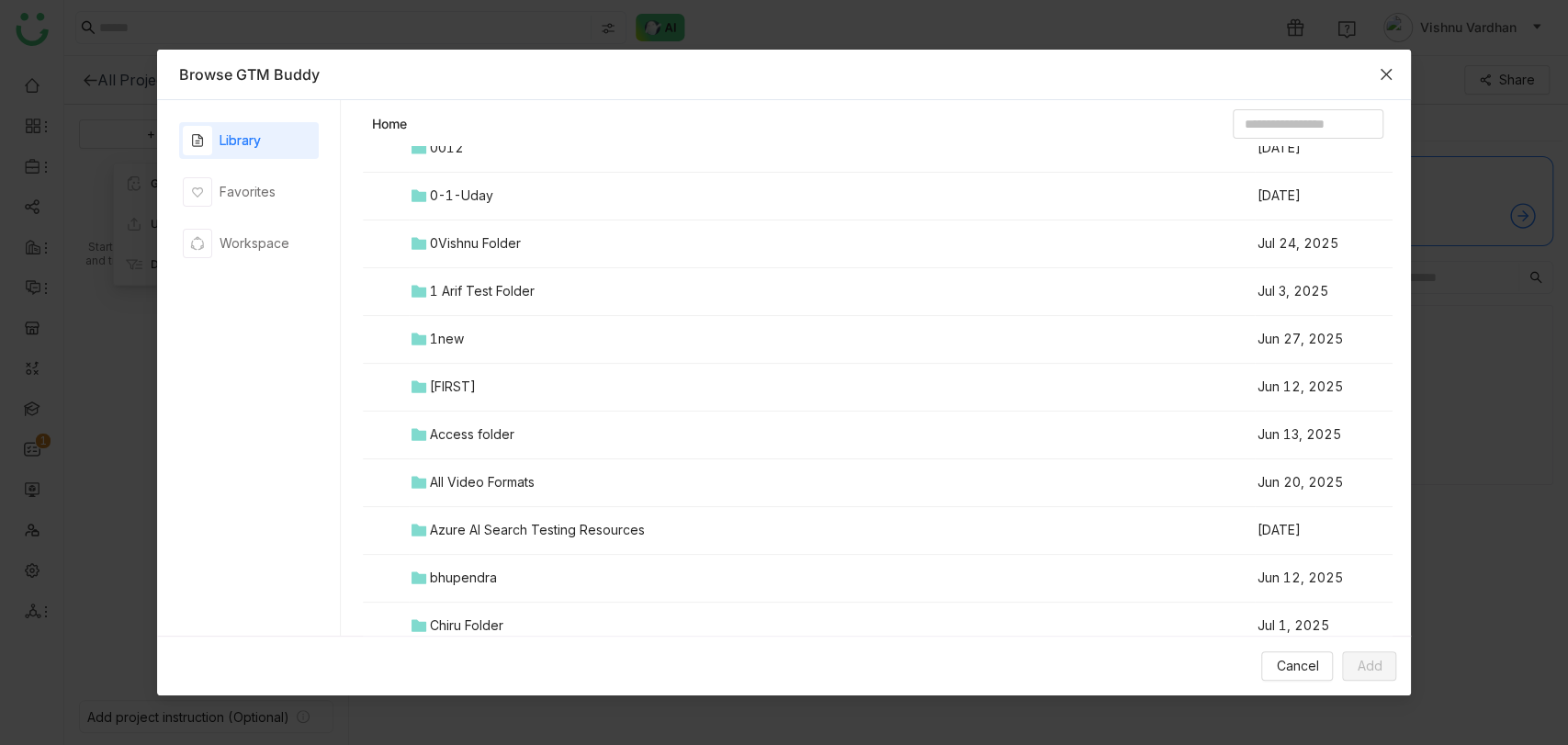 scroll, scrollTop: 107, scrollLeft: 0, axis: vertical 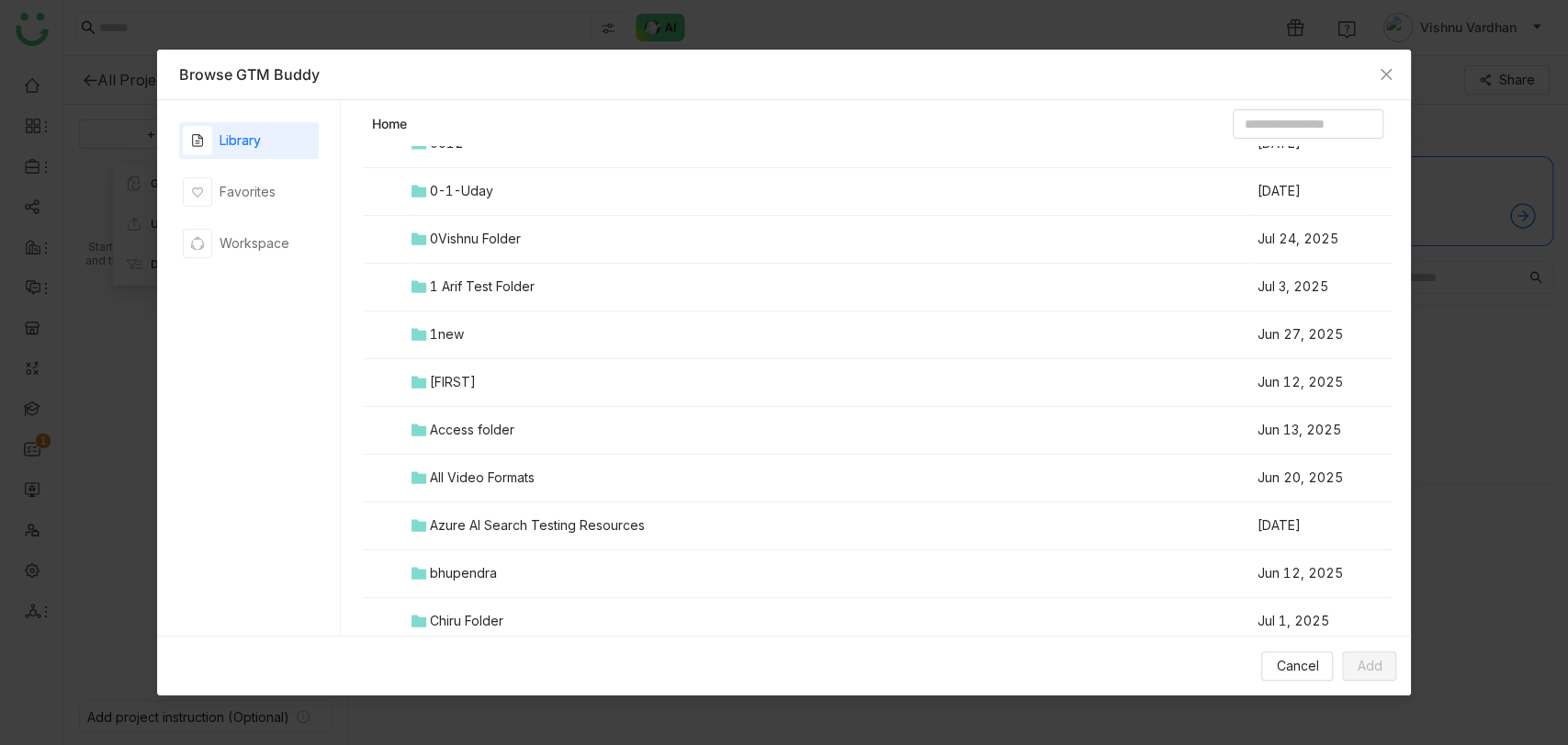 click on "bhupendra" at bounding box center [463, 573] 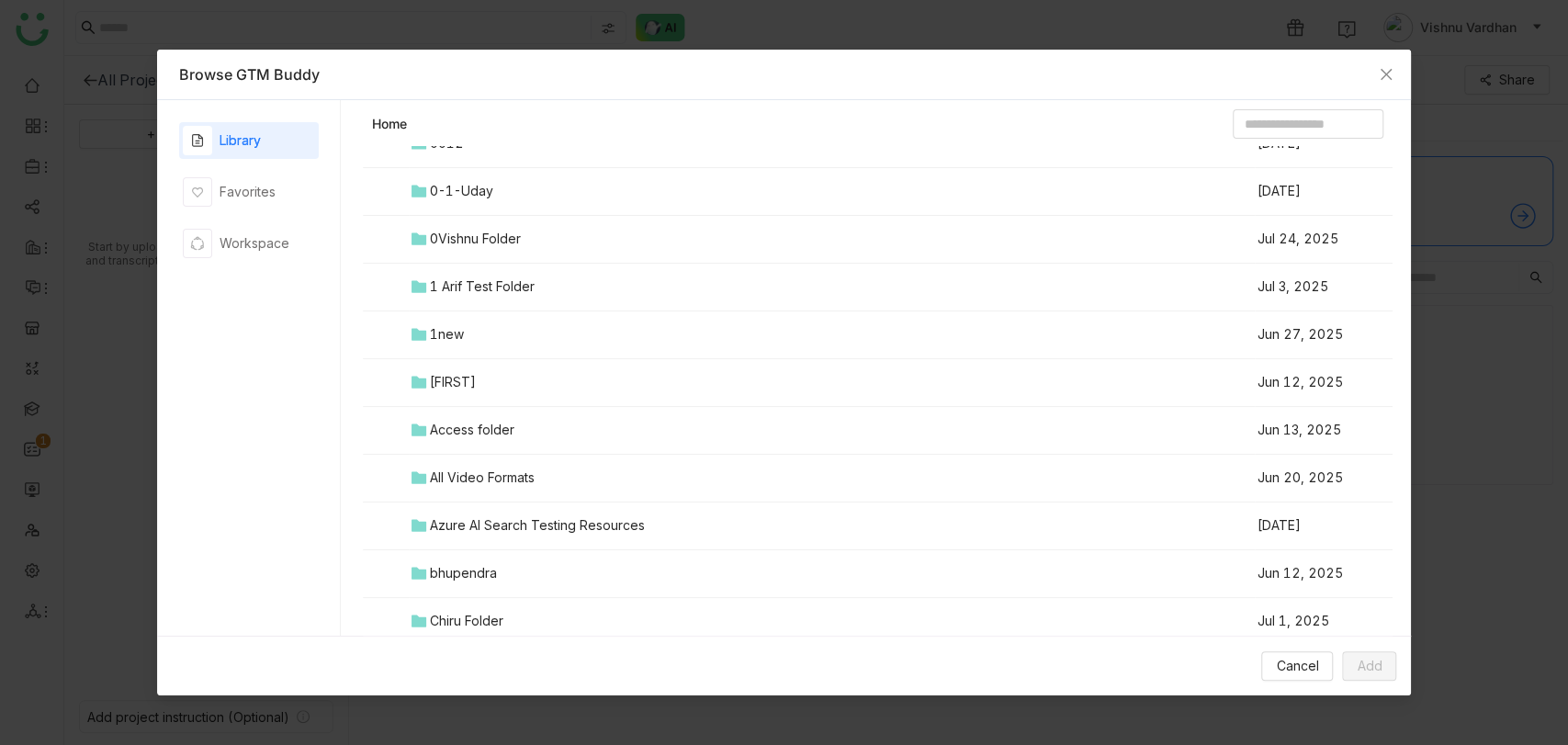 scroll, scrollTop: 0, scrollLeft: 0, axis: both 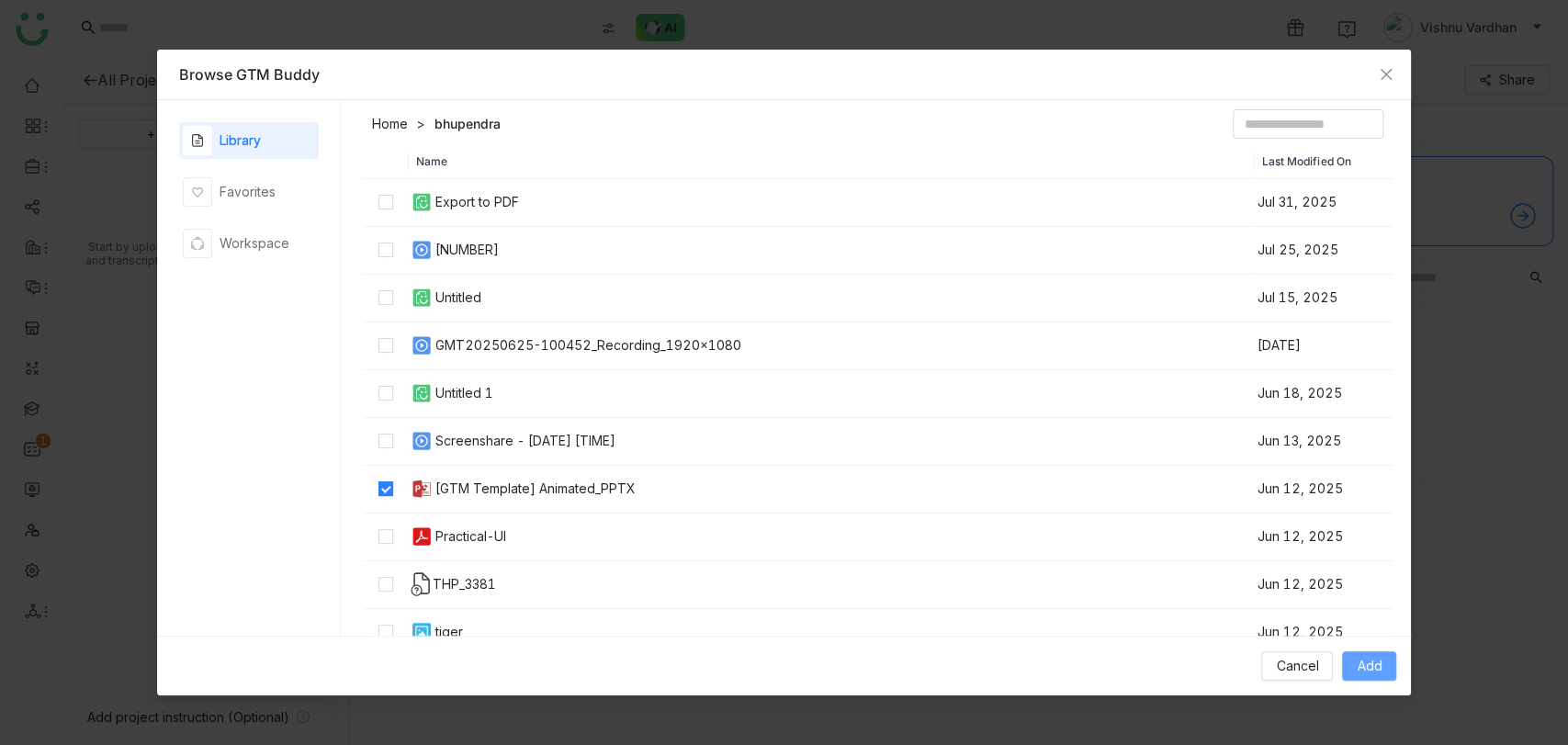 click on "Add" at bounding box center [1369, 666] 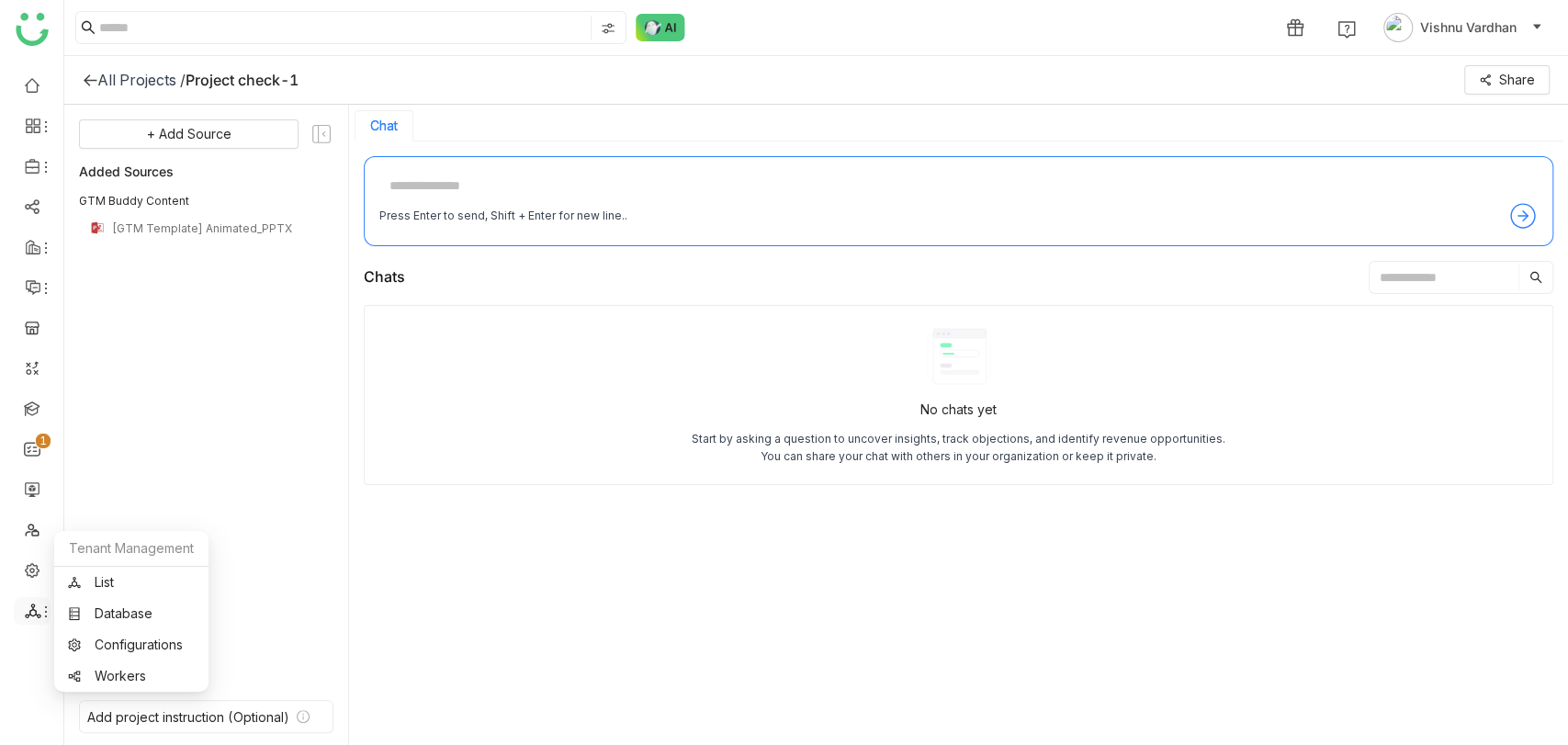 click 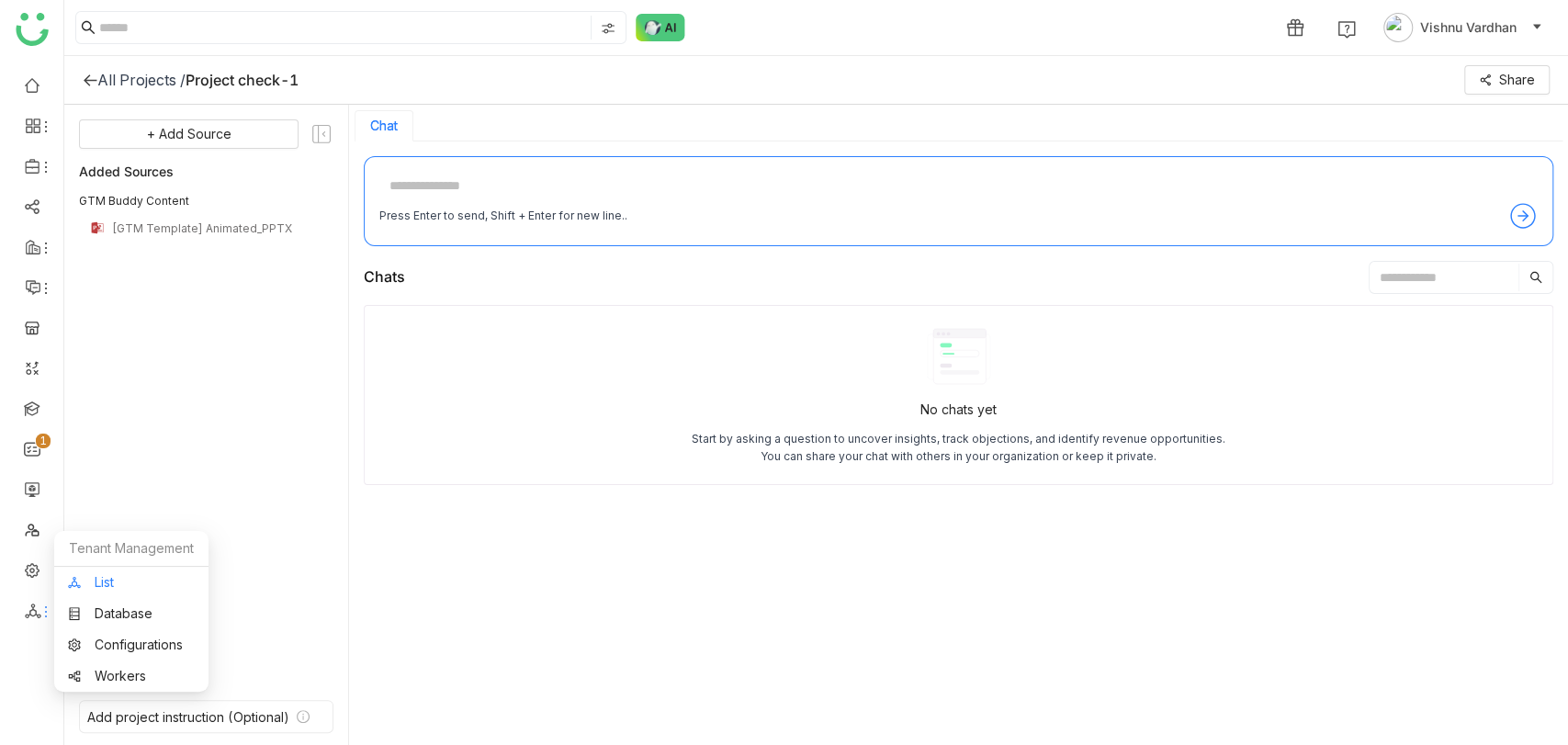 click on "List" at bounding box center (131, 582) 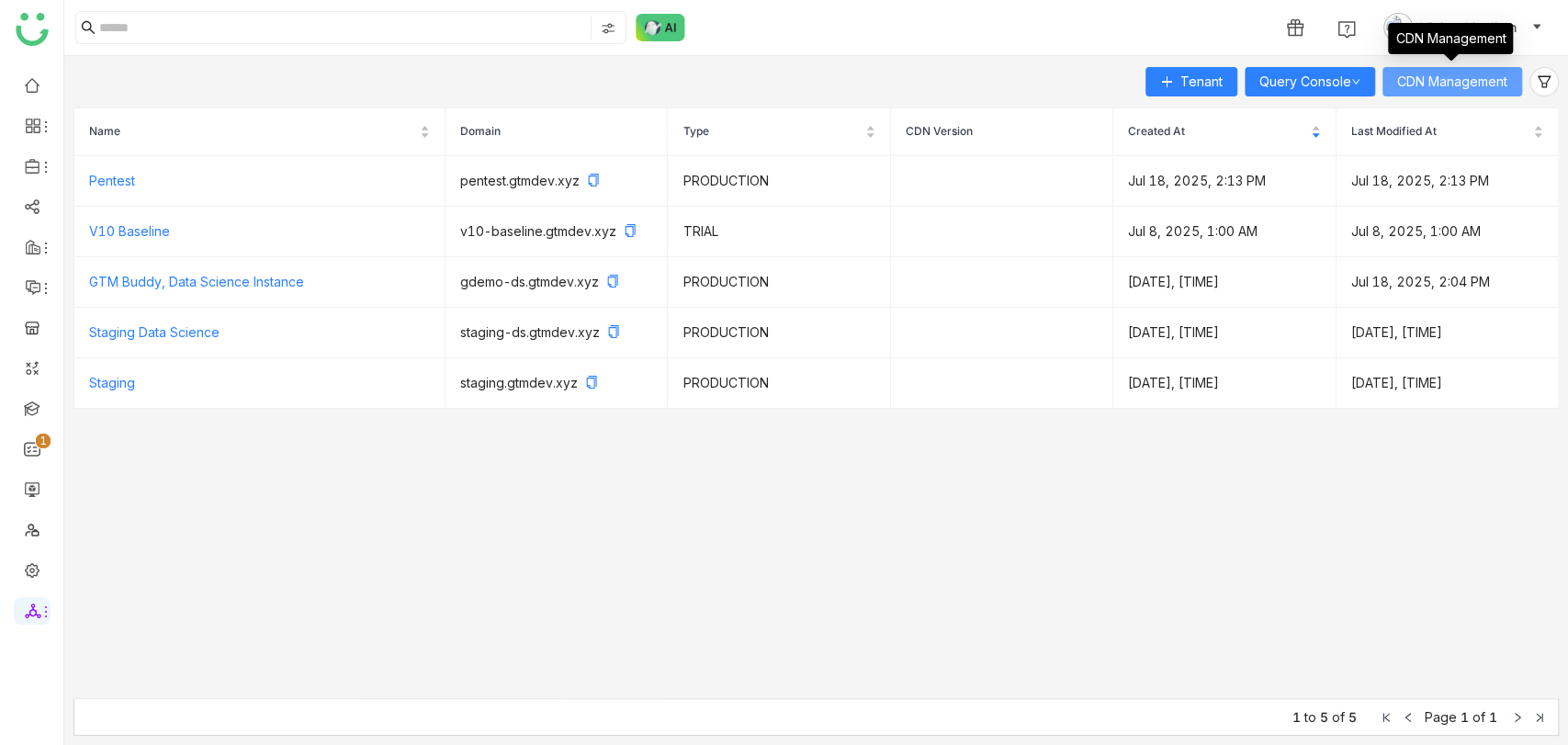 click on "CDN Management" 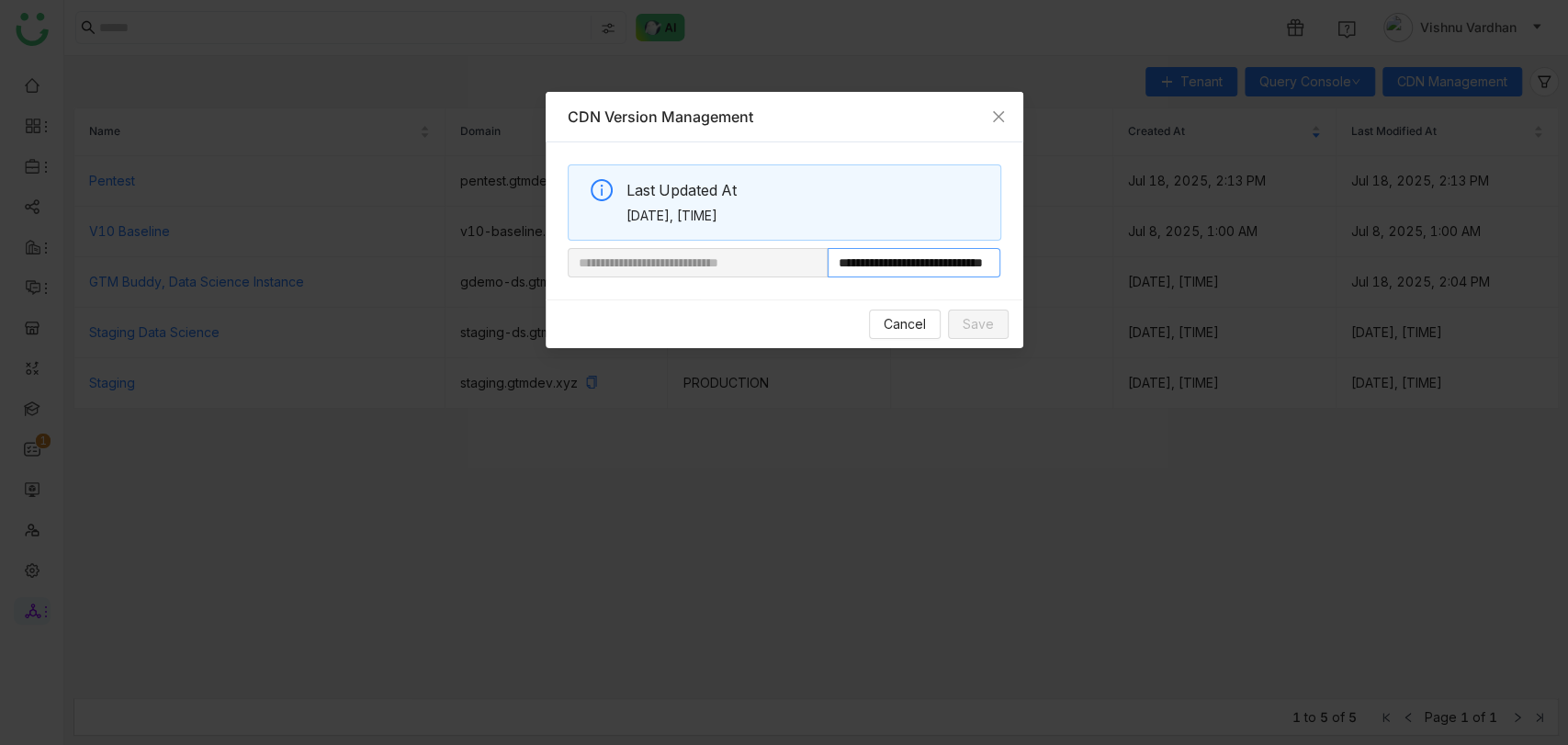 drag, startPoint x: 887, startPoint y: 265, endPoint x: 1154, endPoint y: 260, distance: 267.04681 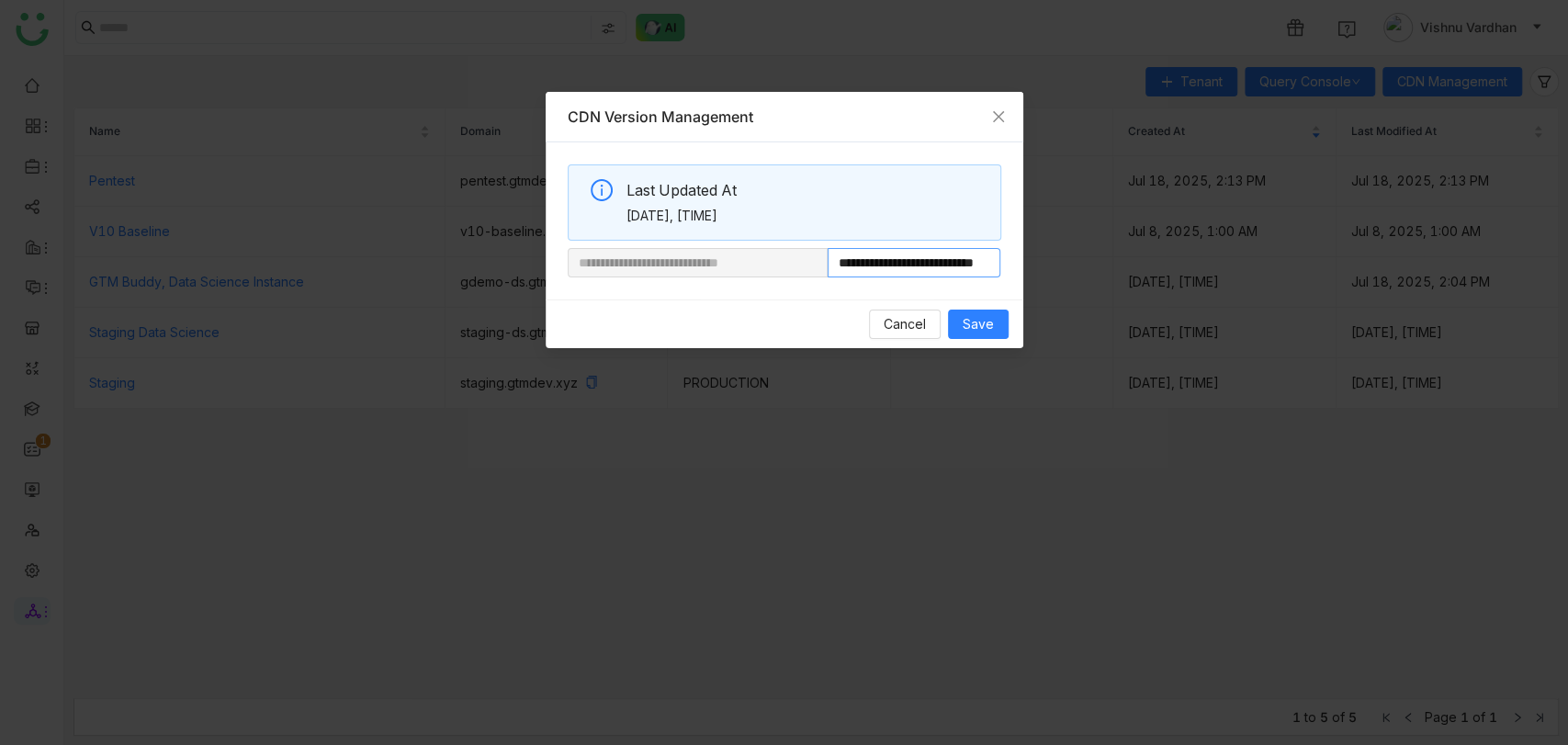 scroll, scrollTop: 0, scrollLeft: 69, axis: horizontal 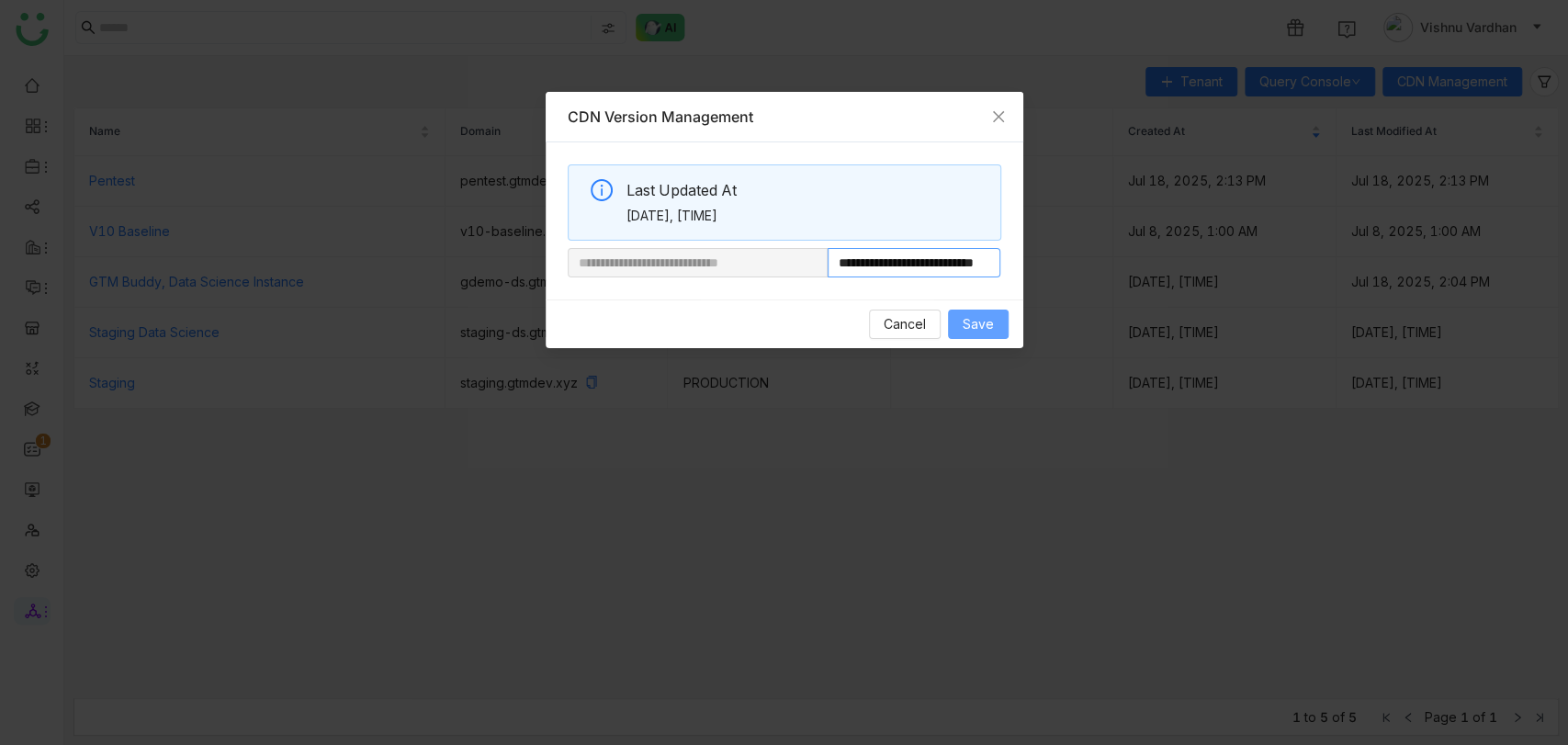 type on "**********" 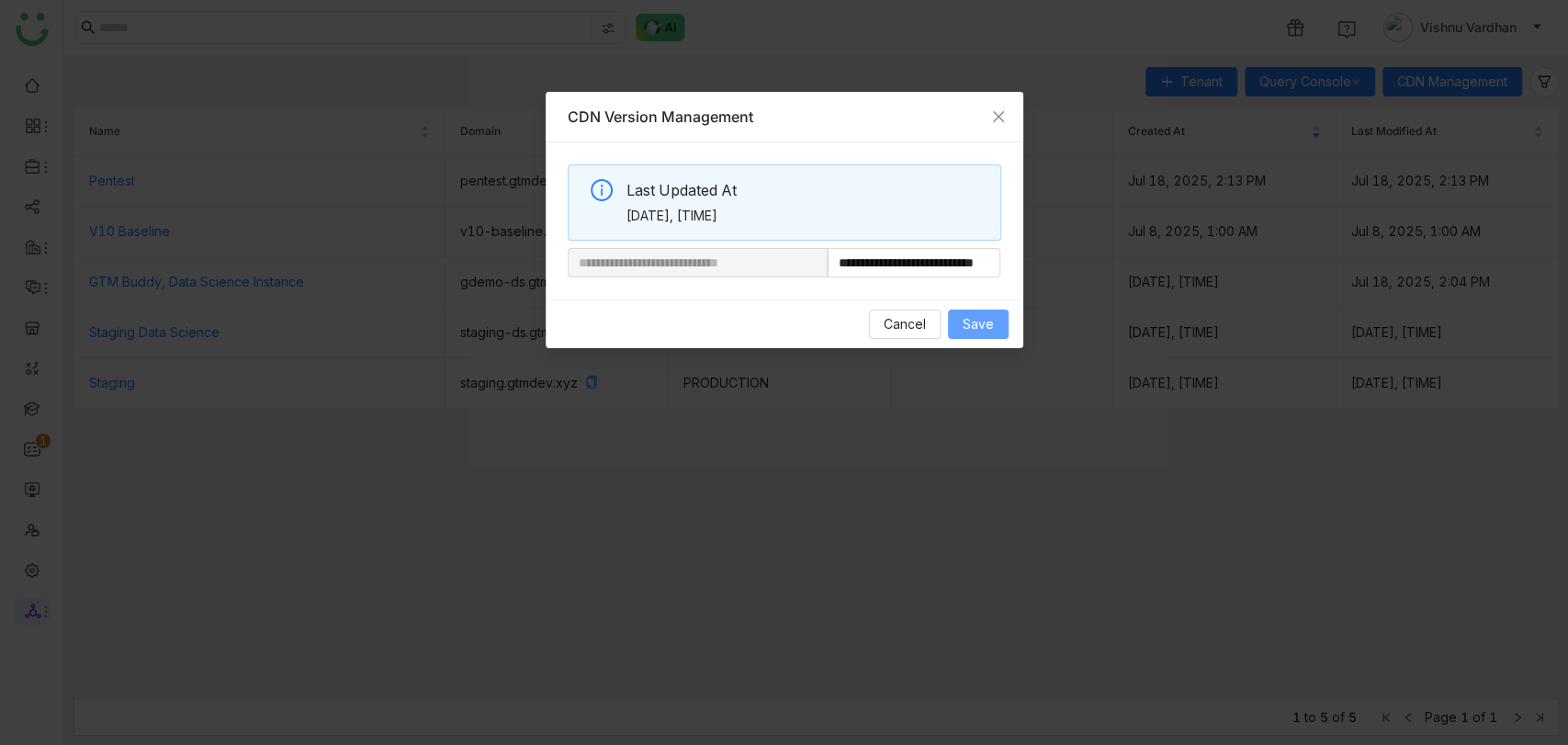 scroll, scrollTop: 0, scrollLeft: 0, axis: both 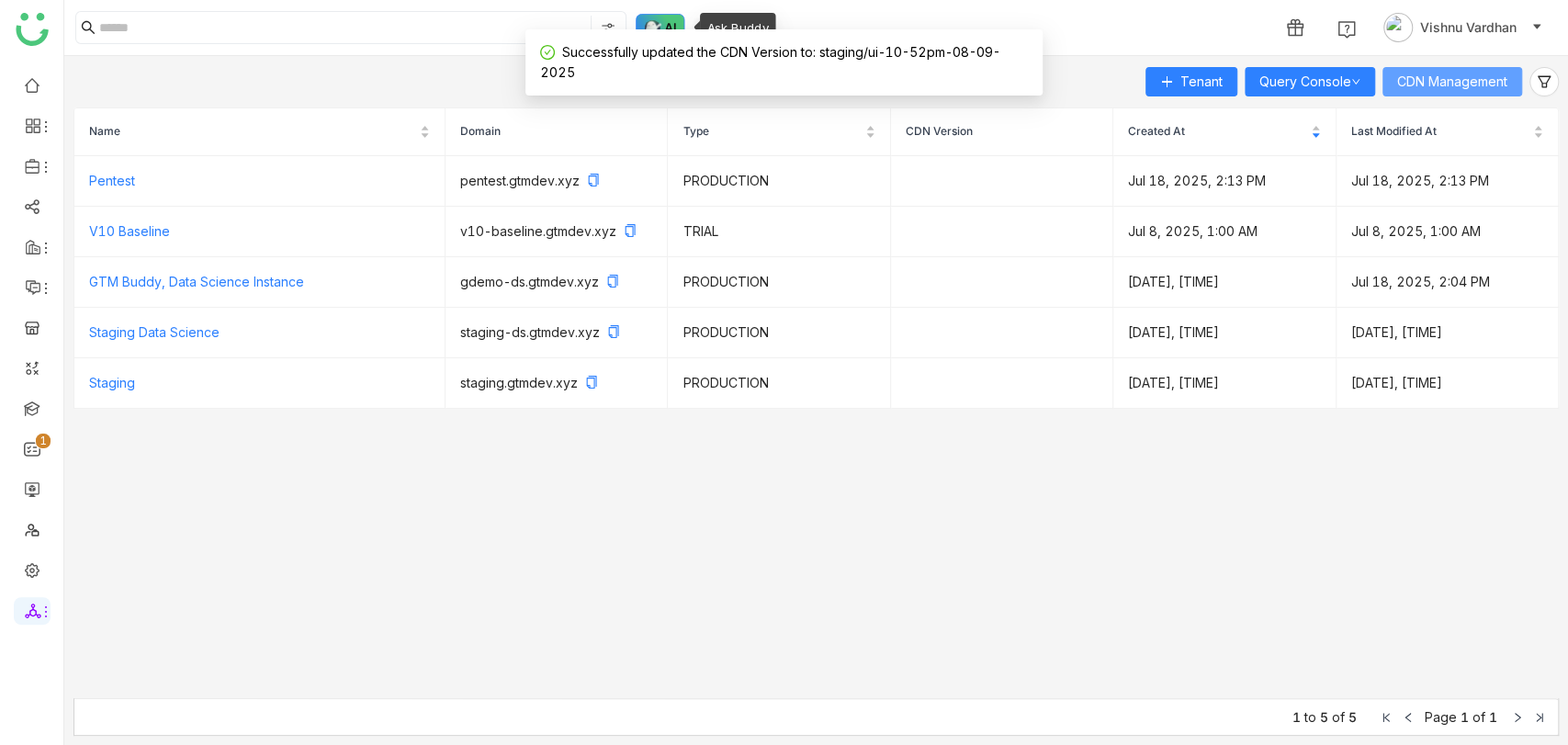 type 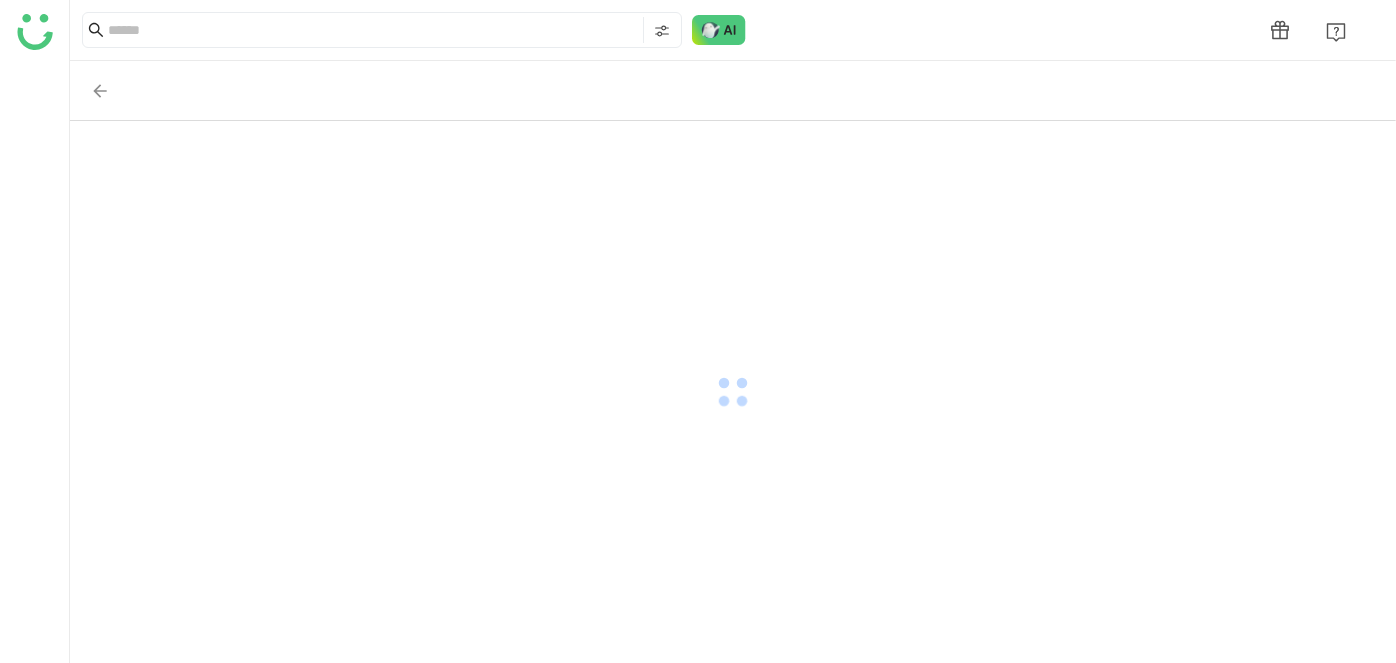 scroll, scrollTop: 0, scrollLeft: 0, axis: both 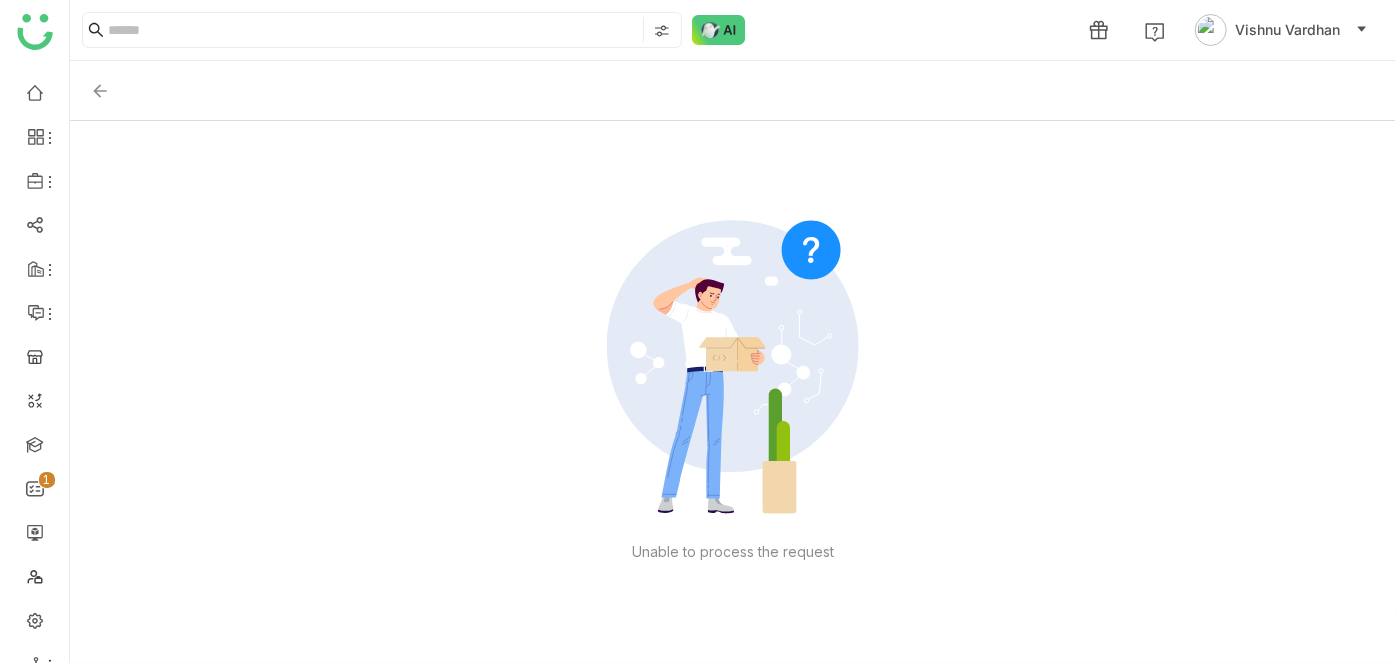 click 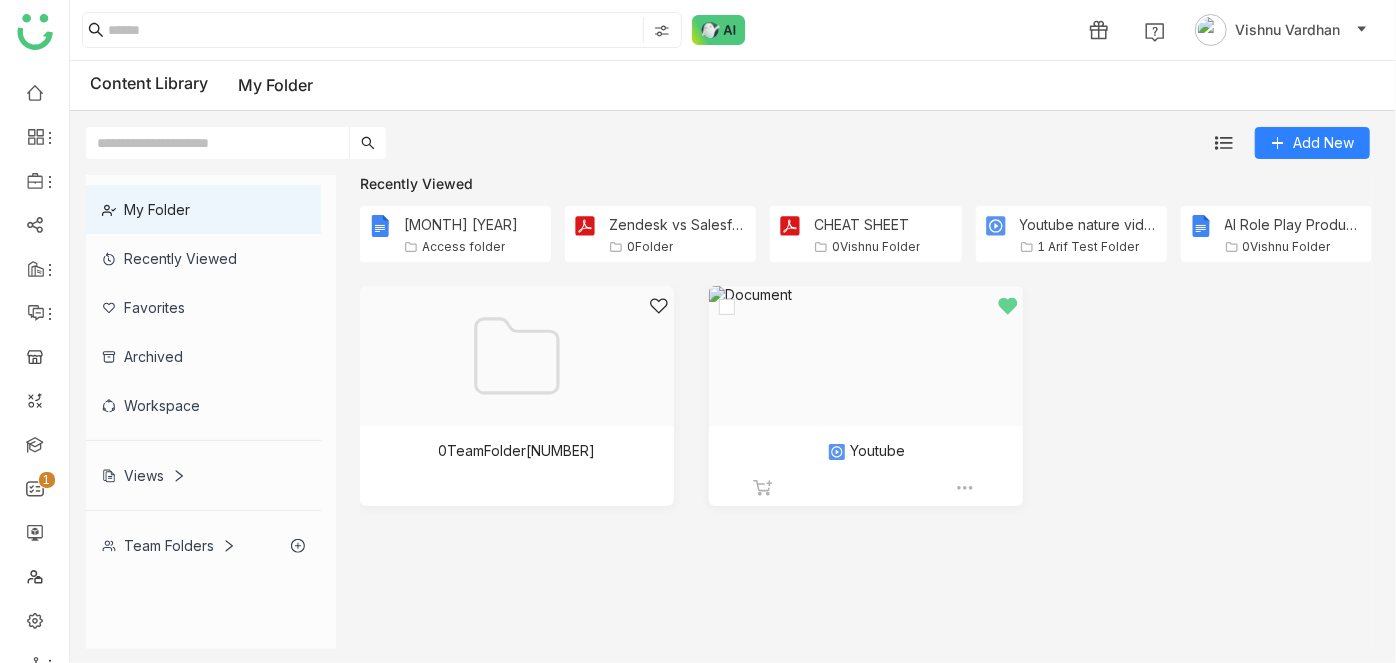 click 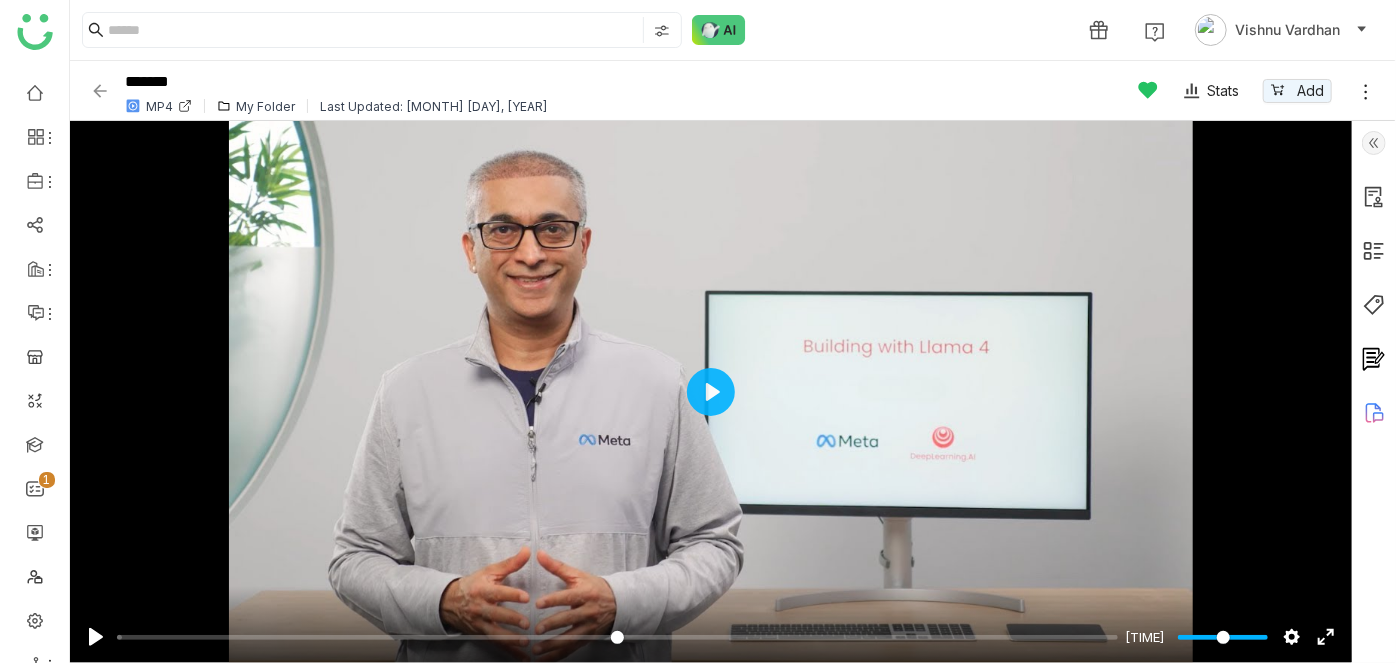 click 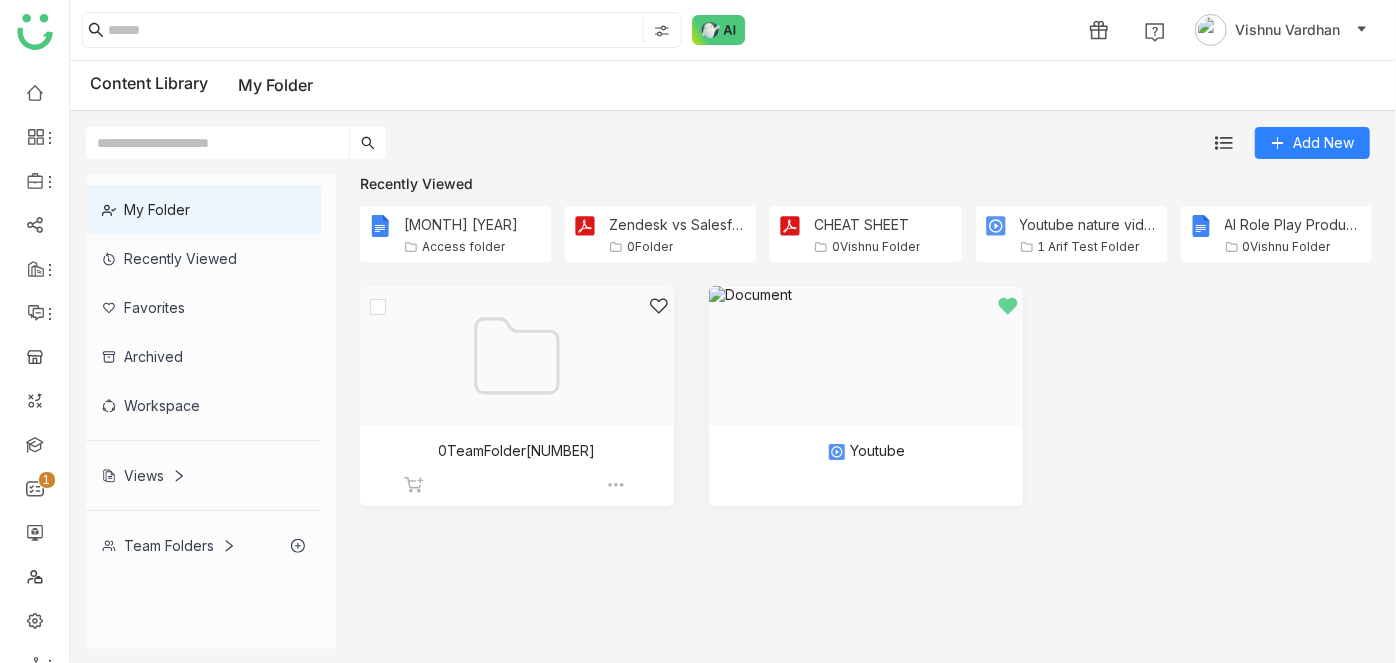 click 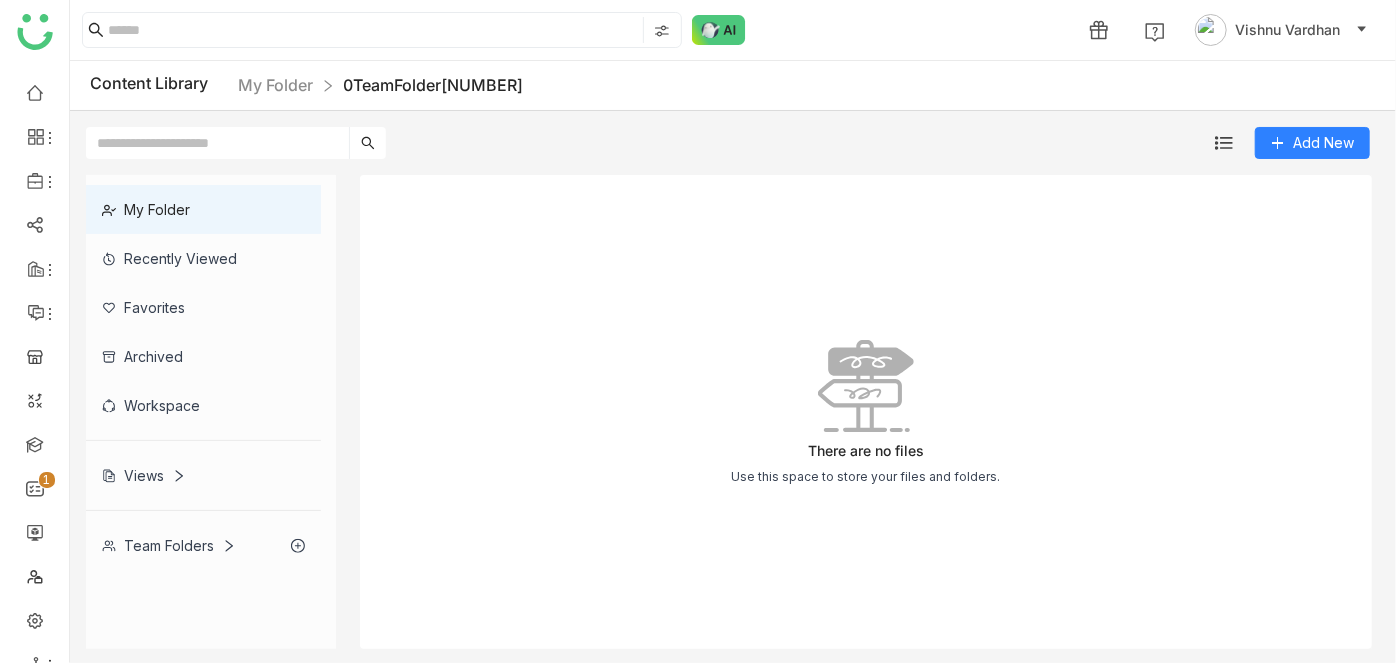 click on "Team Folders" 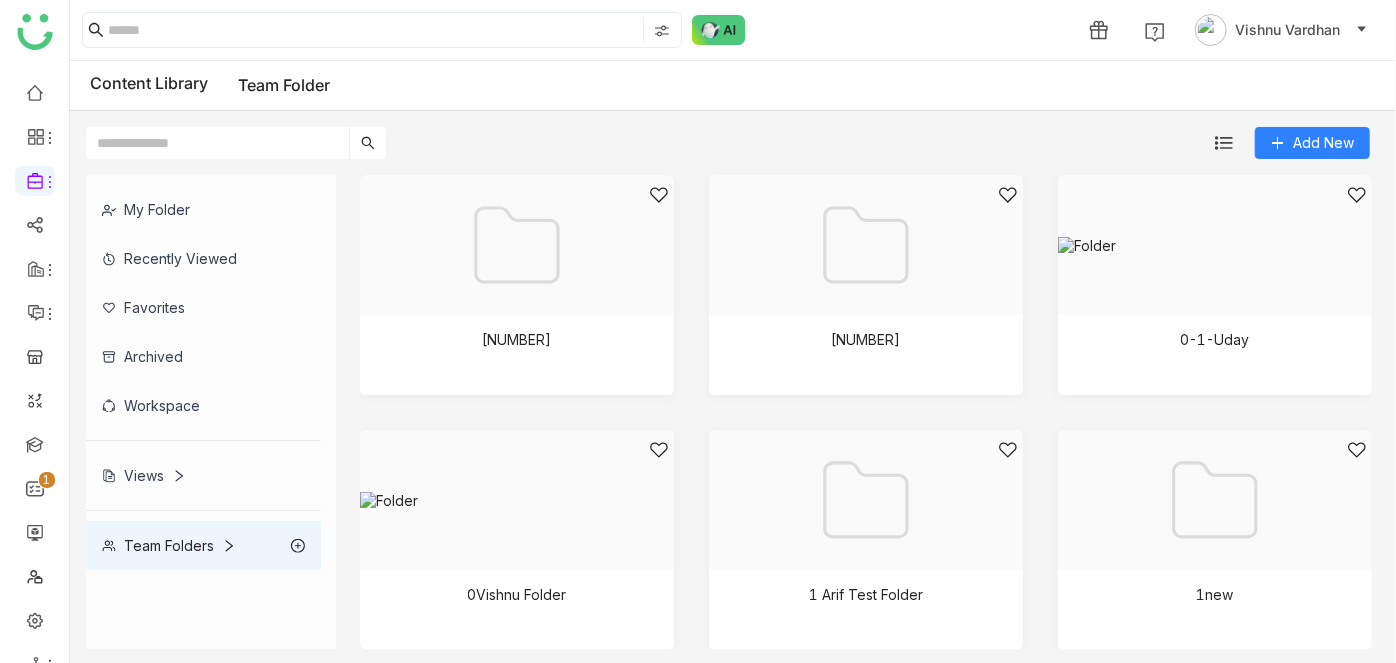 click on "Team Folders" 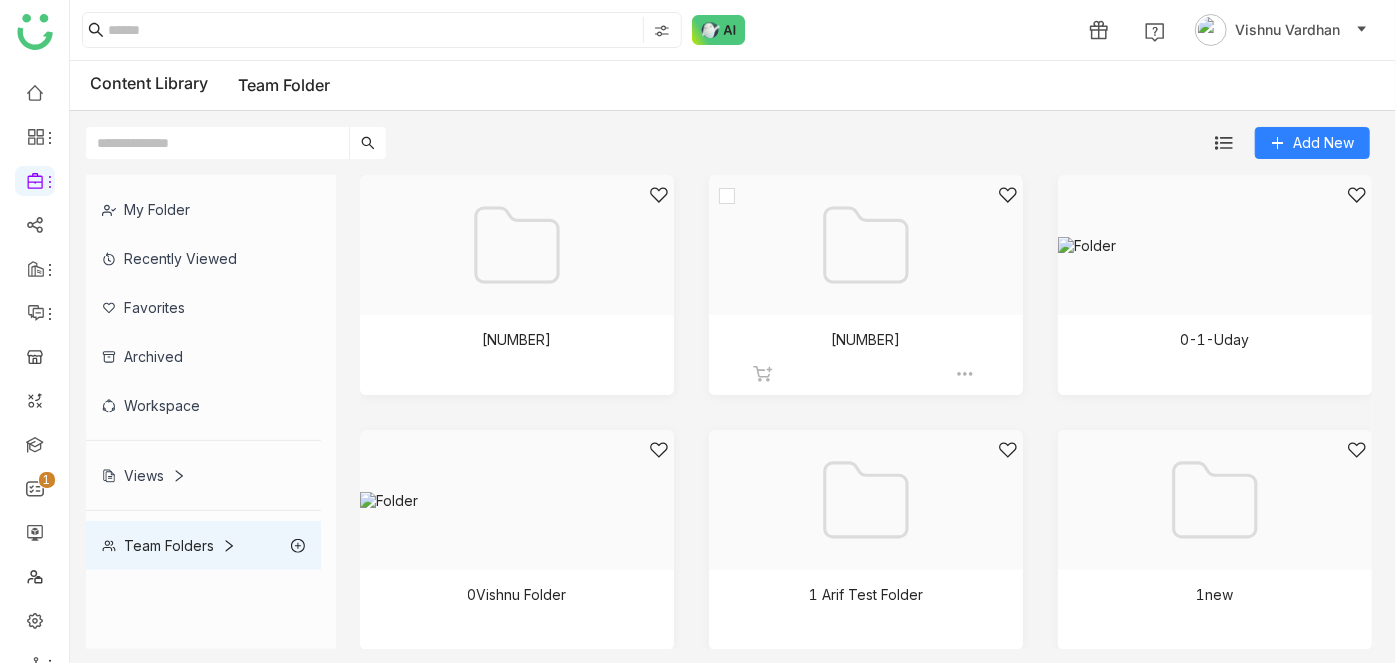 click 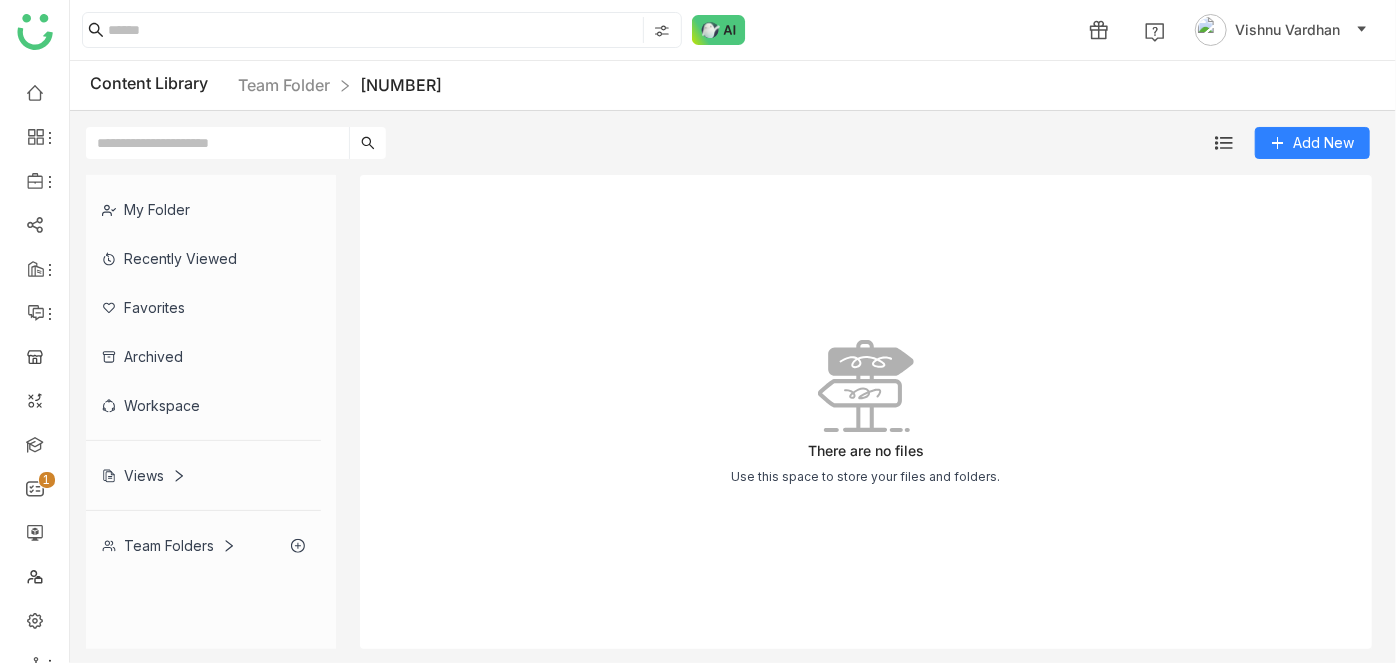 click on "Team Folders" 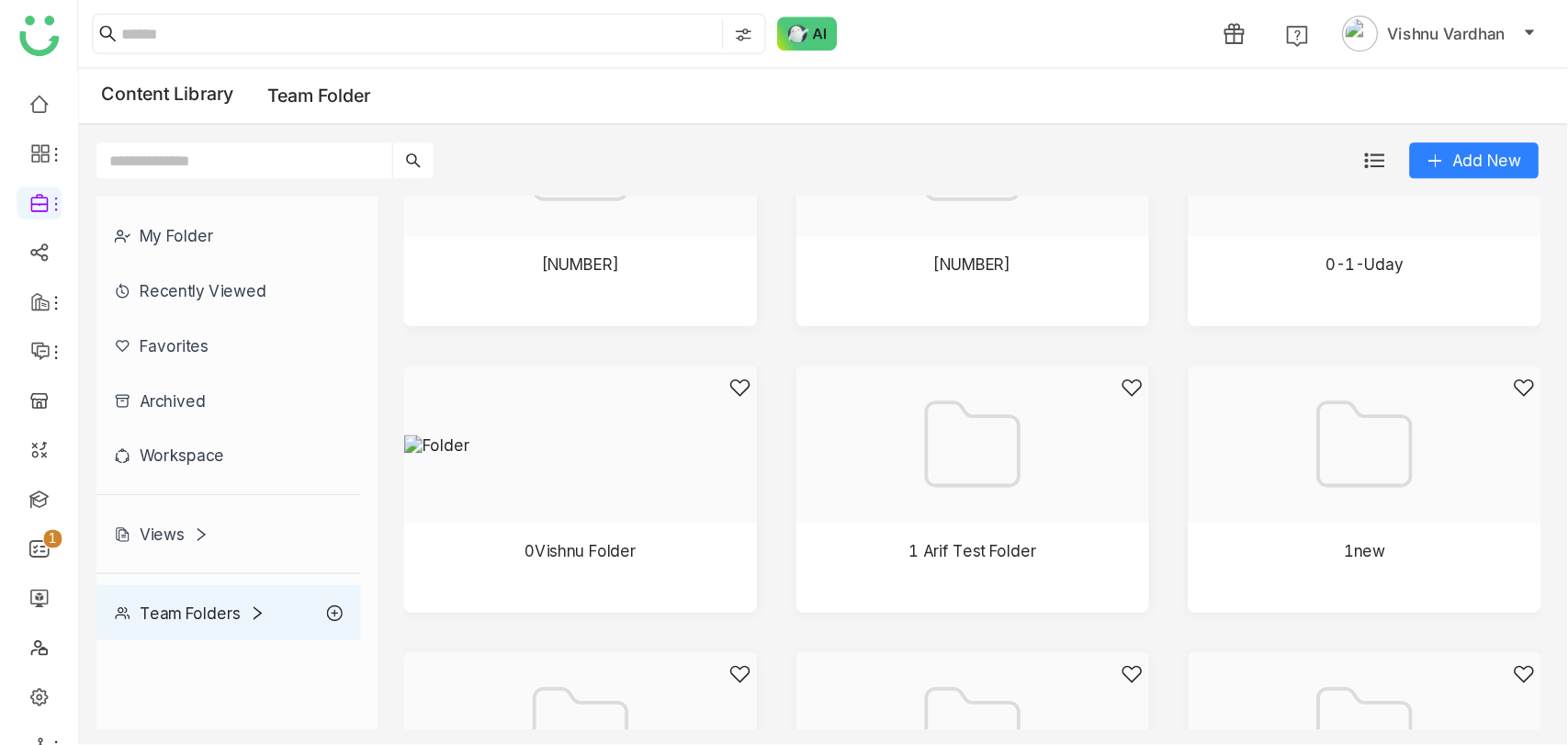 scroll, scrollTop: 0, scrollLeft: 0, axis: both 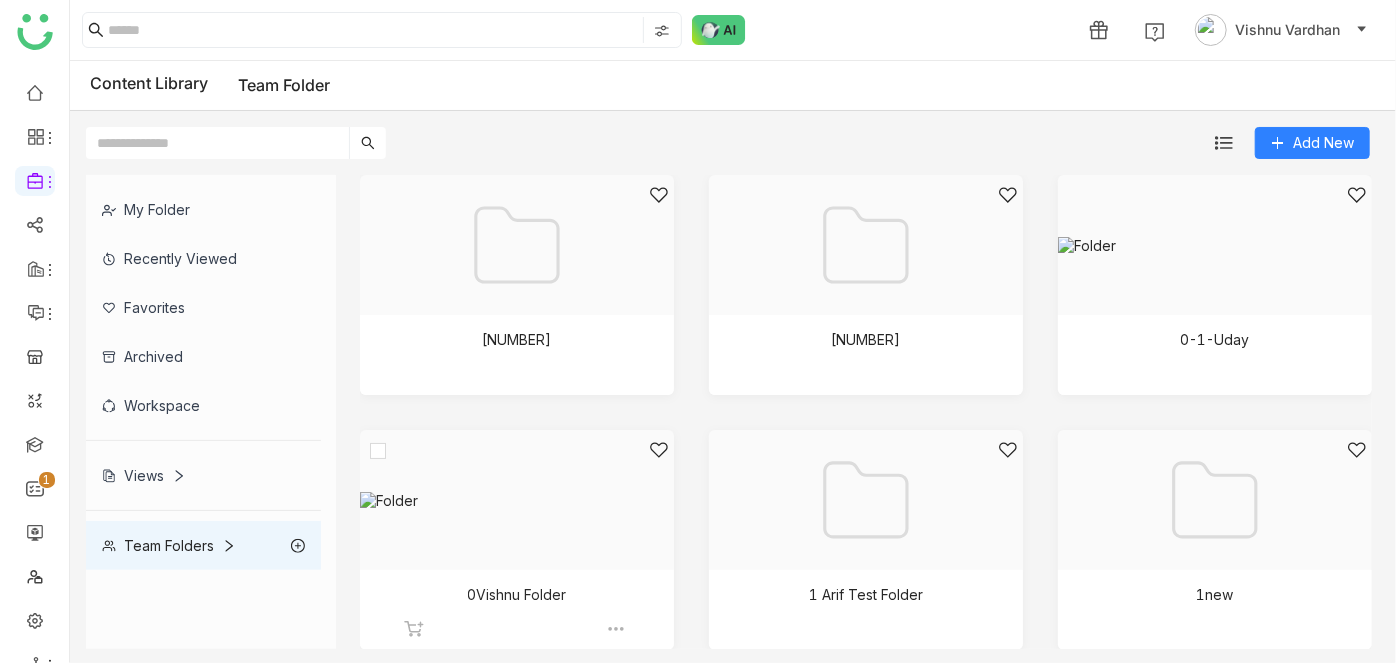 click 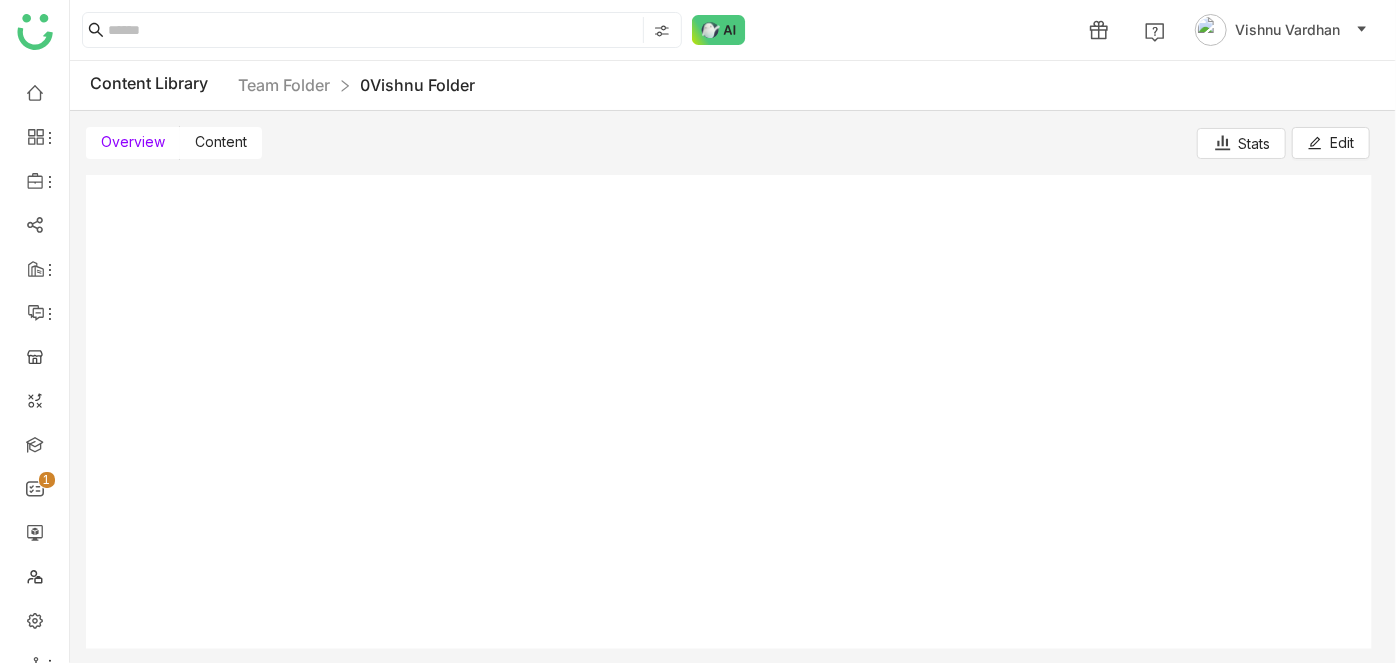 click on "Content" at bounding box center [221, 143] 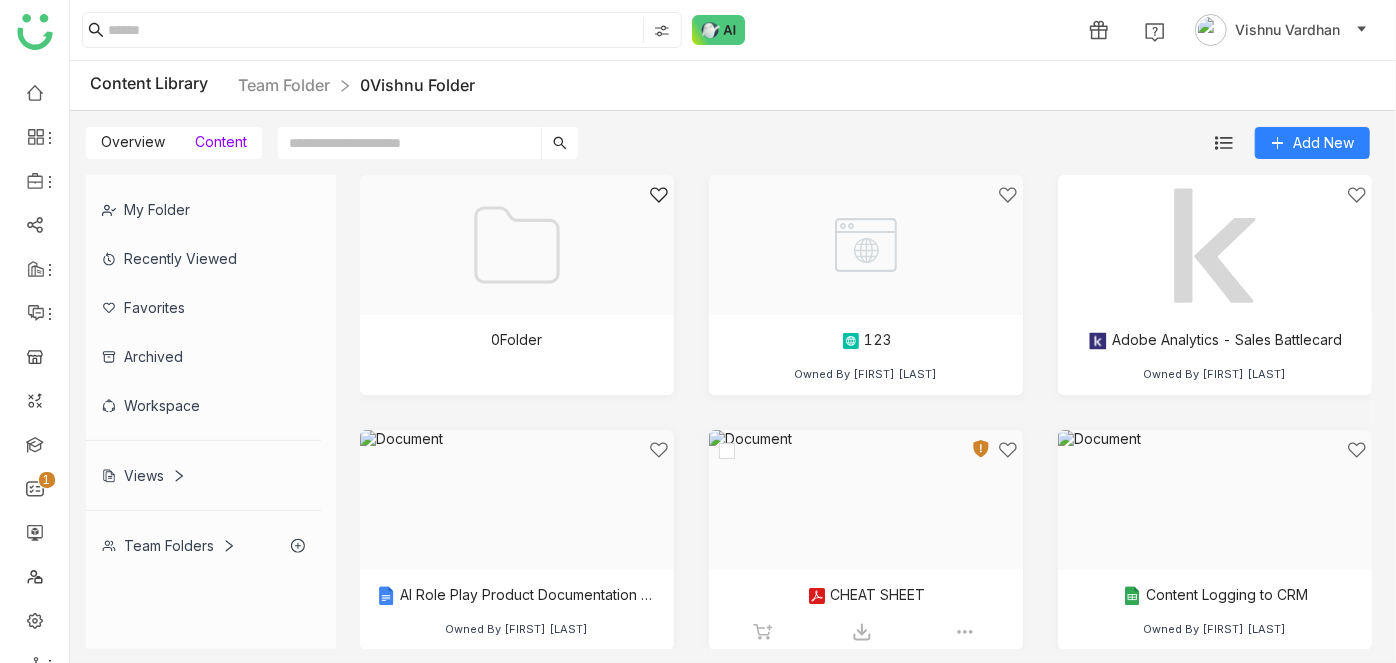 click 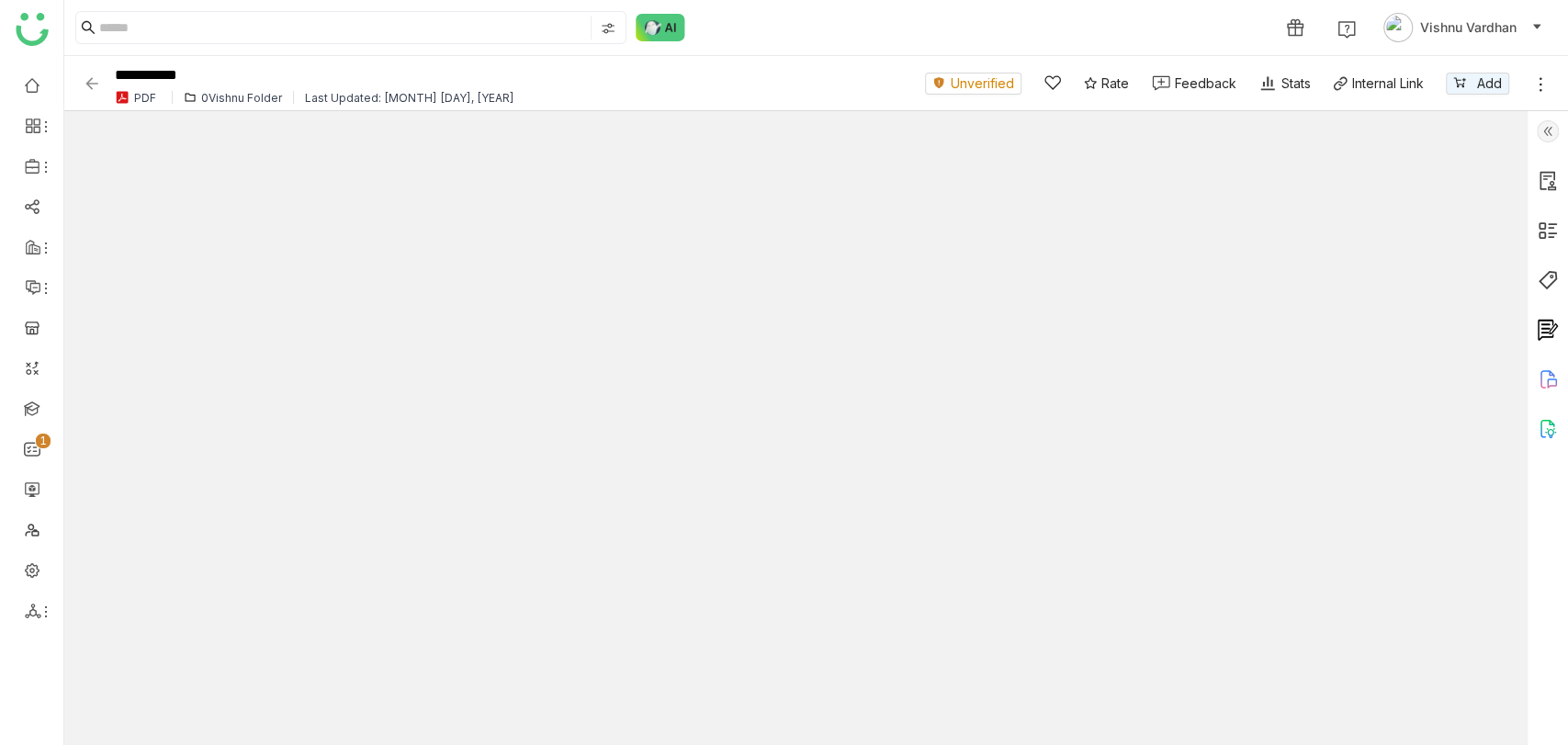 click 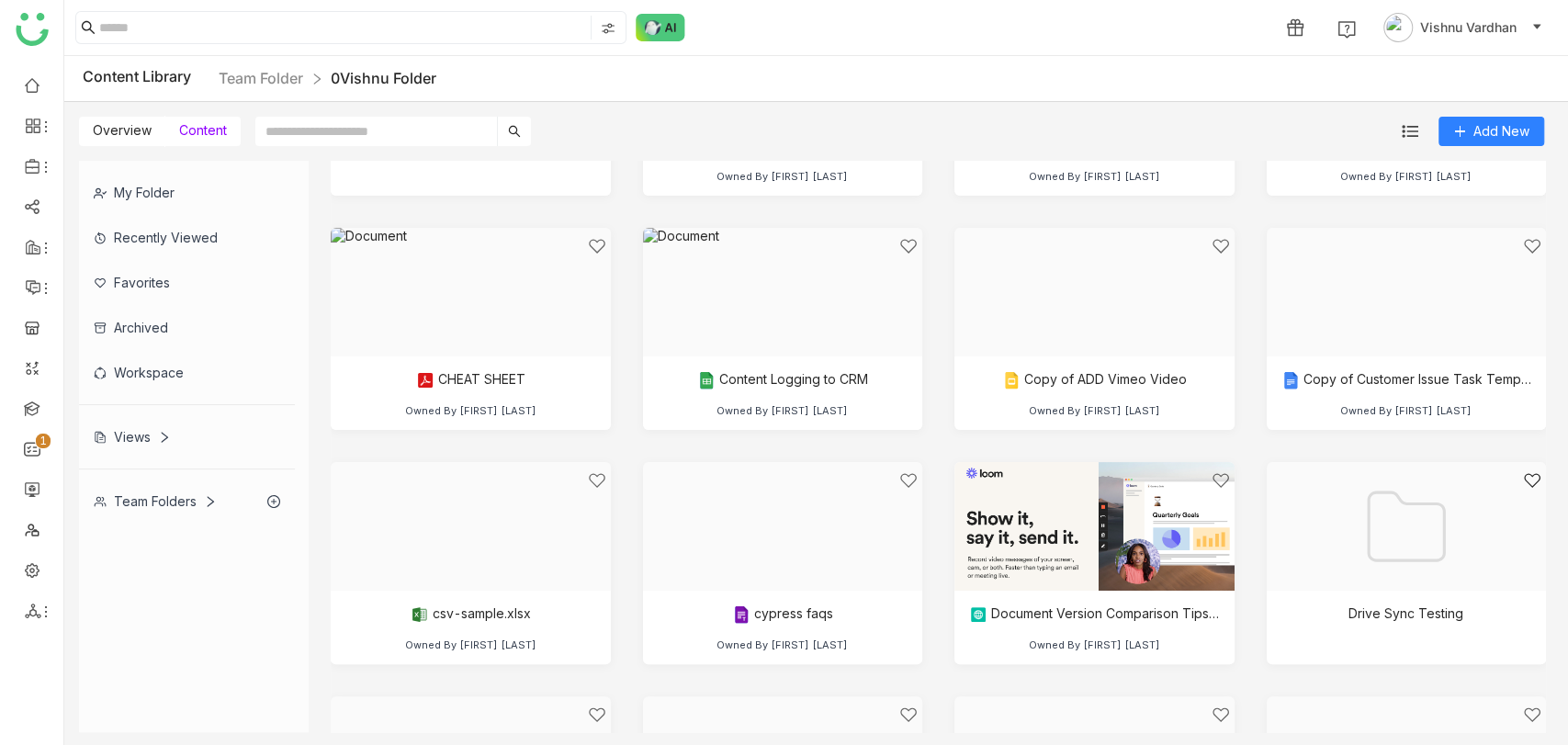 scroll, scrollTop: 269, scrollLeft: 0, axis: vertical 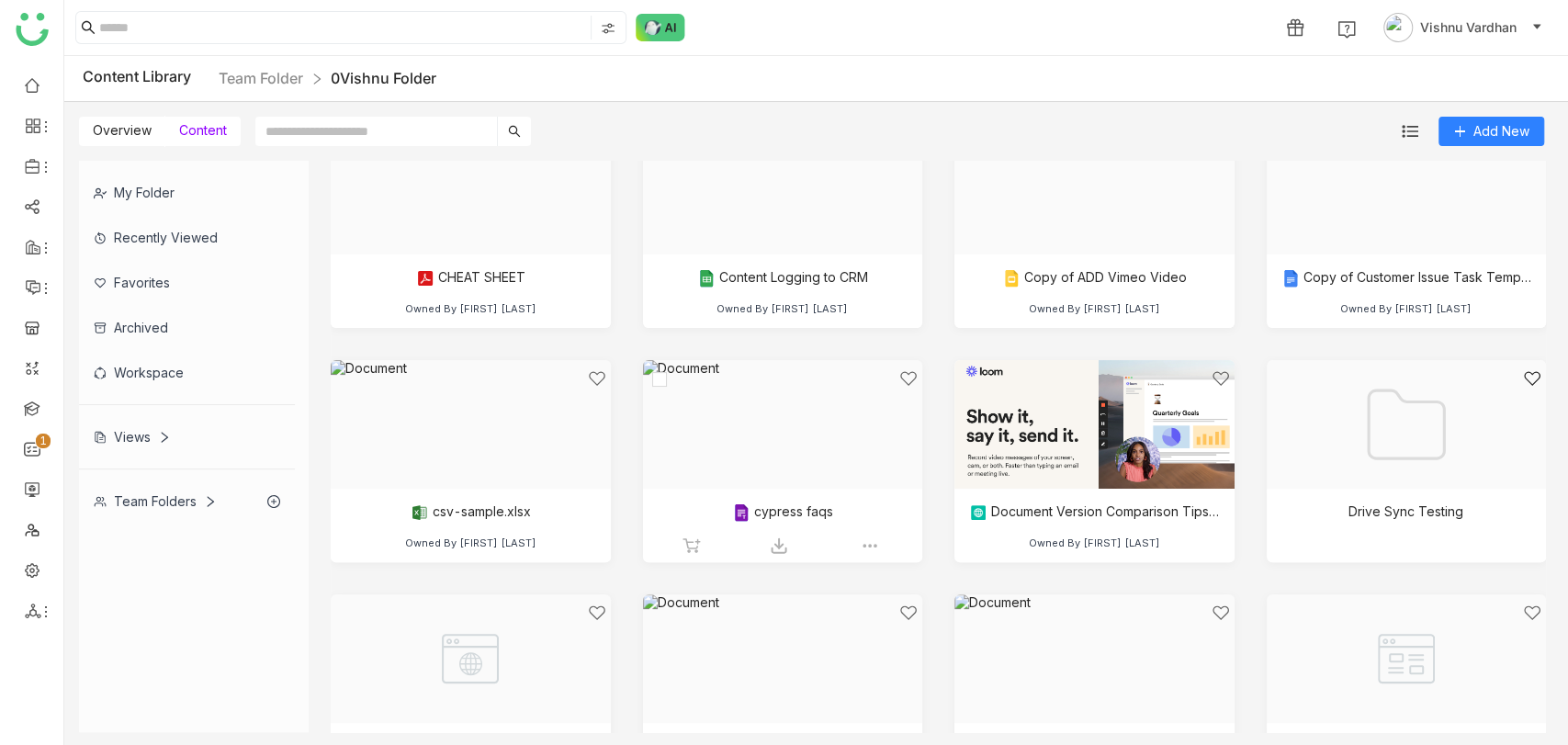 click 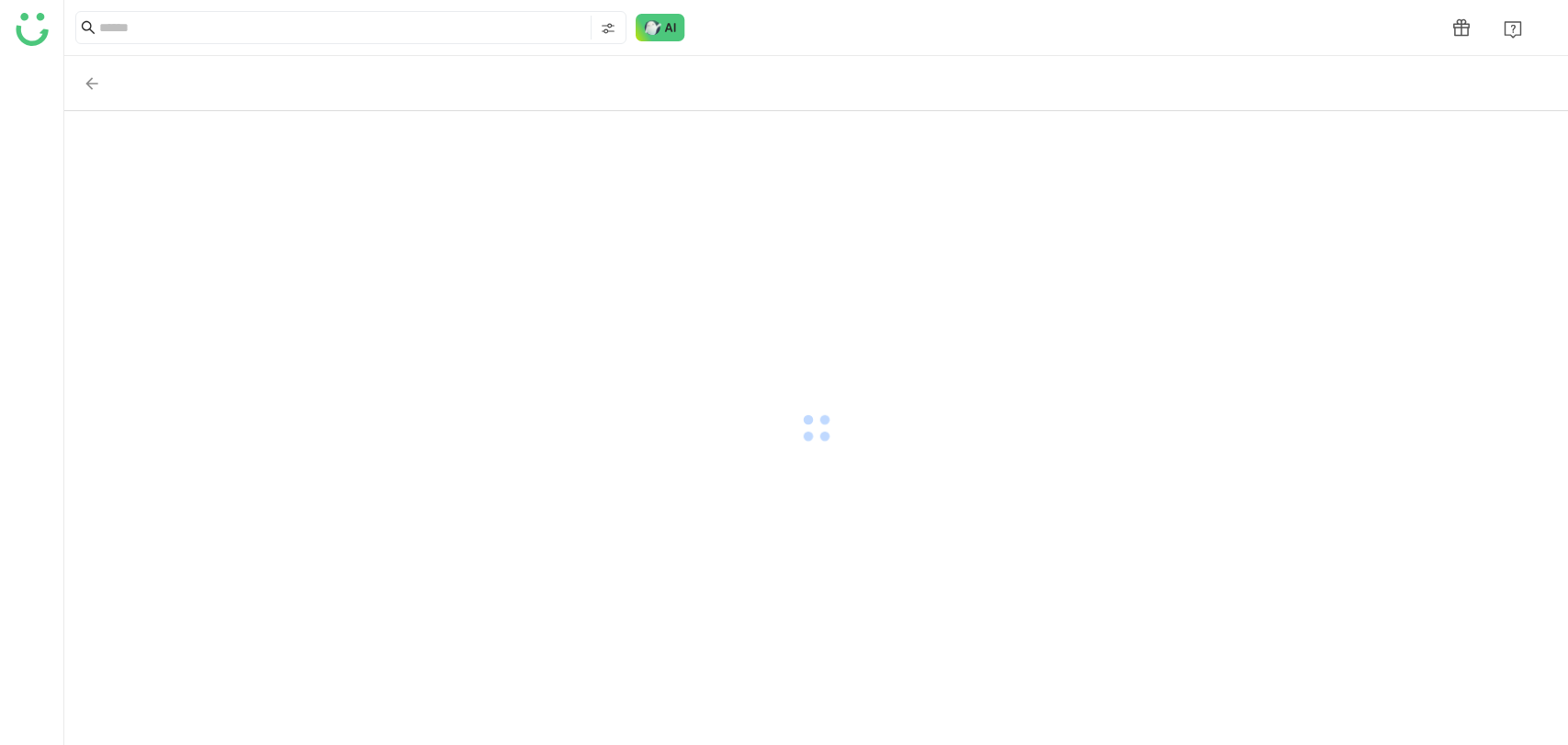 scroll, scrollTop: 0, scrollLeft: 0, axis: both 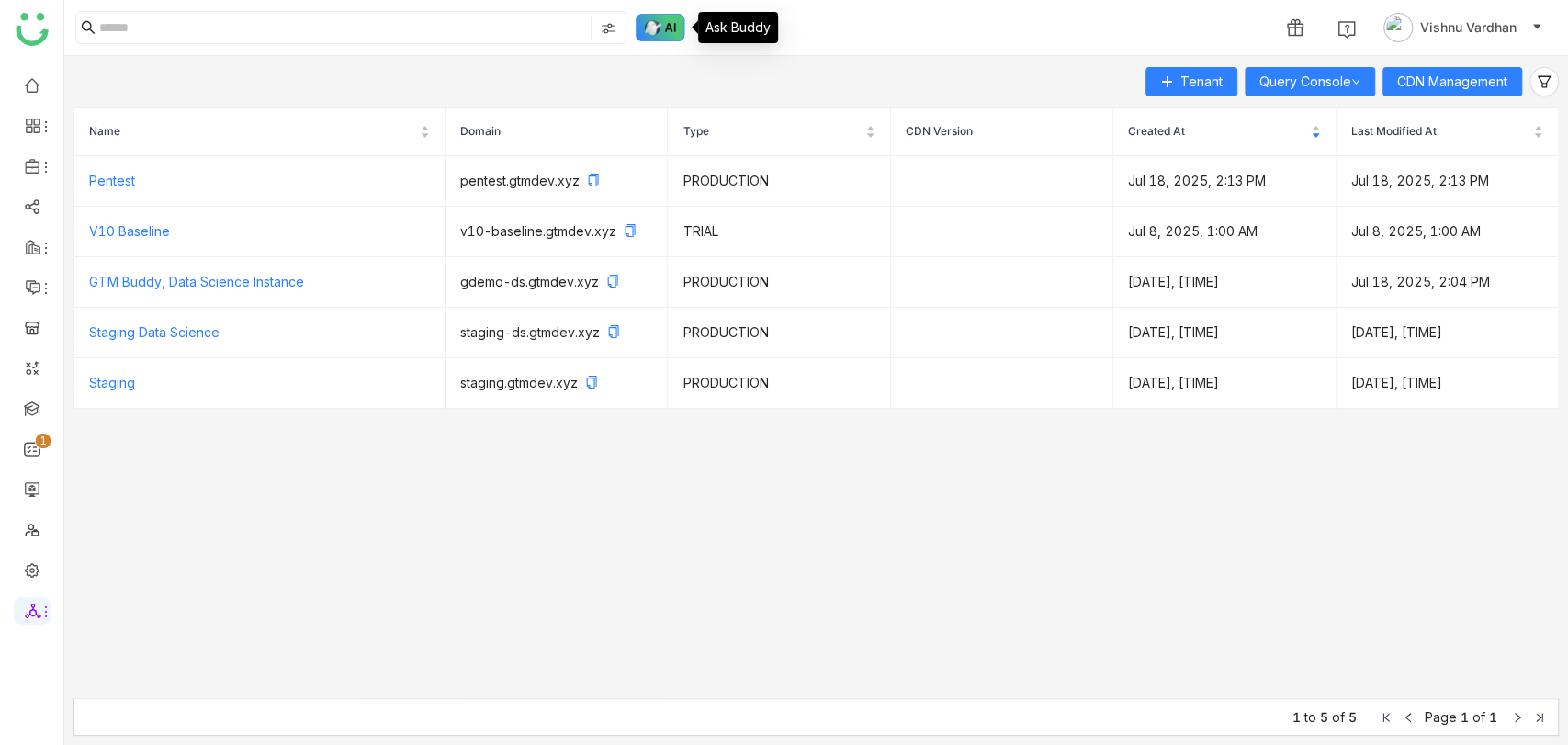 click 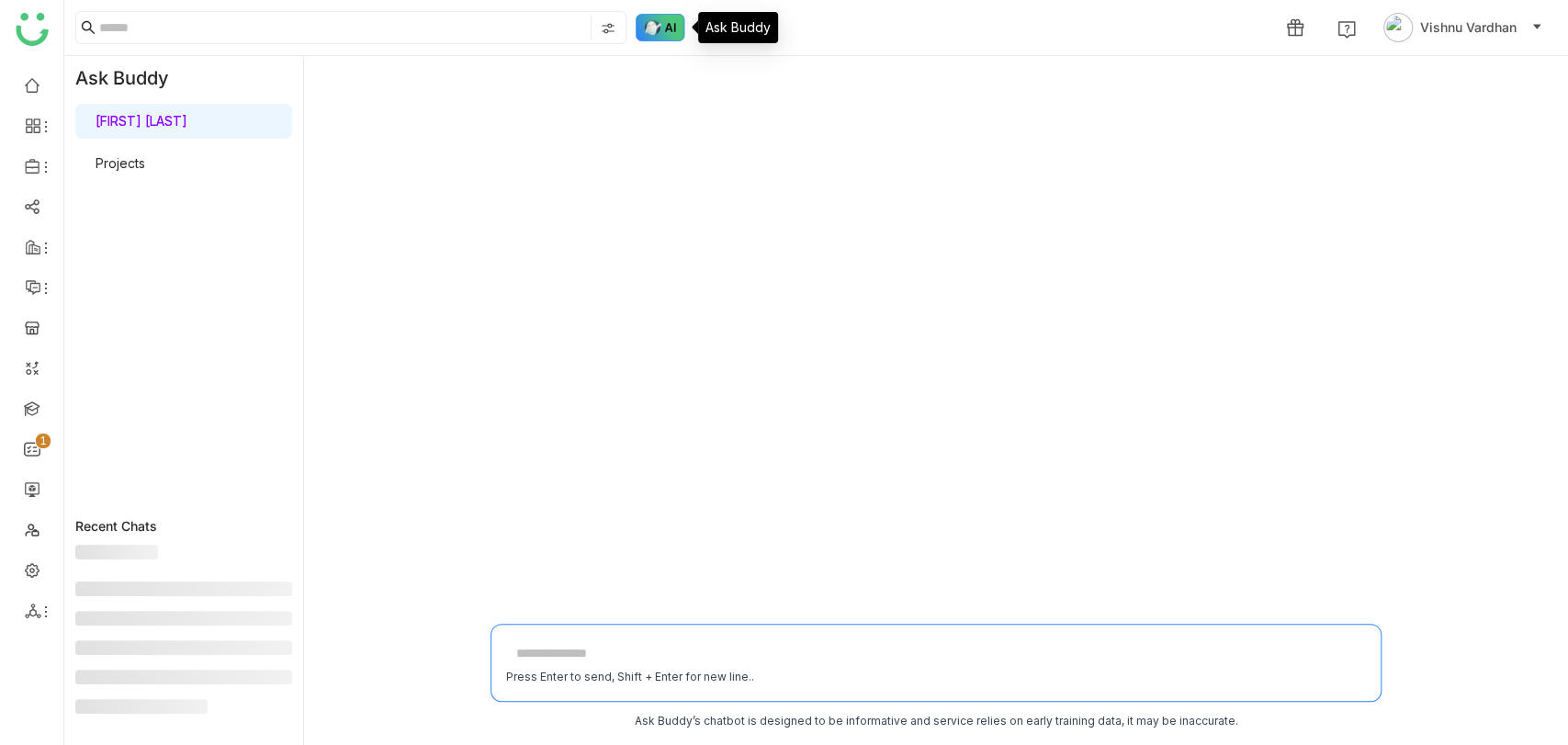click 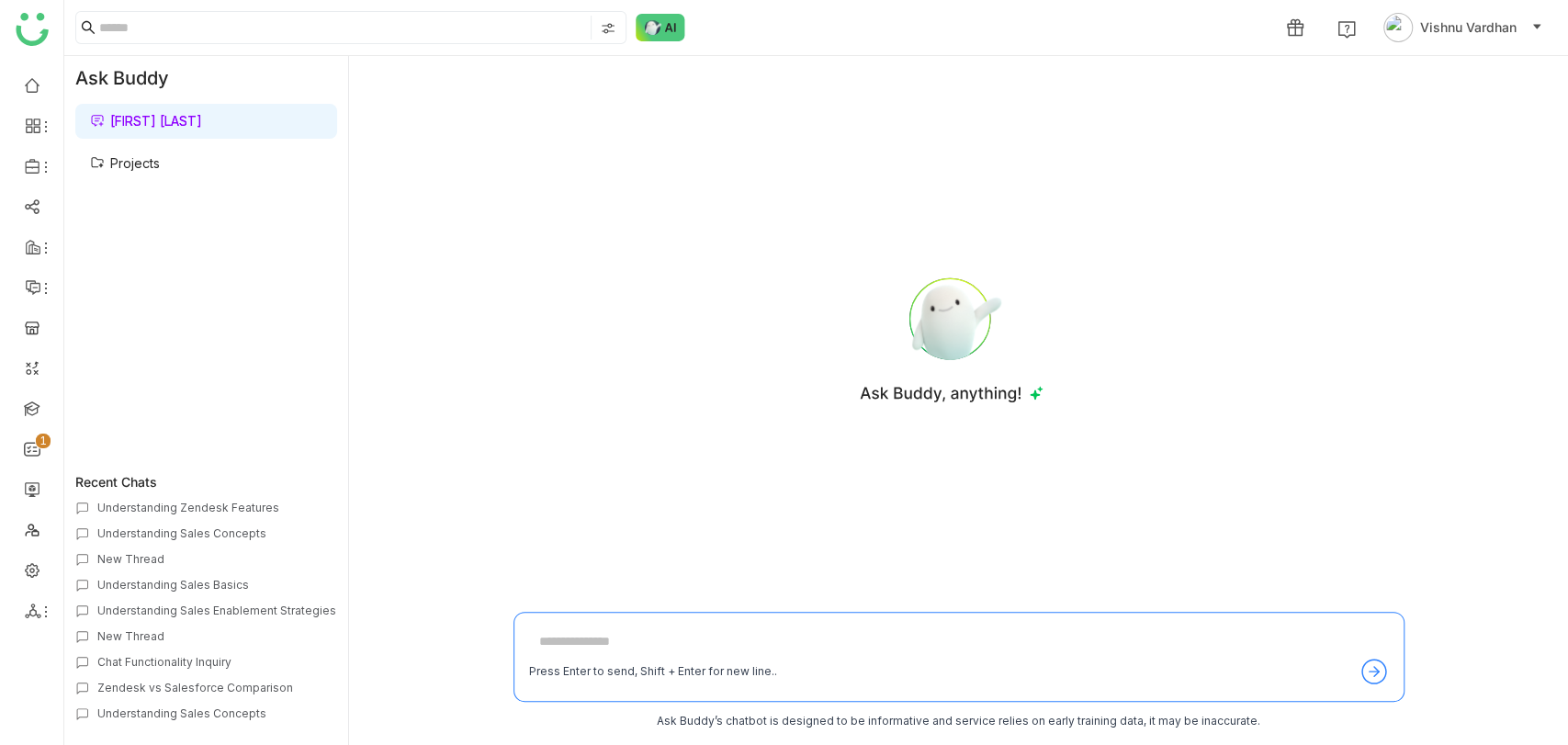 click on "New Chat
Projects" 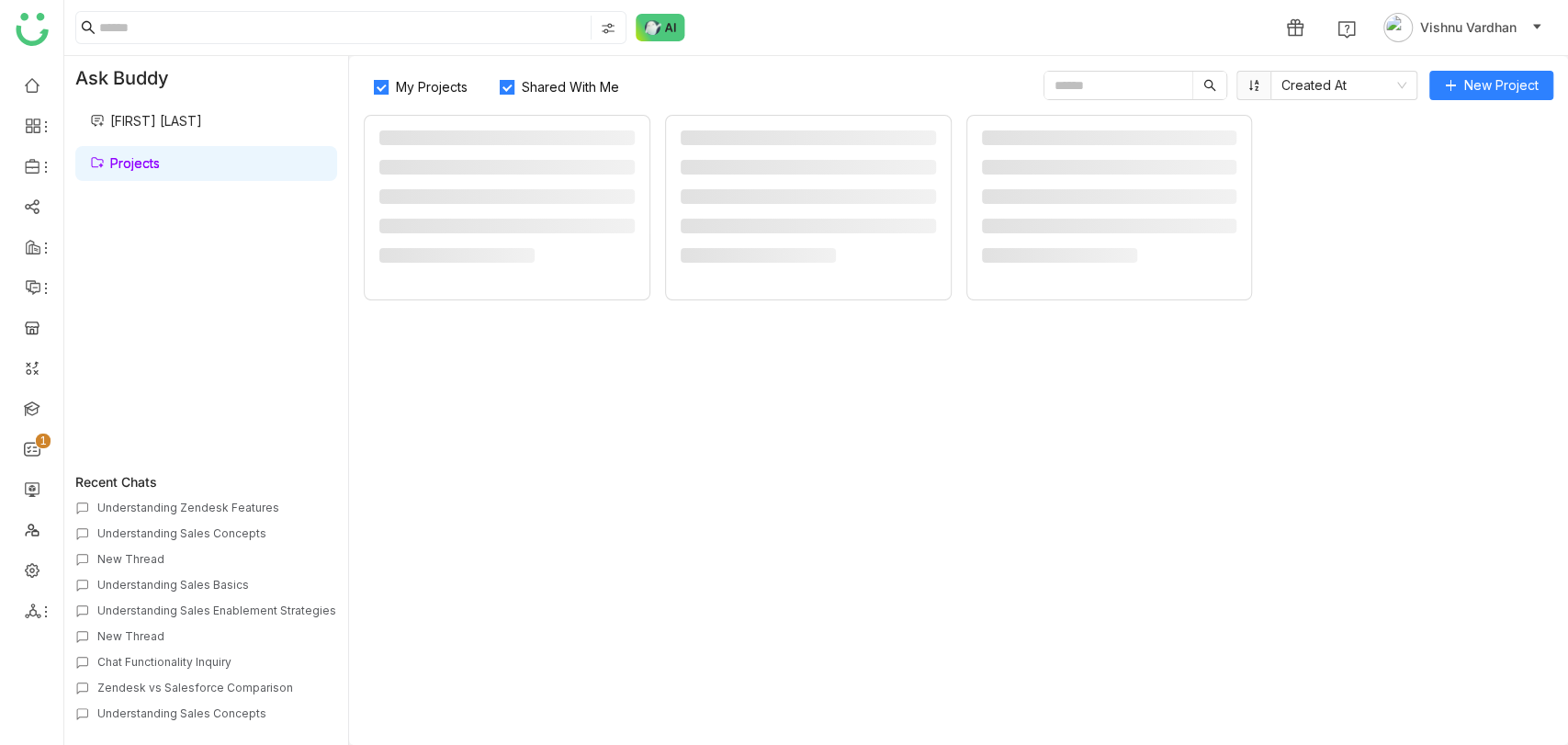 click on "Projects" at bounding box center [125, 163] 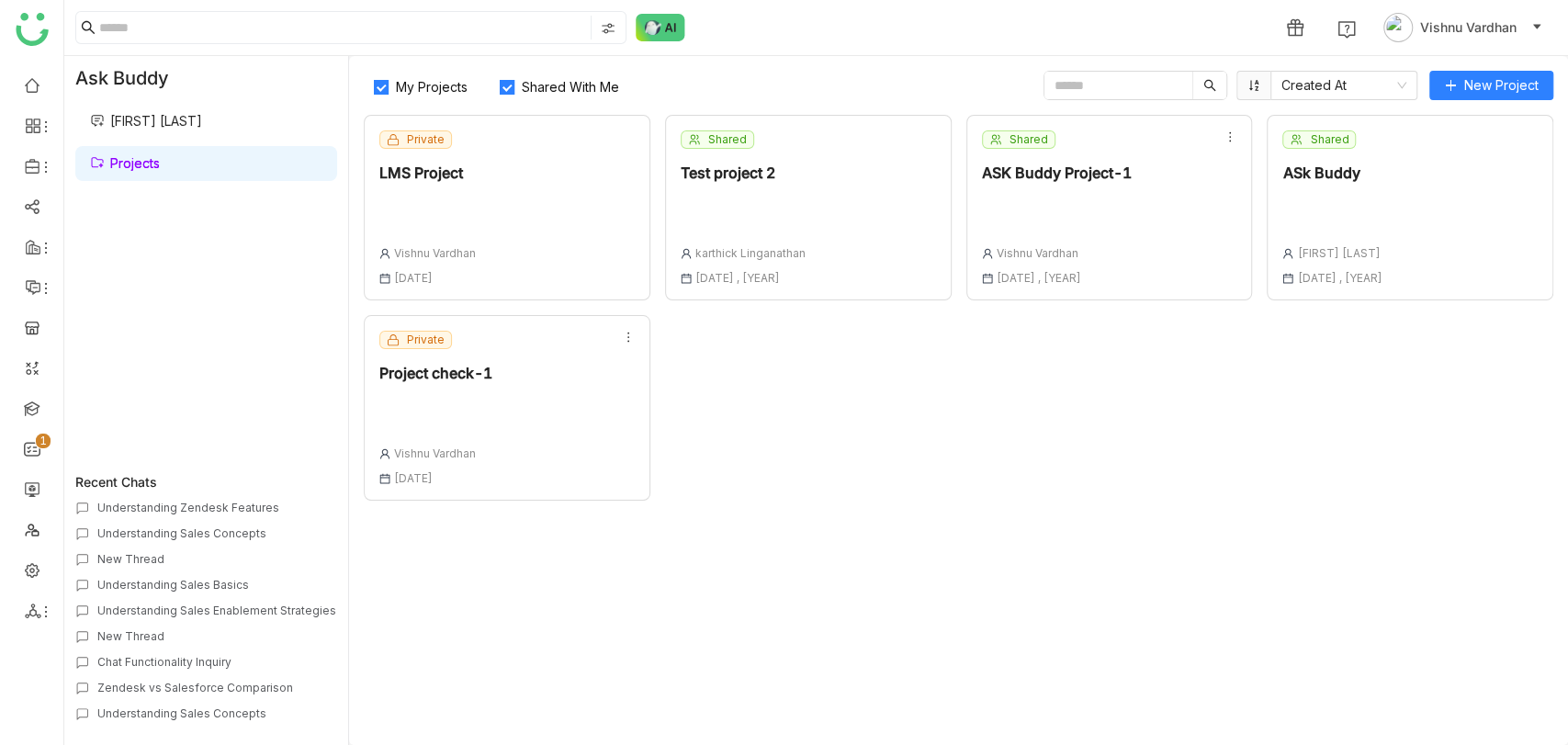 click on "Shared With Me" 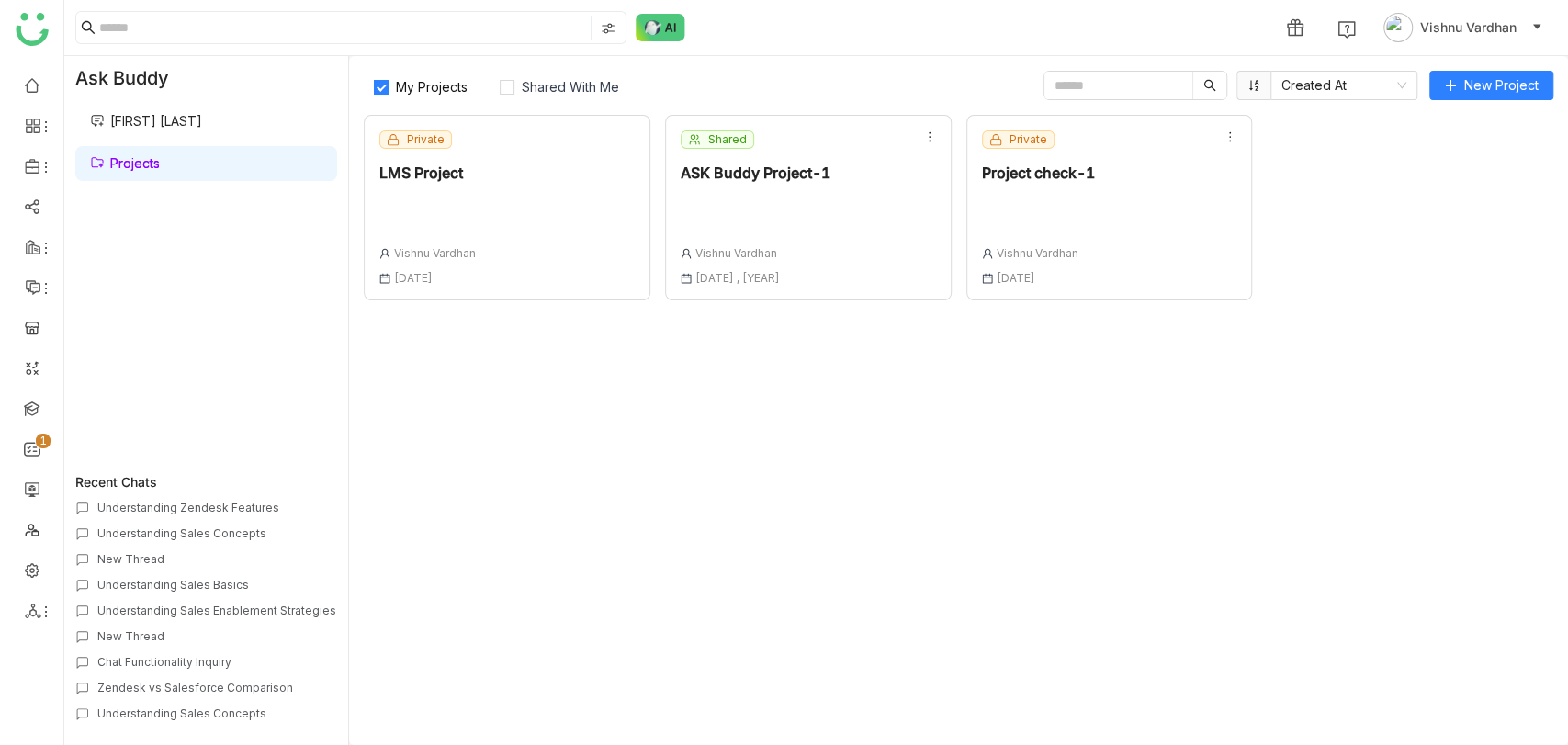 click on "Private  LMS Project  Vishnu Vardhan 13 Jun , 2025" 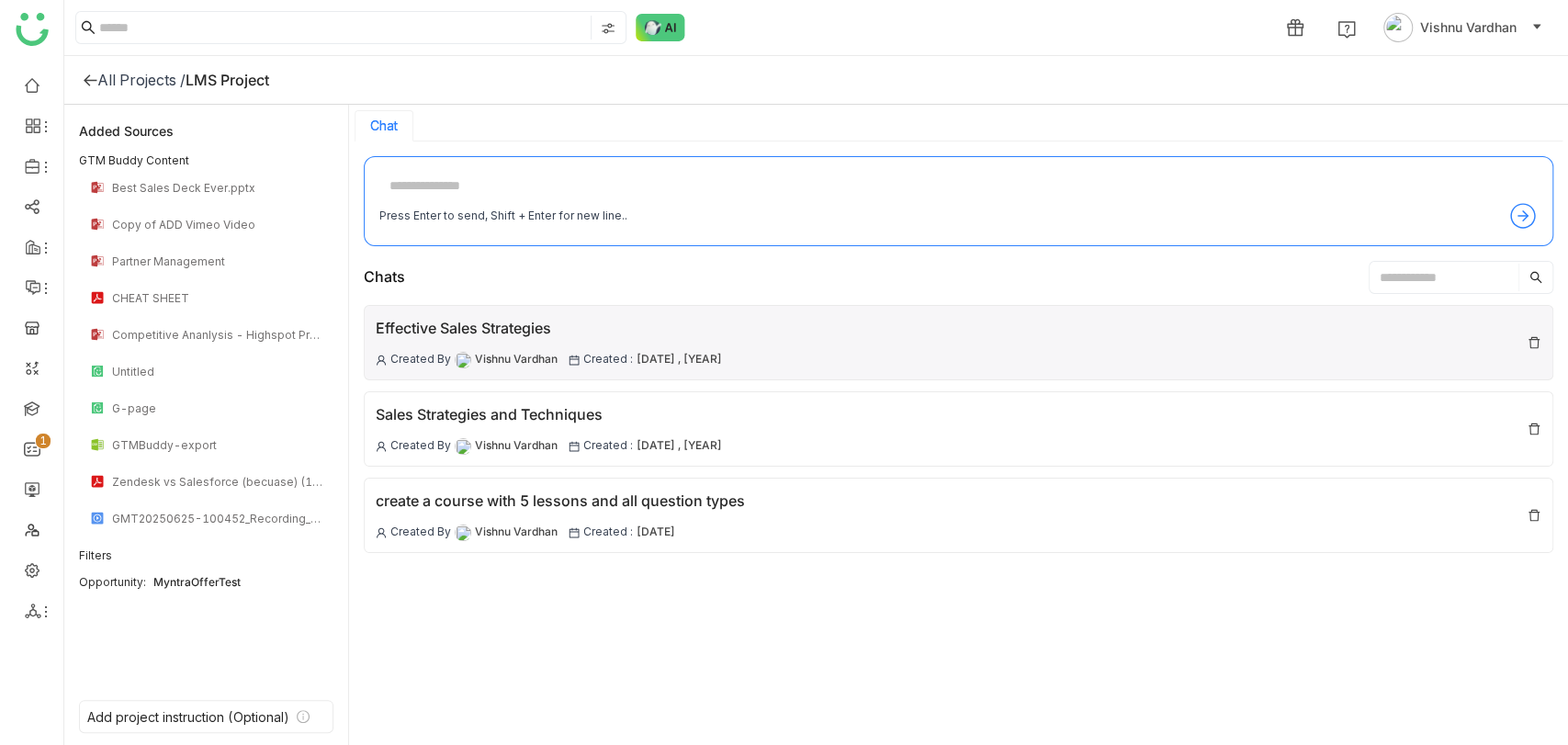 click on "Effective Sales Strategies  Created By  Vishnu Vardhan Created : 23 Jul , 2025" at bounding box center (958, 343) 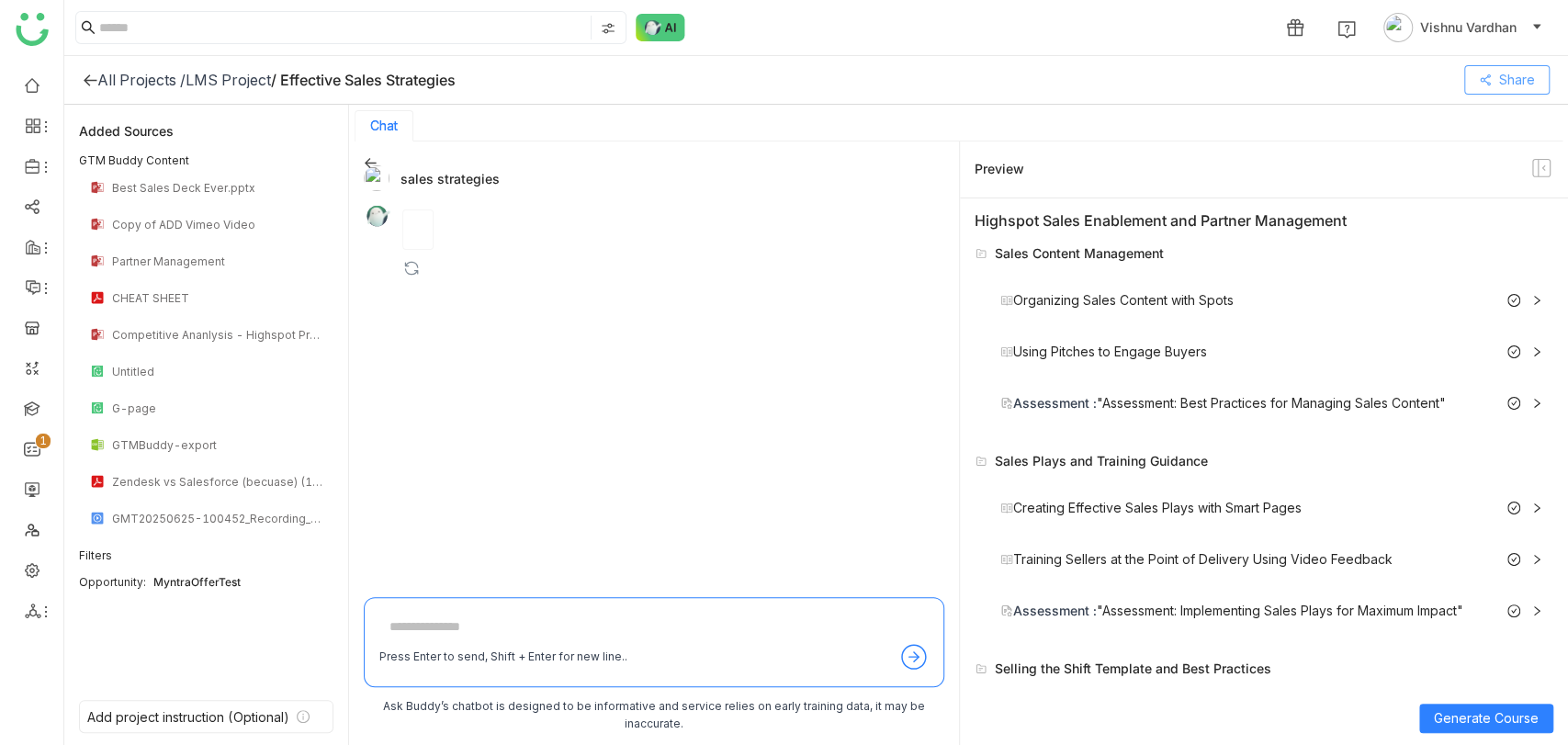 click 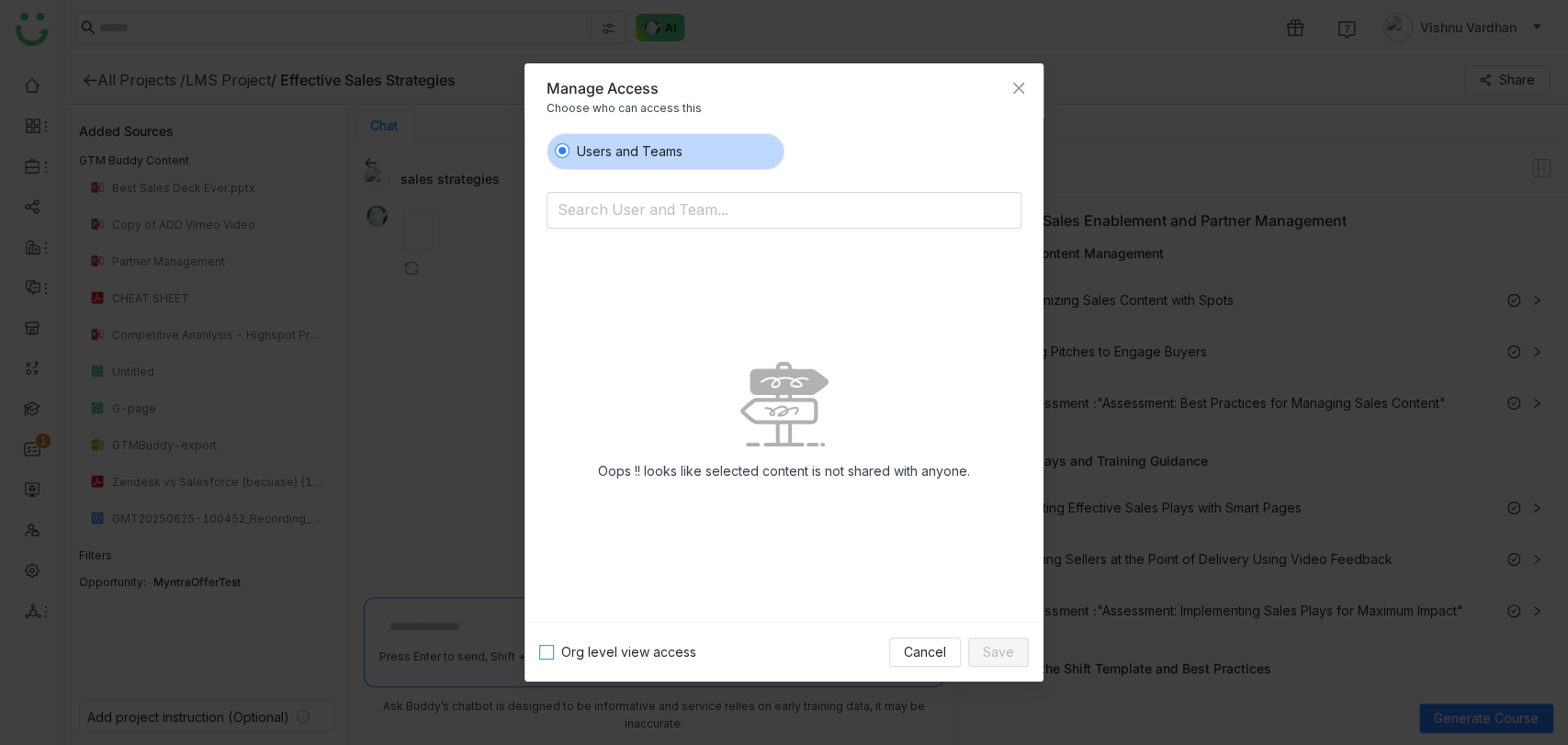 click on "Org level view access" at bounding box center [628, 652] 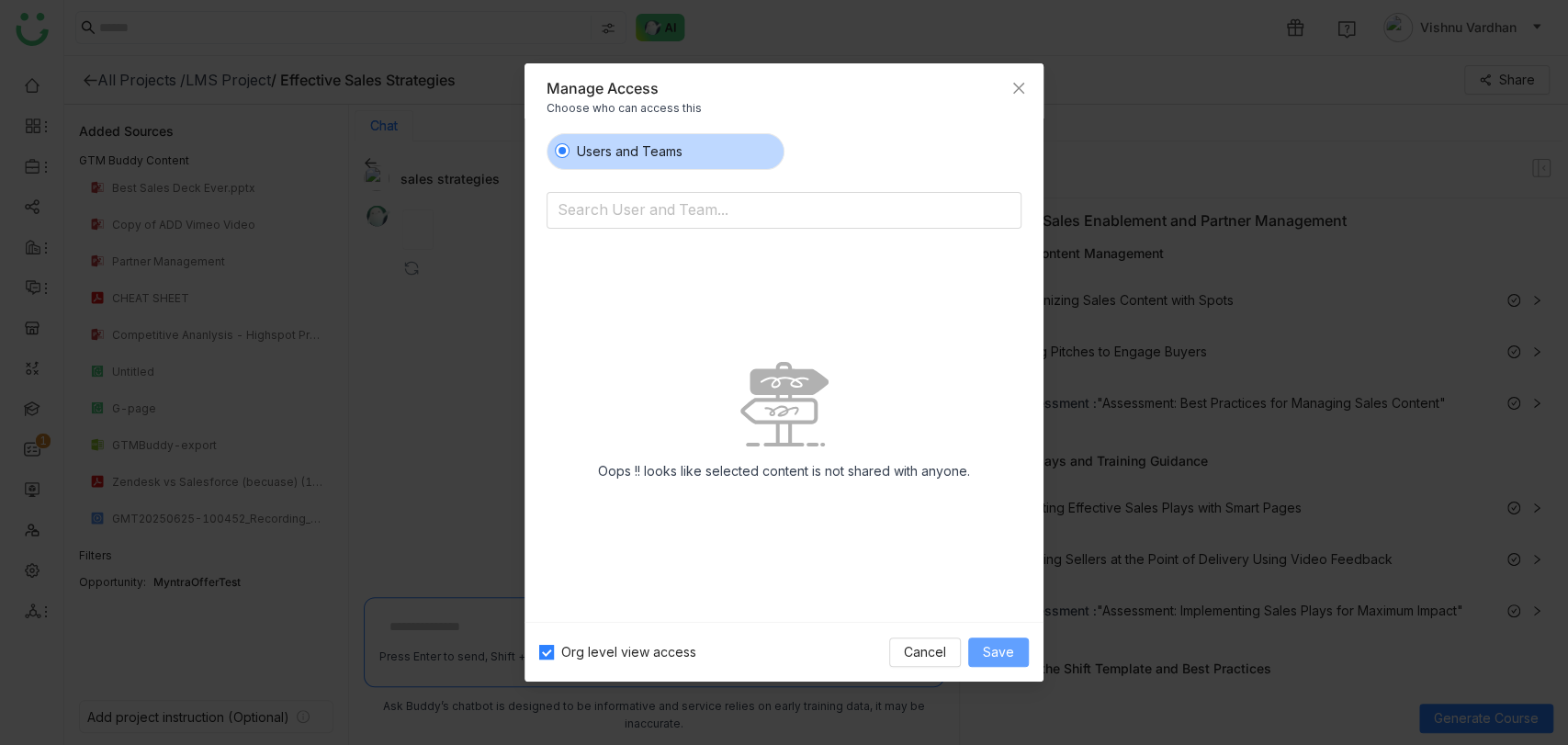 click on "Save" at bounding box center (998, 652) 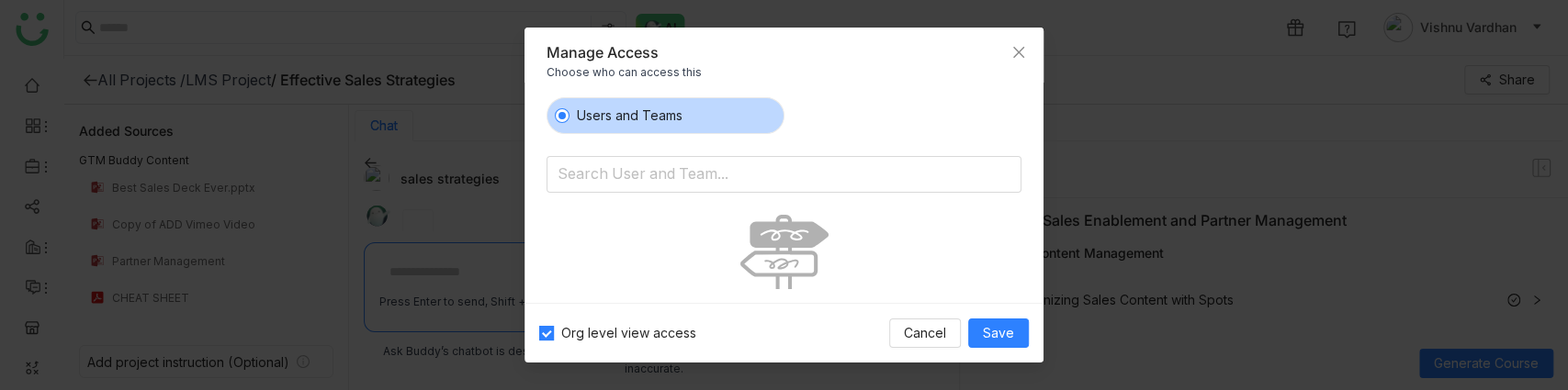 click on "Manage Access   Choose who can access this   Users and Teams    Search User and Team...   Oops !! looks like selected content is not shared with anyone.  Org level view access  Cancel   Save" at bounding box center [784, 195] 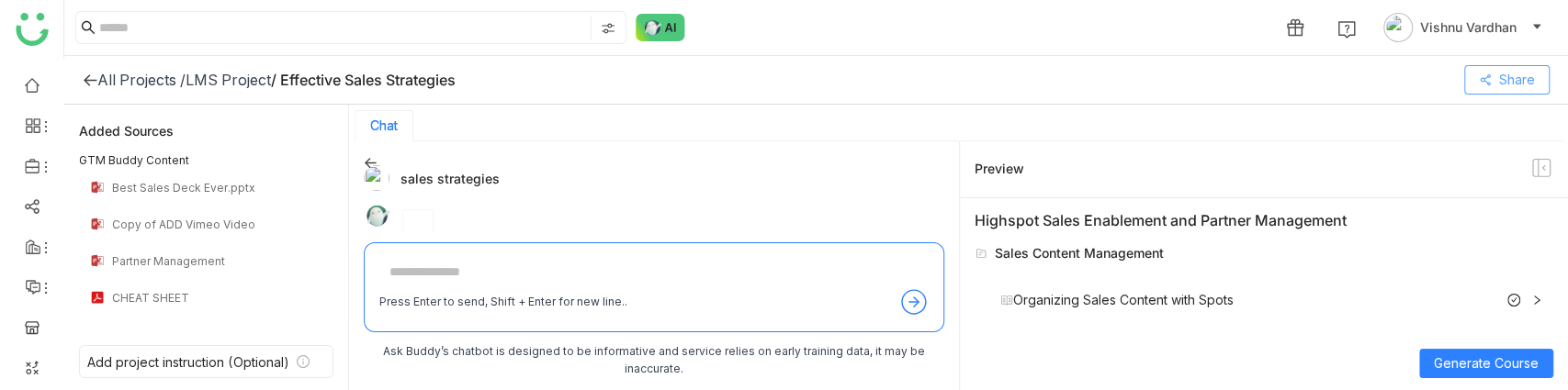 click on "Share" 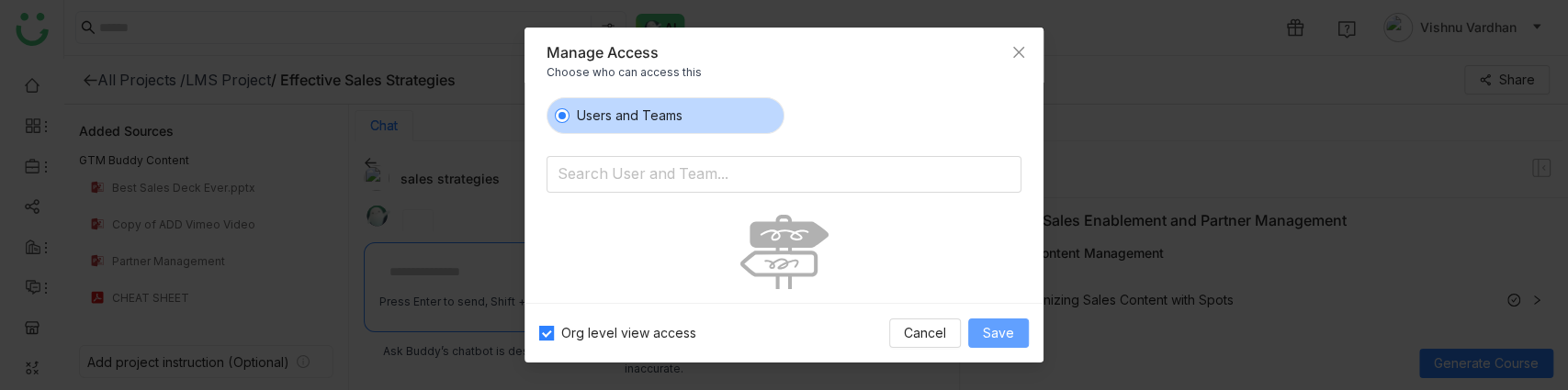 click on "Save" at bounding box center (998, 333) 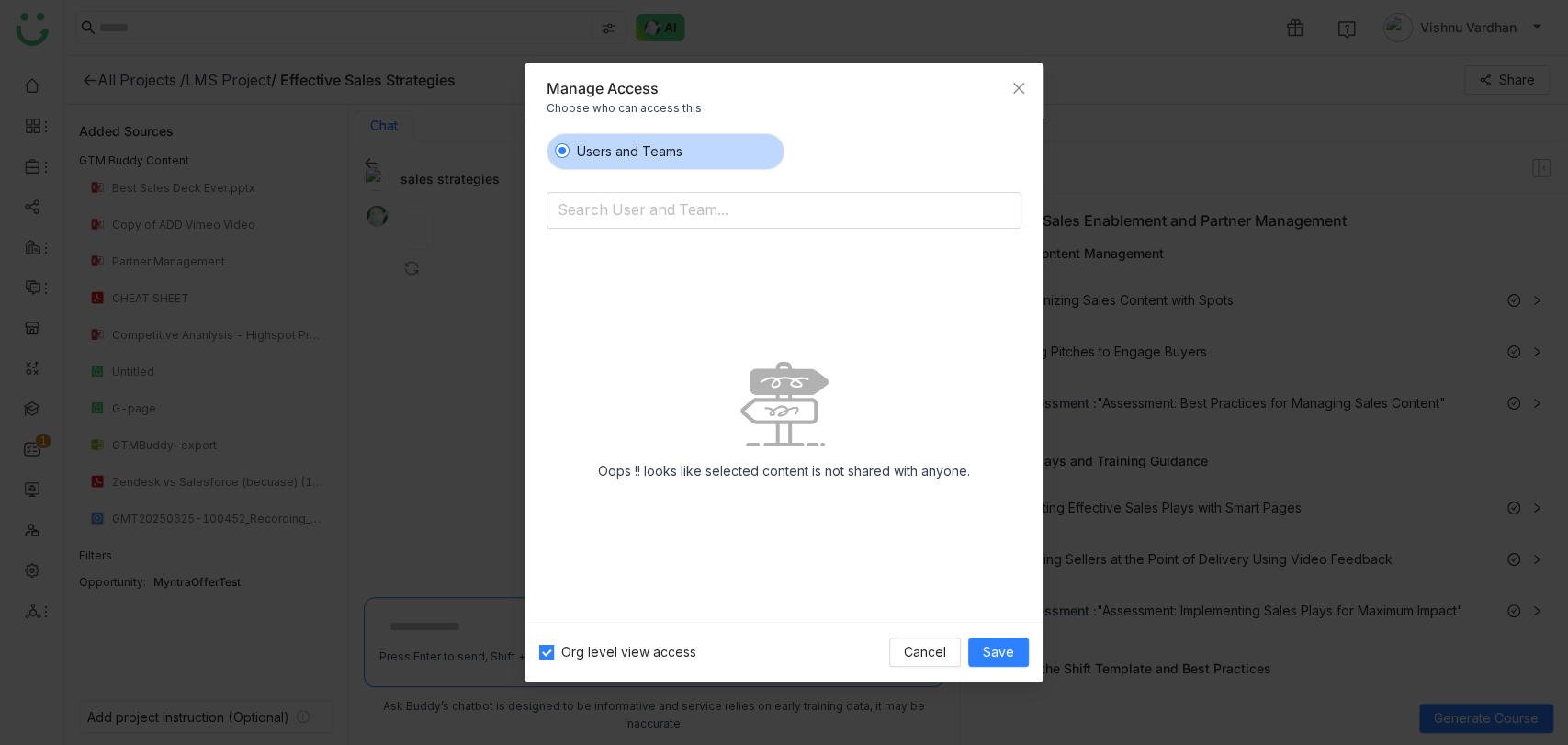 click on "Org level view access  Cancel   Save" at bounding box center [784, 651] 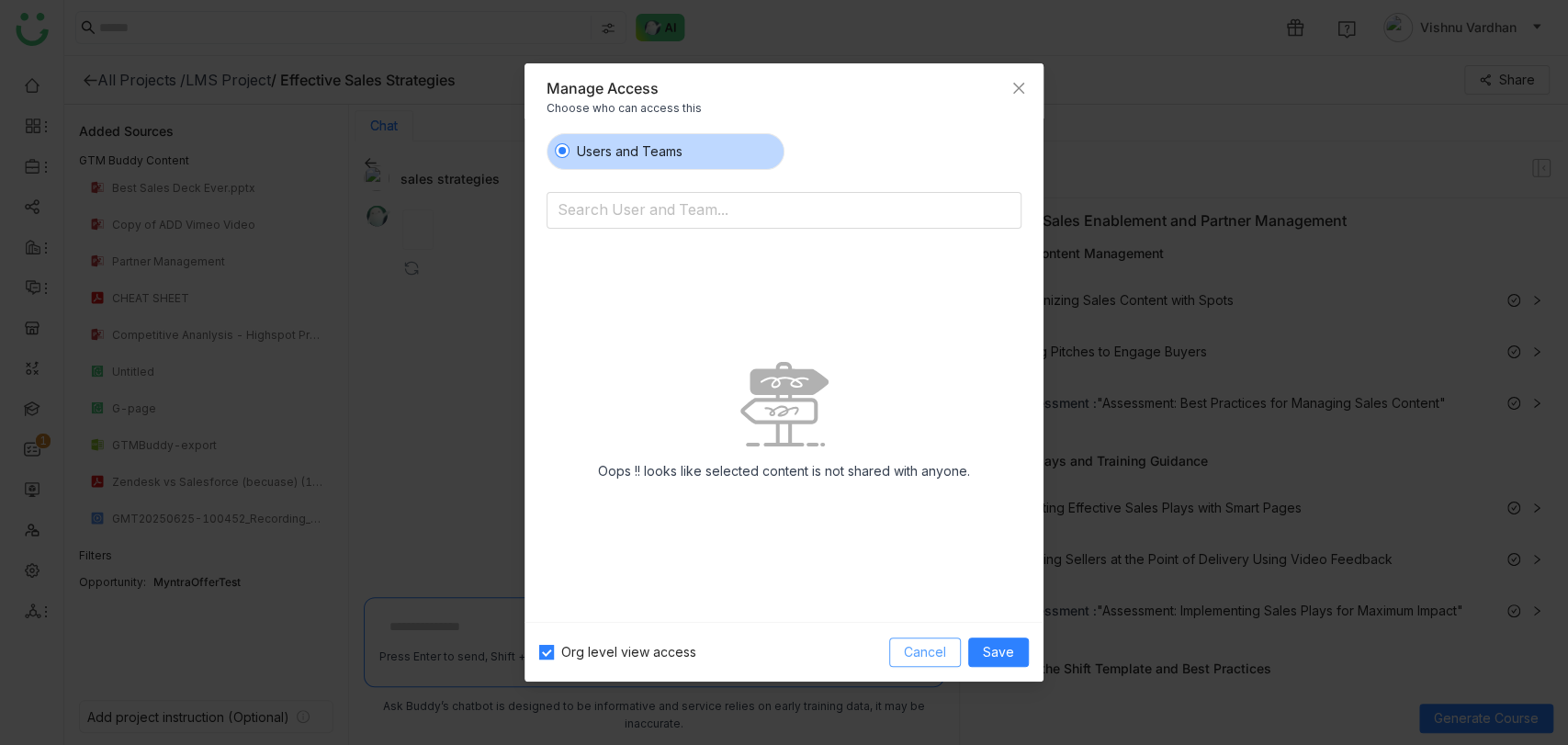 click on "Cancel" at bounding box center (925, 652) 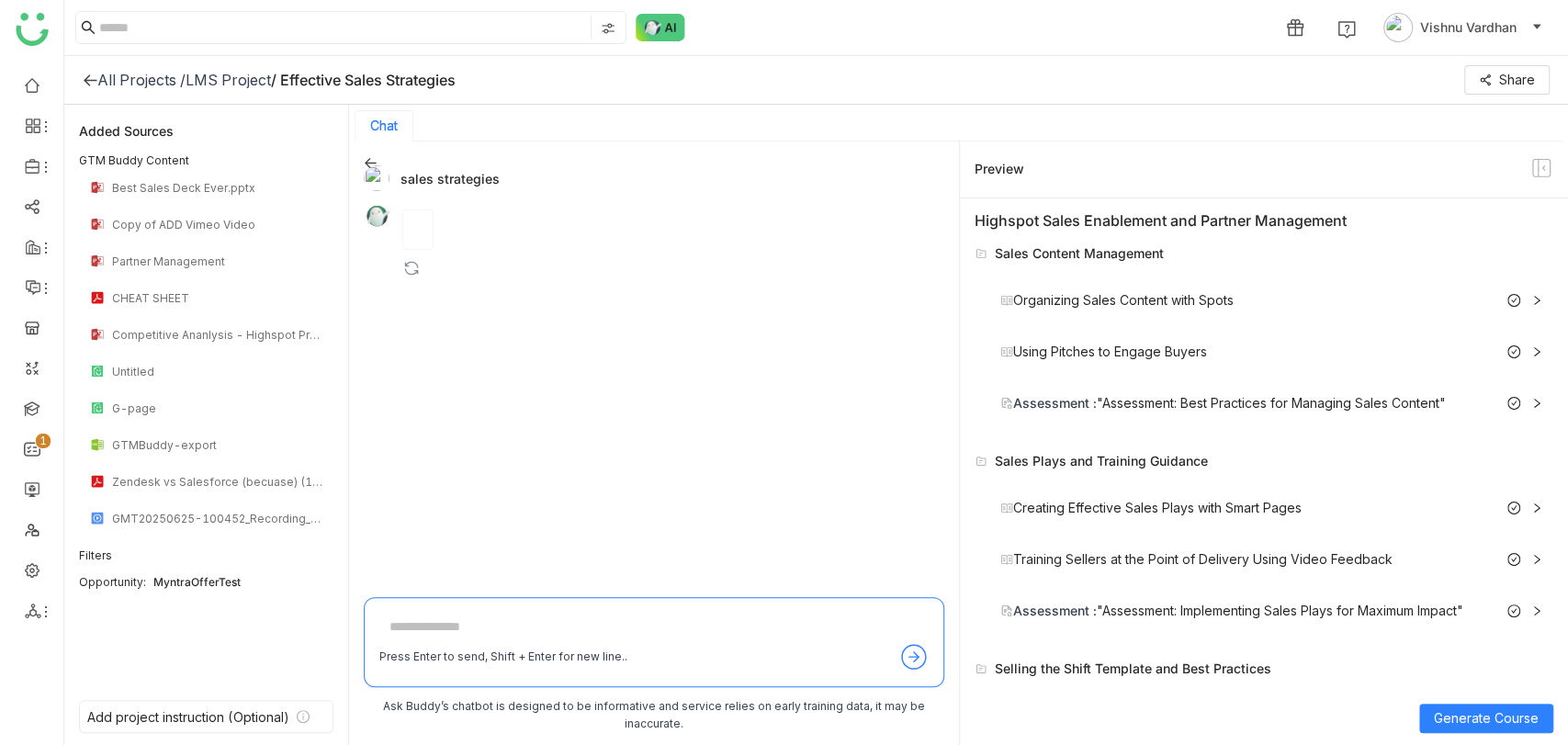 click on "LMS Project" 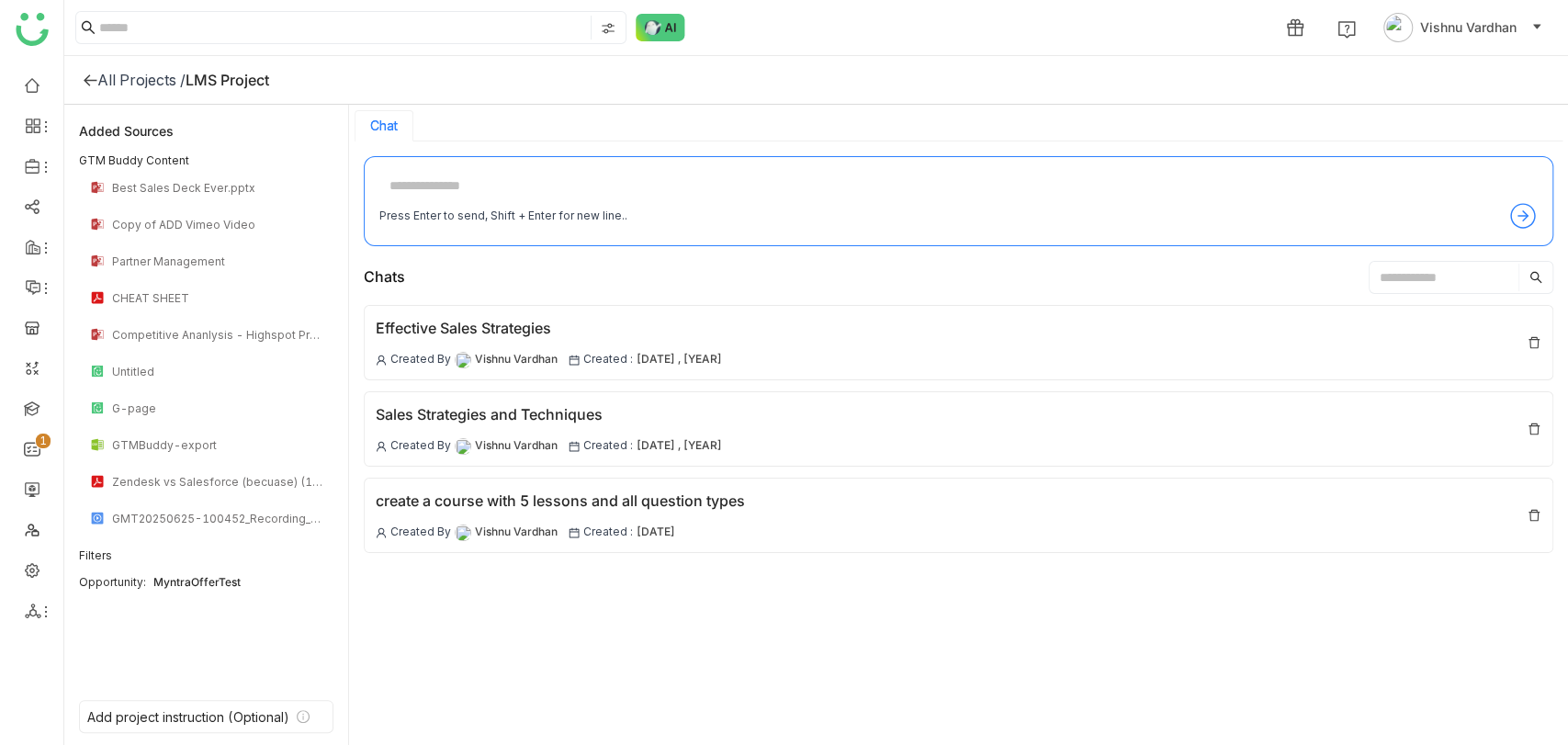 click on "LMS Project" 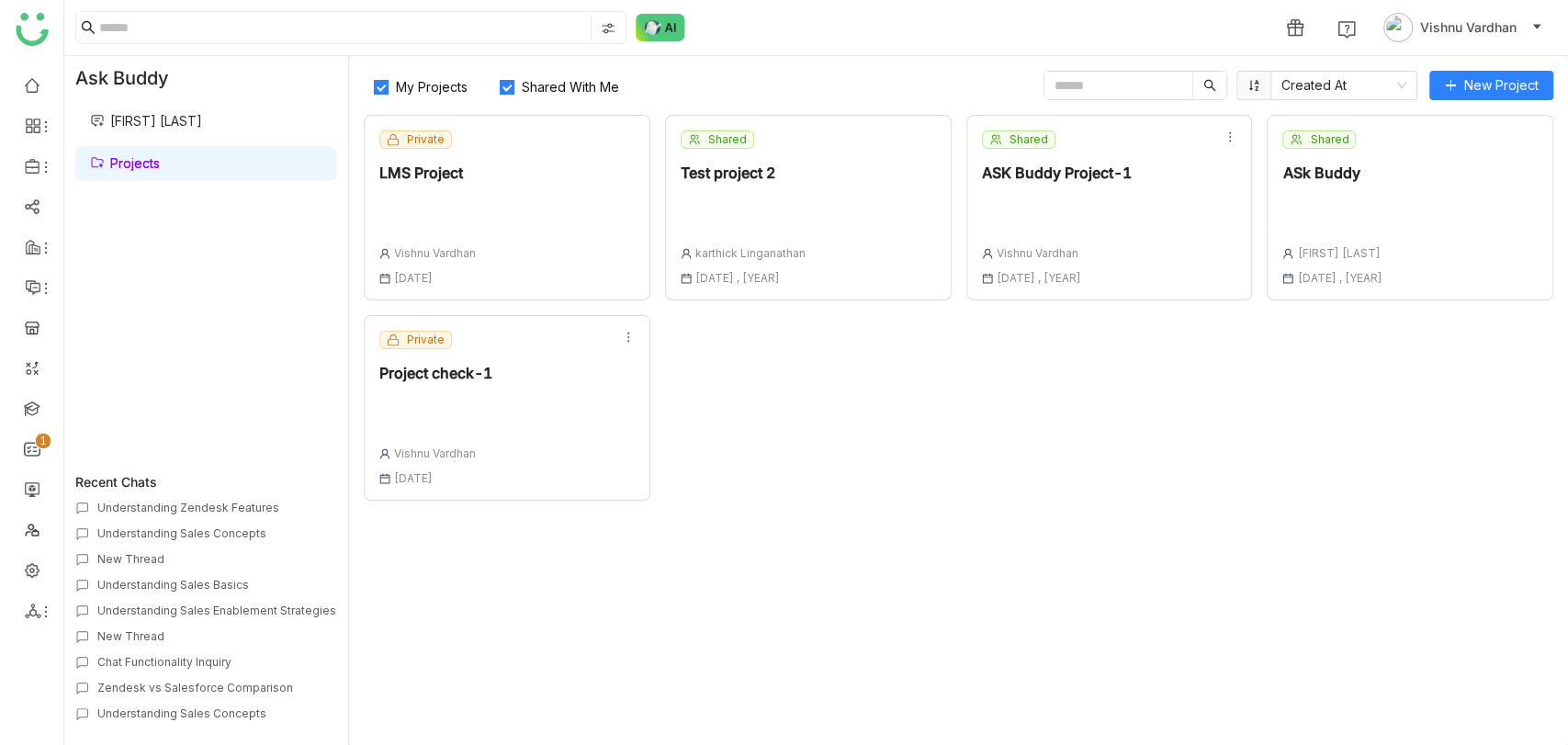 click on "Private  Project check-1  Vishnu Vardhan 06 Aug , 2025" 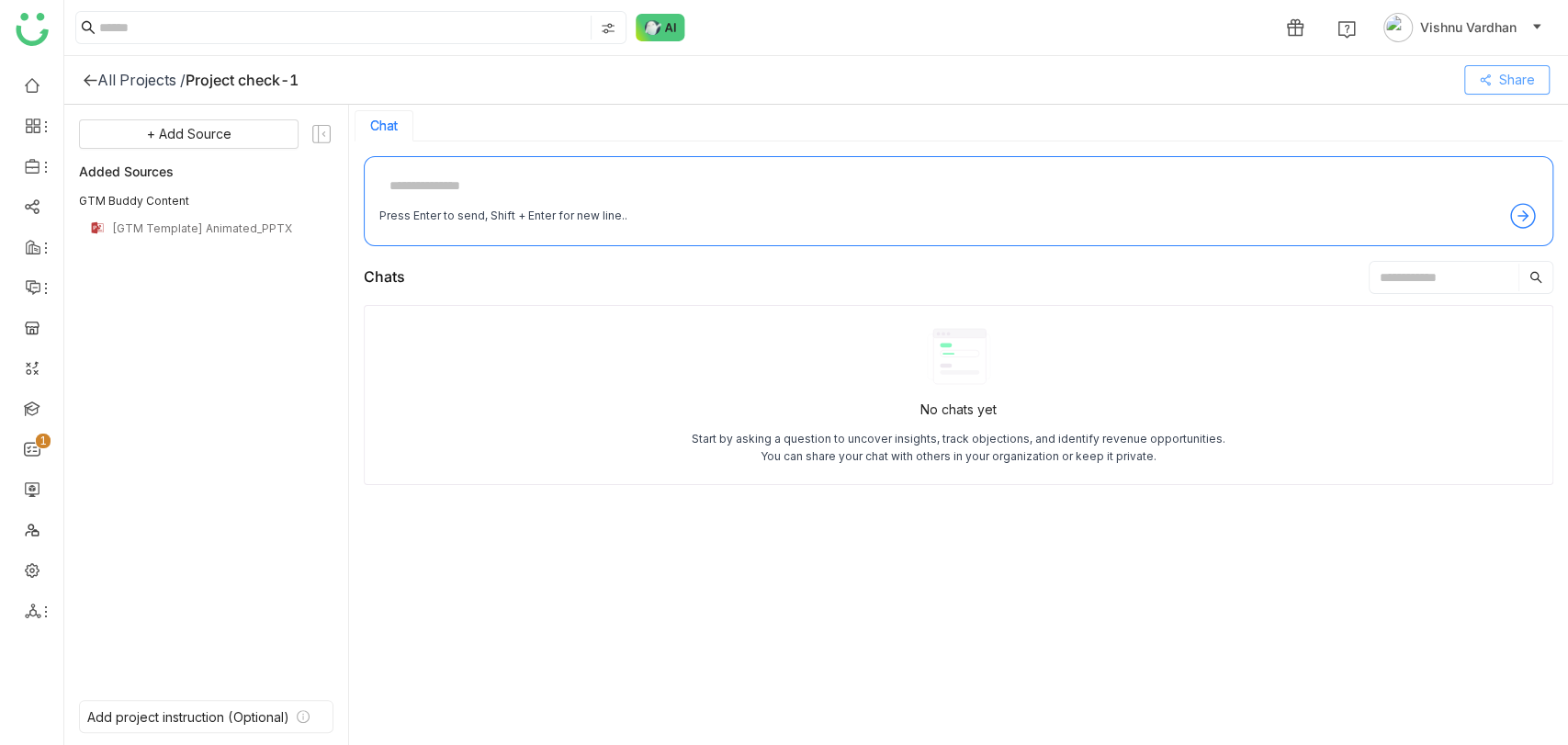 click on "Share" 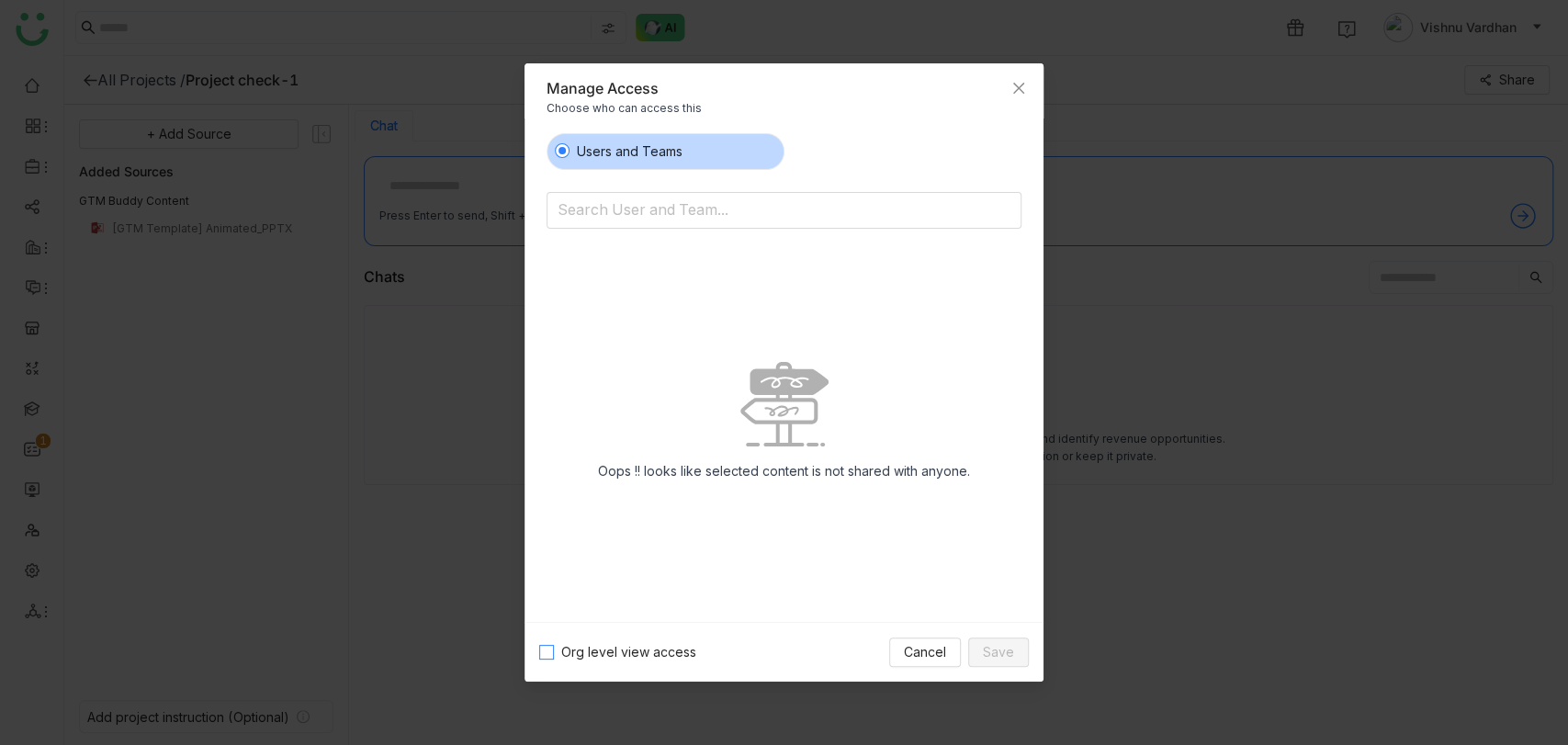 click on "Org level view access" at bounding box center (628, 652) 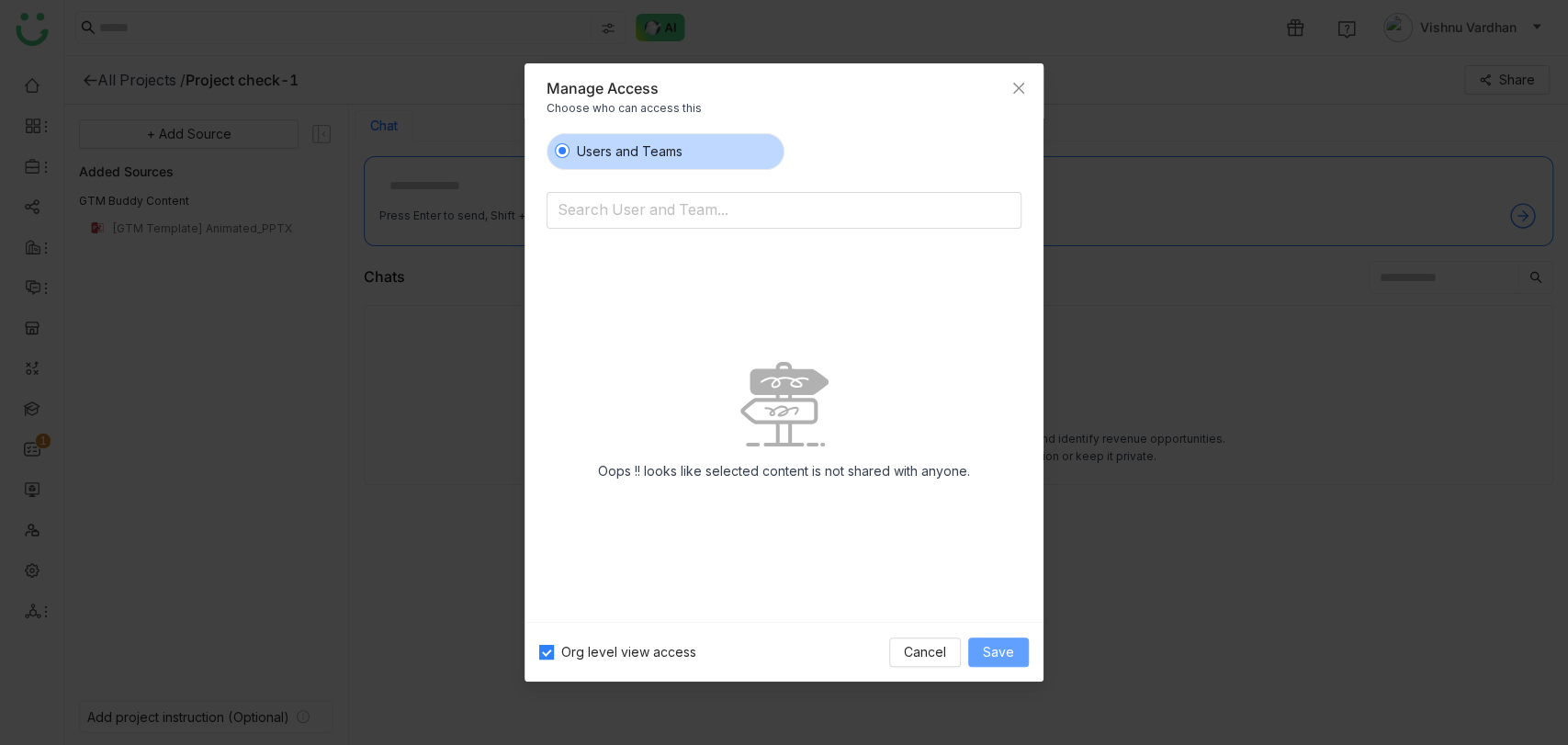click on "Save" at bounding box center [998, 652] 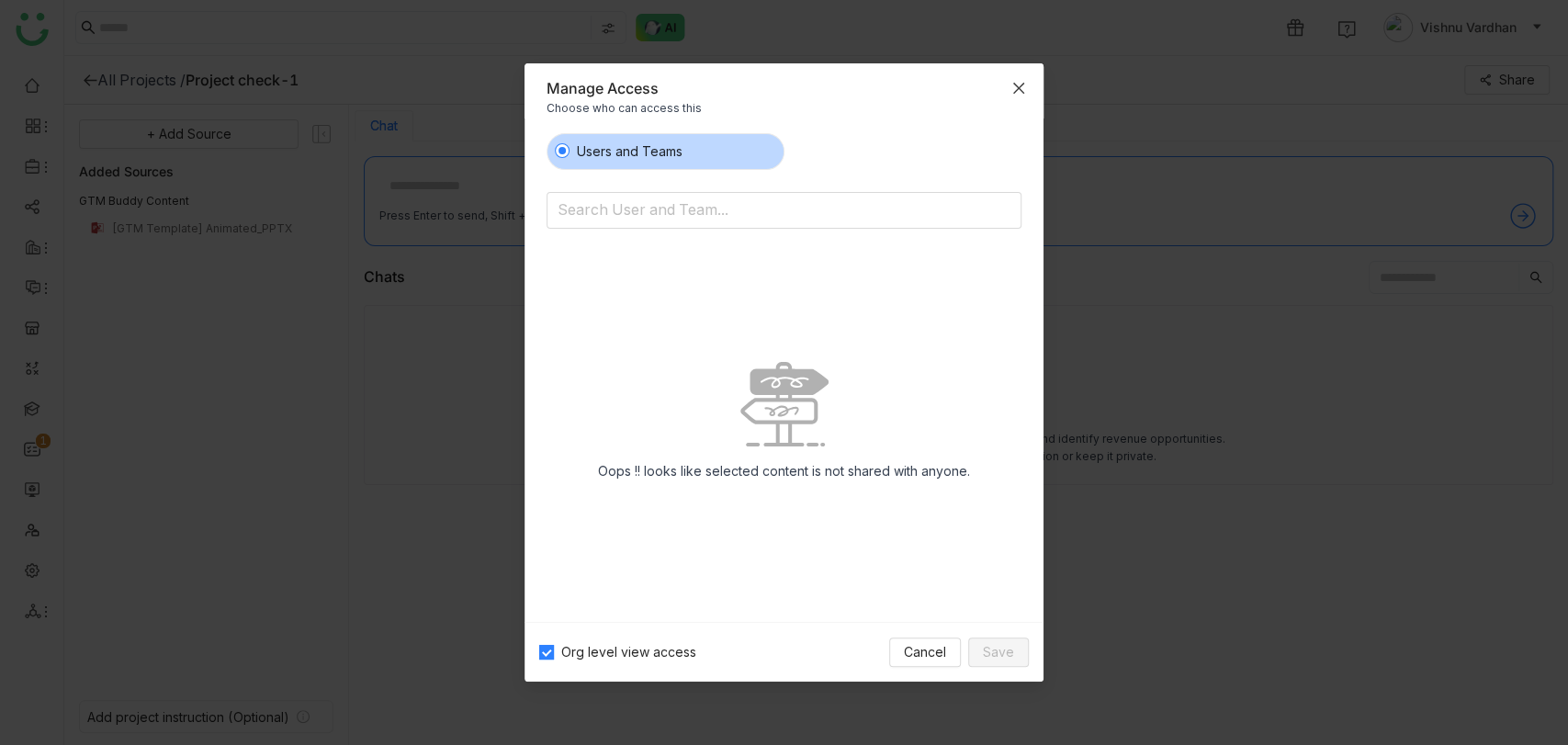 click 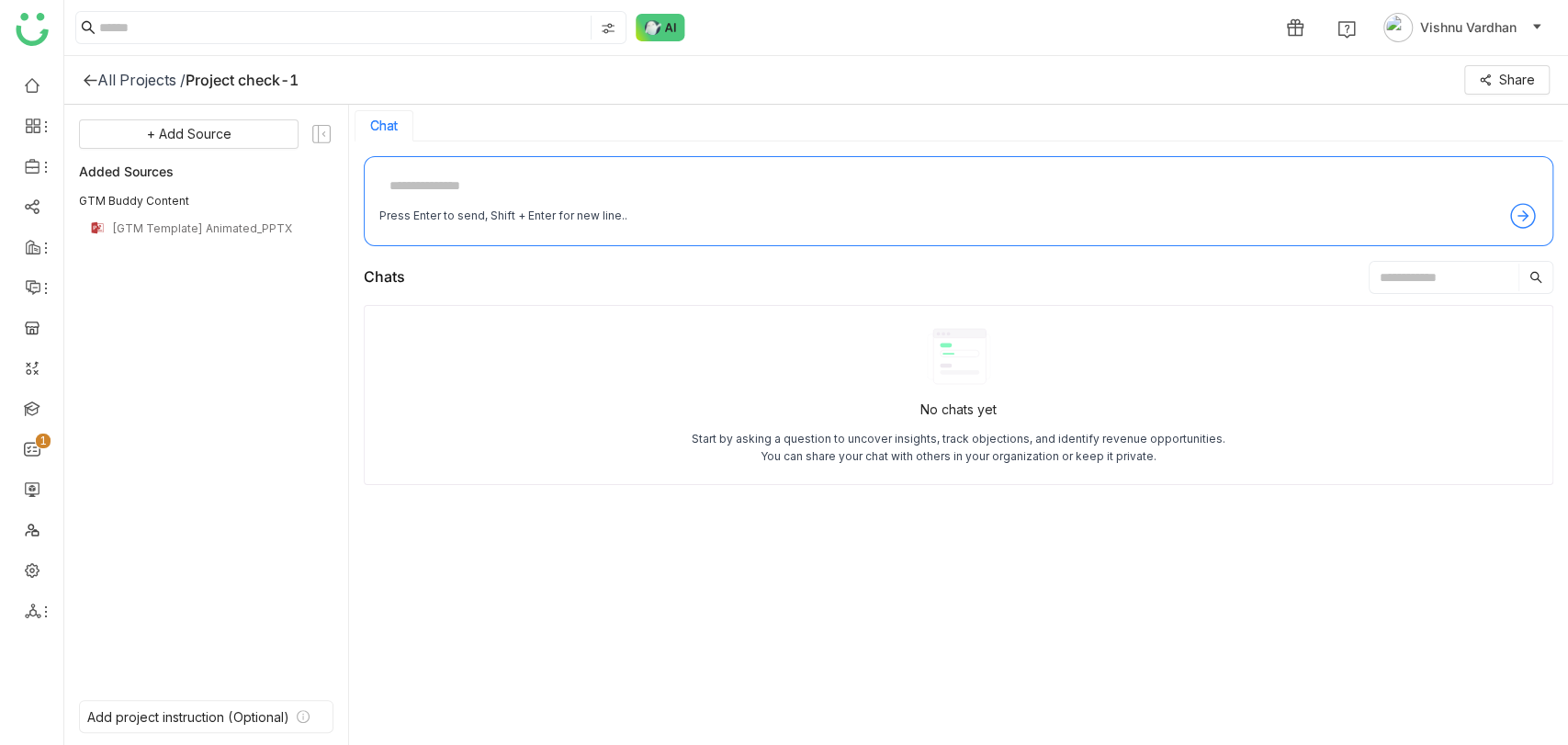 click on "All Projects /" 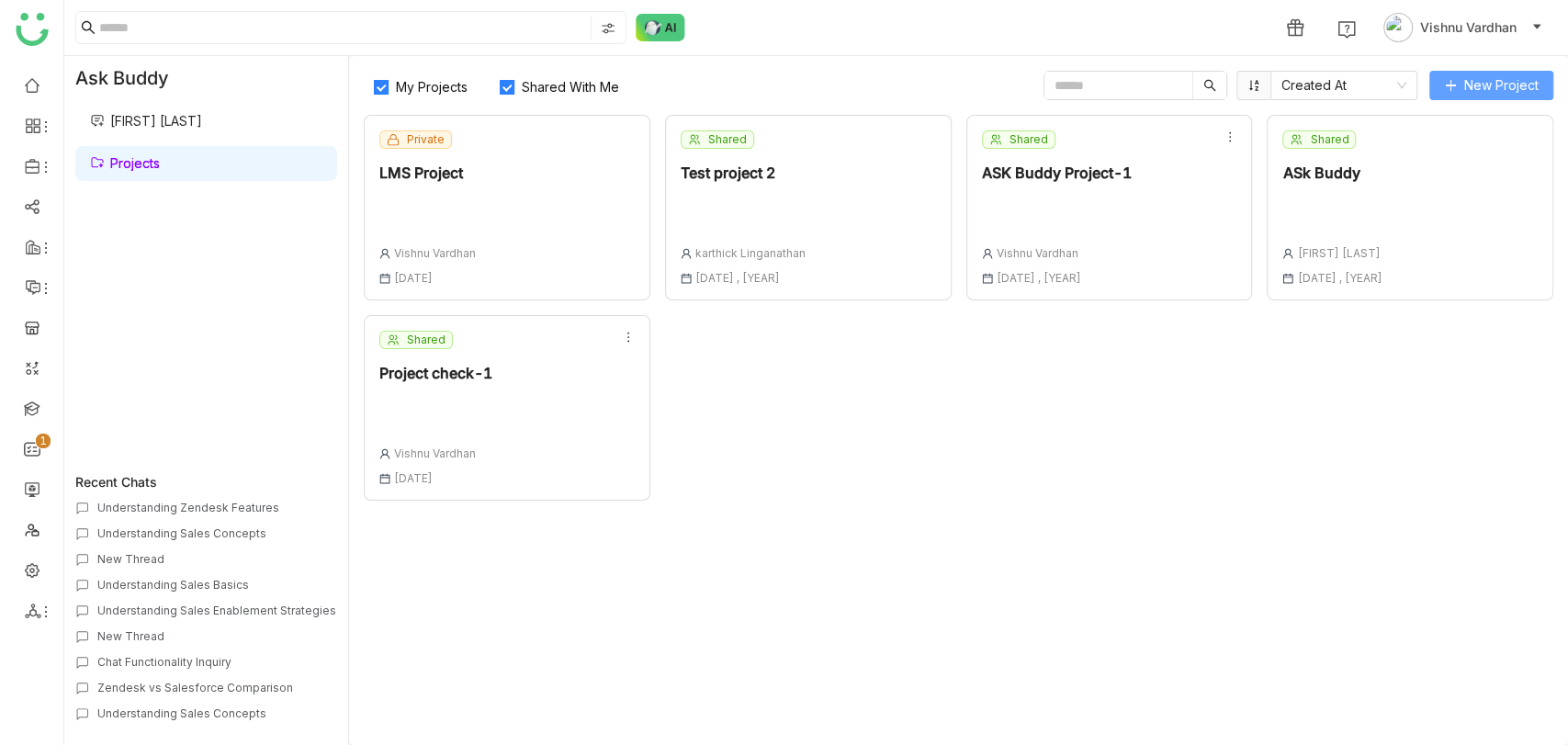 click on "New Project" 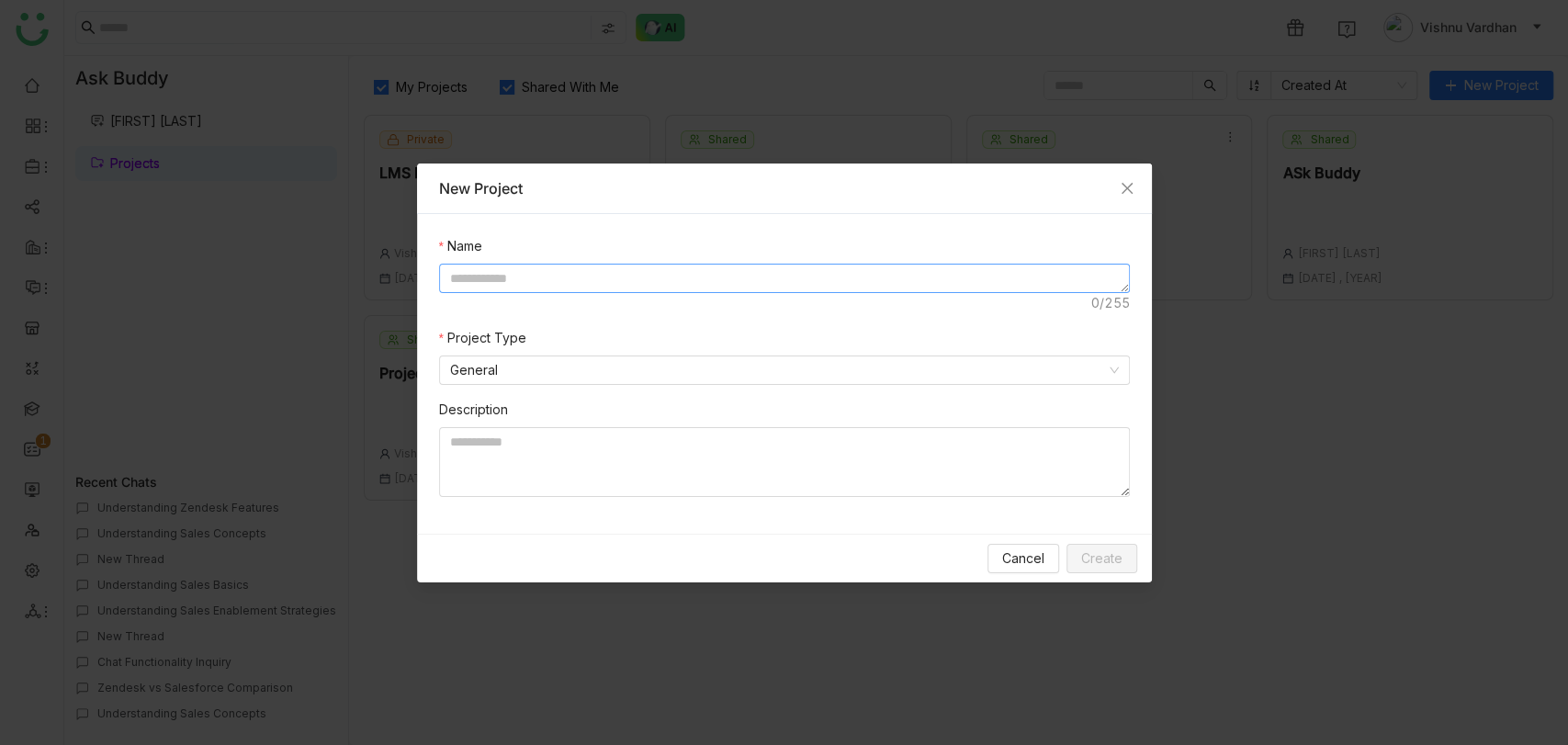 click 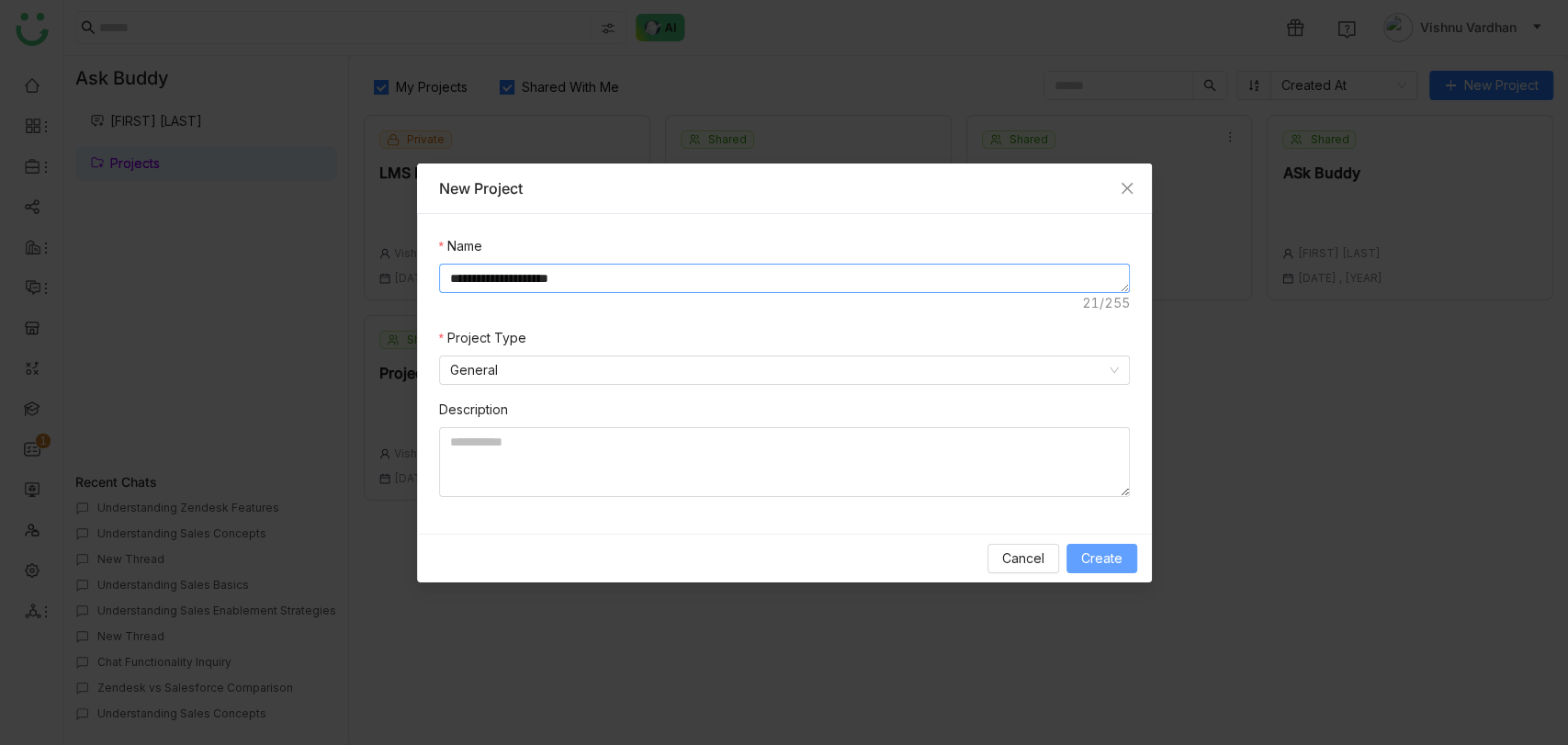 type on "**********" 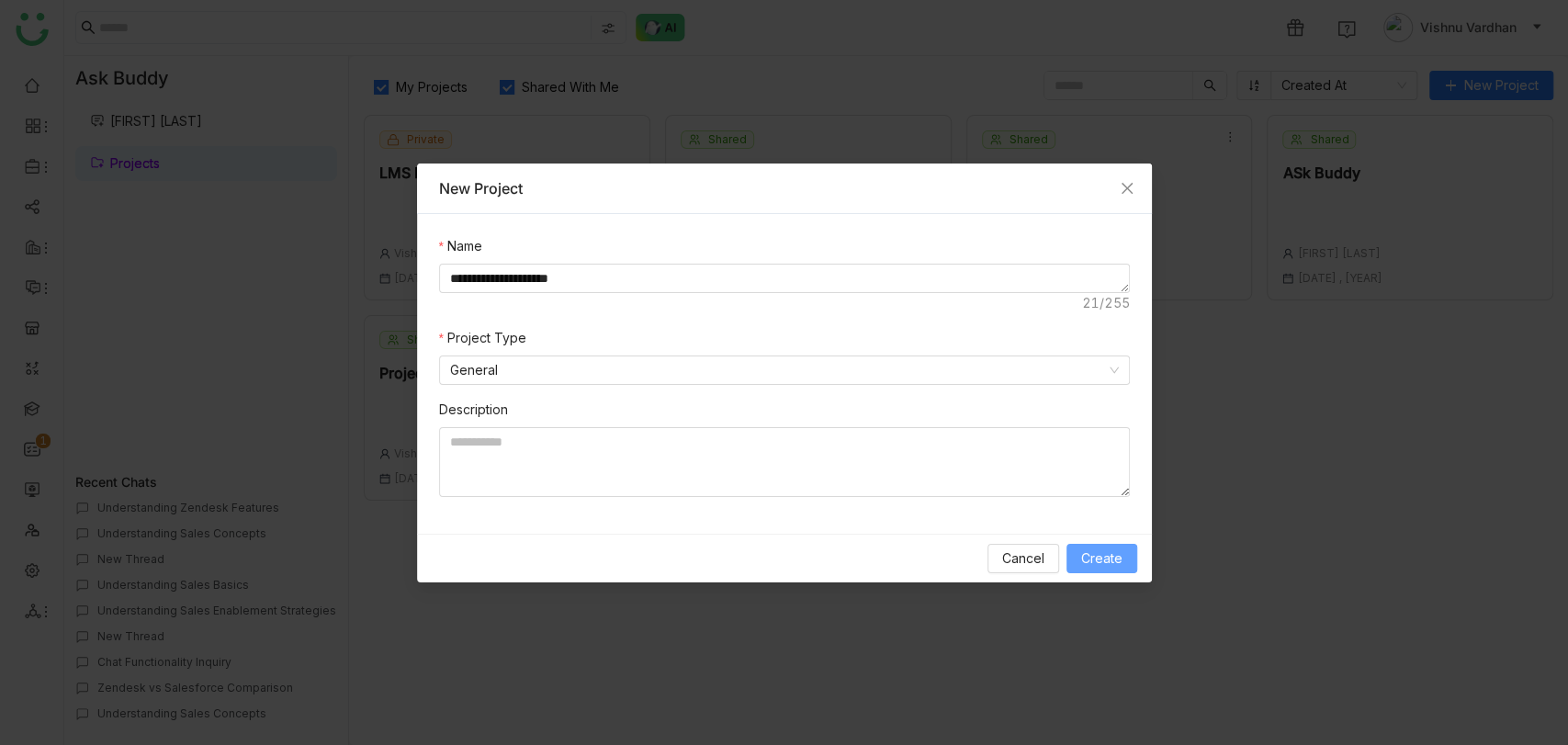 click on "Create" at bounding box center (1101, 559) 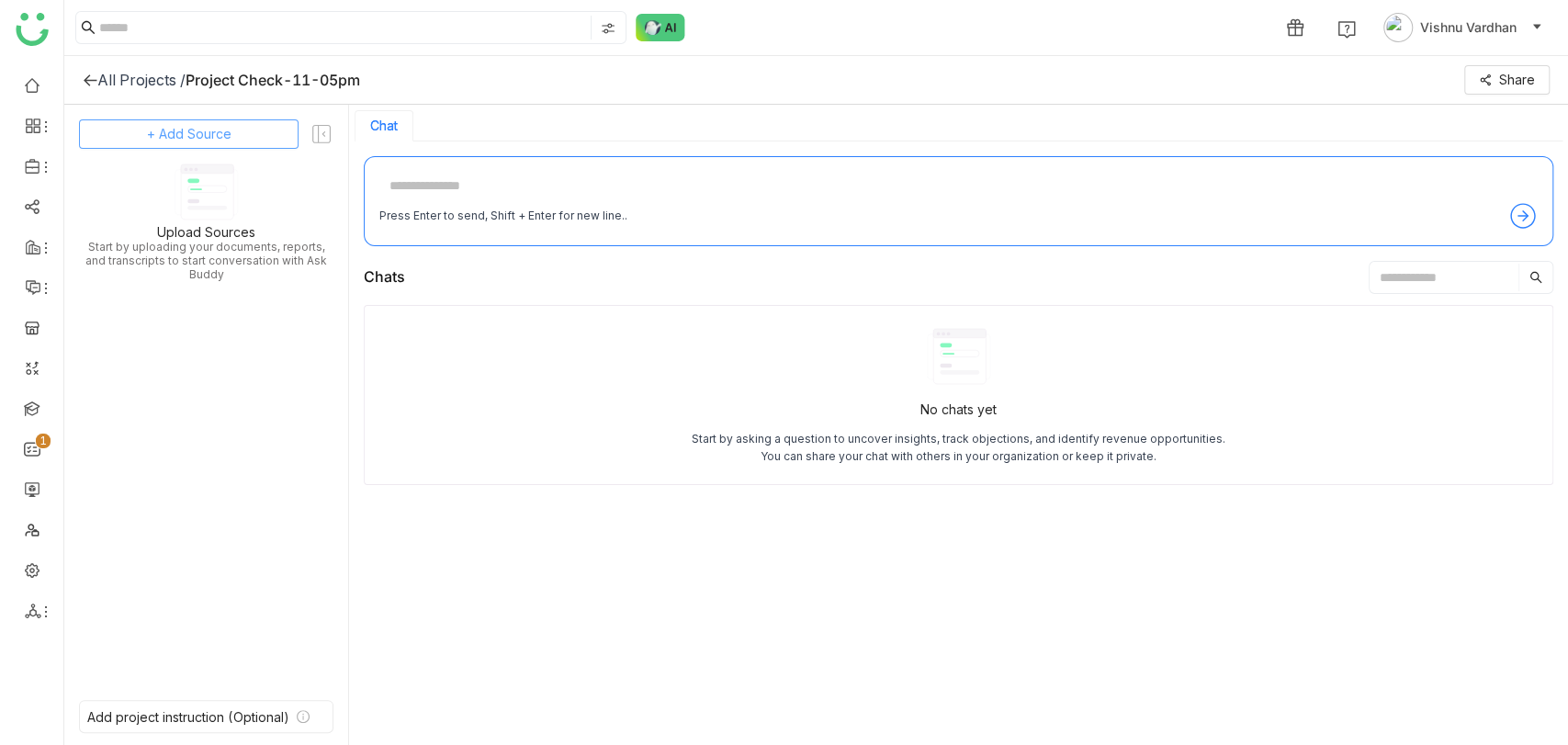 click on "+ Add Source" 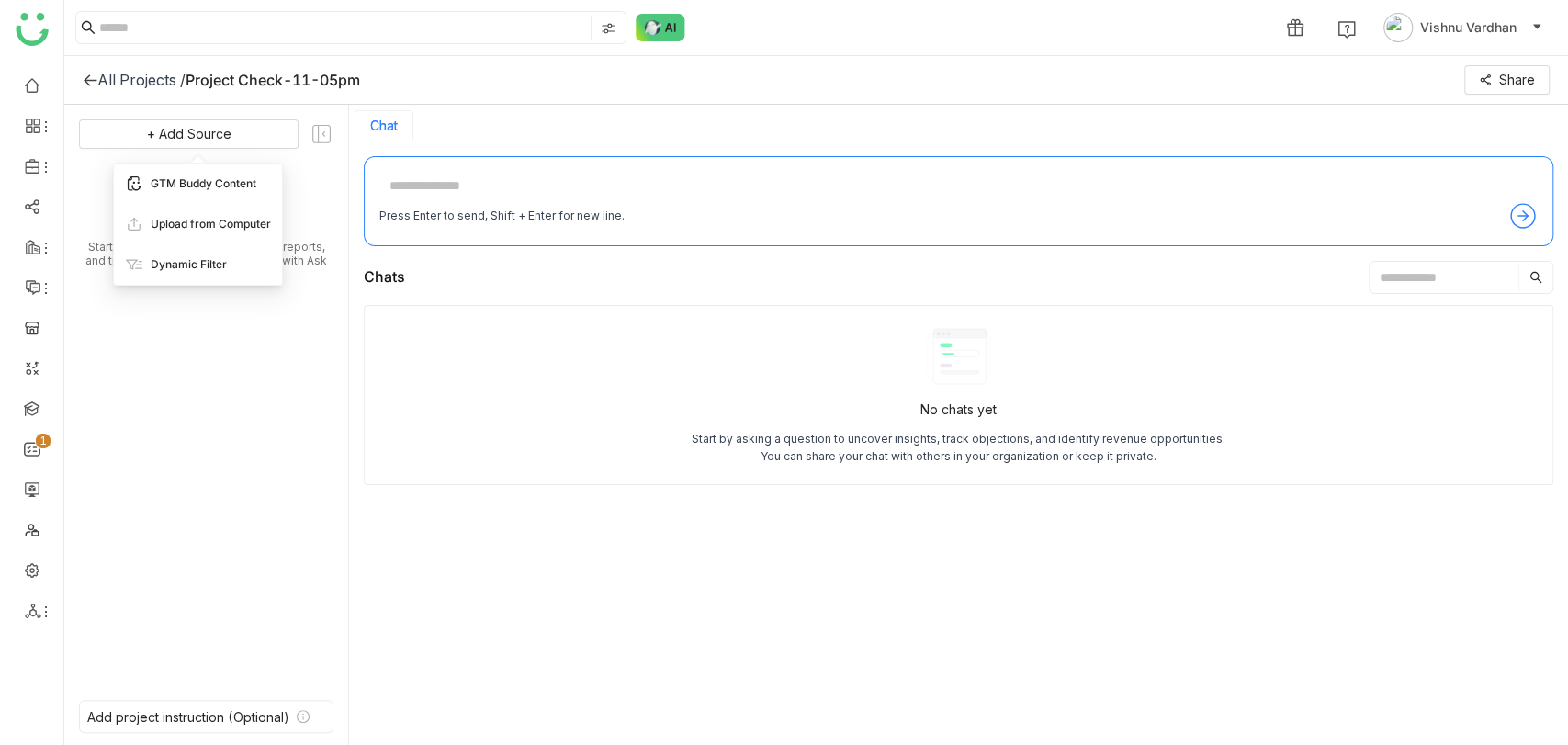 click on "GTM Buddy Content" at bounding box center (203, 184) 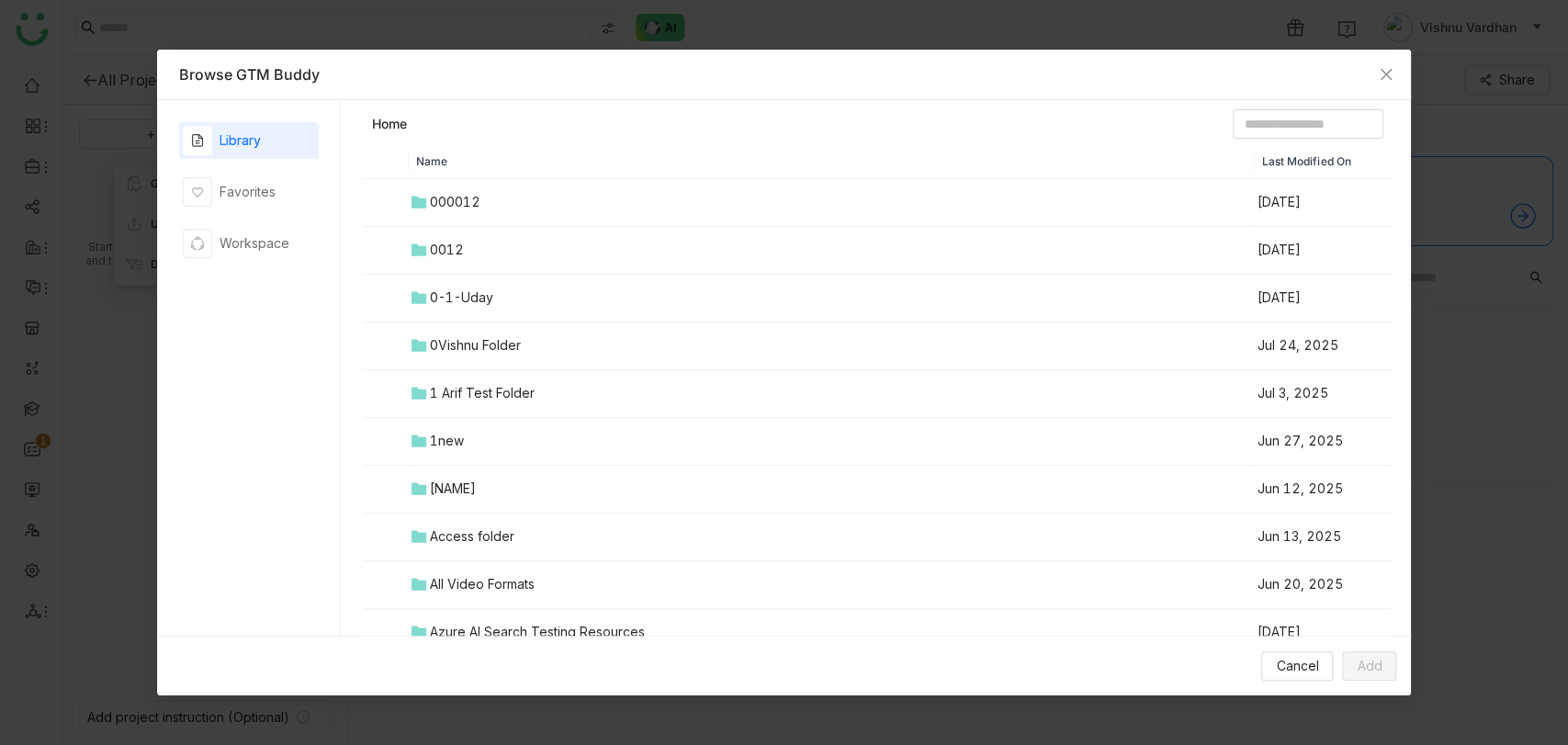 click on "0Vishnu Folder" at bounding box center (475, 345) 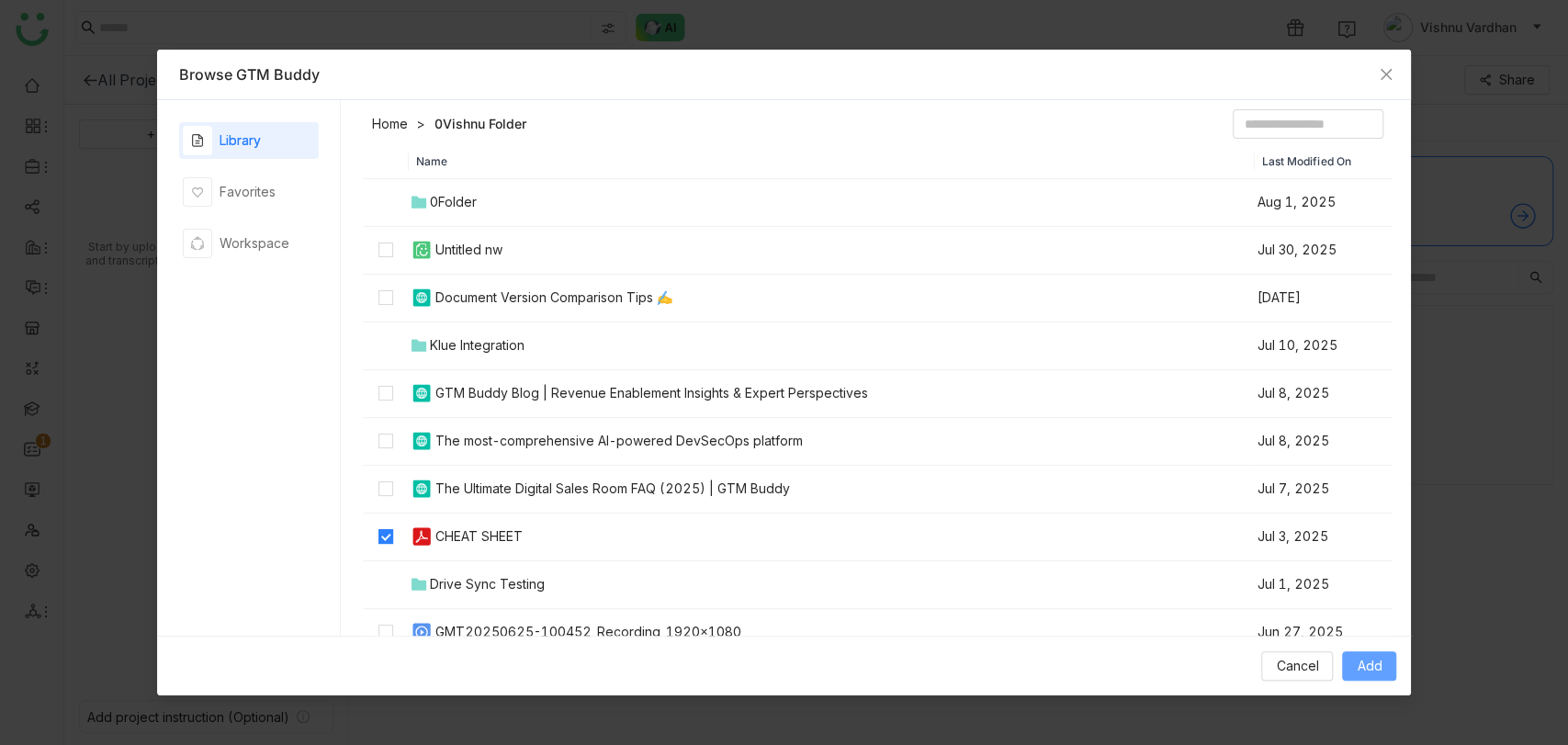 click on "Add" at bounding box center (1369, 666) 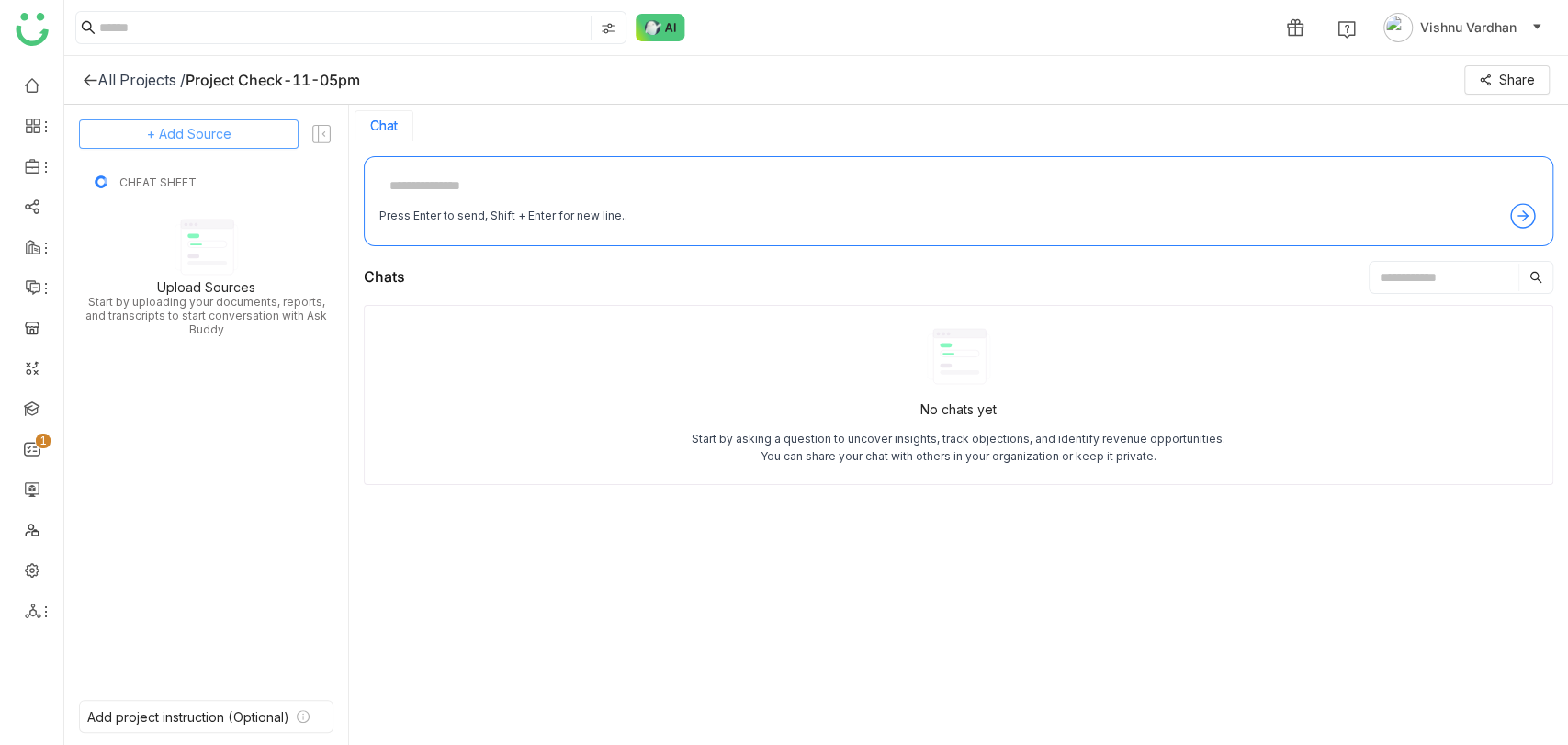 click on "+ Add Source" 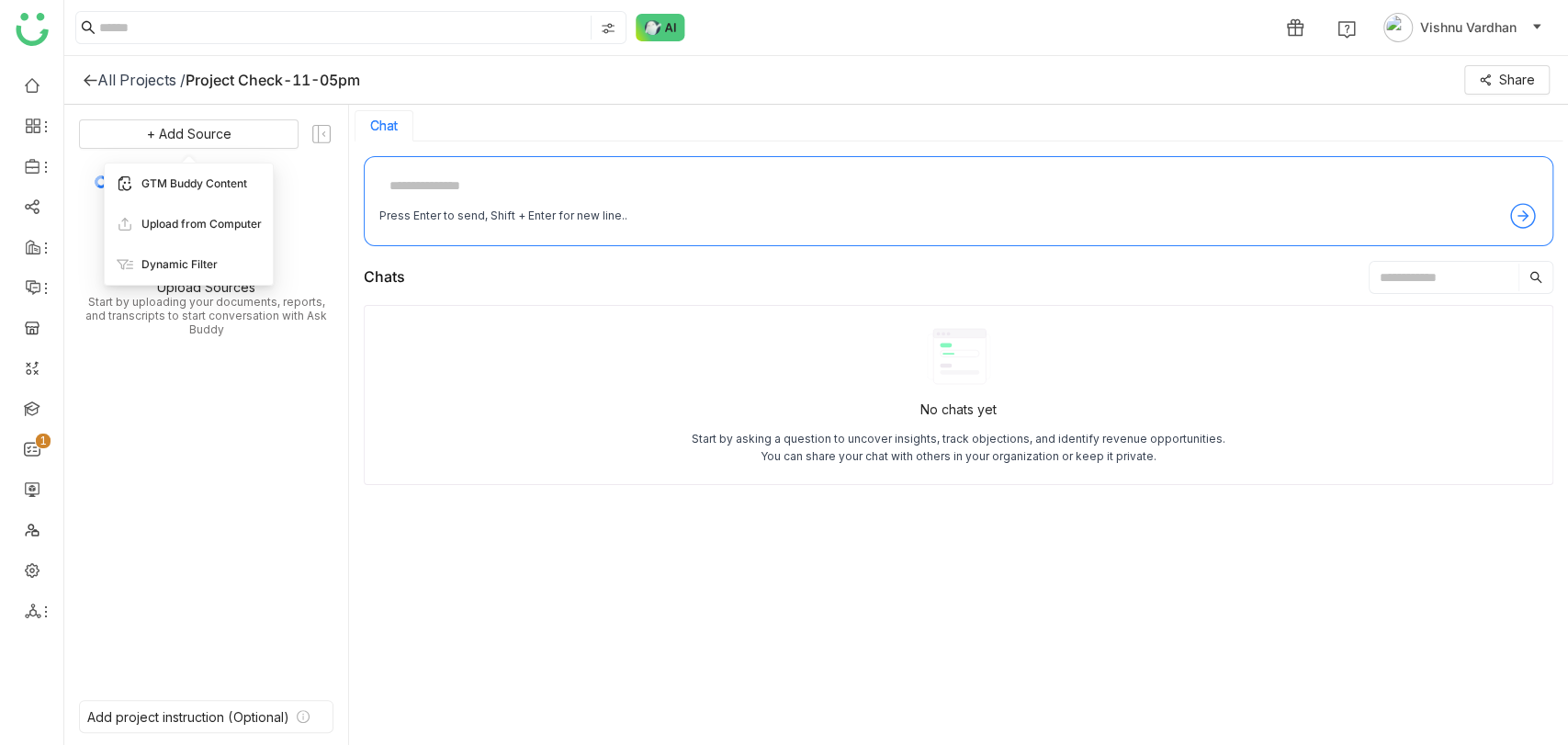 click on "GTM Buddy Content" at bounding box center (194, 184) 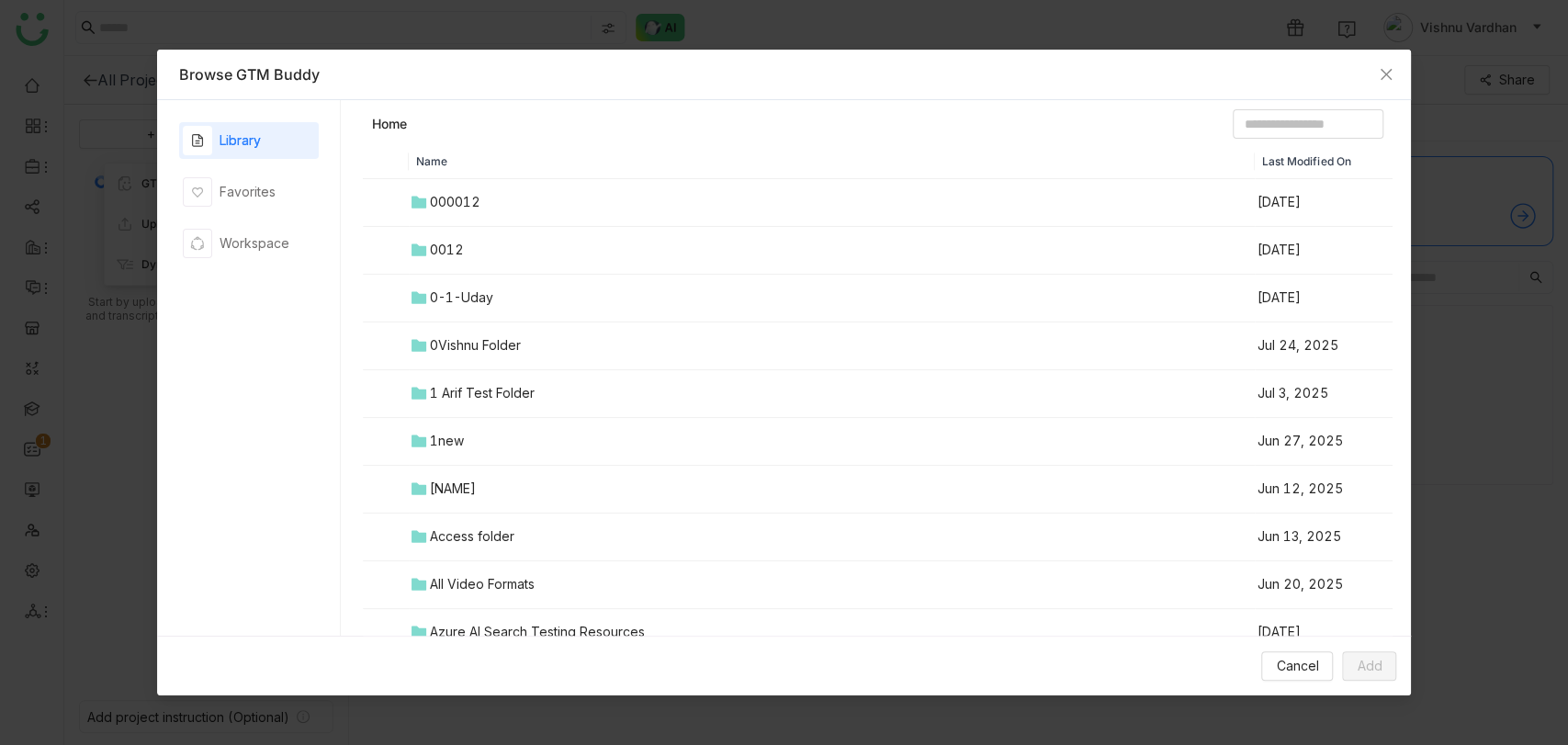 click on "1 Arif Test Folder" at bounding box center (832, 394) 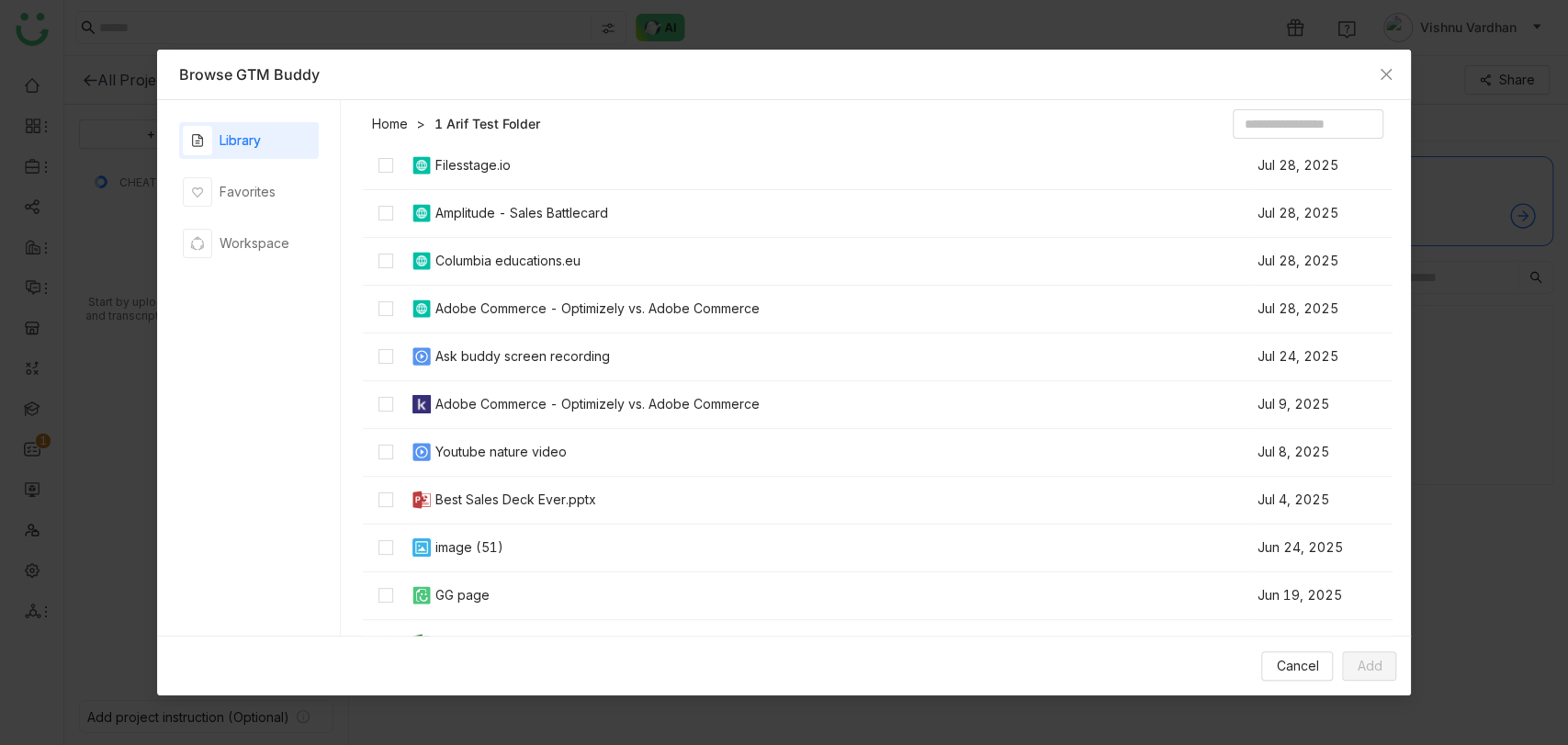 scroll, scrollTop: 310, scrollLeft: 0, axis: vertical 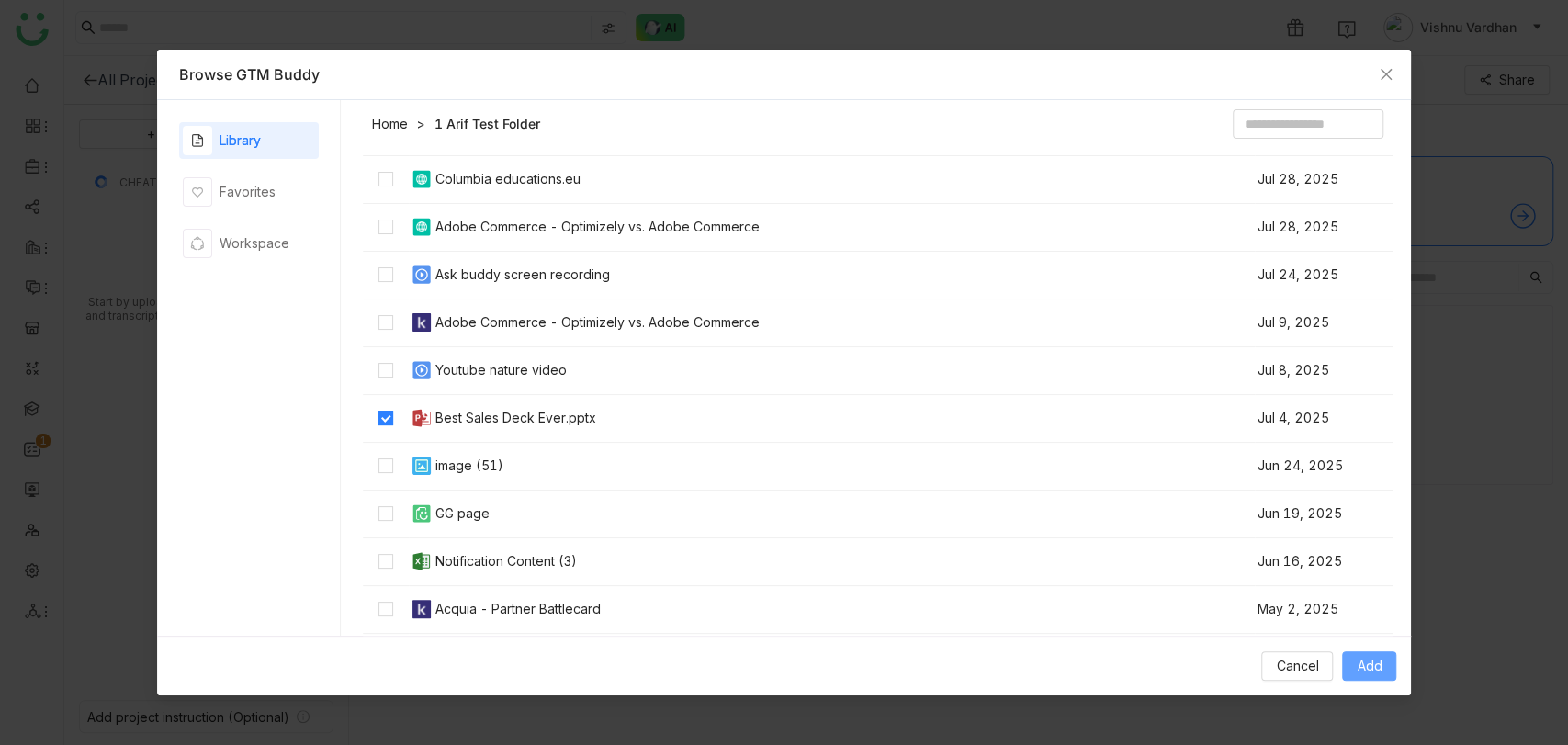 click on "Add" at bounding box center [1369, 666] 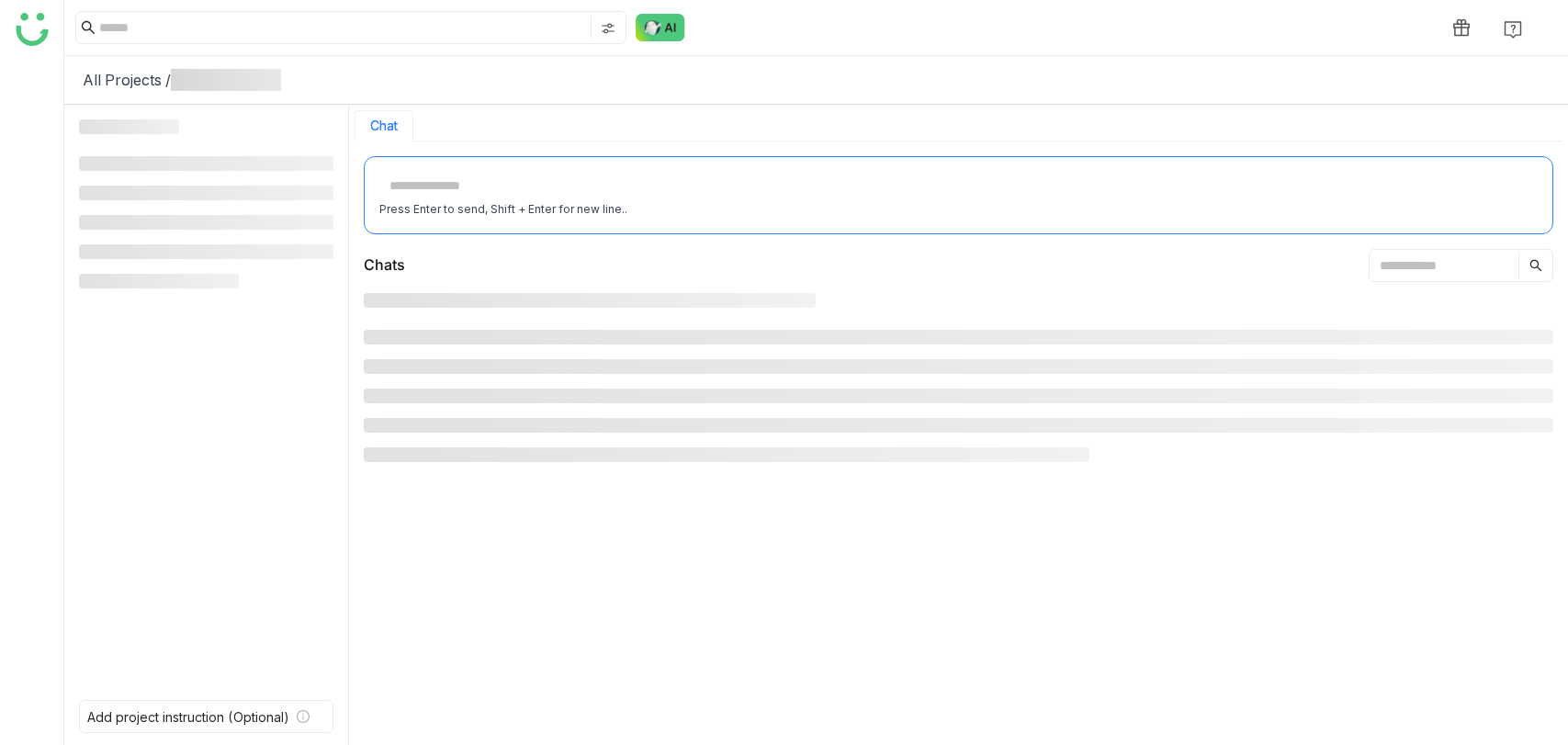 scroll, scrollTop: 0, scrollLeft: 0, axis: both 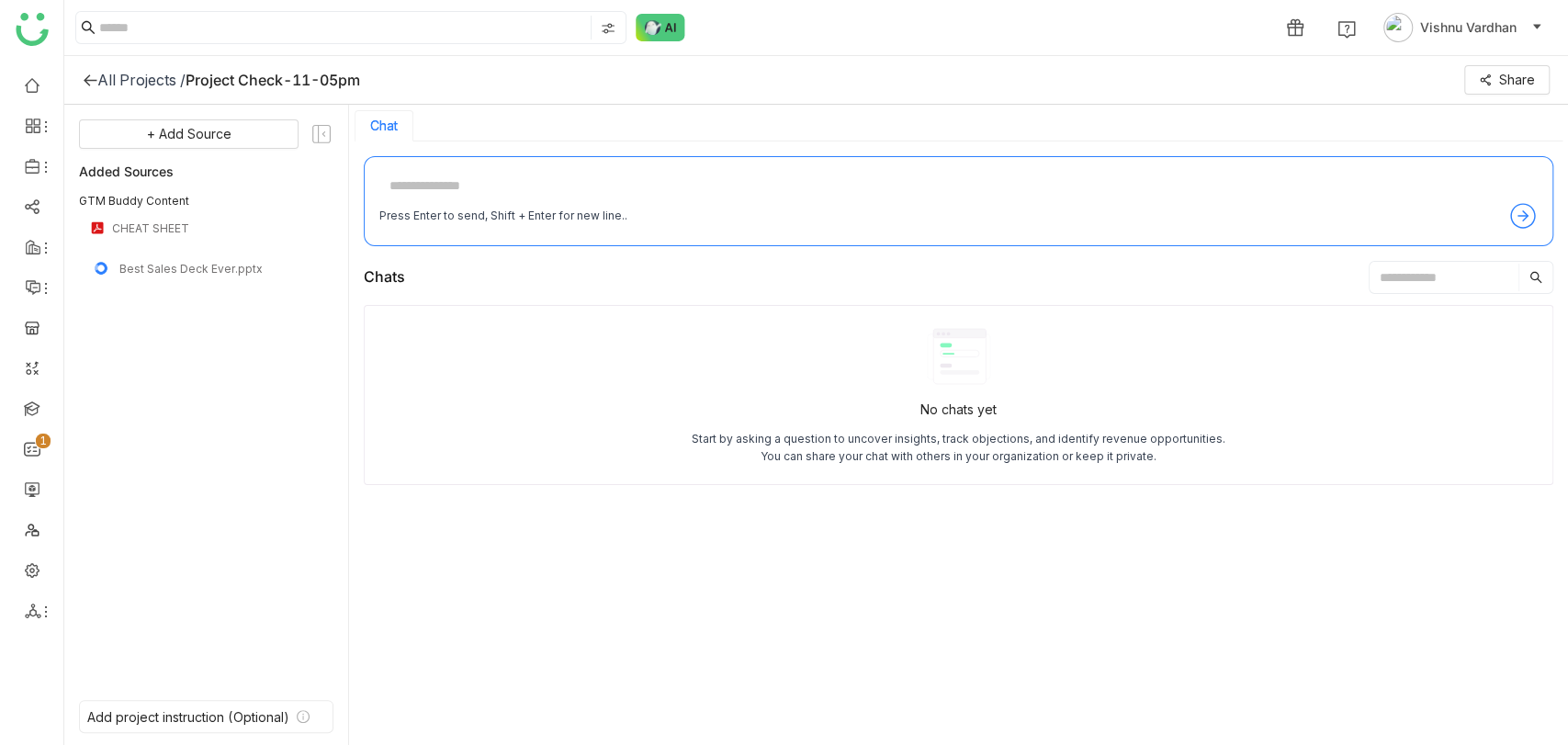click at bounding box center (958, 186) 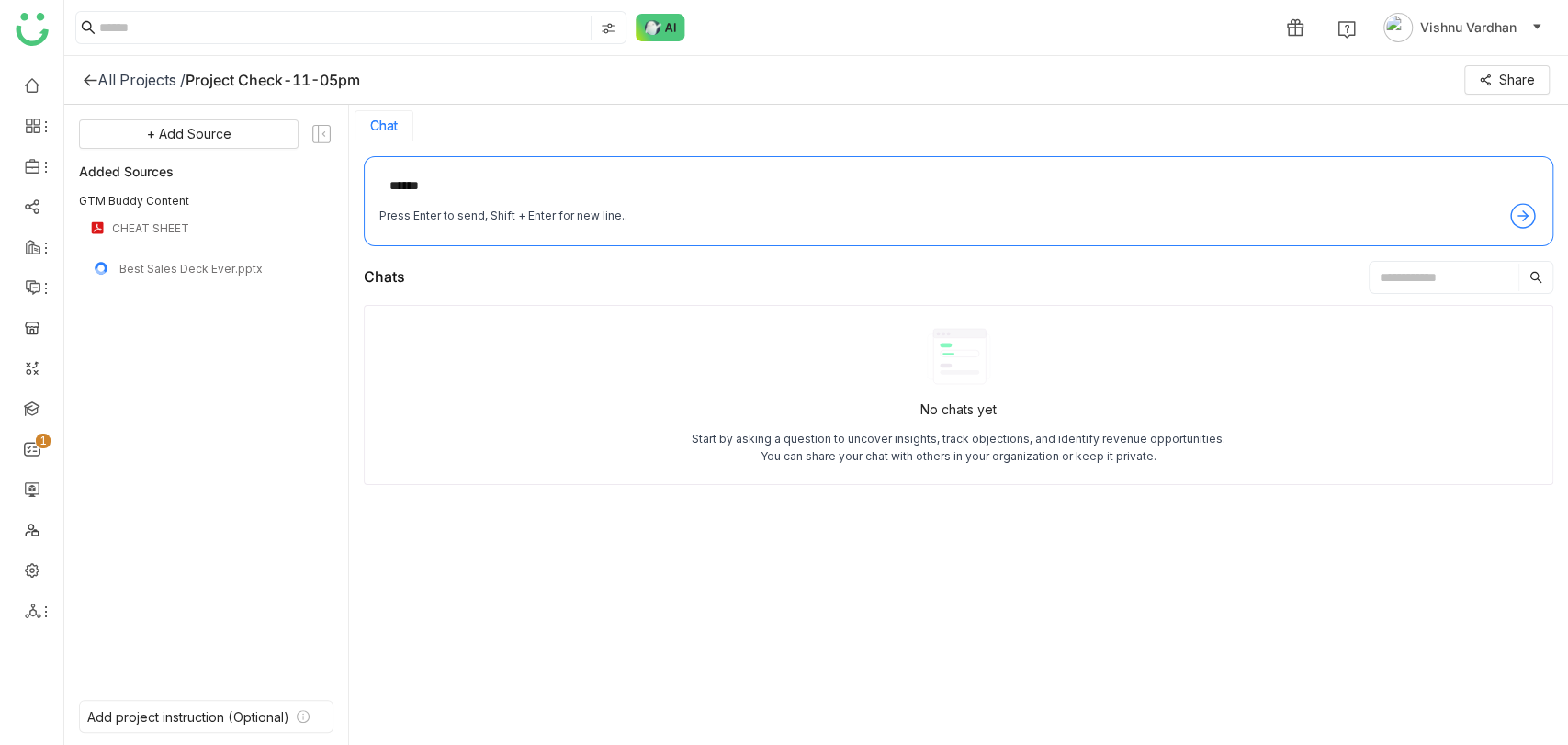 type on "*******" 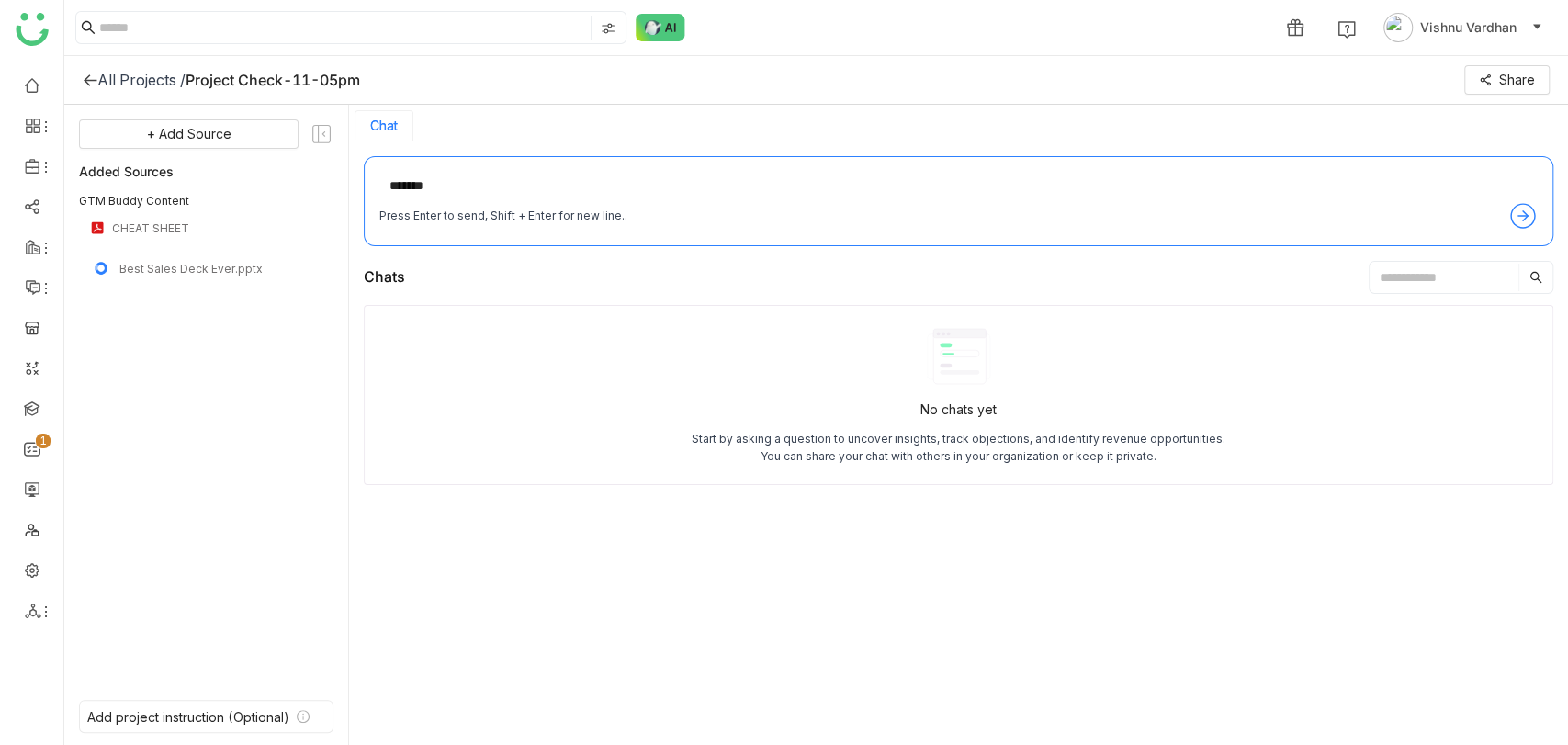 type 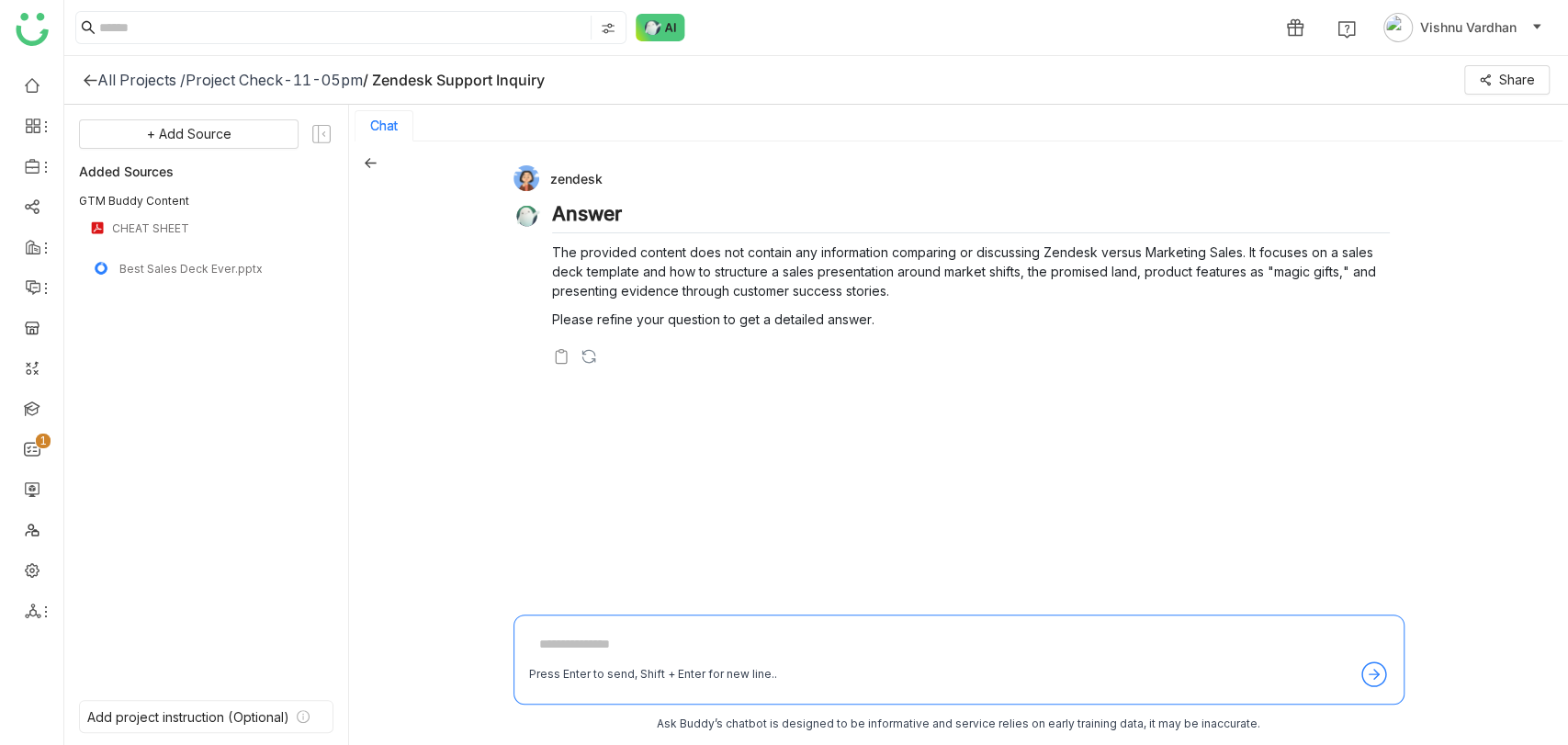 click at bounding box center [959, 645] 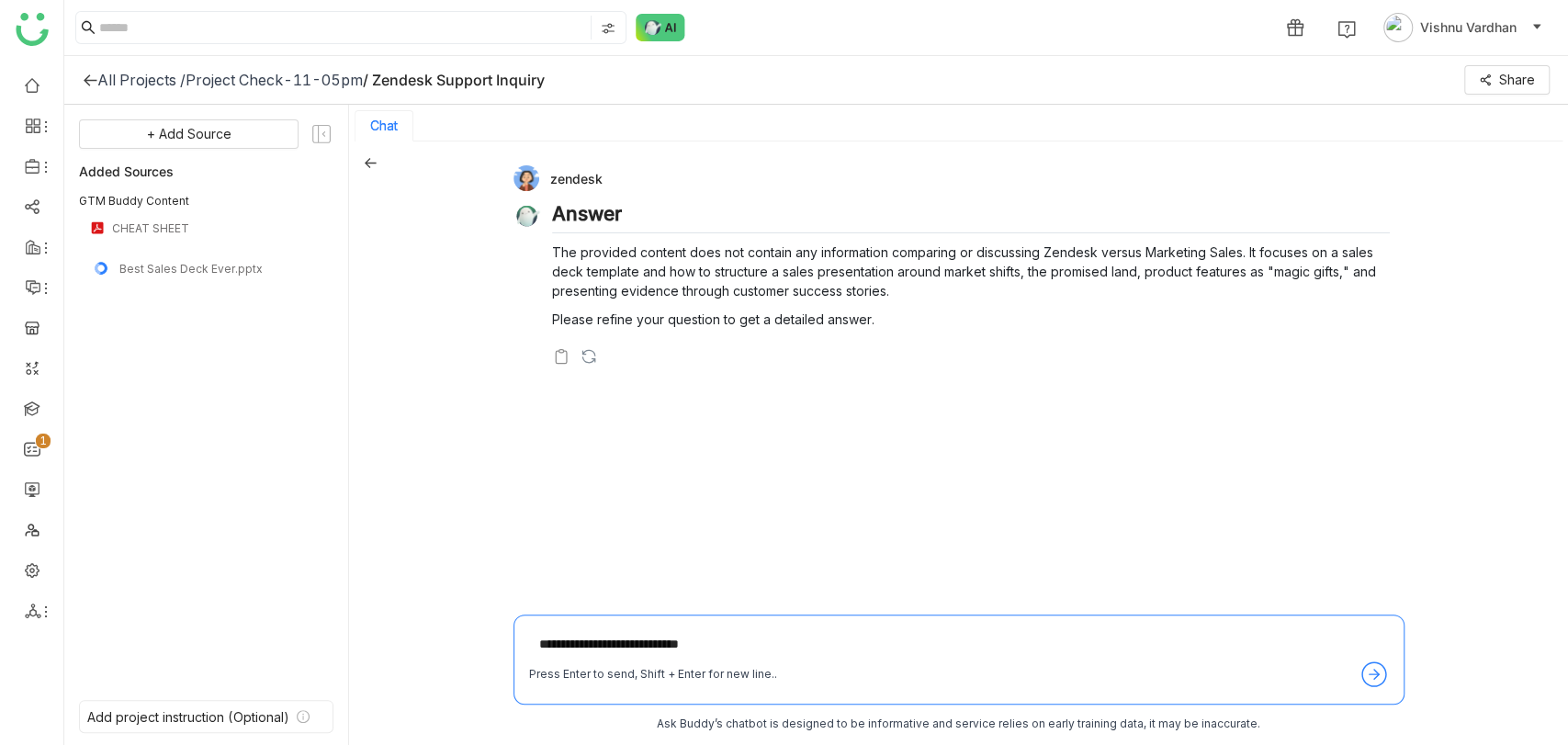 type on "**********" 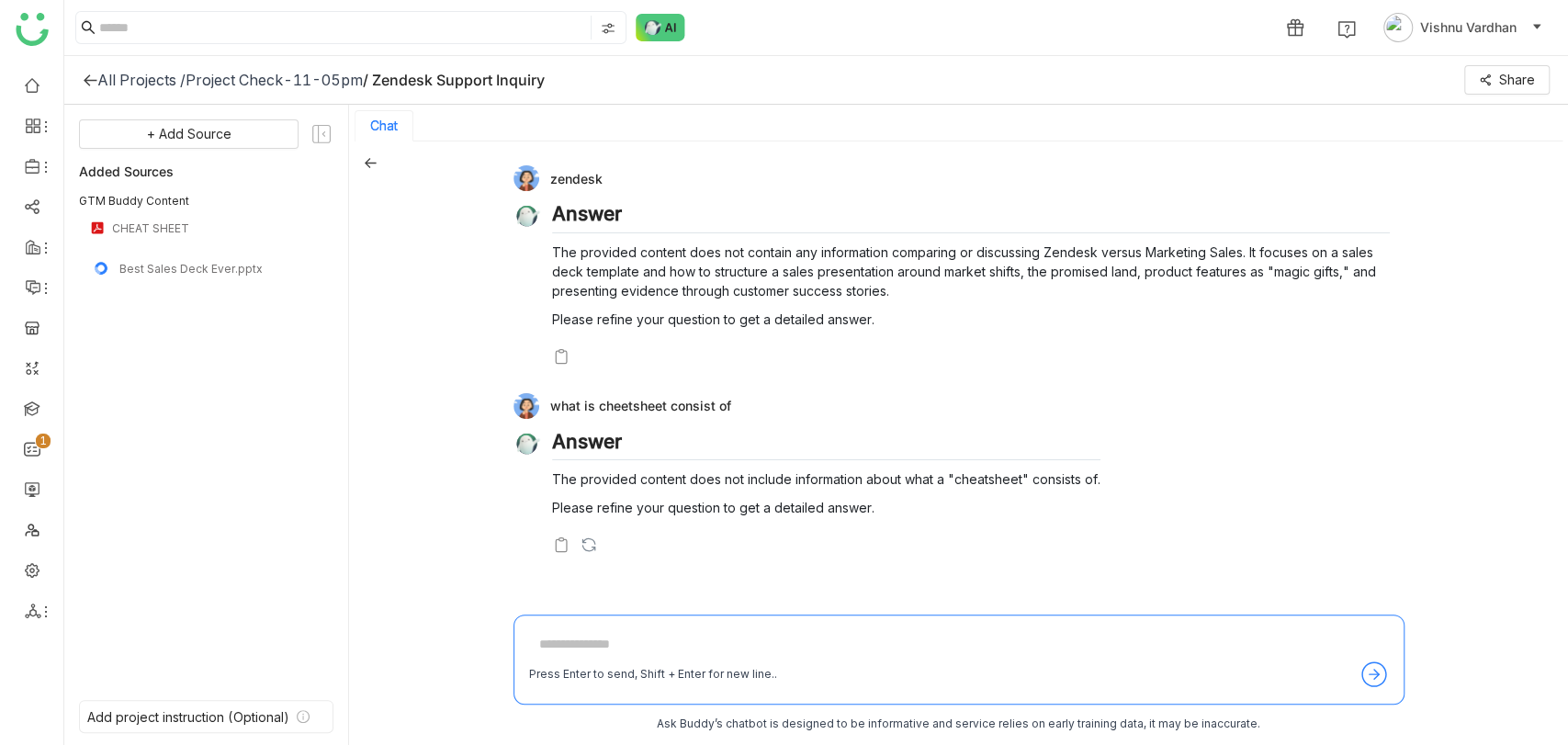 click at bounding box center (959, 645) 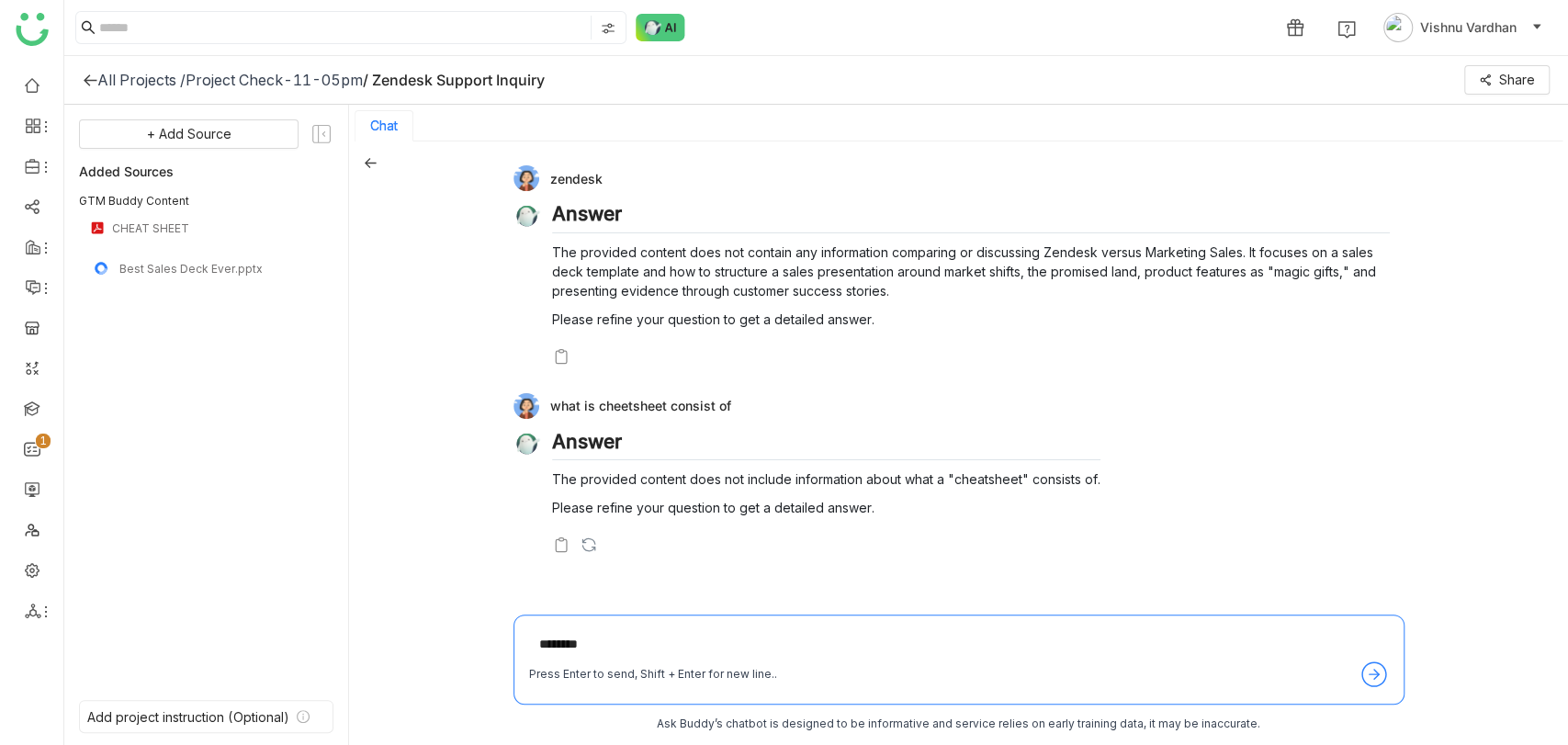 type on "*******" 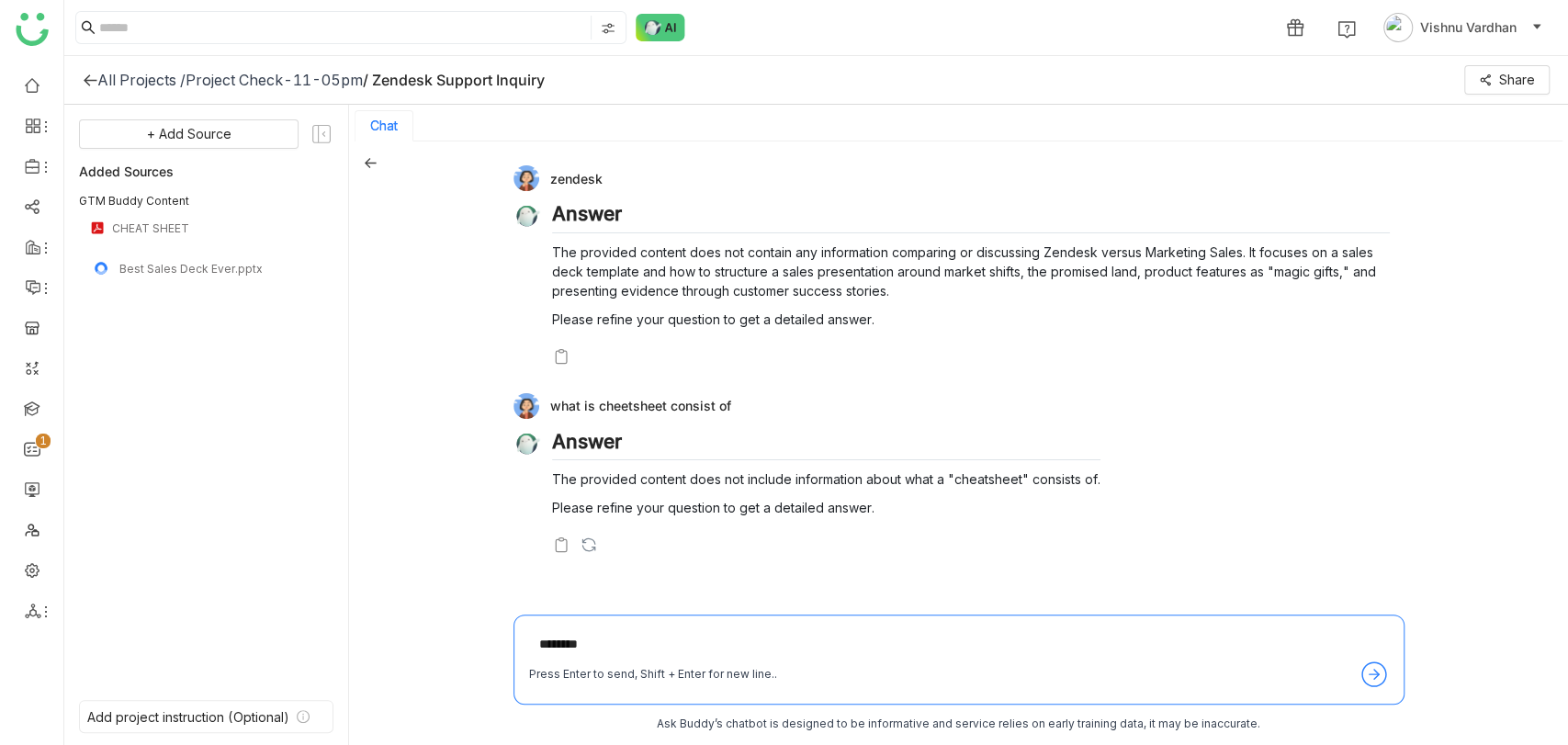 type 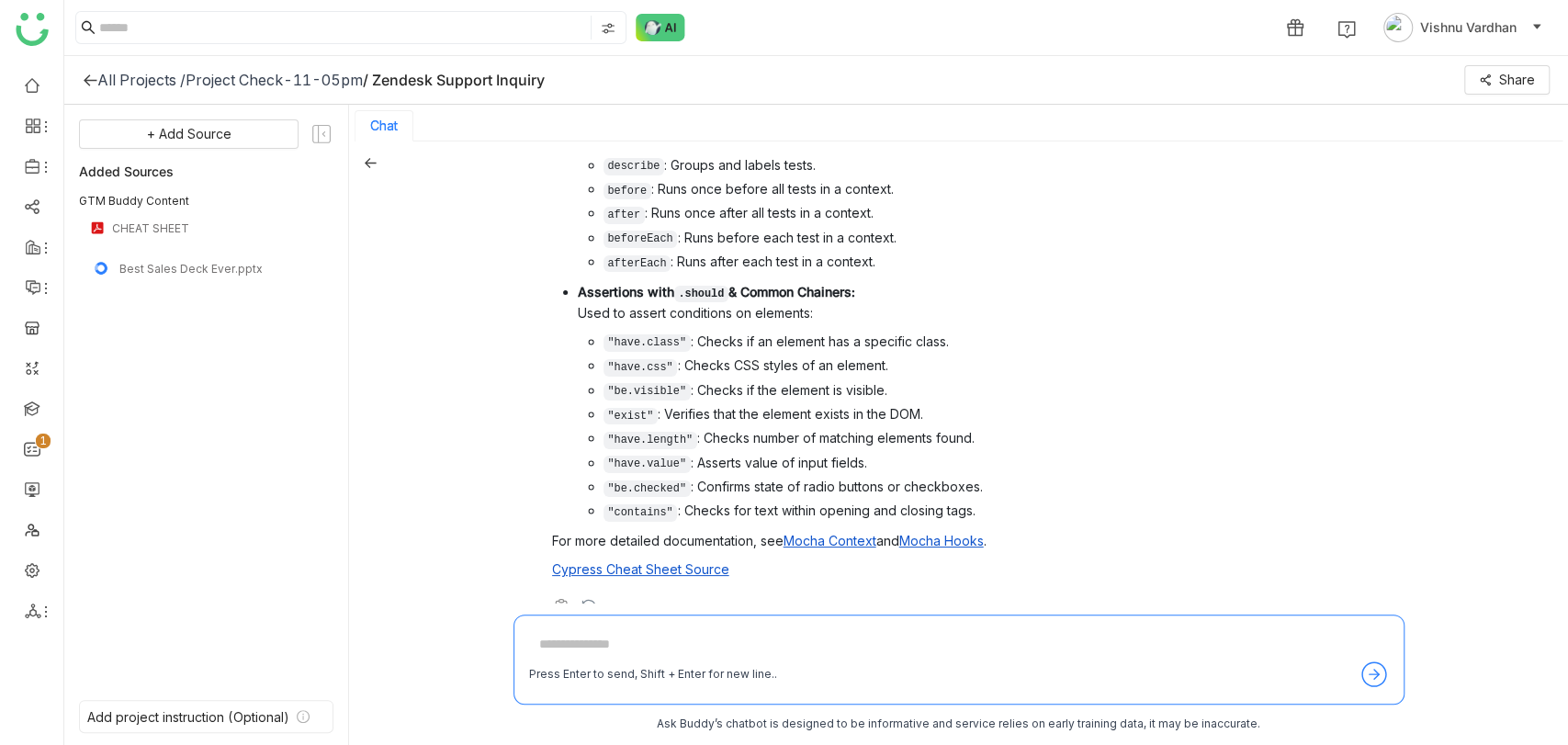 scroll, scrollTop: 566, scrollLeft: 0, axis: vertical 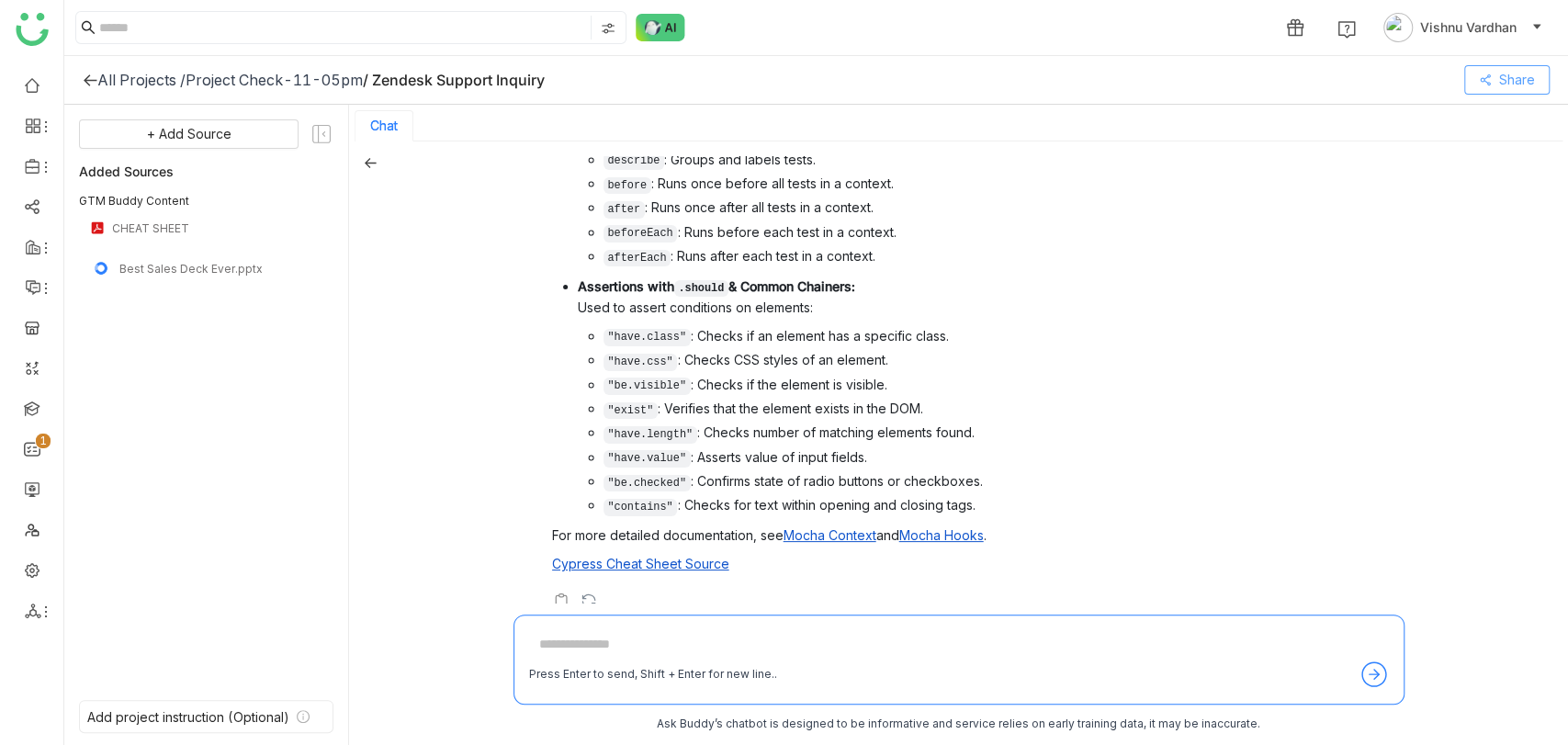 click on "Share" 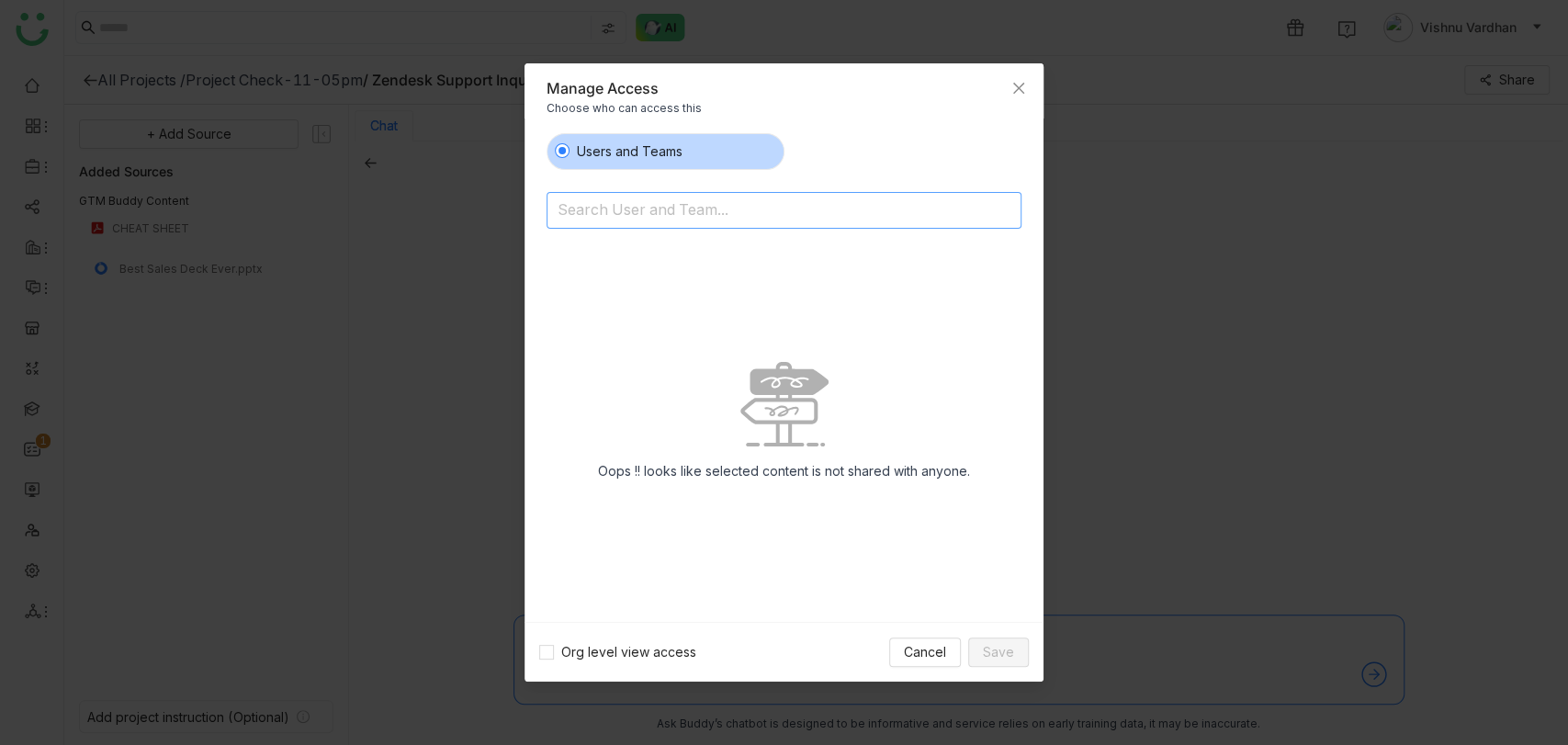 click at bounding box center (737, 211) 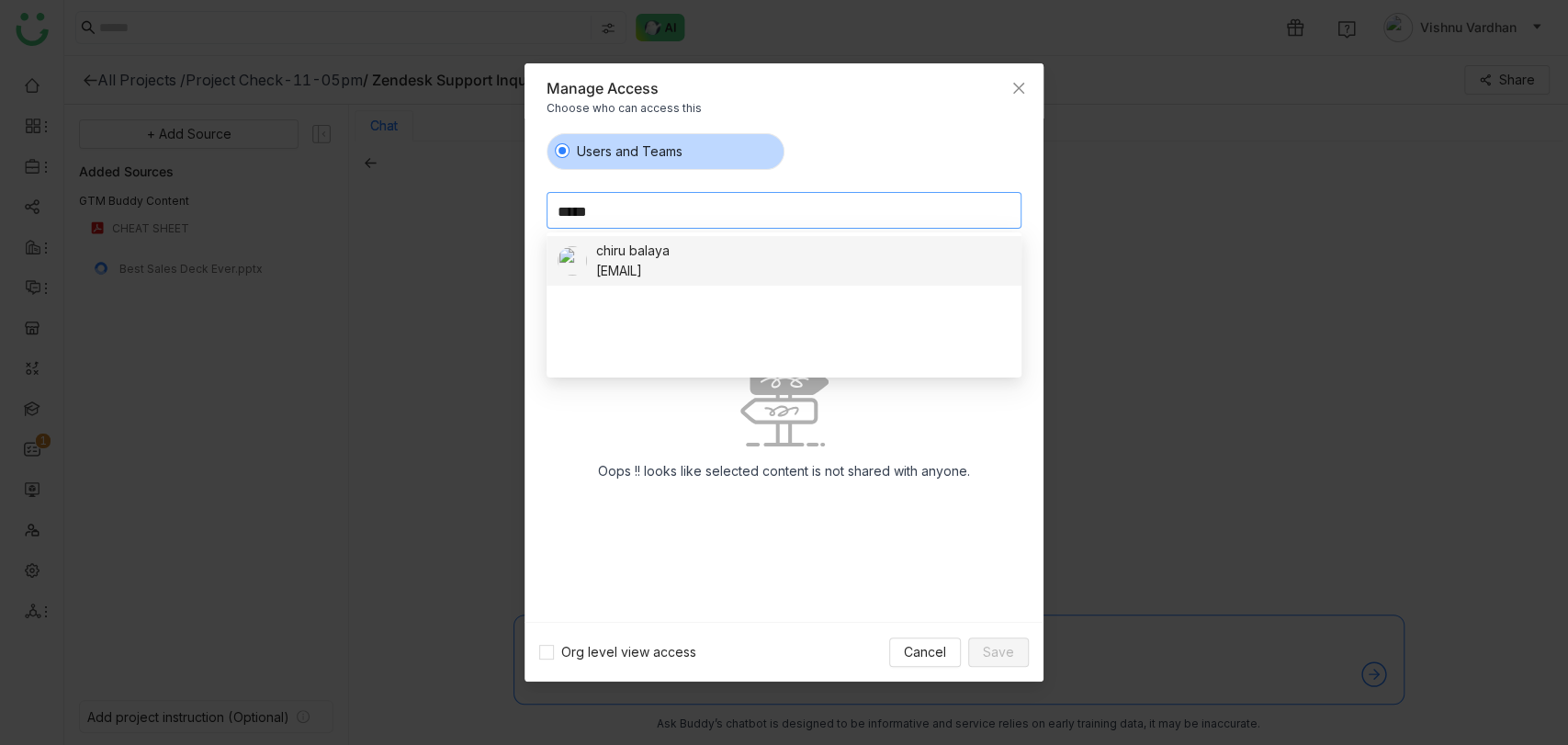 type on "*****" 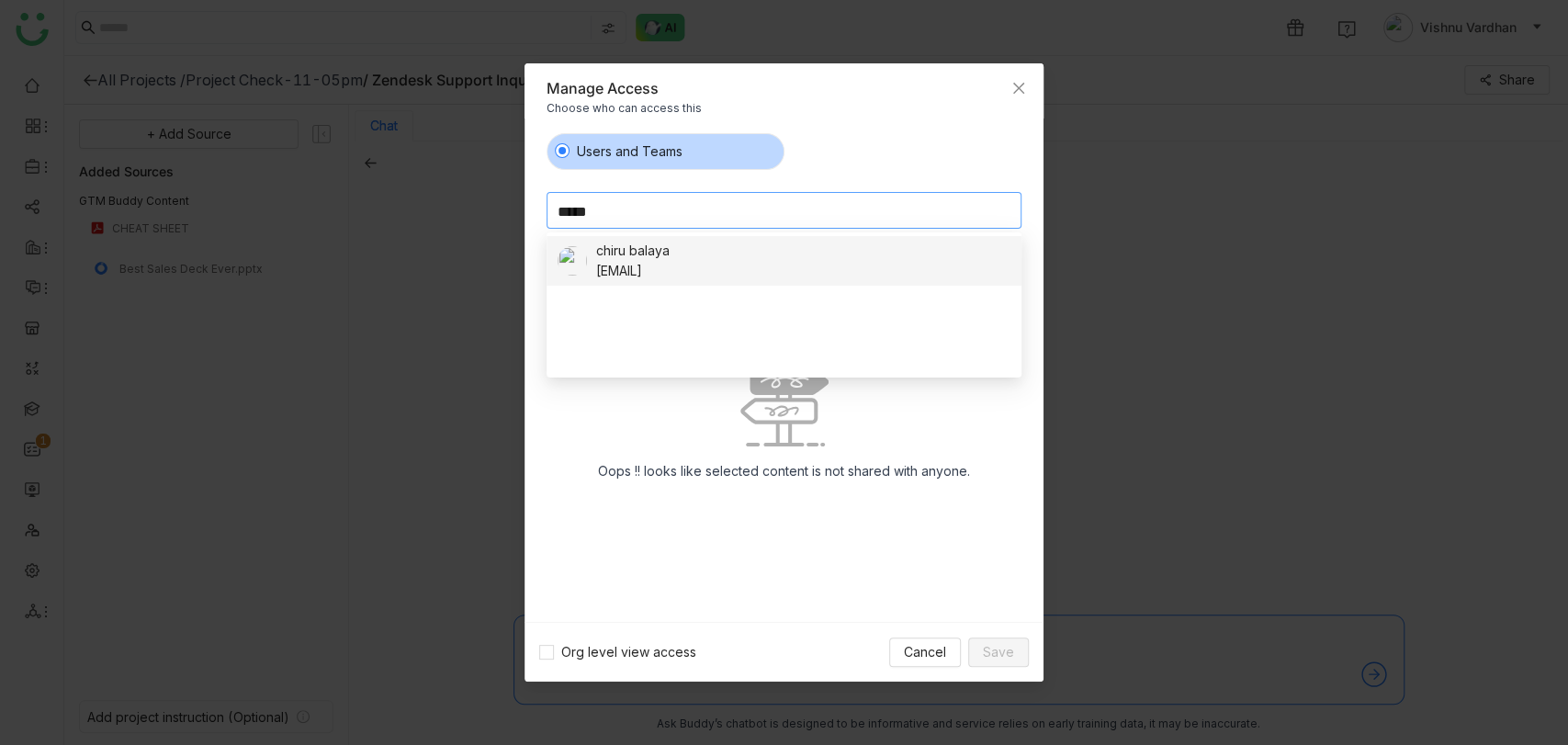 click on "chirubalaya216@gmail.com" at bounding box center (633, 271) 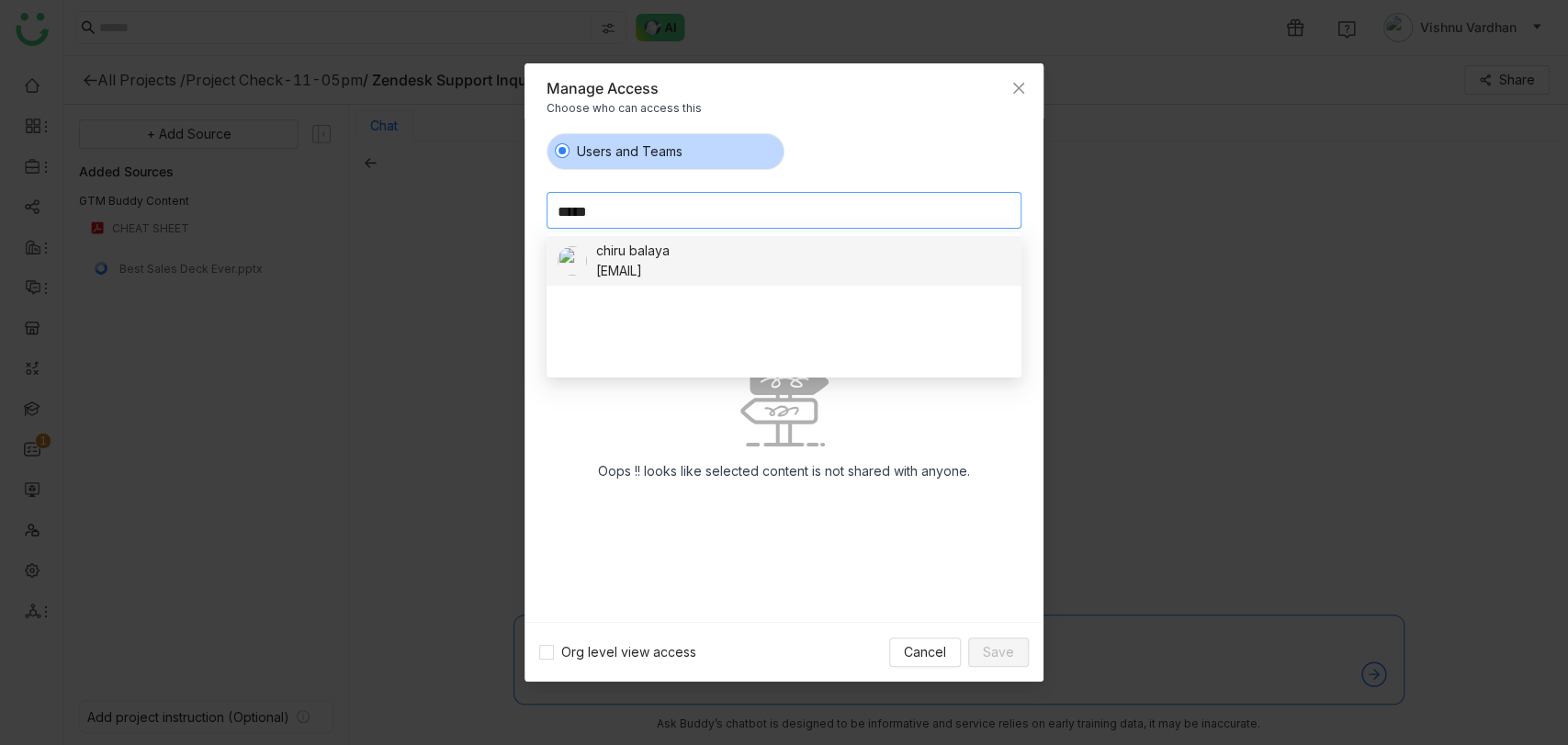 type 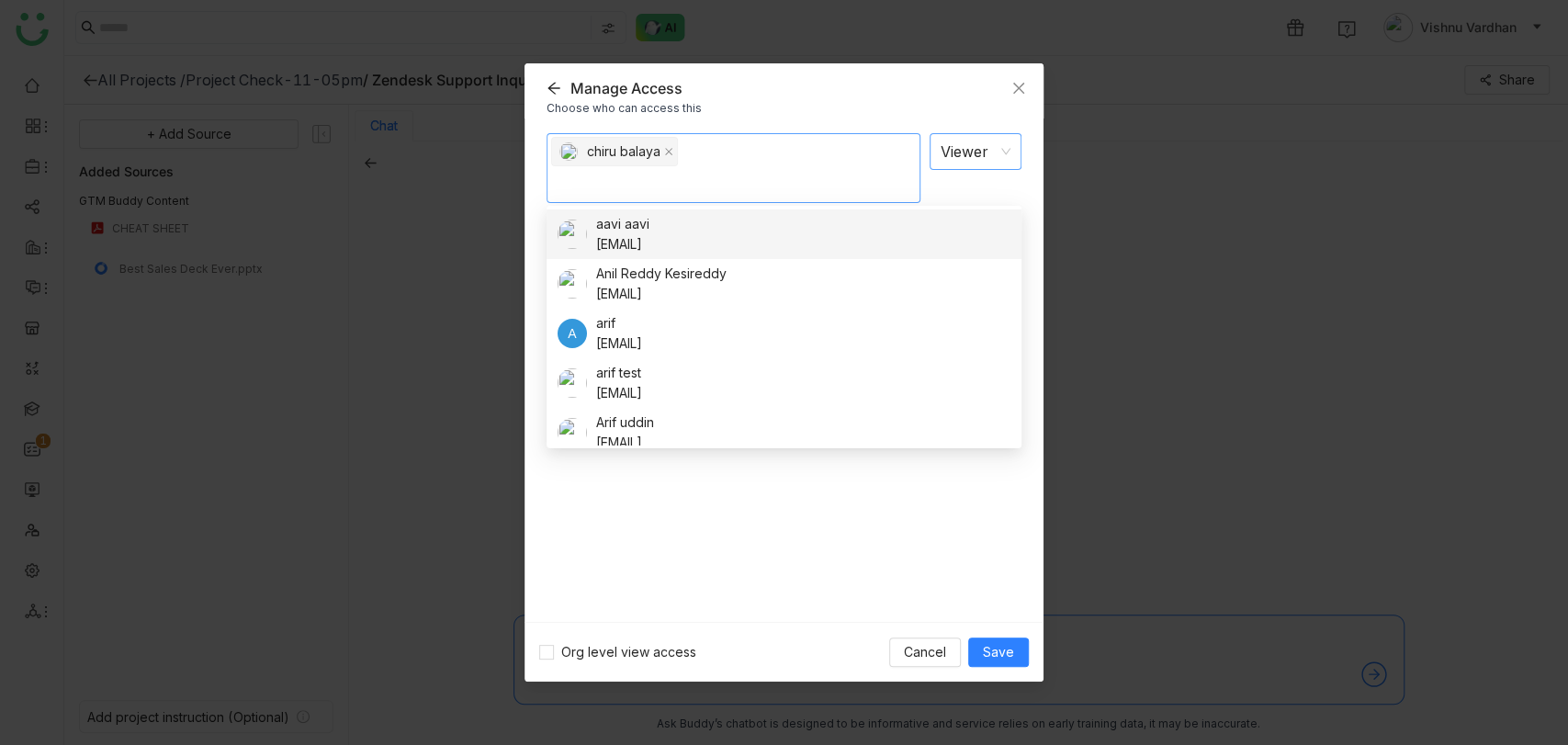 click on "Viewer" 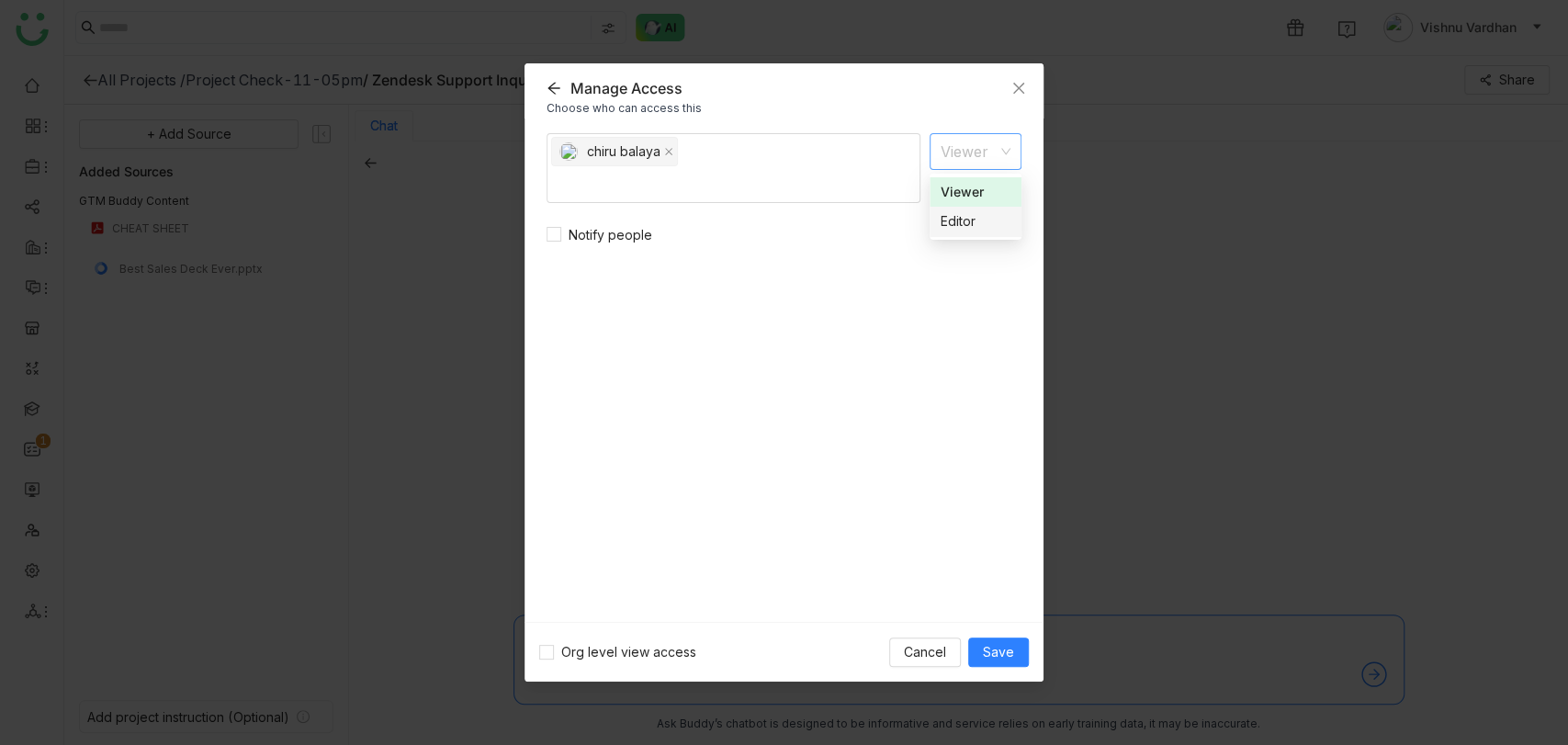 click on "chiru balaya     Viewer  Notify people" at bounding box center (784, 370) 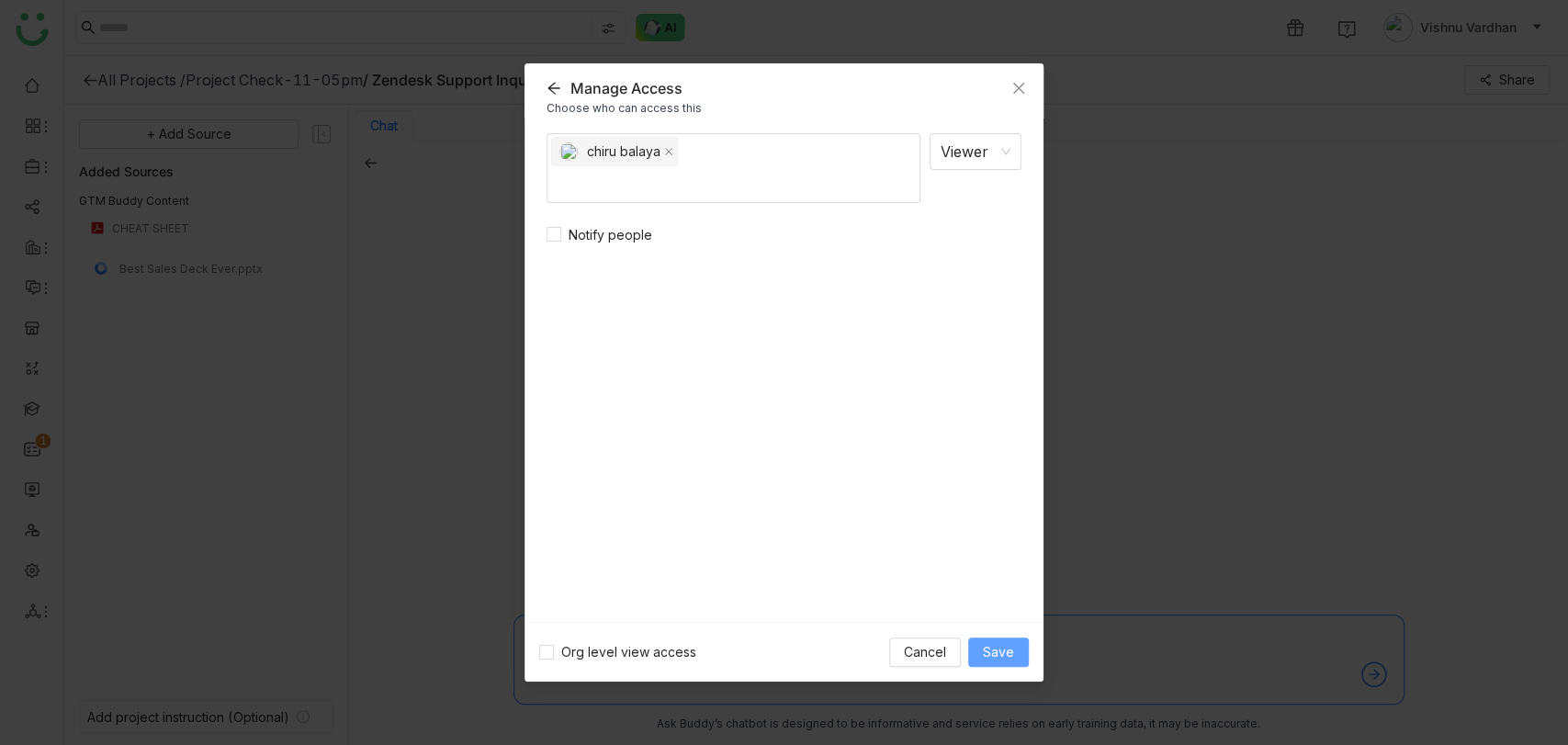 click on "Save" at bounding box center (998, 652) 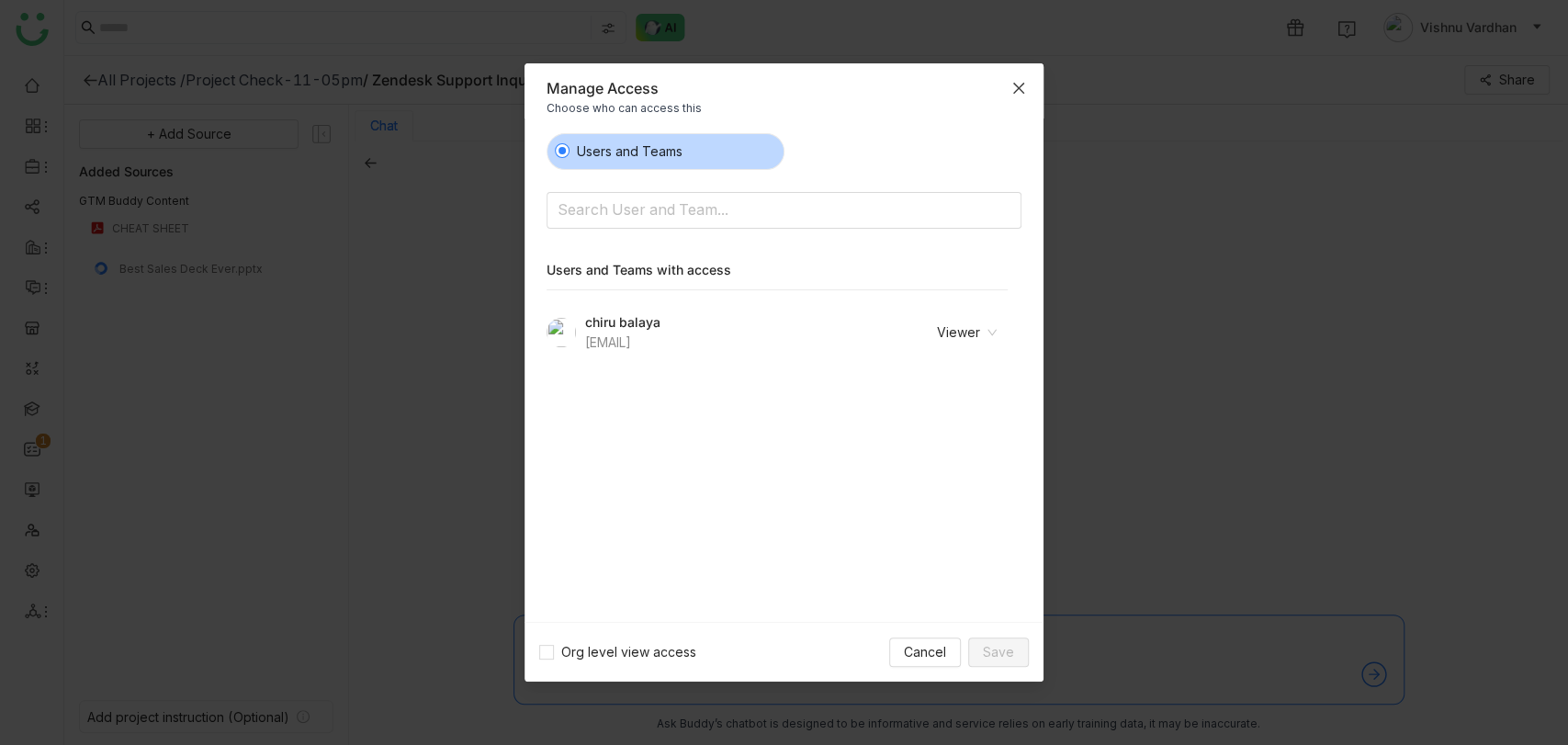 click 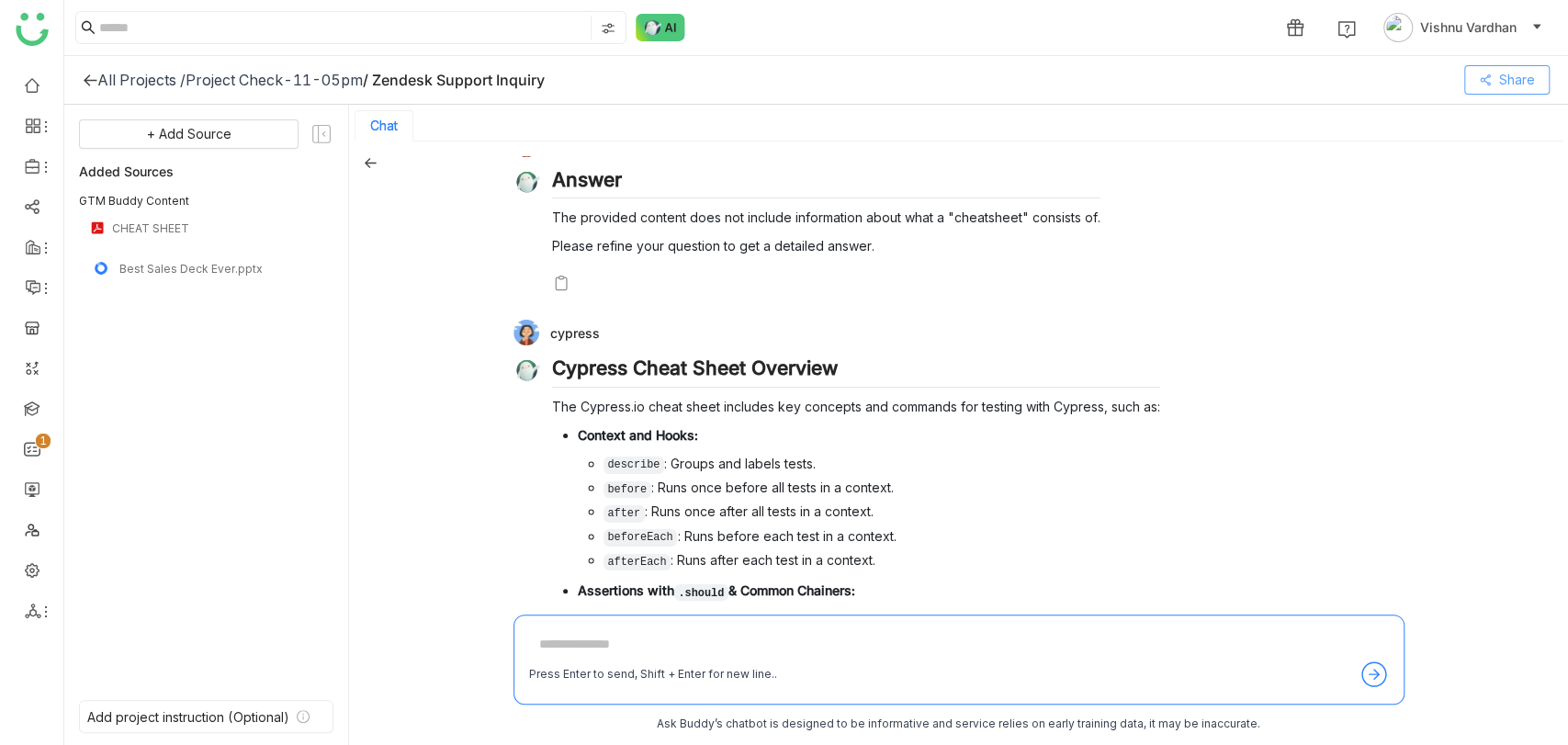 scroll, scrollTop: 0, scrollLeft: 0, axis: both 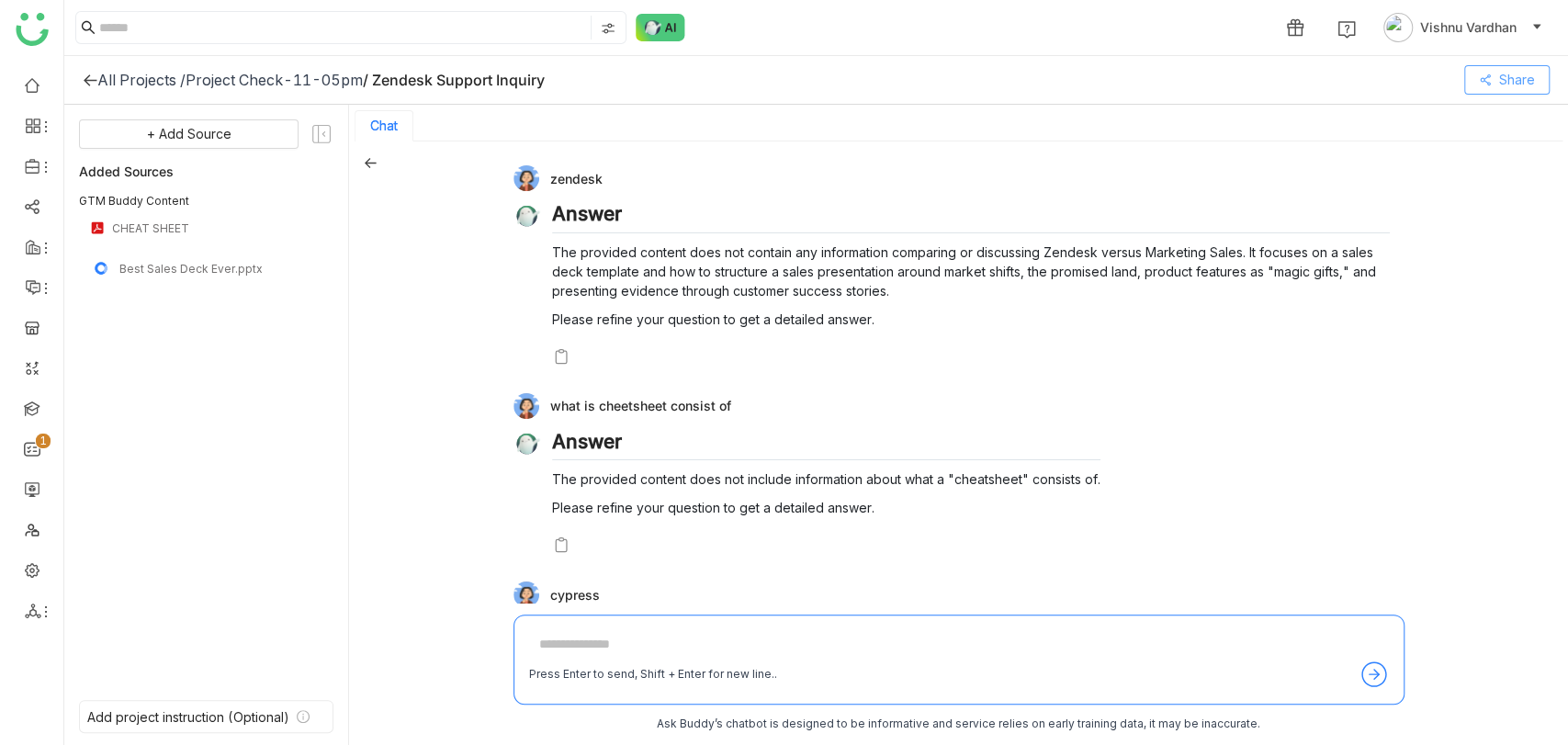 type 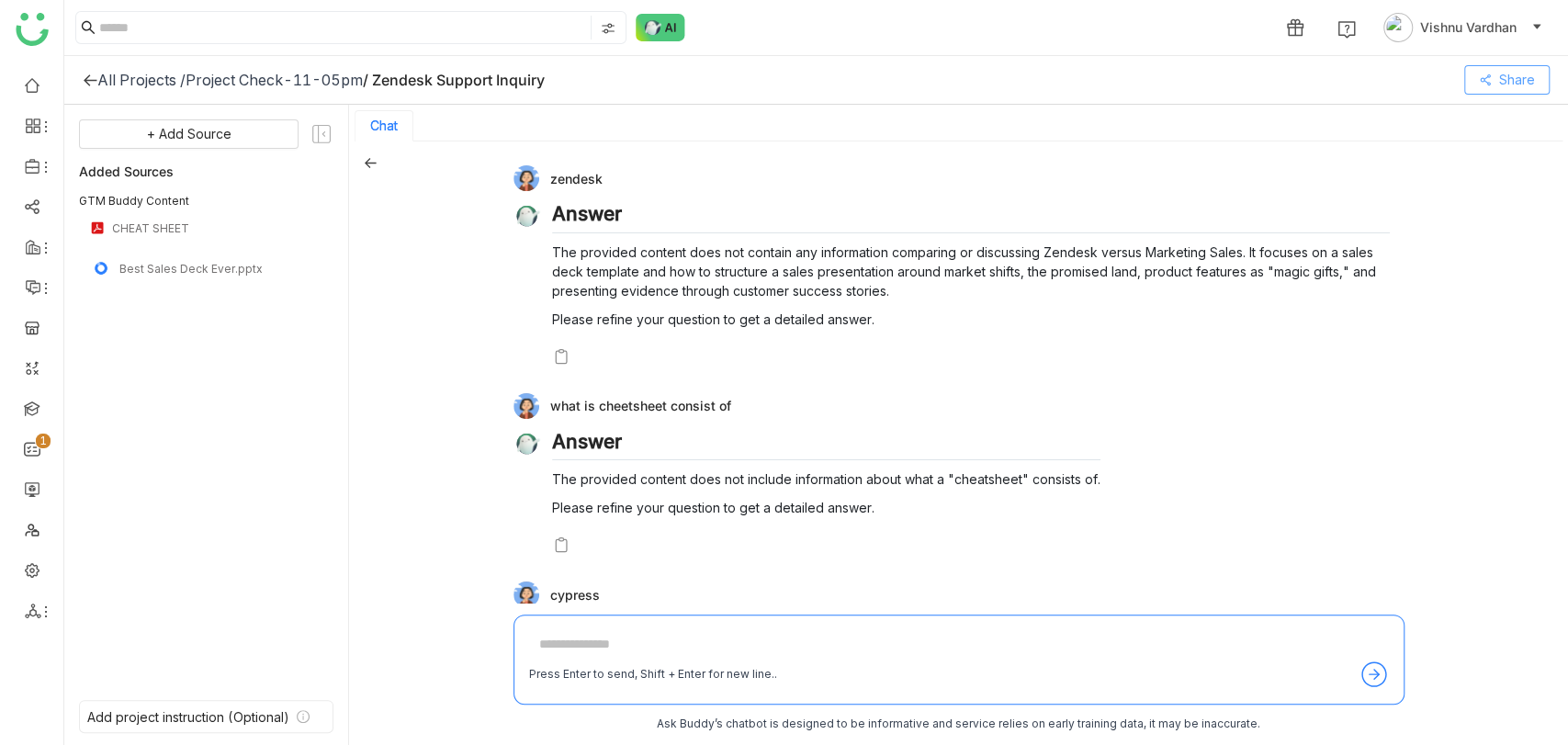 click on "Share" 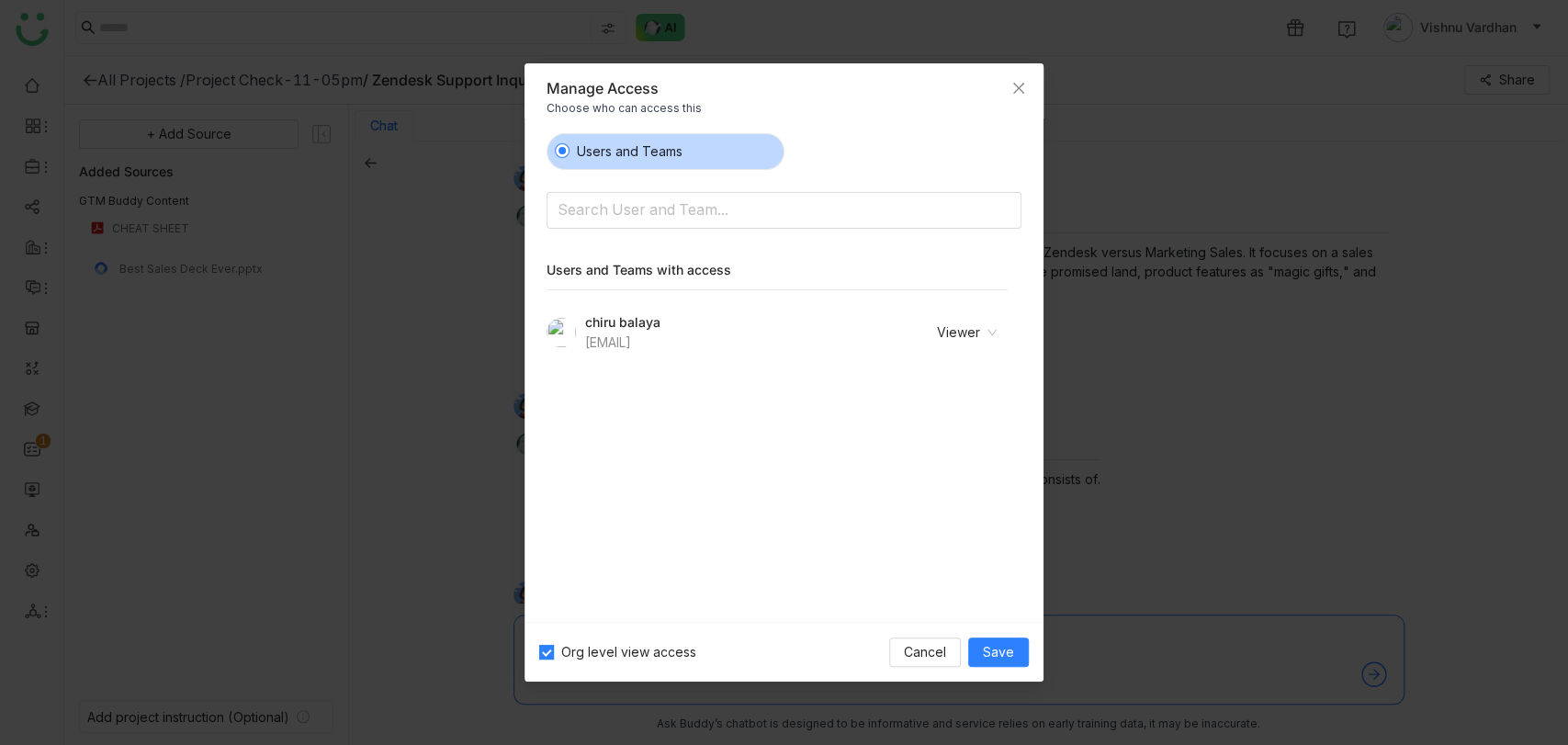 click on "Viewer" 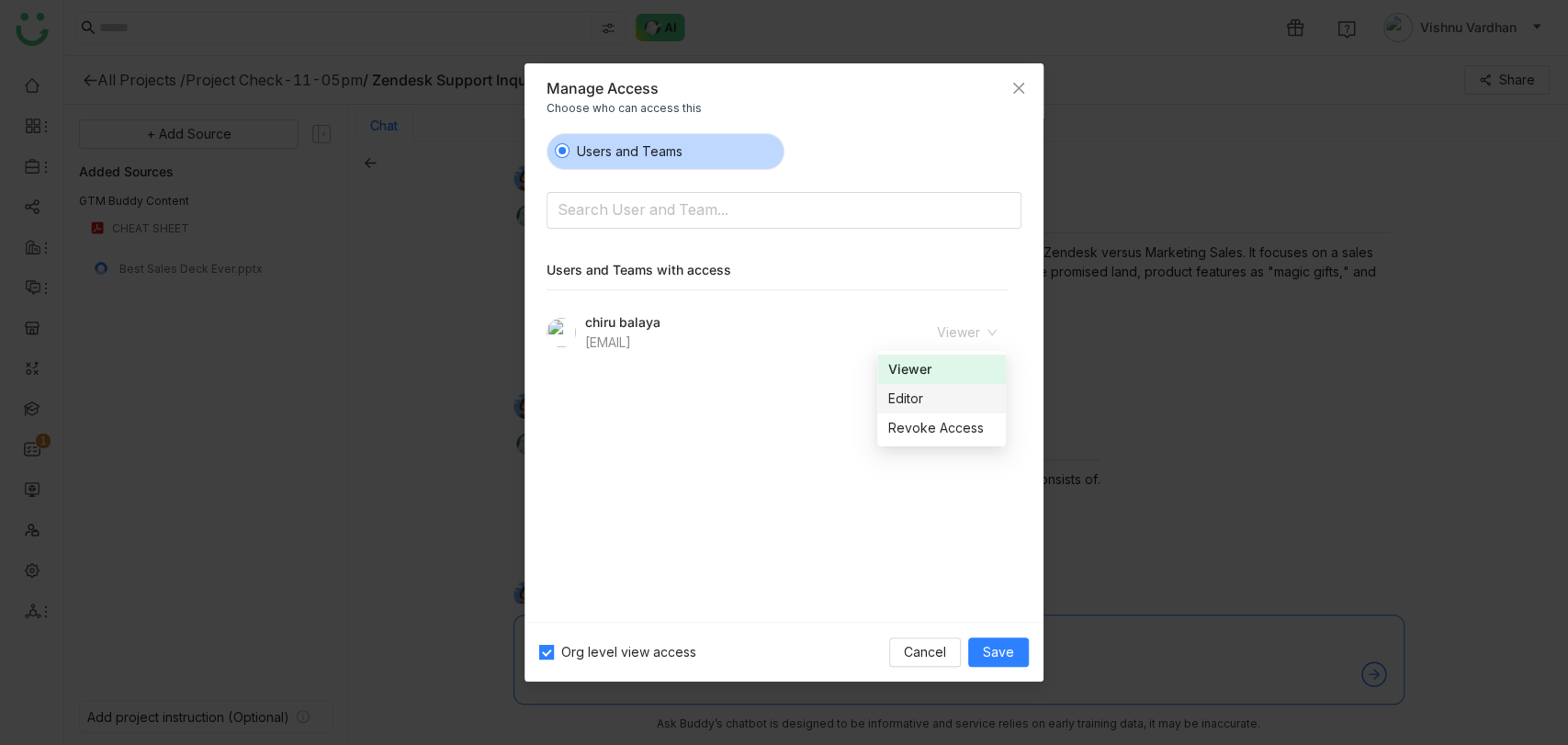 click on "Editor" at bounding box center [942, 399] 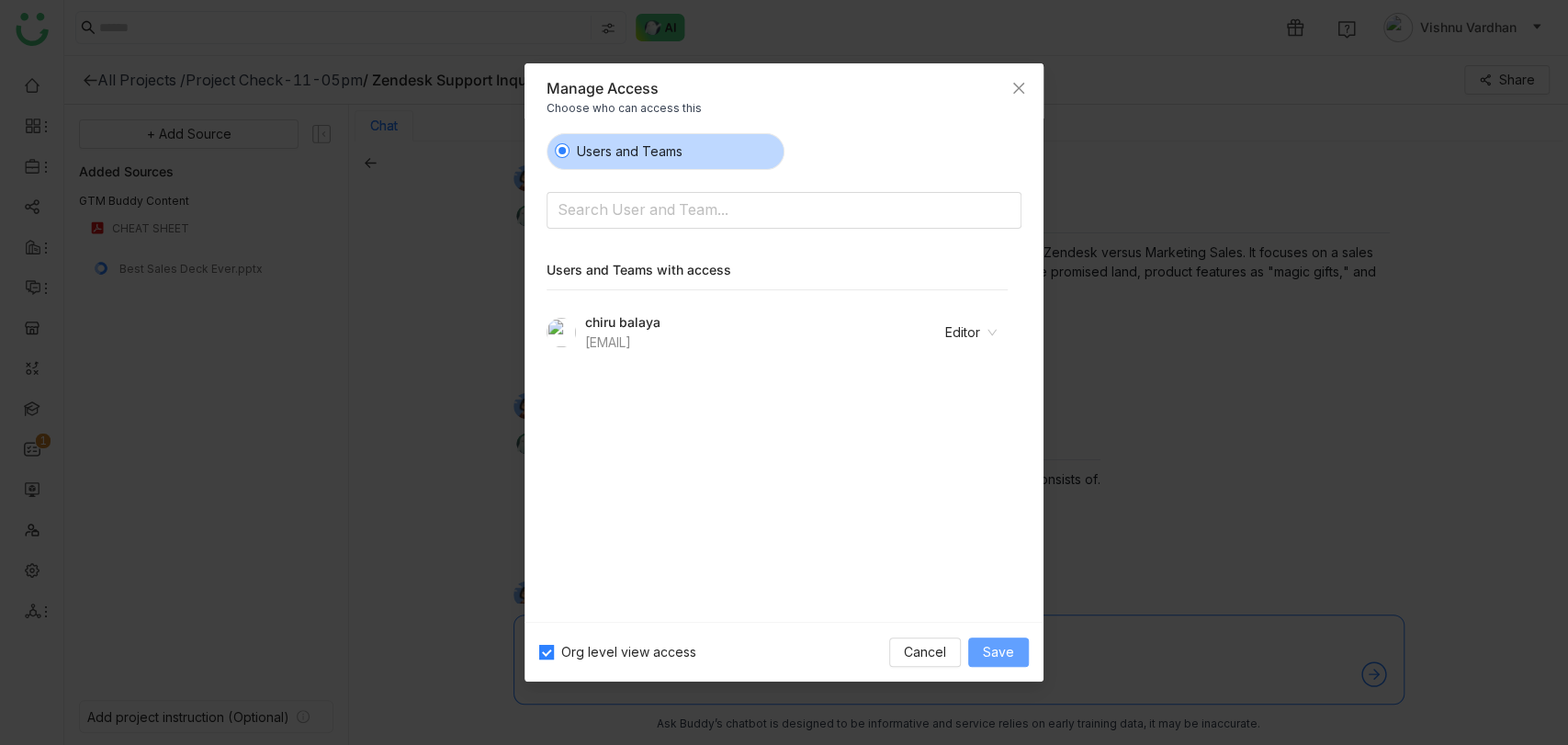 click on "Save" at bounding box center (998, 652) 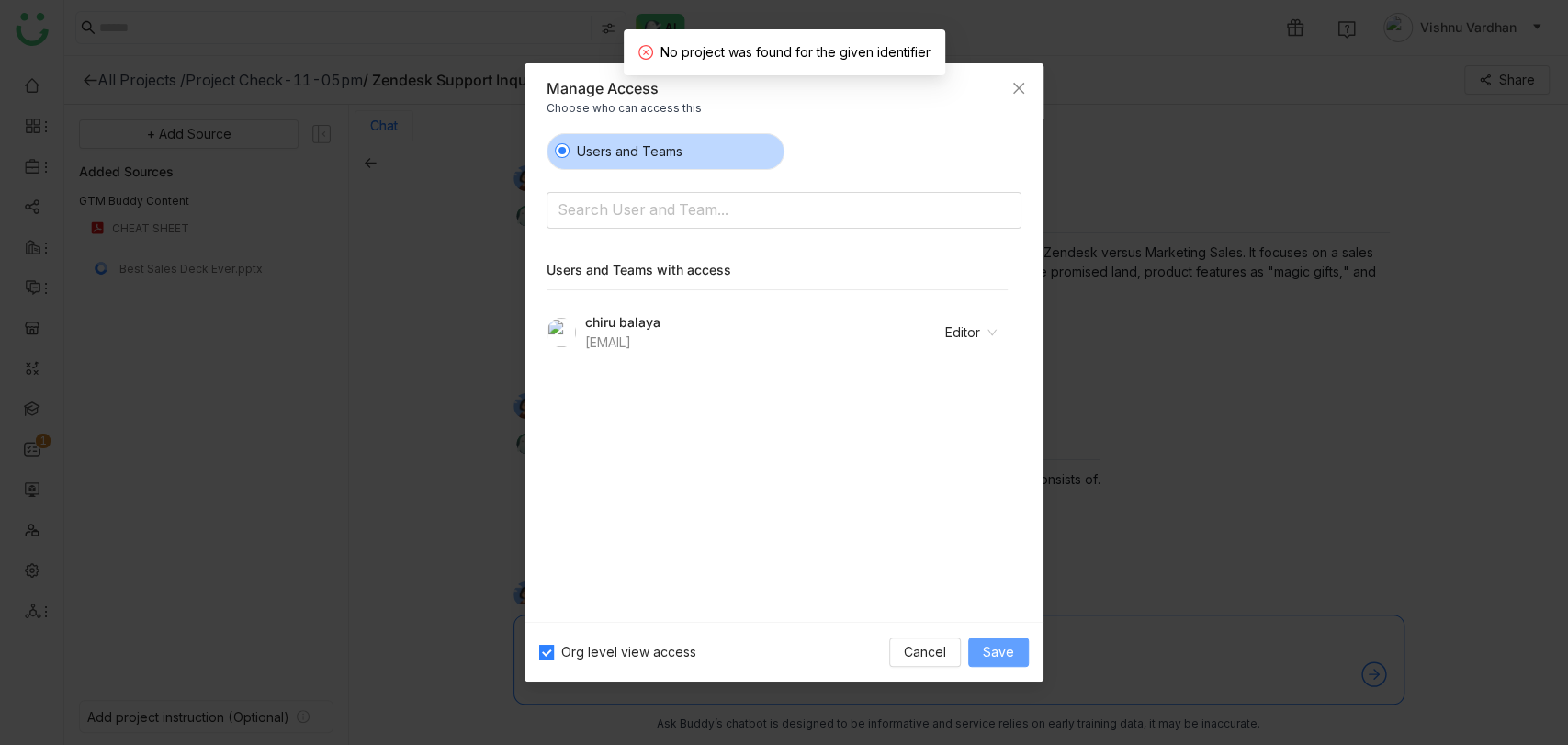 type 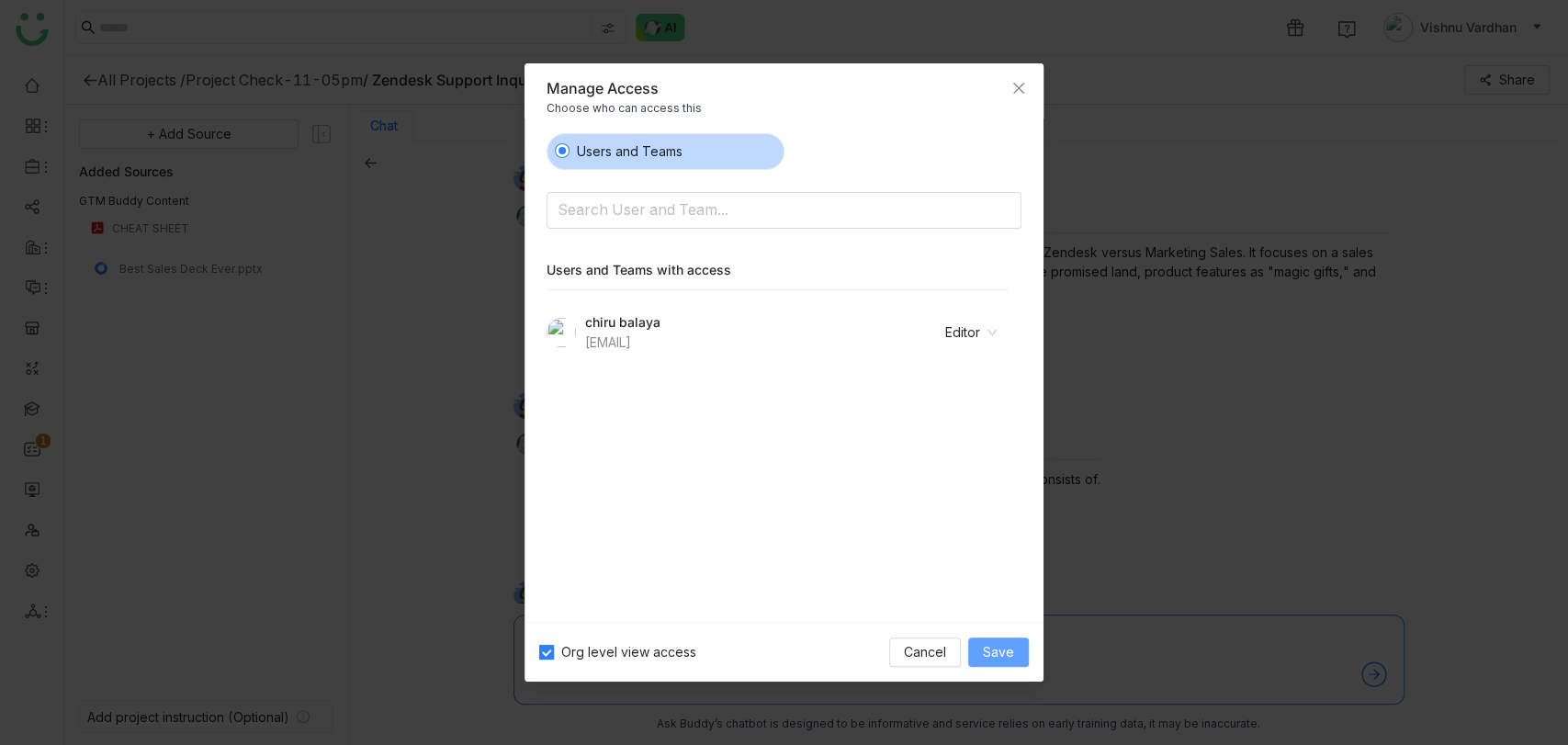 click on "Save" at bounding box center (998, 652) 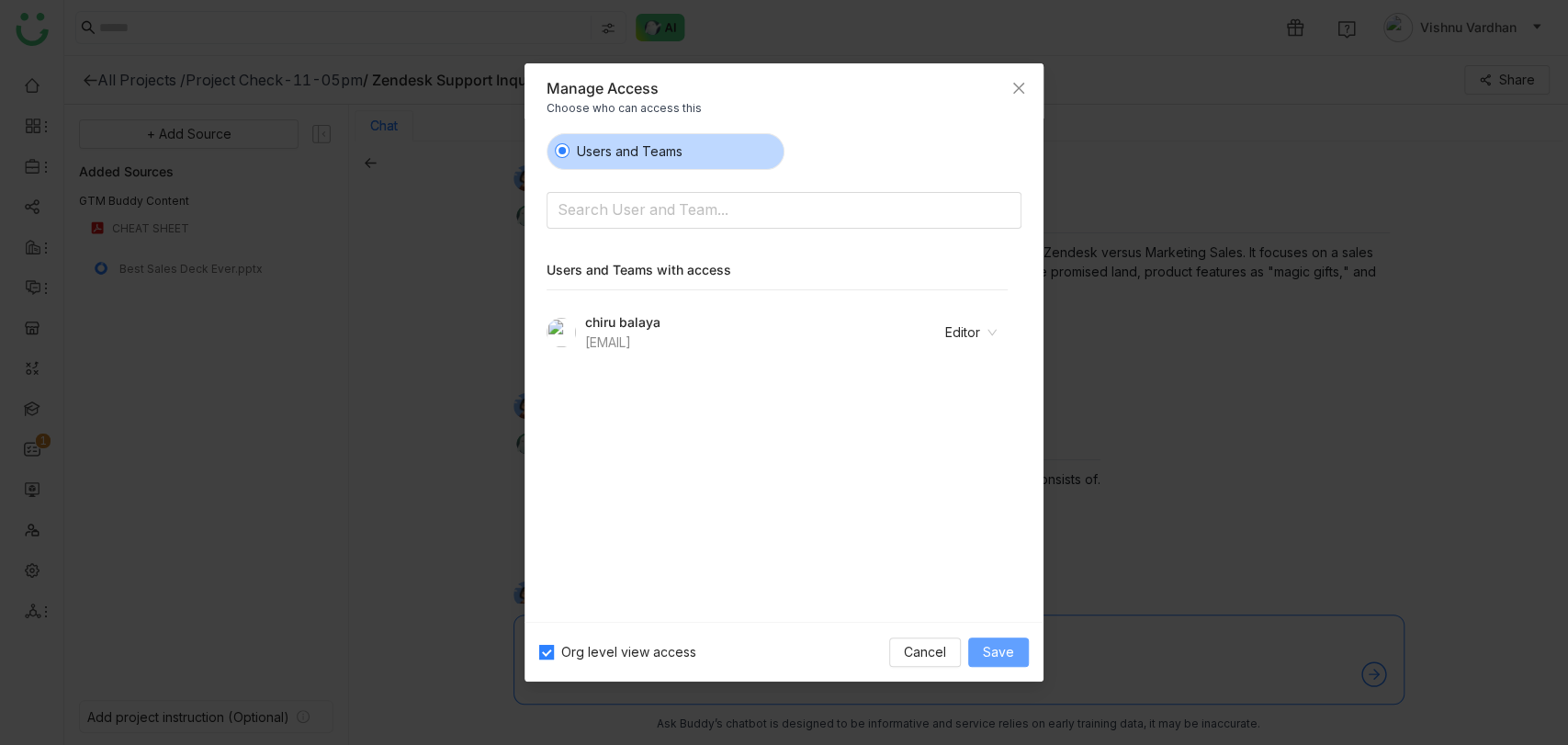 click on "Save" at bounding box center (998, 652) 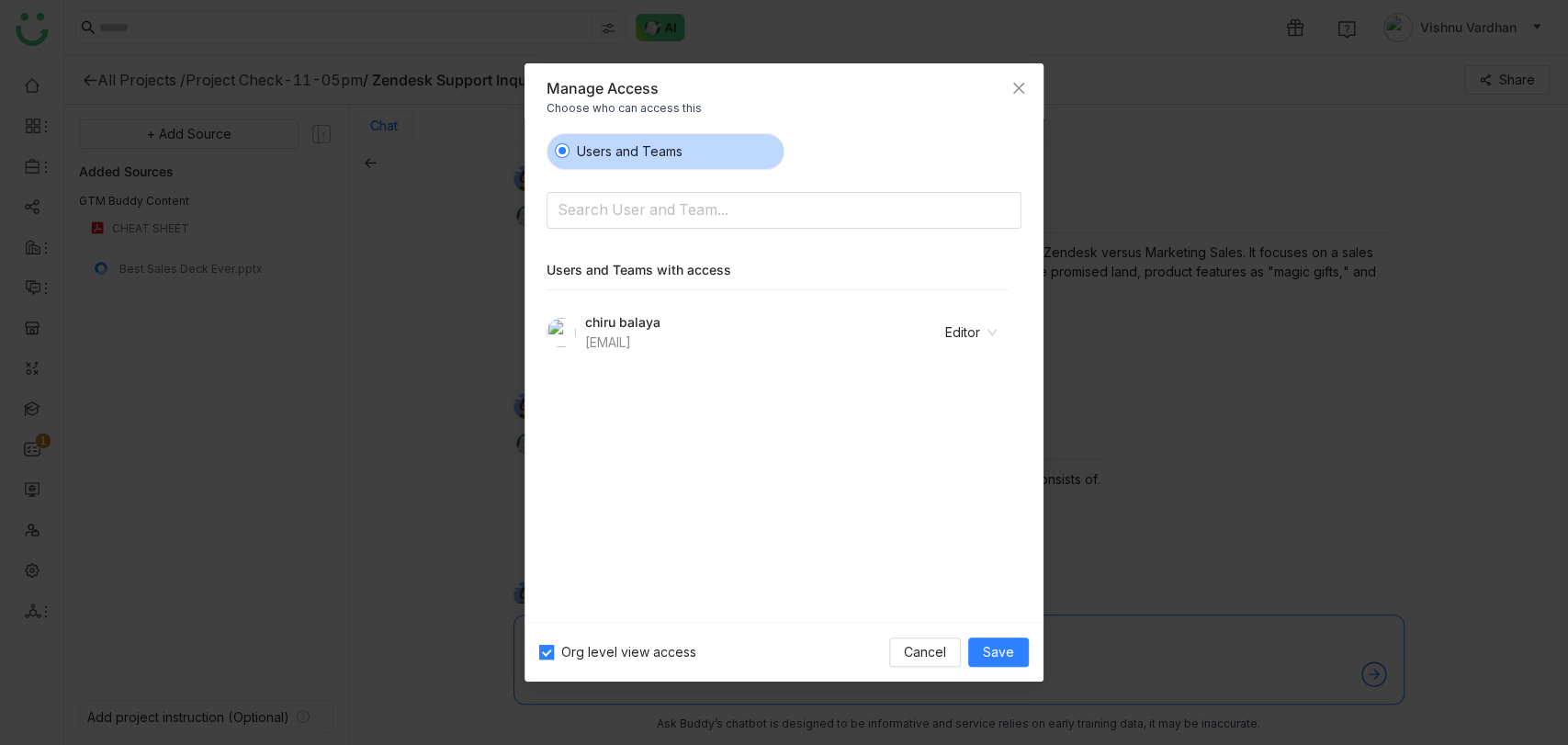 click on "Org level view access" at bounding box center [628, 652] 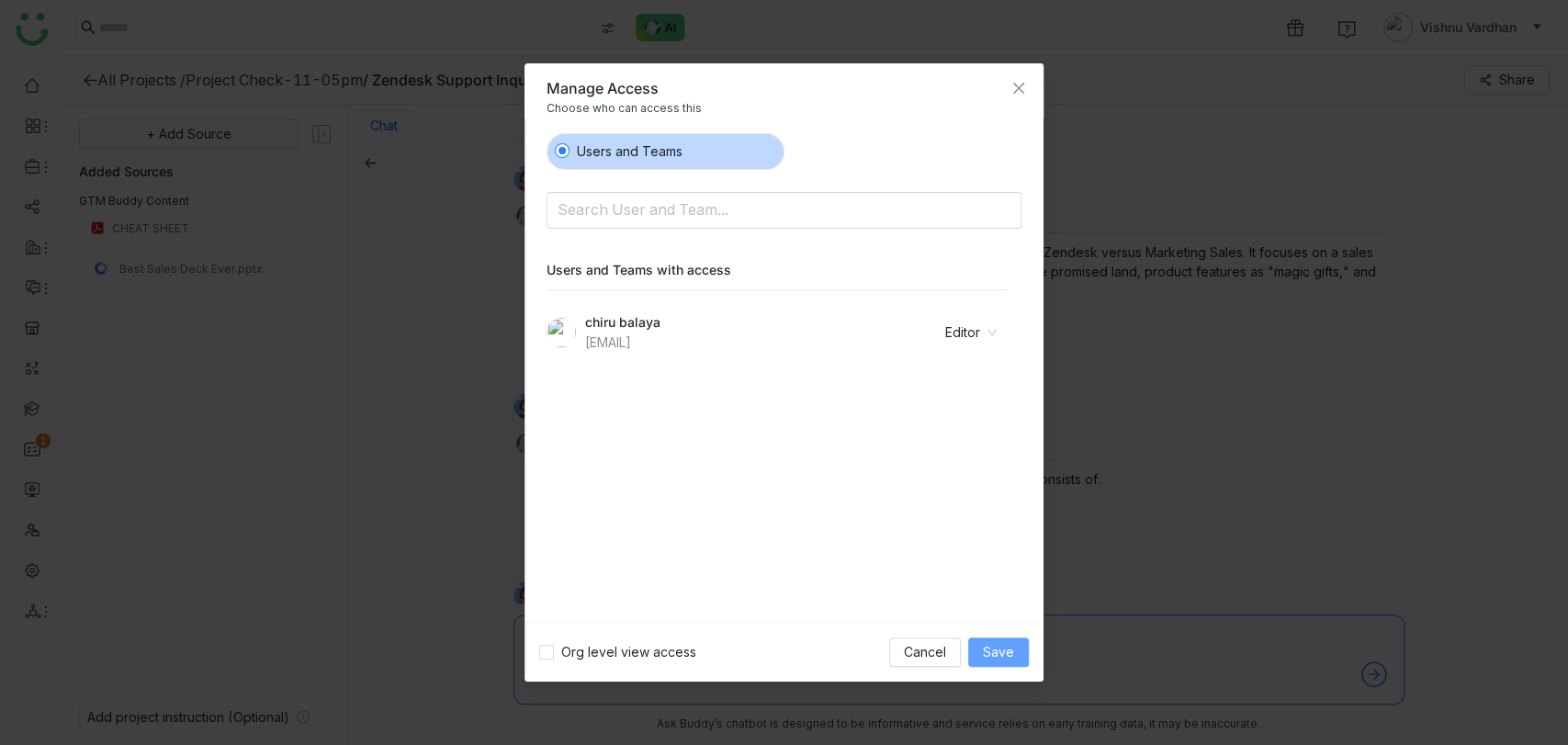 click on "Save" at bounding box center [998, 652] 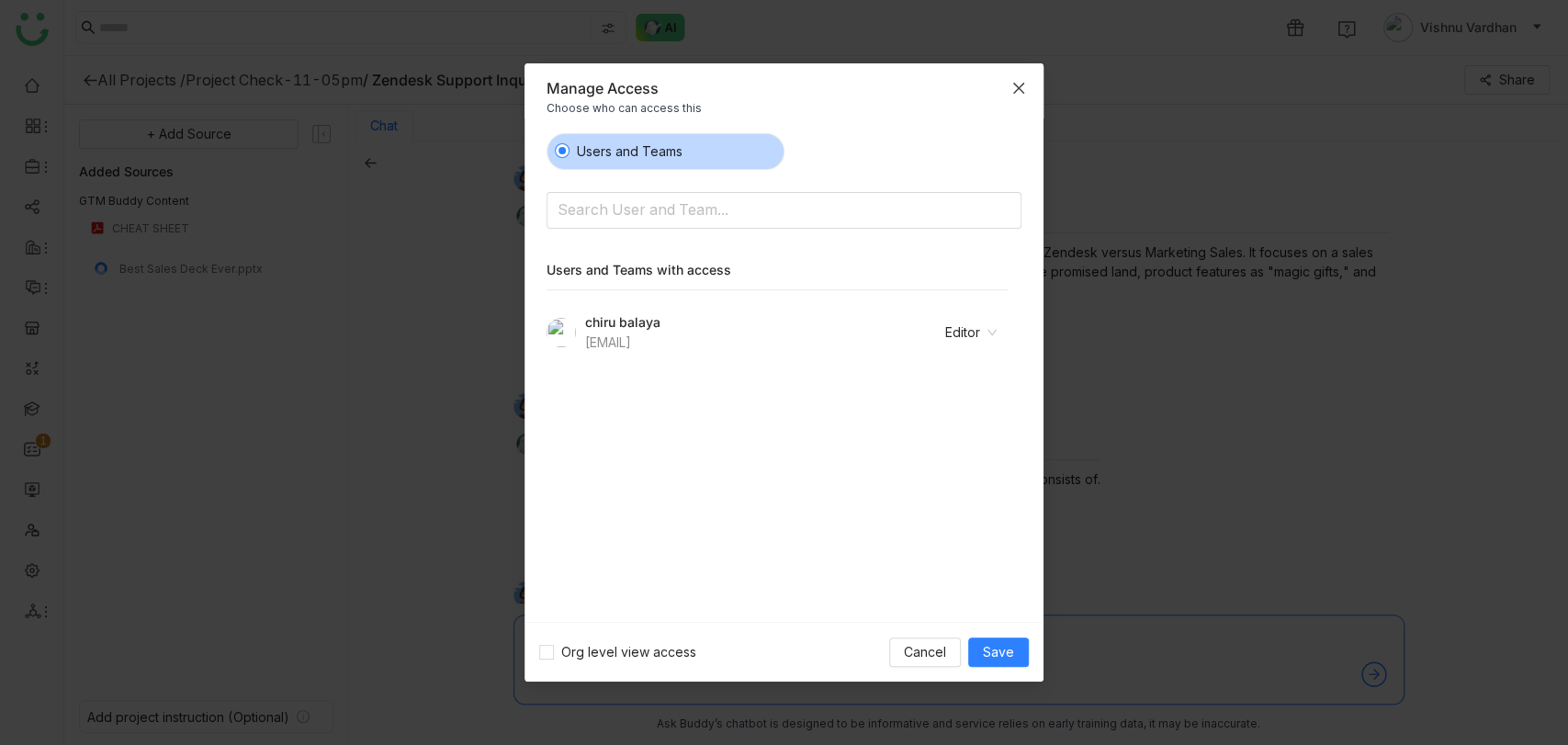 click at bounding box center [1019, 88] 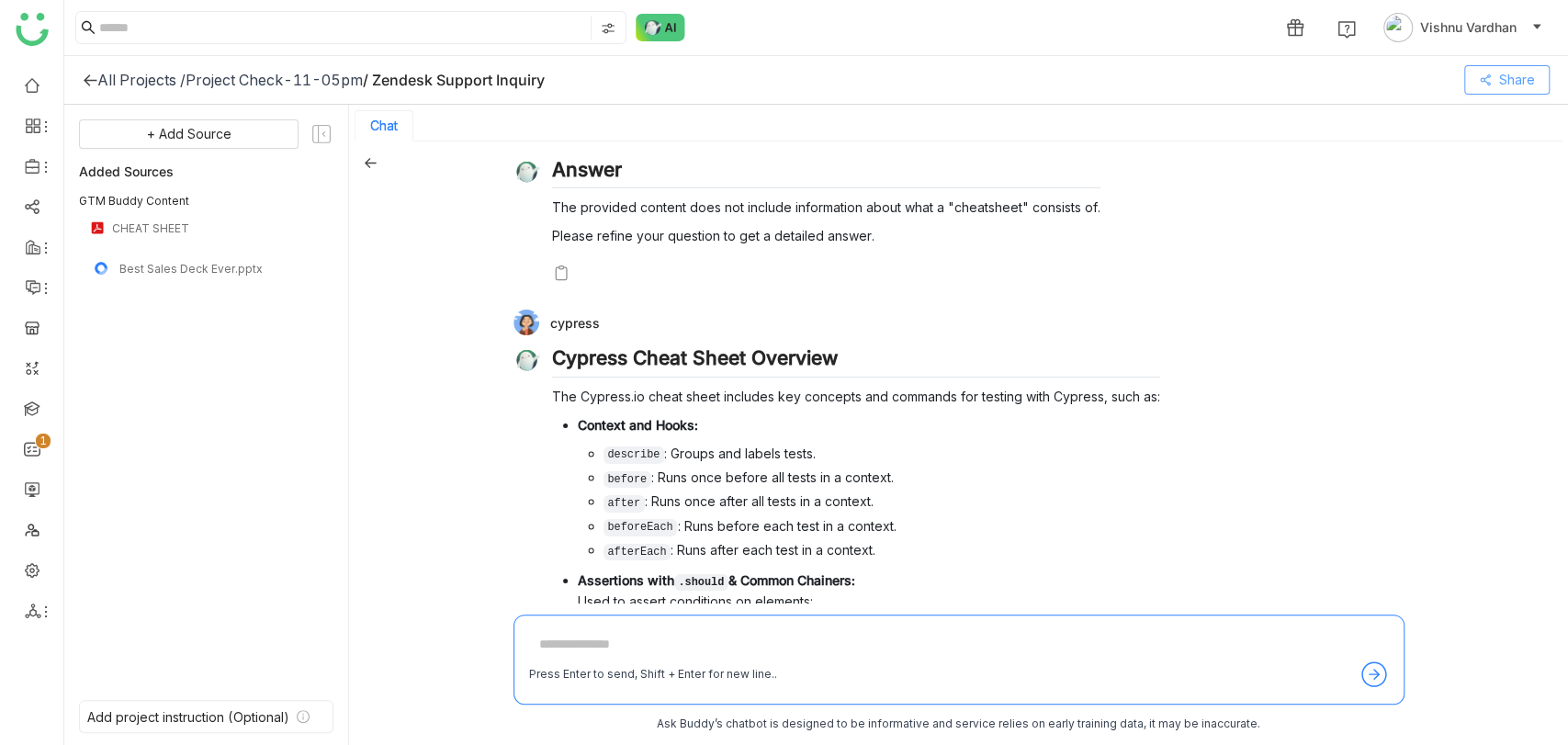 scroll, scrollTop: 0, scrollLeft: 0, axis: both 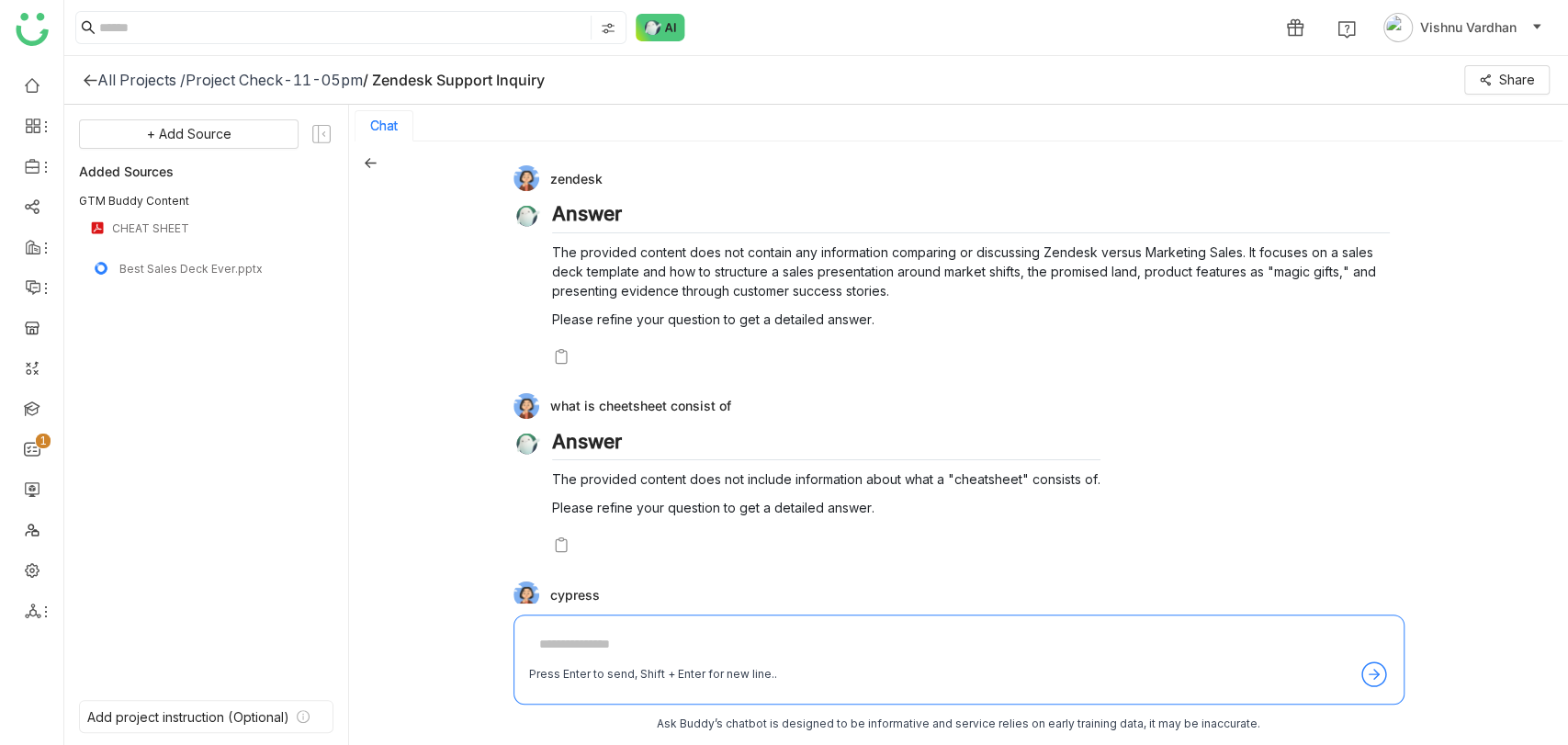 click on "Project Check-11-05pm" 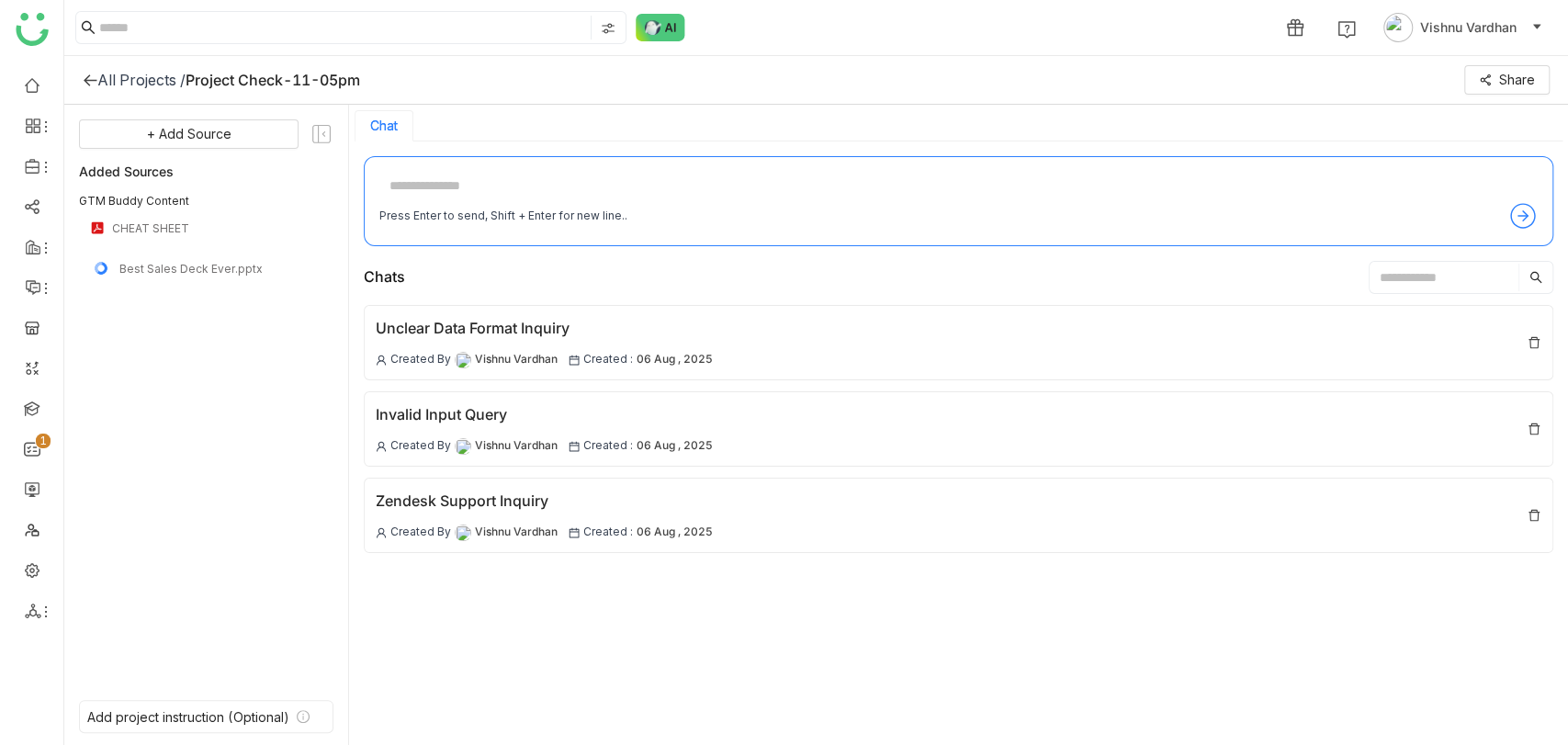 click on "All Projects /" 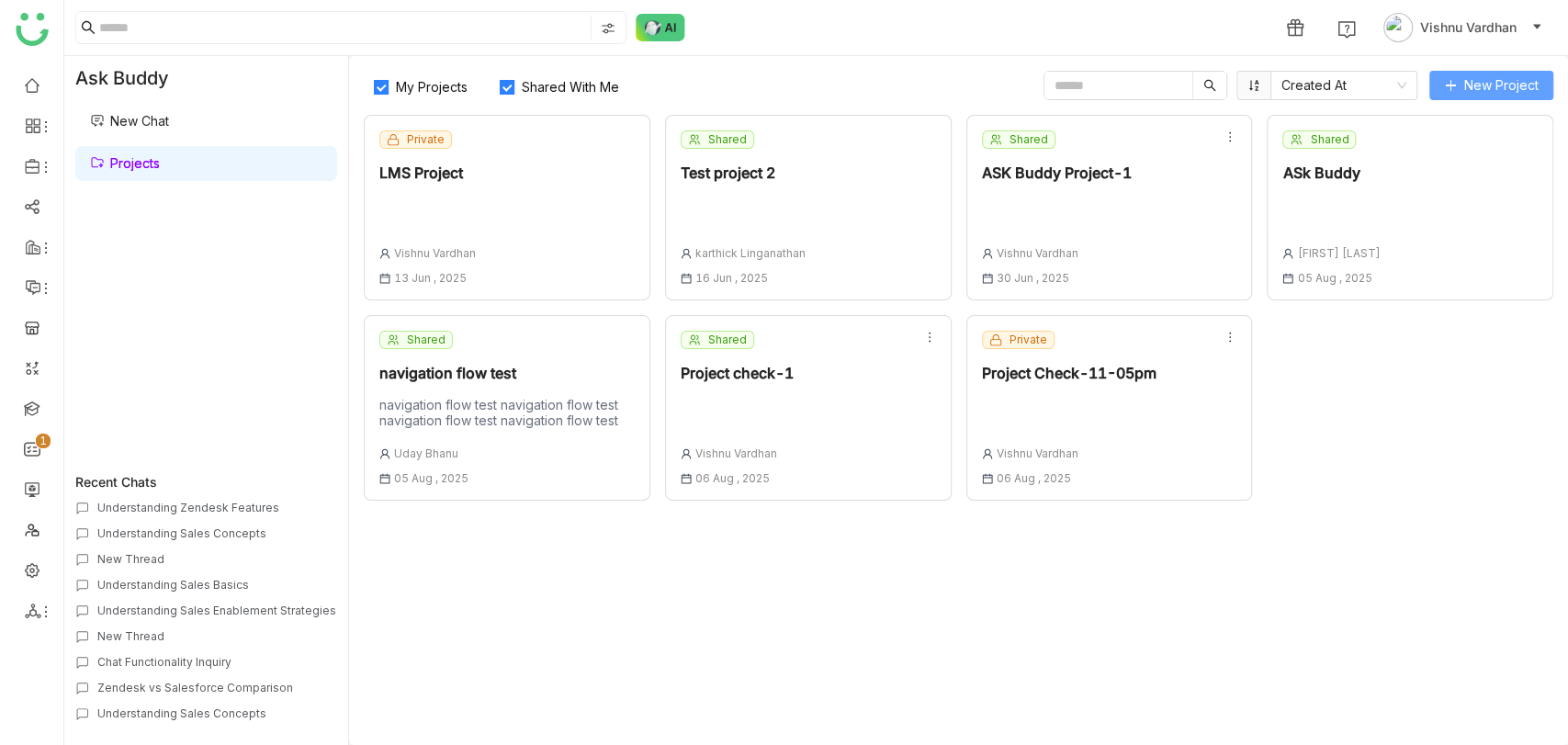 click on "New Project" 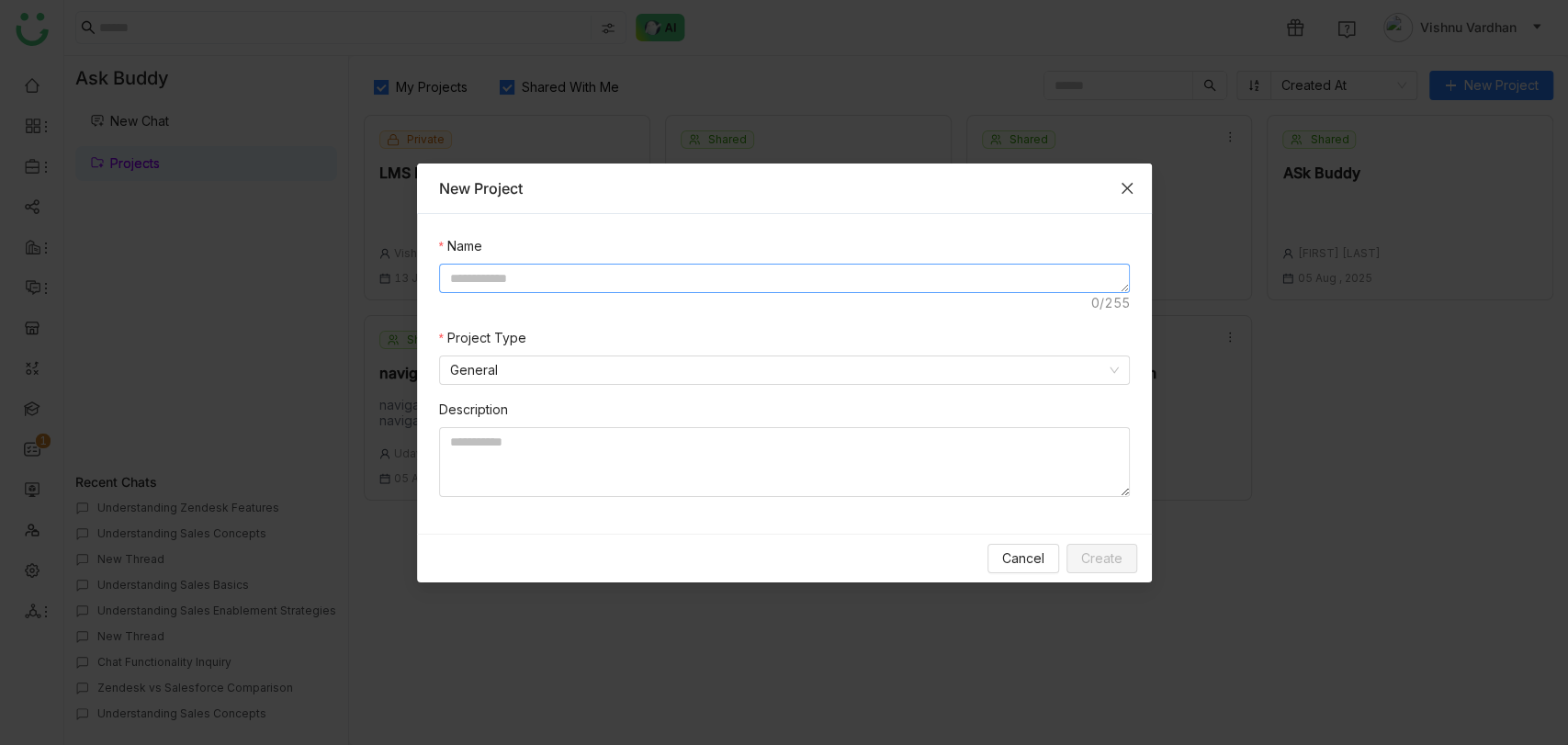 type 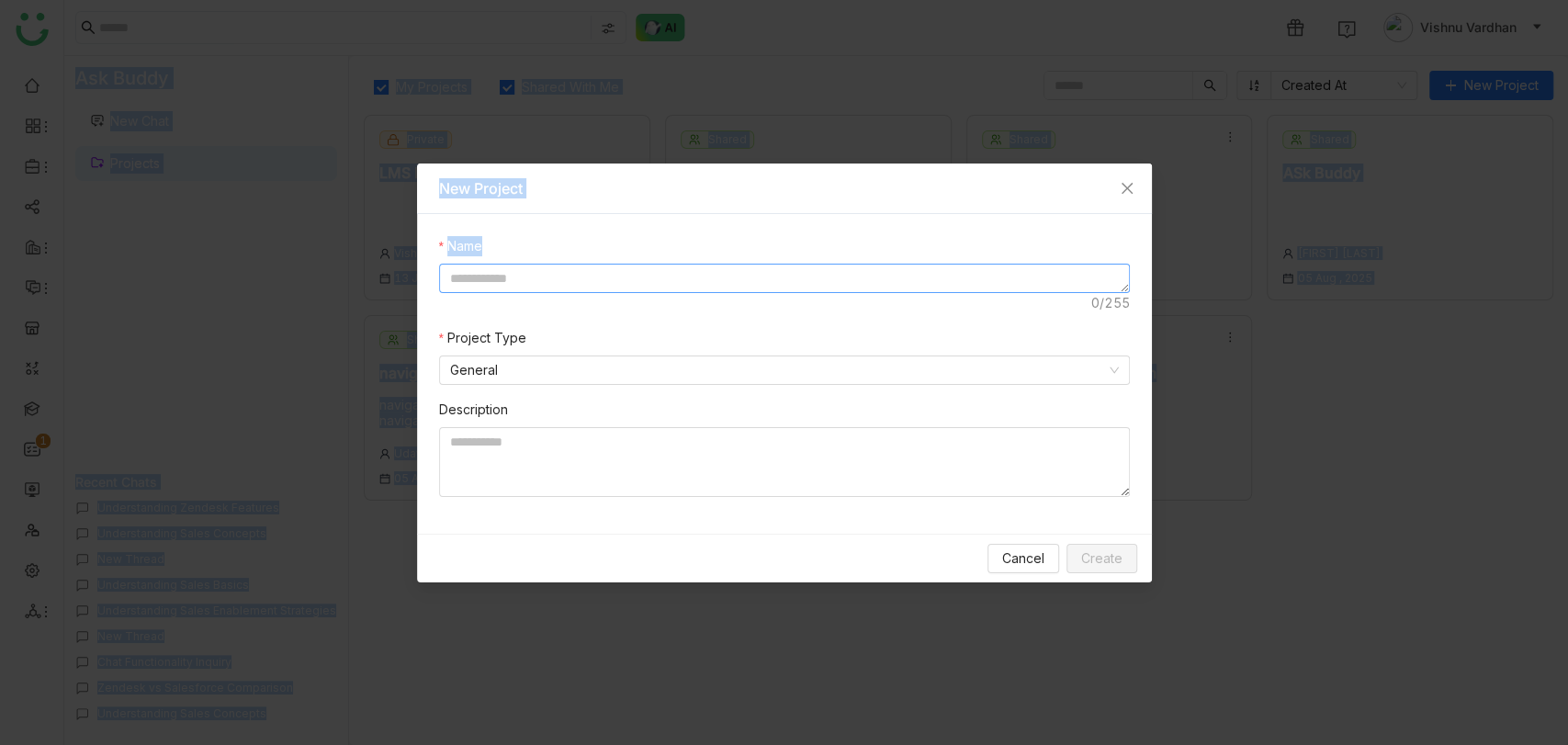 click 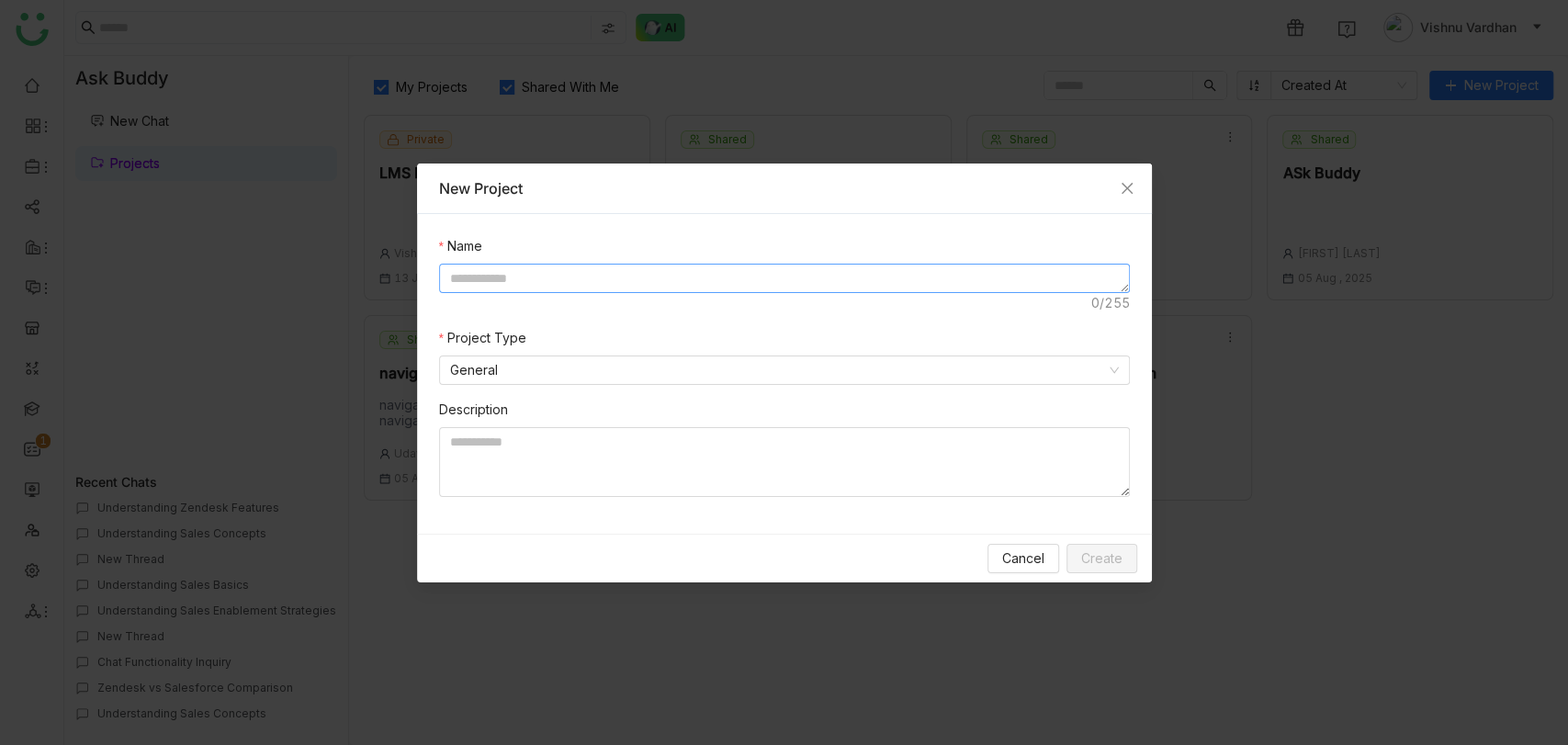 click 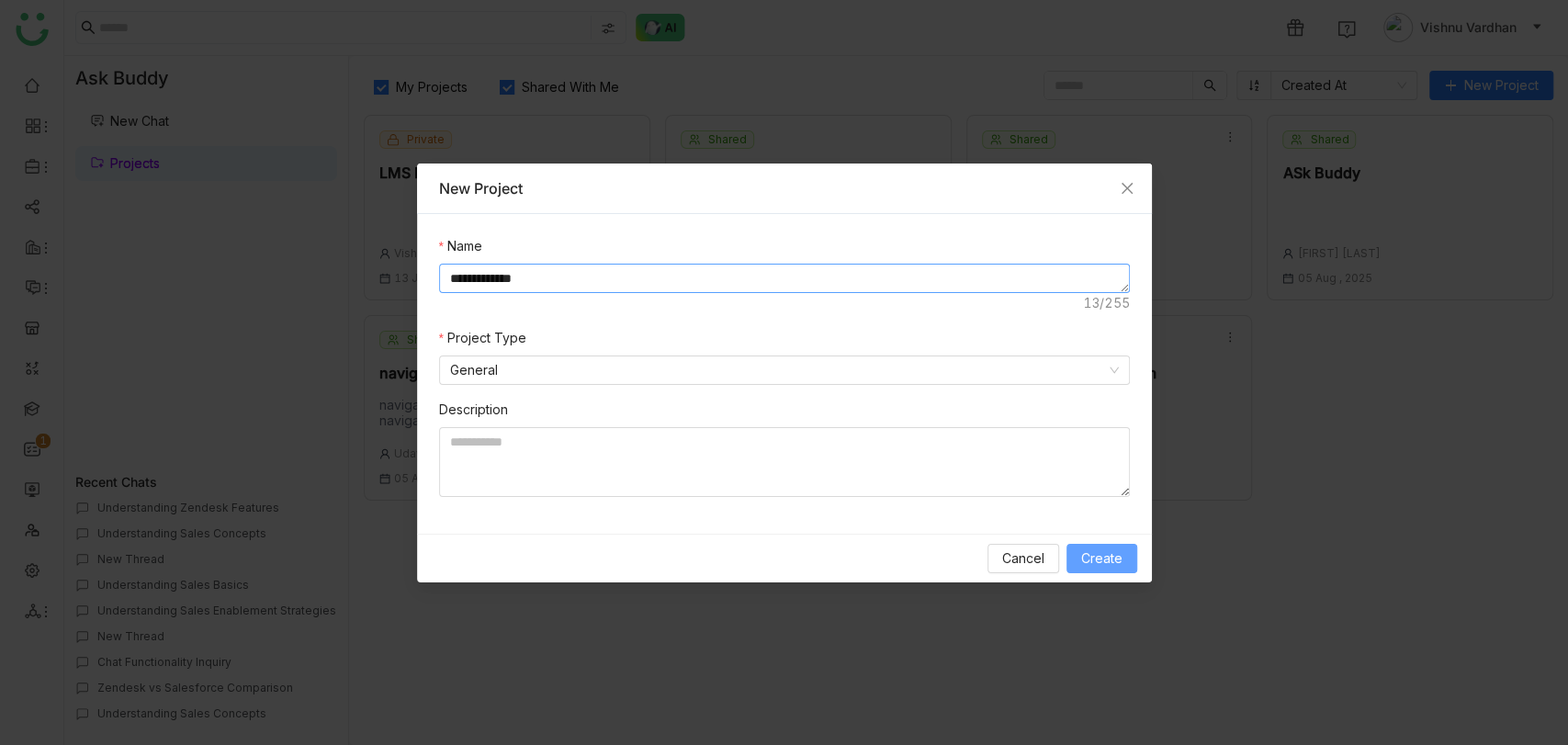 type on "**********" 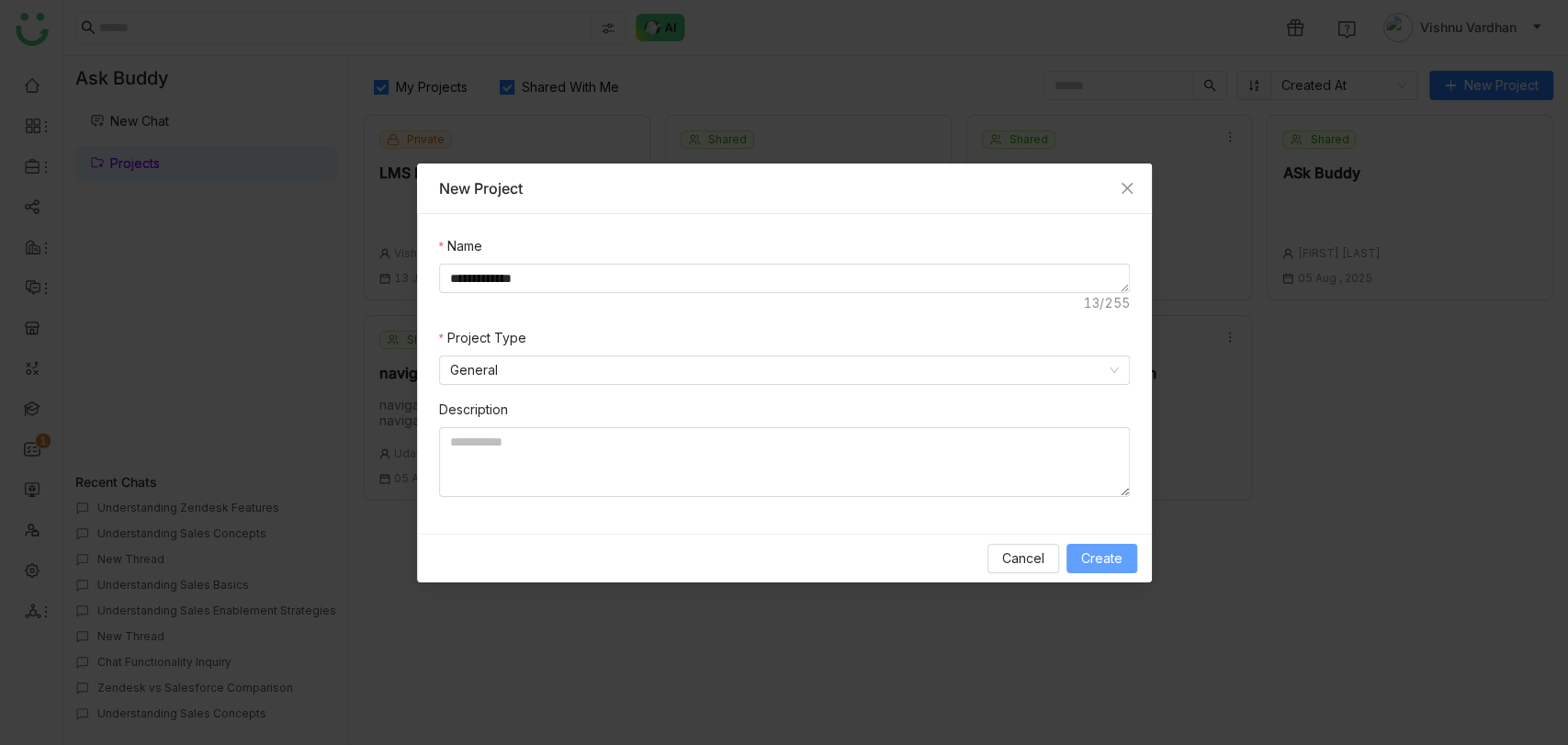 click on "Create" at bounding box center (1101, 559) 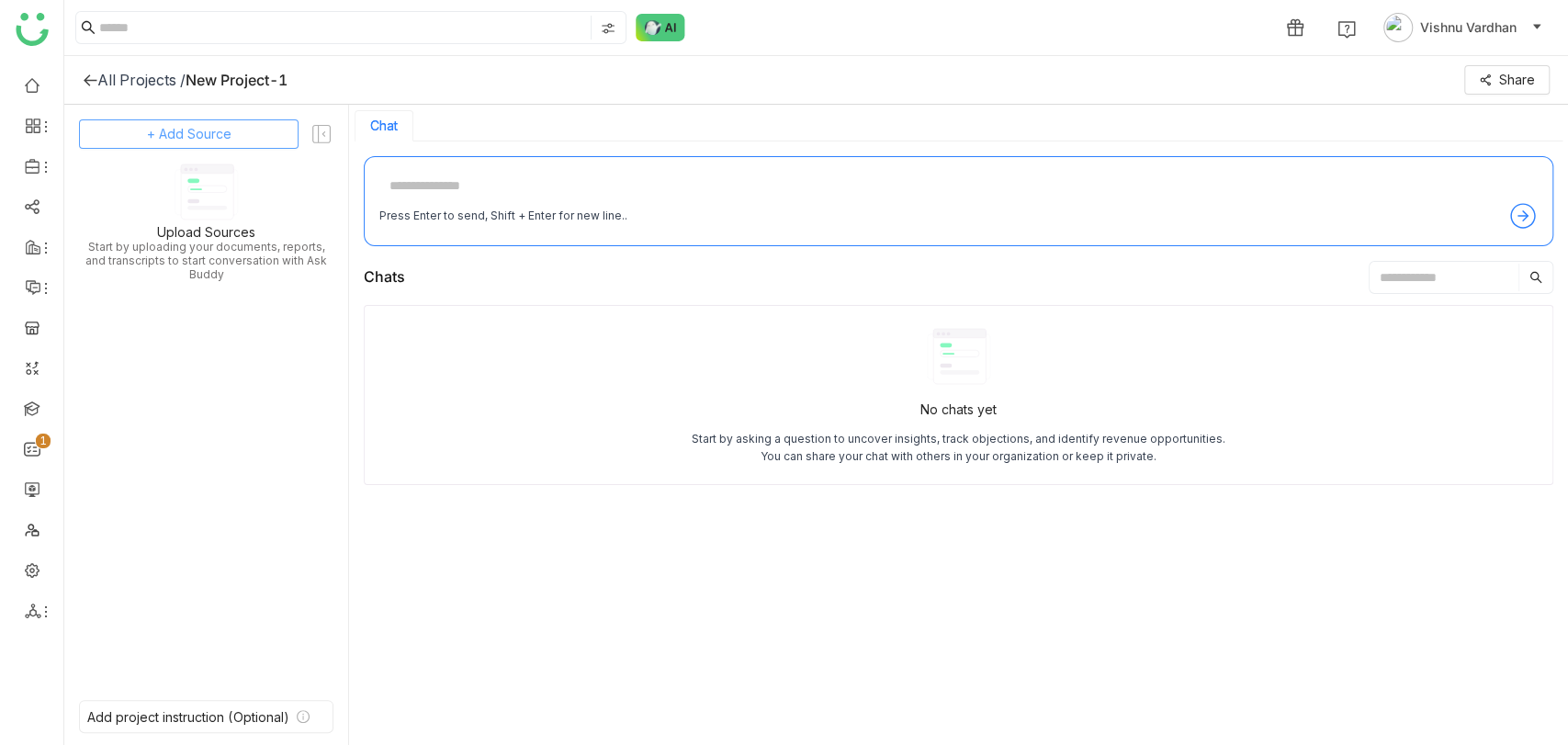 click on "+ Add Source" 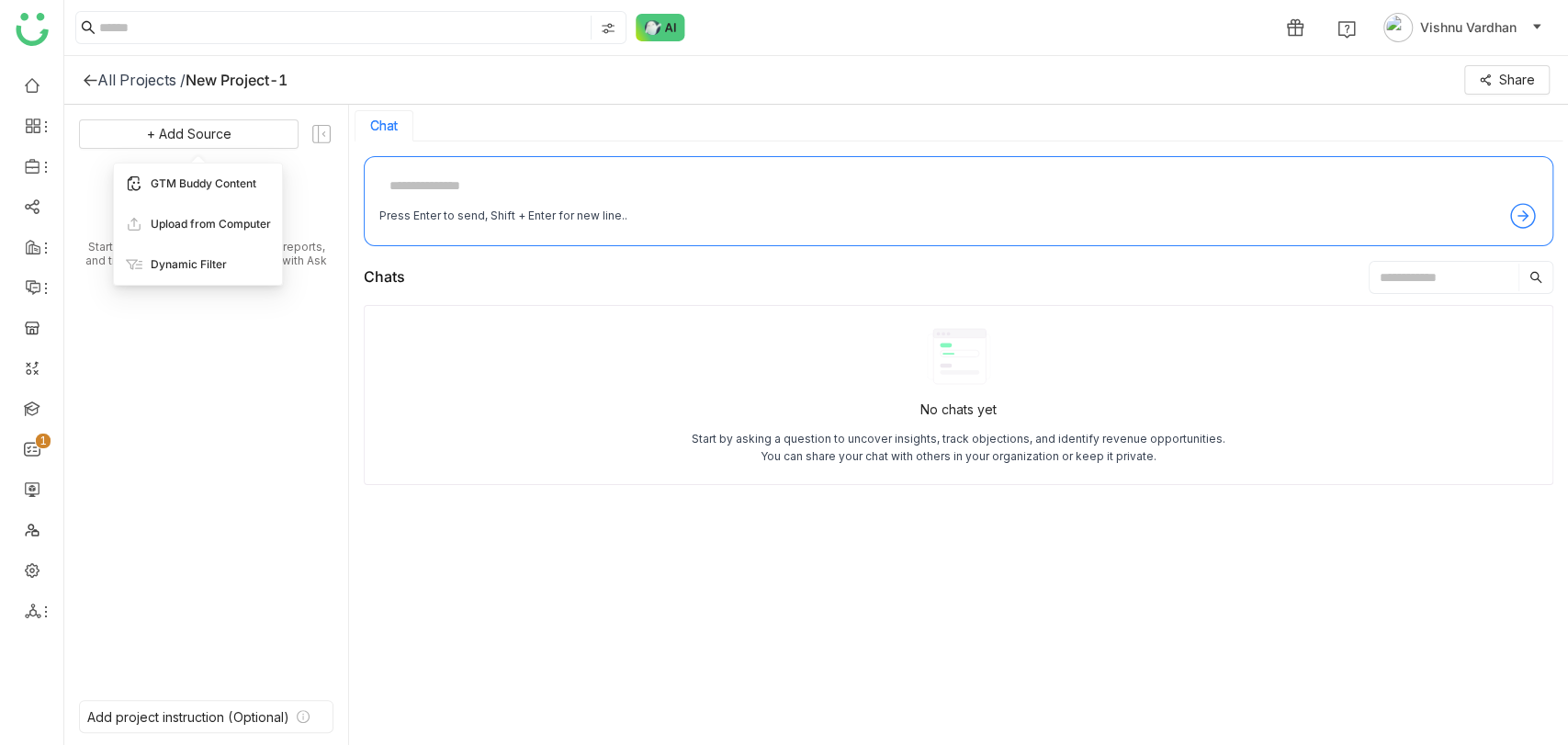 click on "GTM Buddy Content" at bounding box center [197, 184] 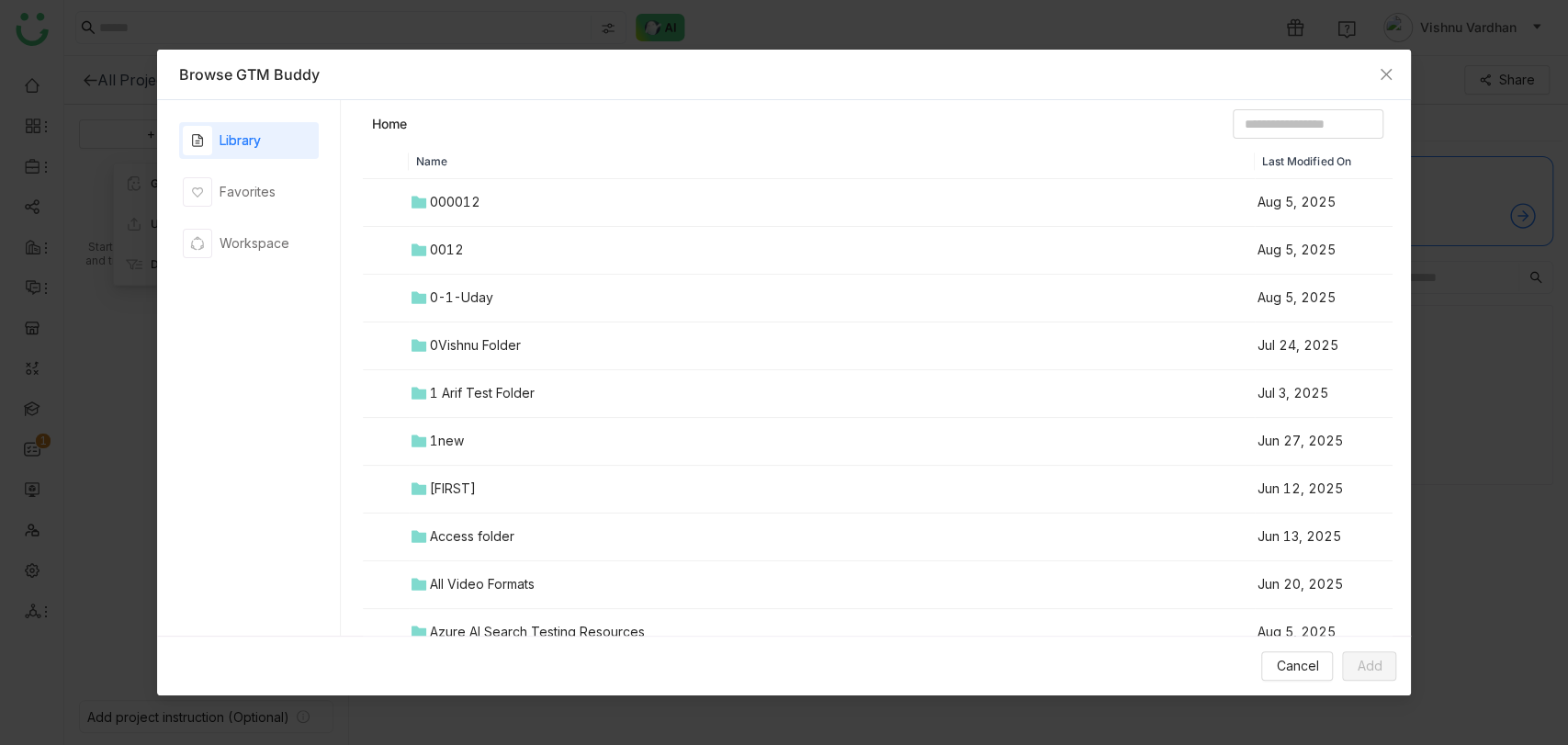 click on "0-1-Uday" at bounding box center [832, 299] 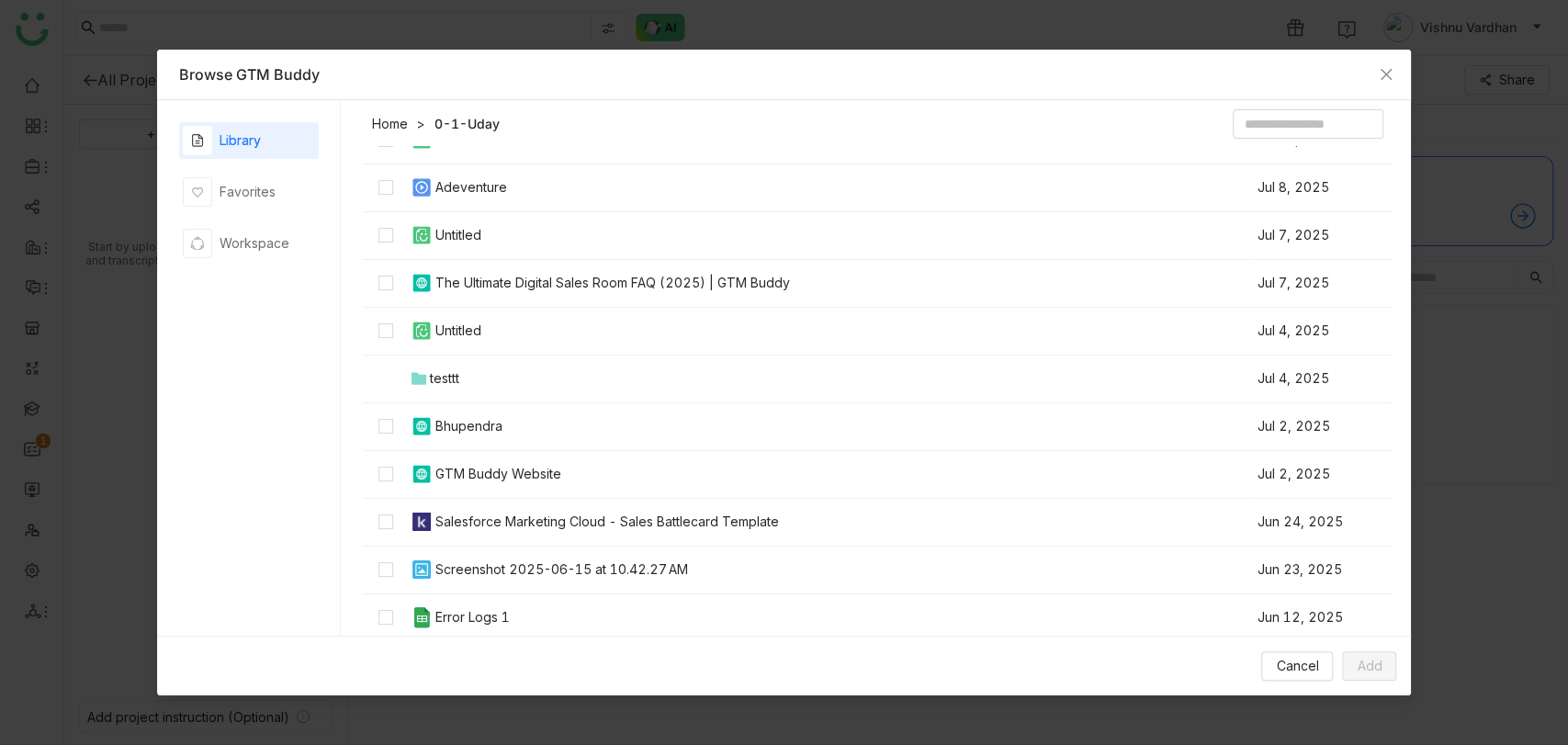scroll, scrollTop: 202, scrollLeft: 0, axis: vertical 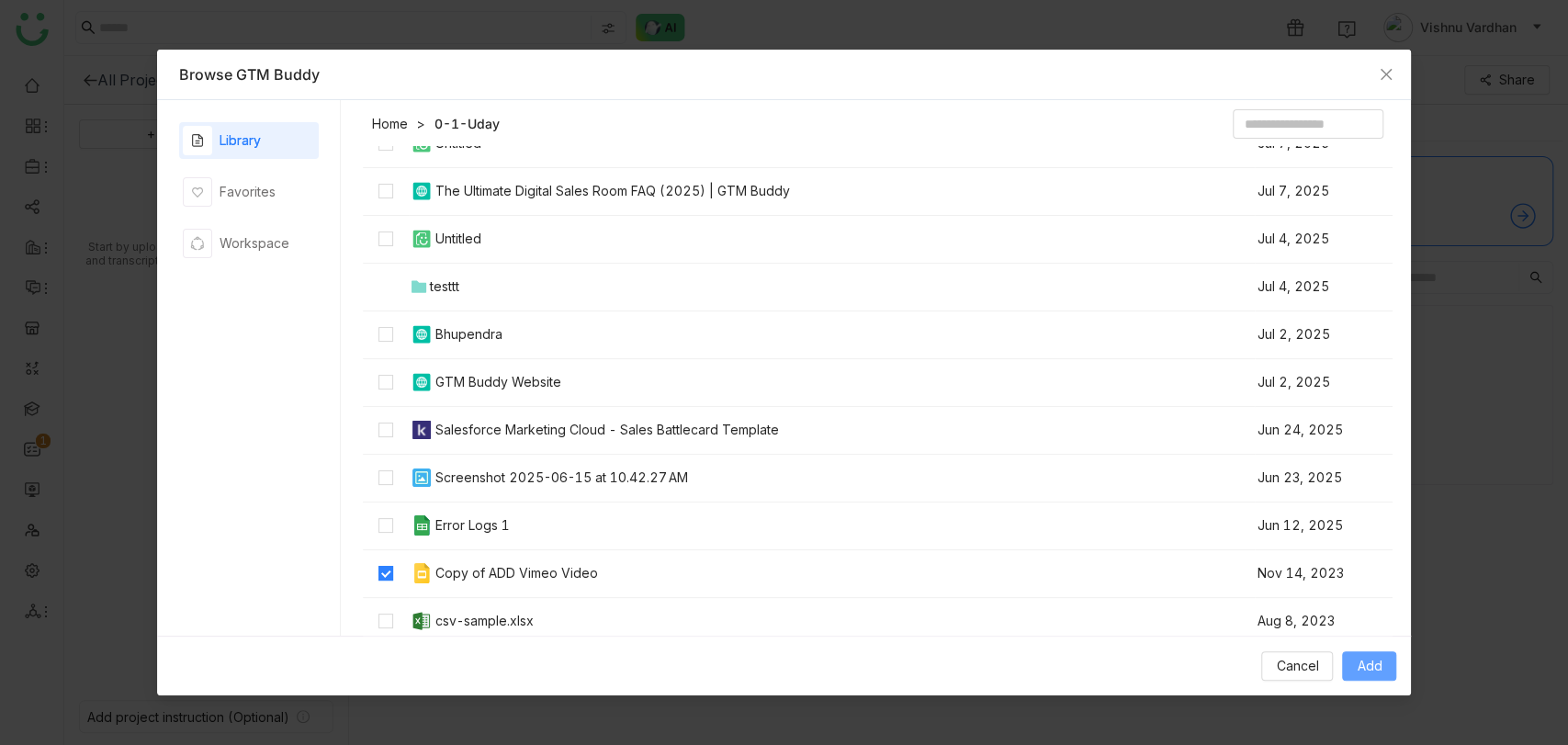 click on "Add" at bounding box center (1369, 666) 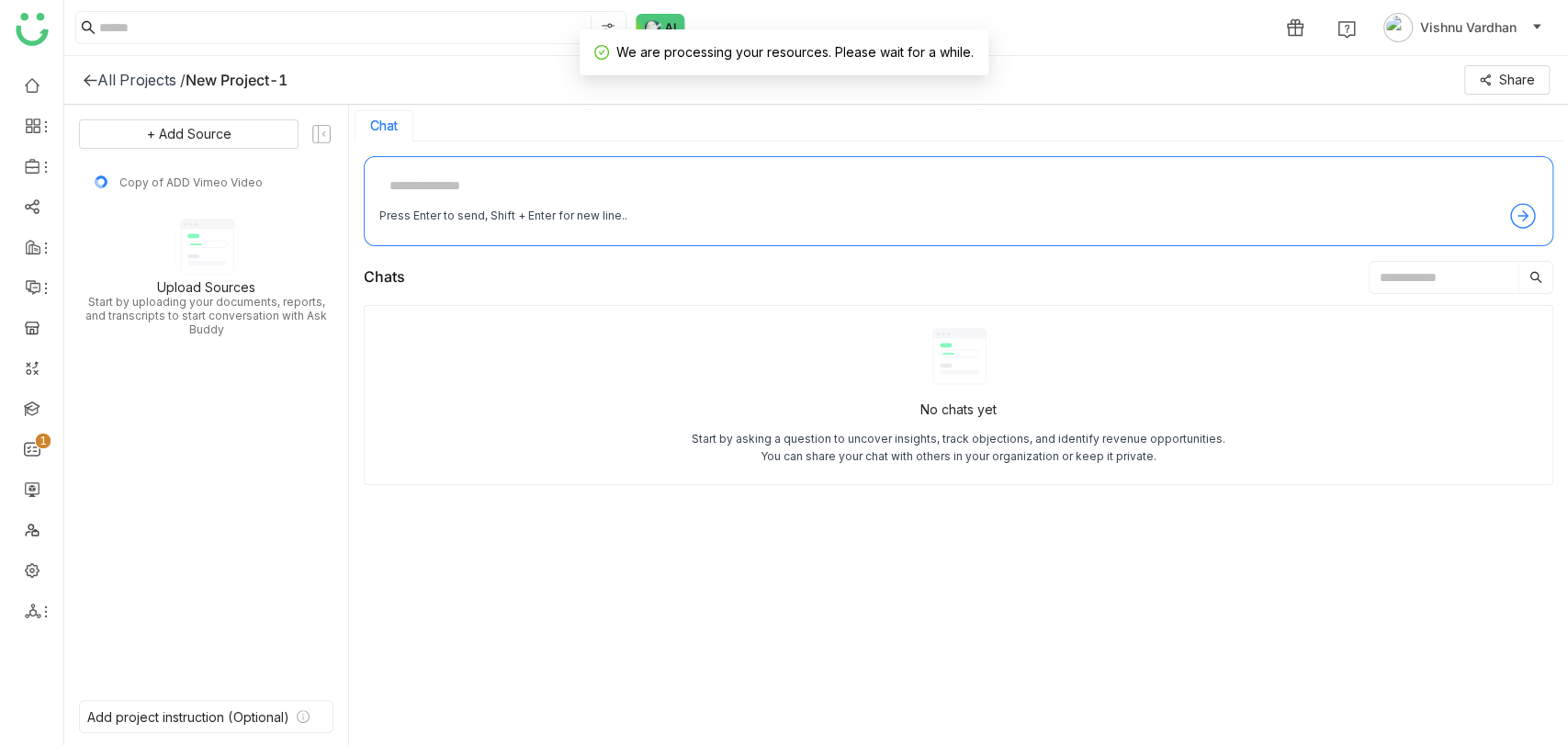 click at bounding box center [958, 186] 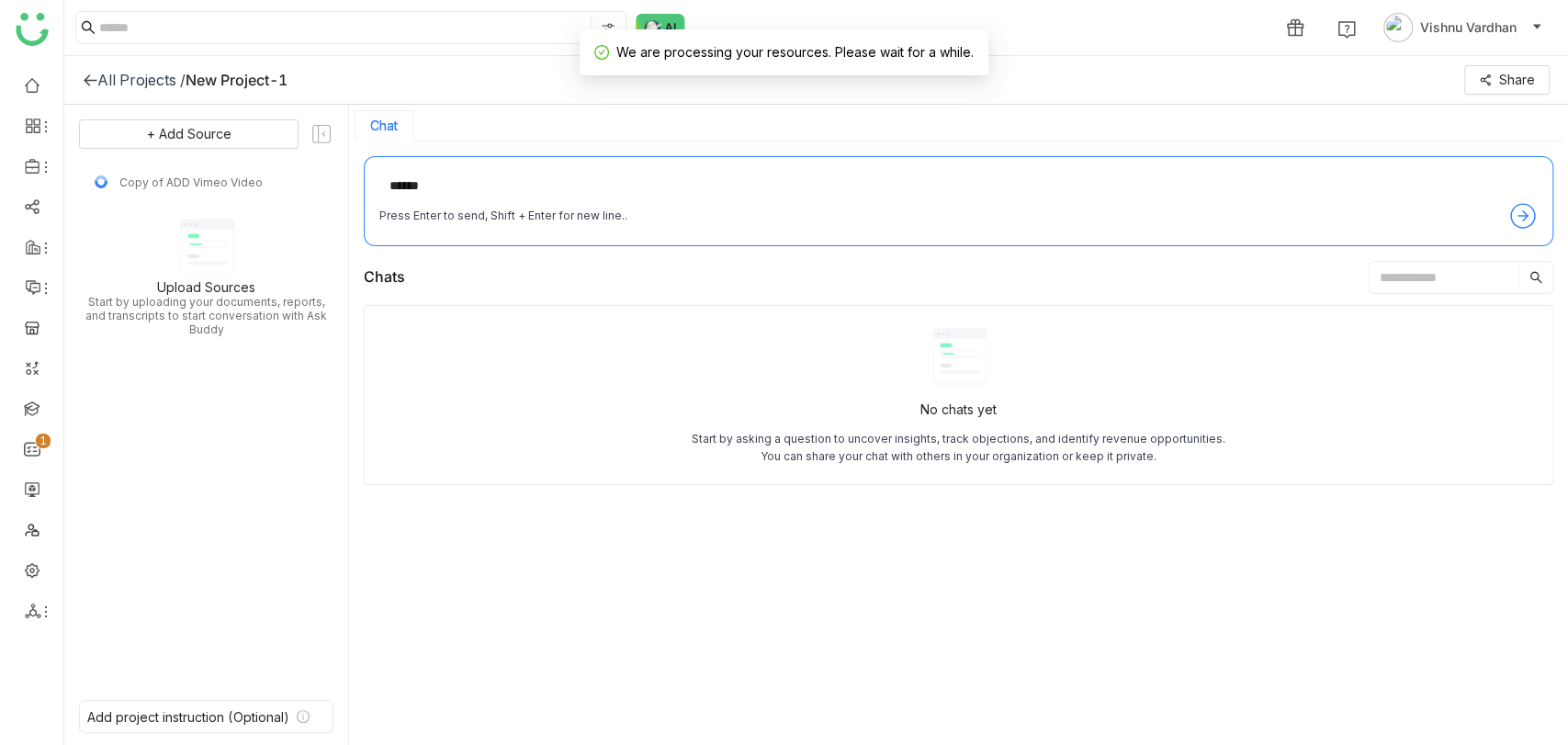 type on "*******" 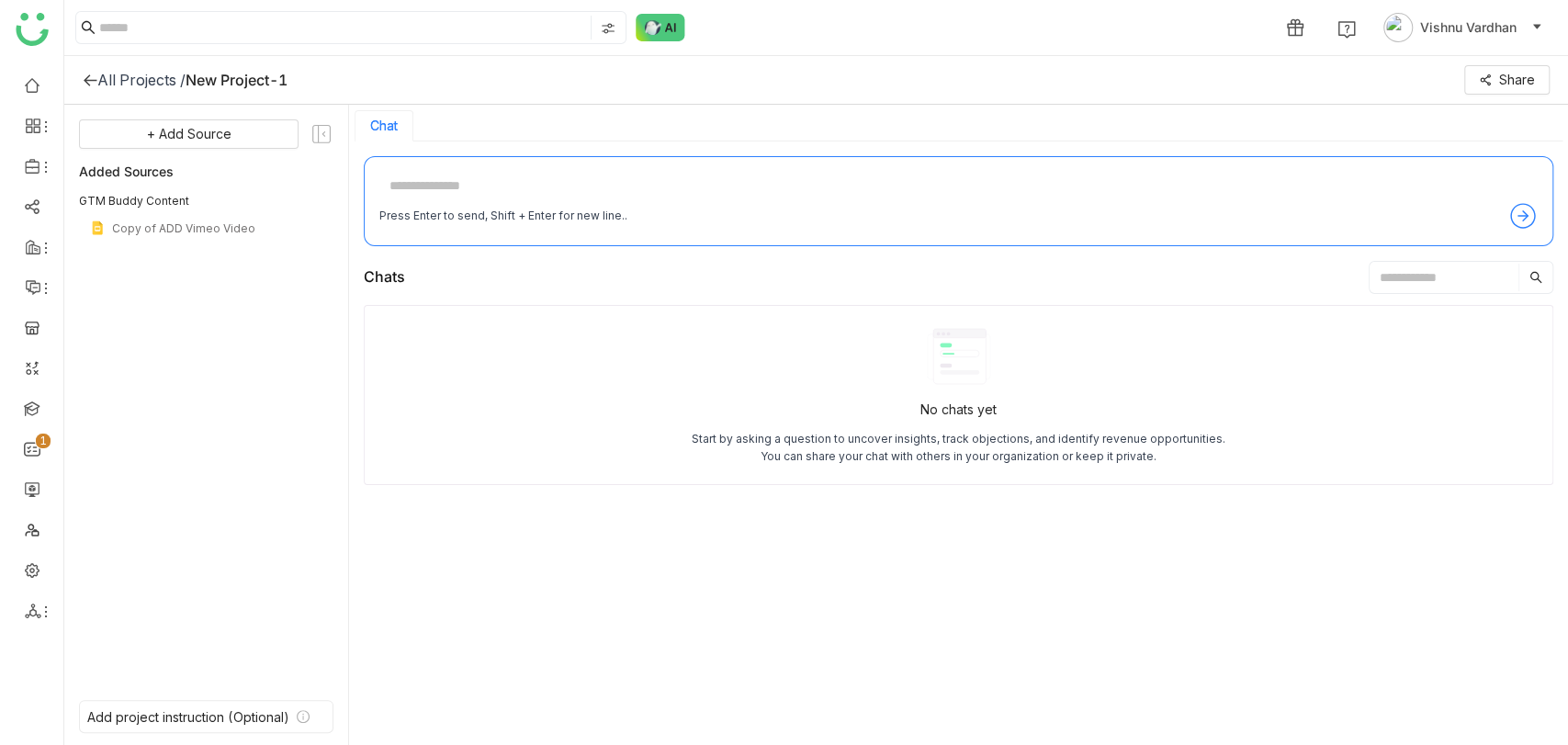 click at bounding box center [958, 186] 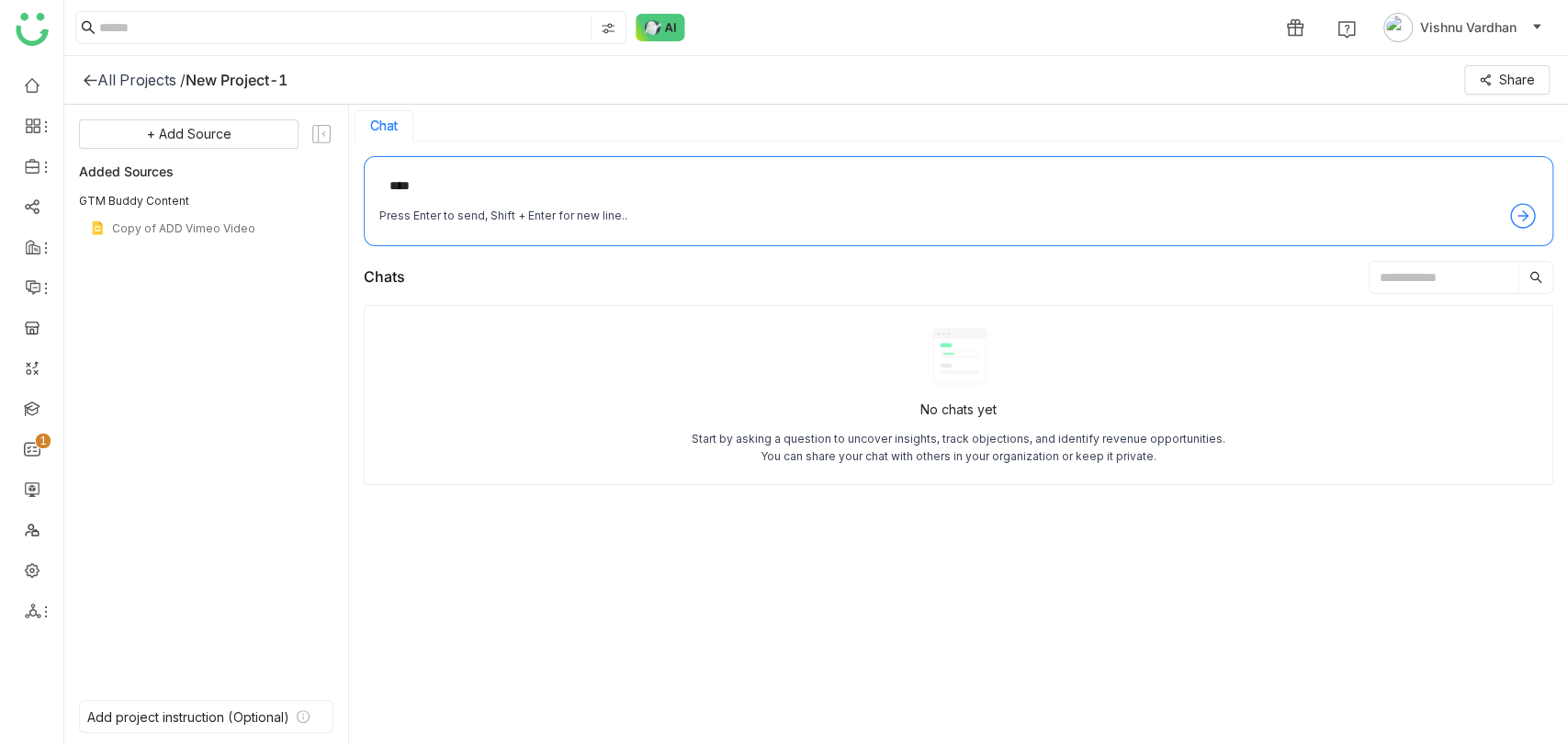 type on "*****" 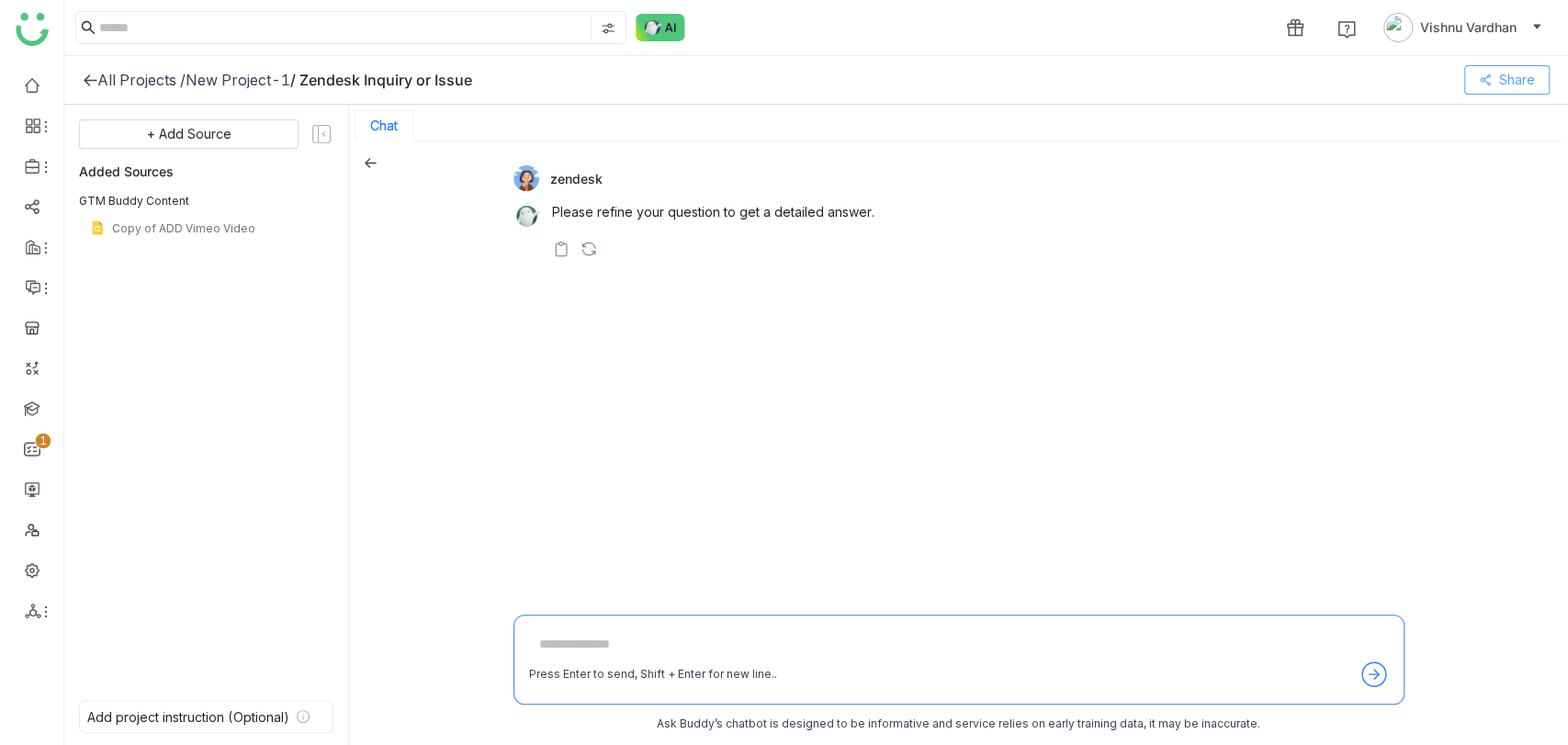click on "Share" 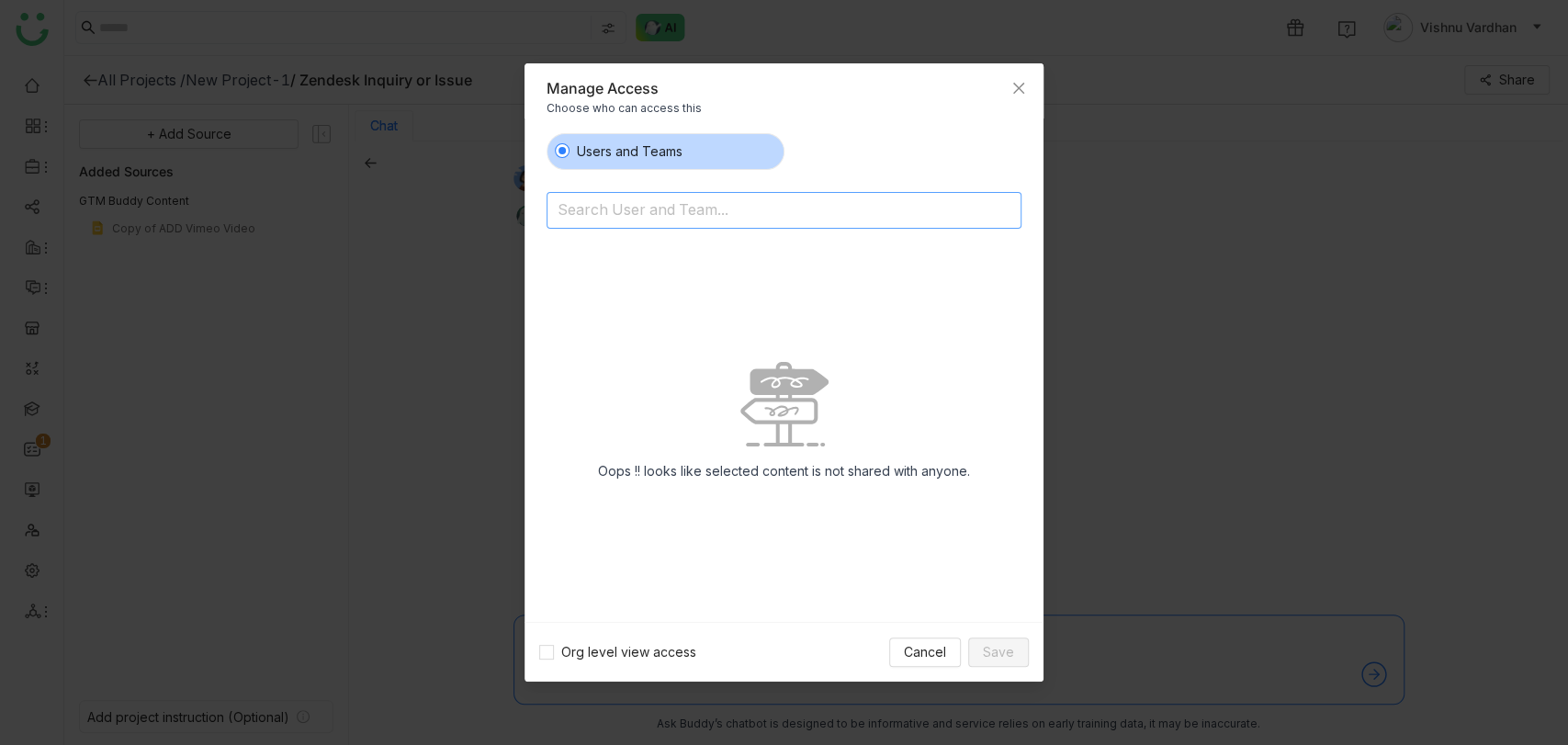 drag, startPoint x: 669, startPoint y: 208, endPoint x: 570, endPoint y: 596, distance: 400.43102 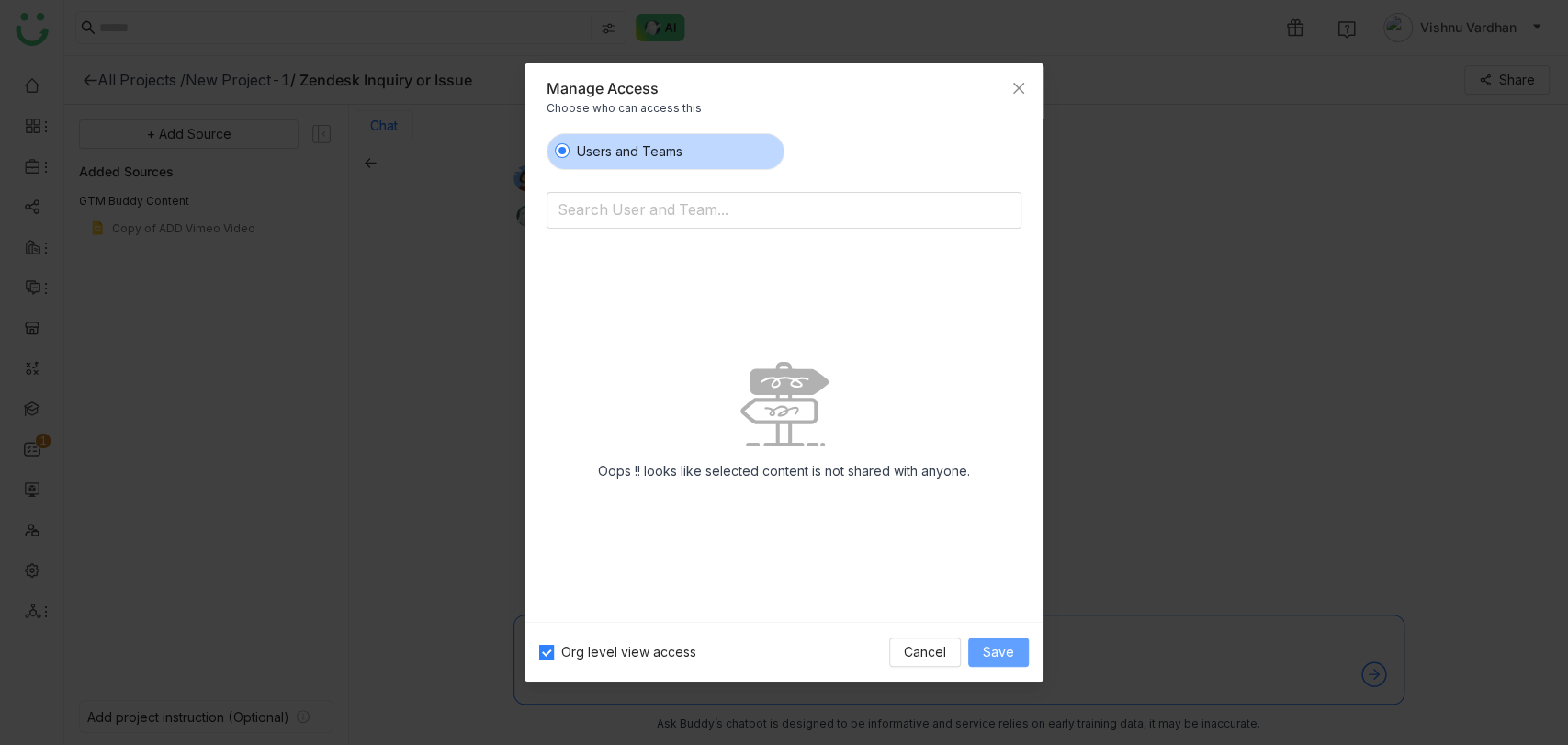 click on "Save" at bounding box center (998, 652) 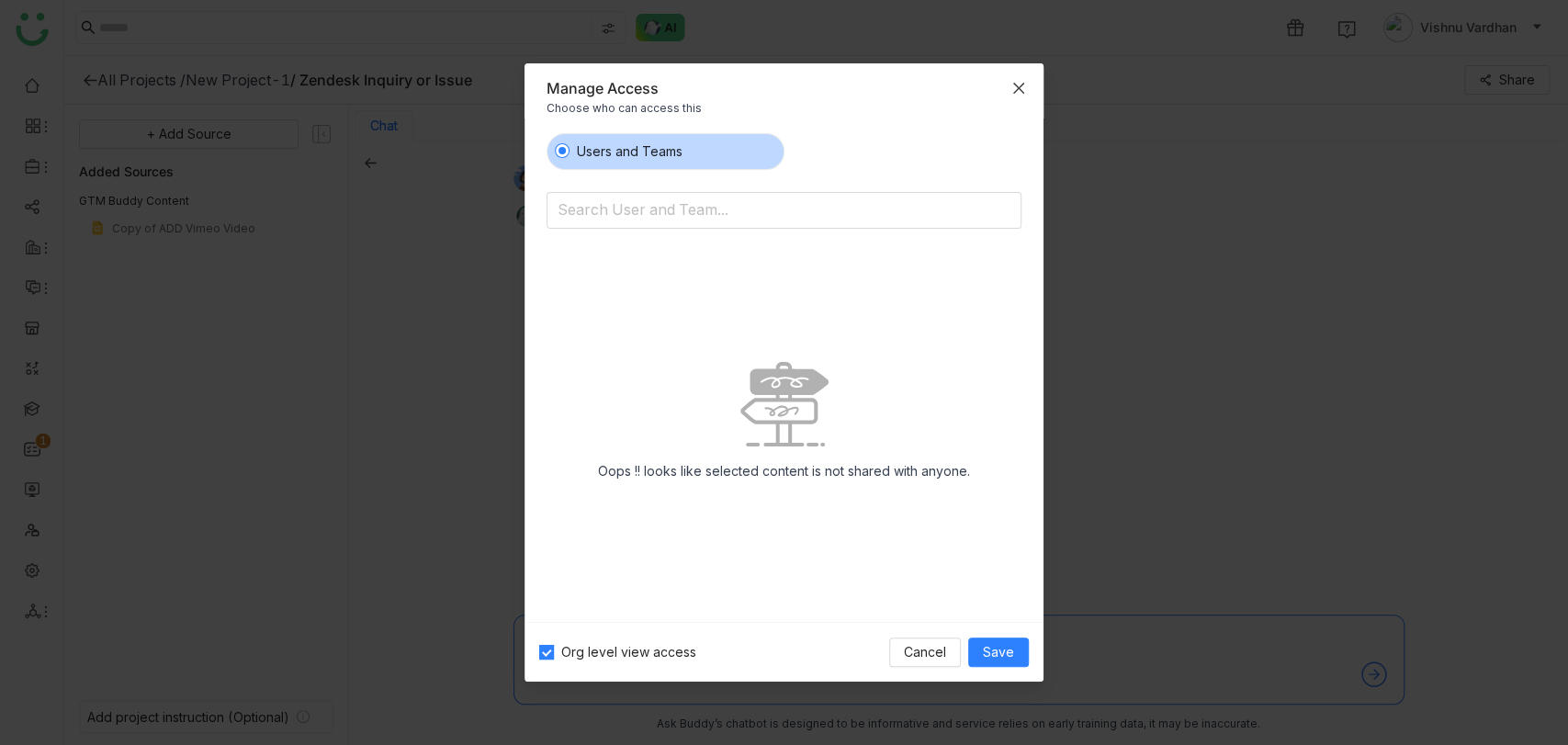 click 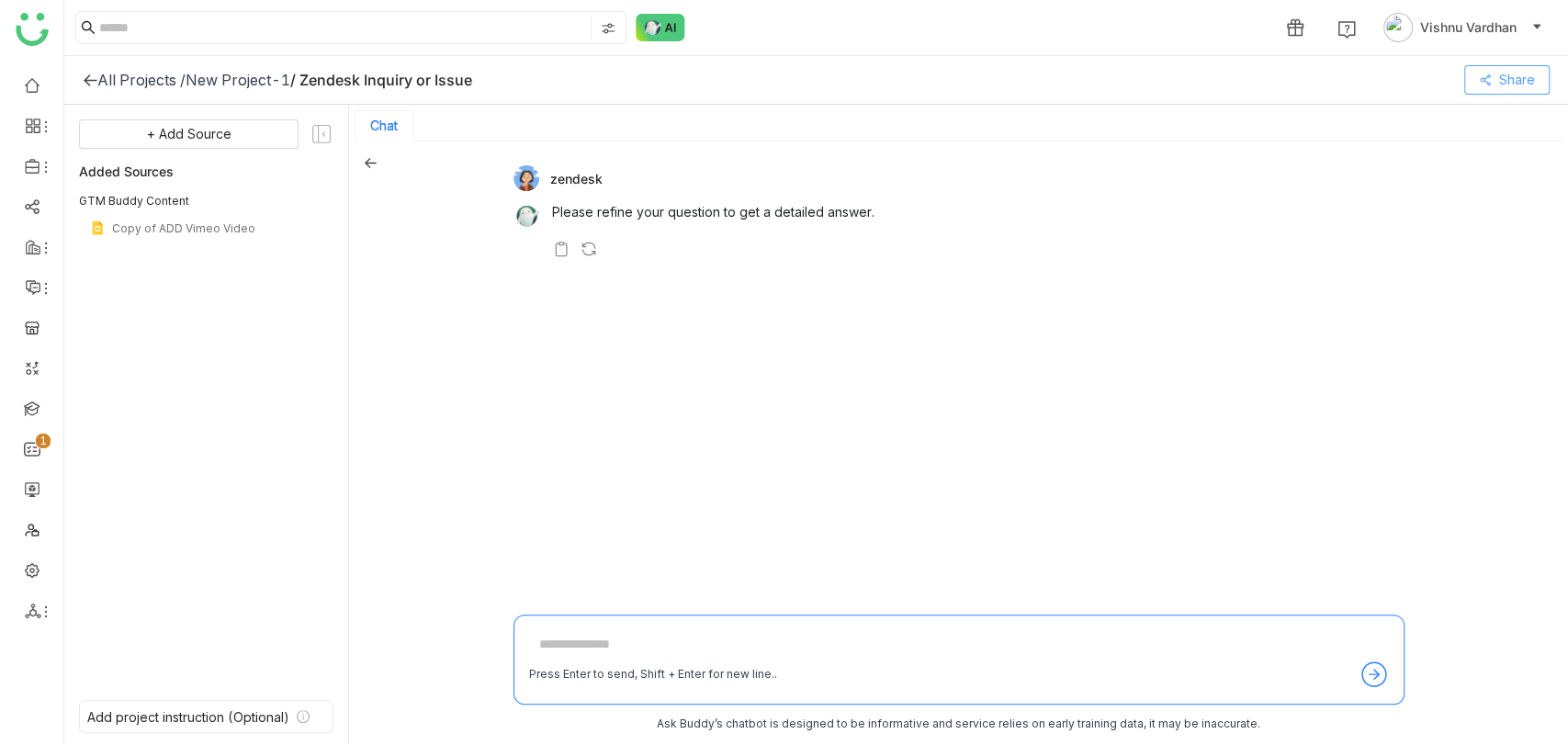 click on "Share" 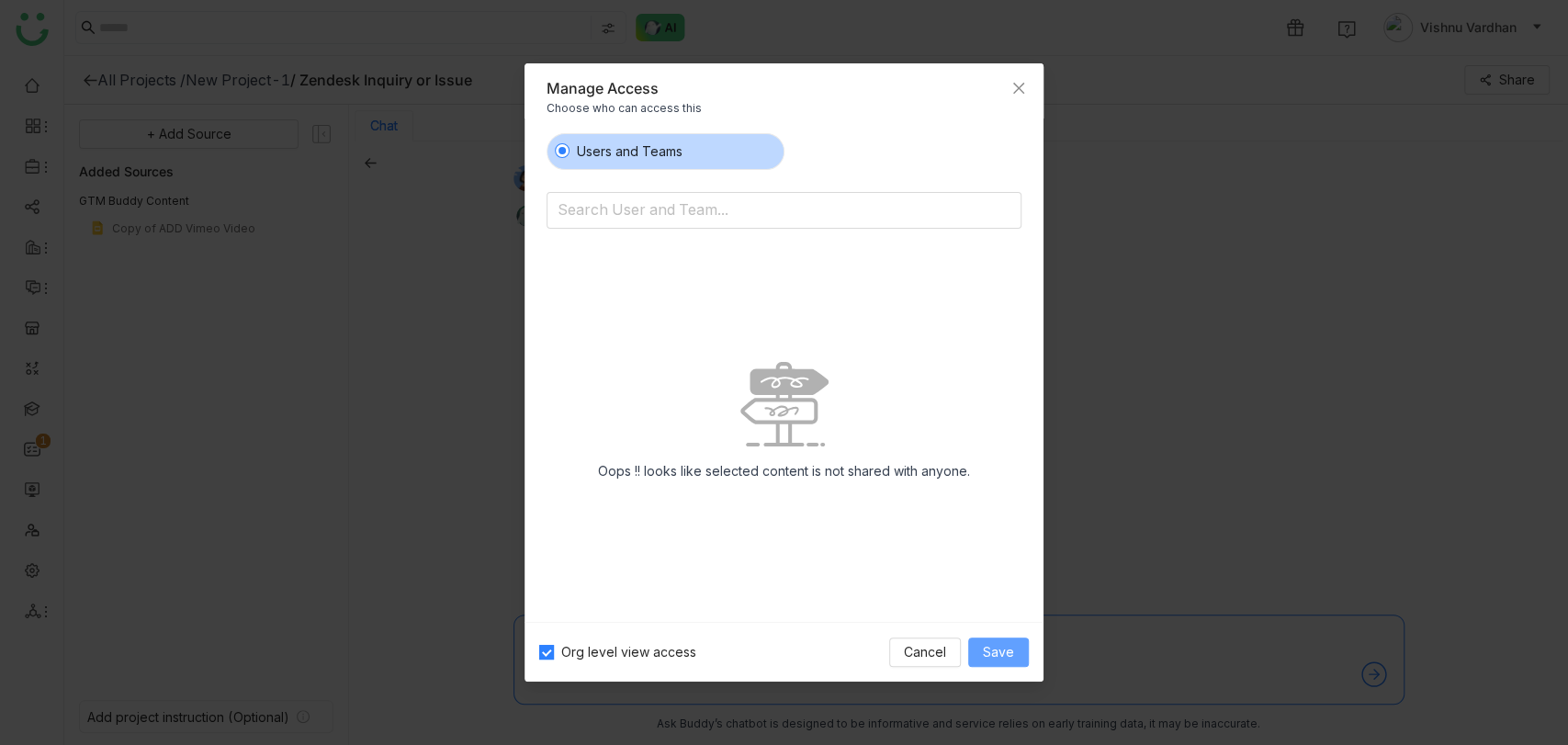 click on "Save" at bounding box center [998, 652] 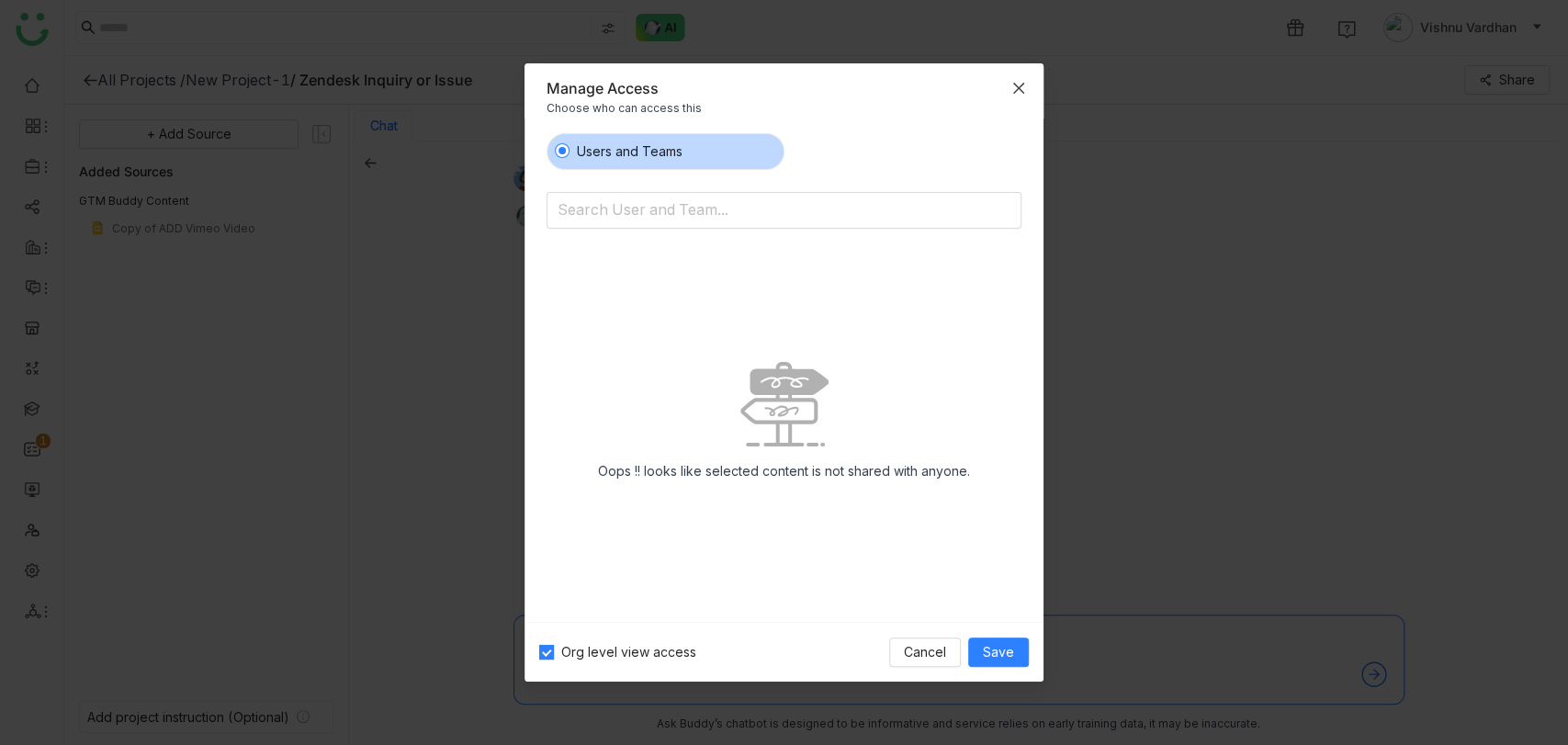 click 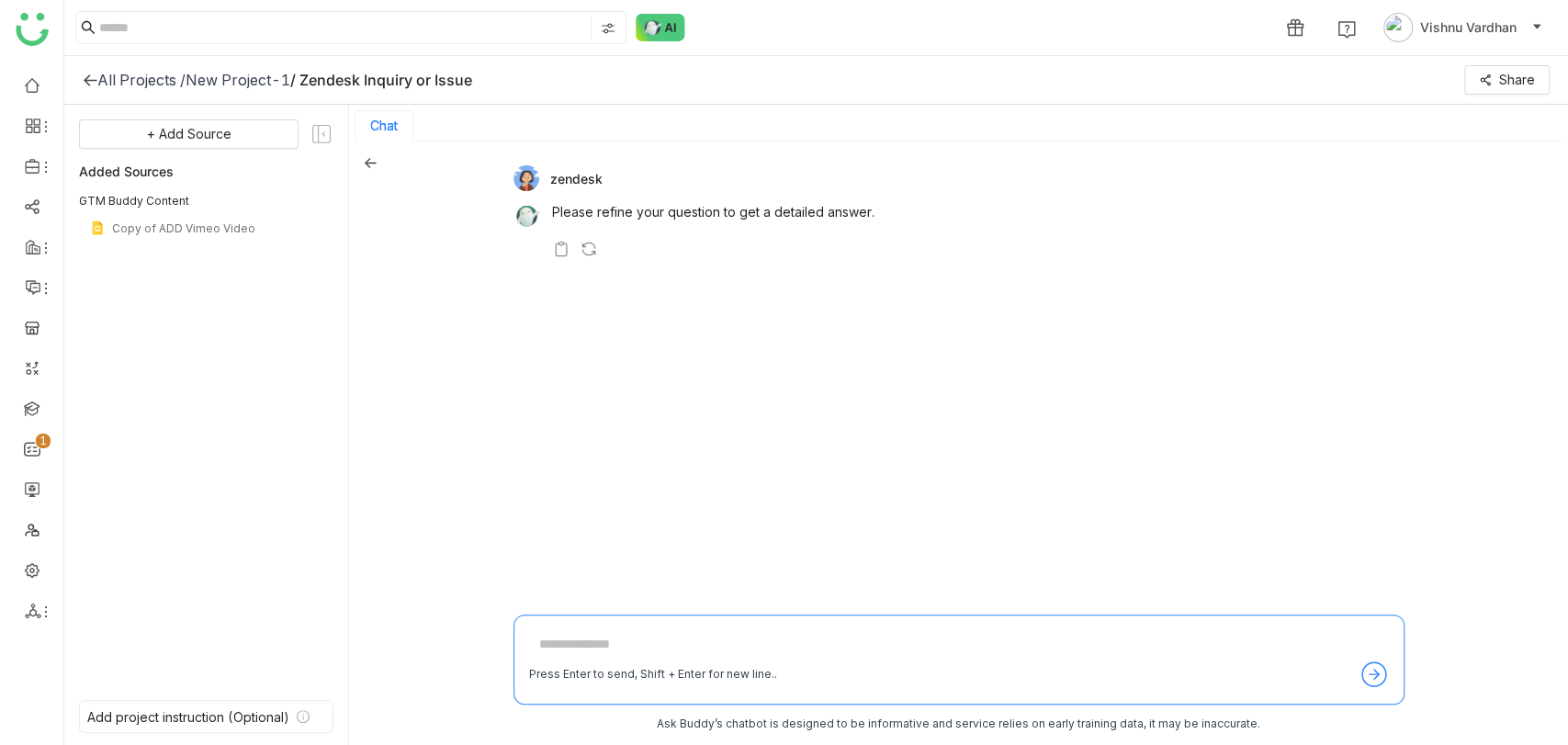 click on "New Project-1" 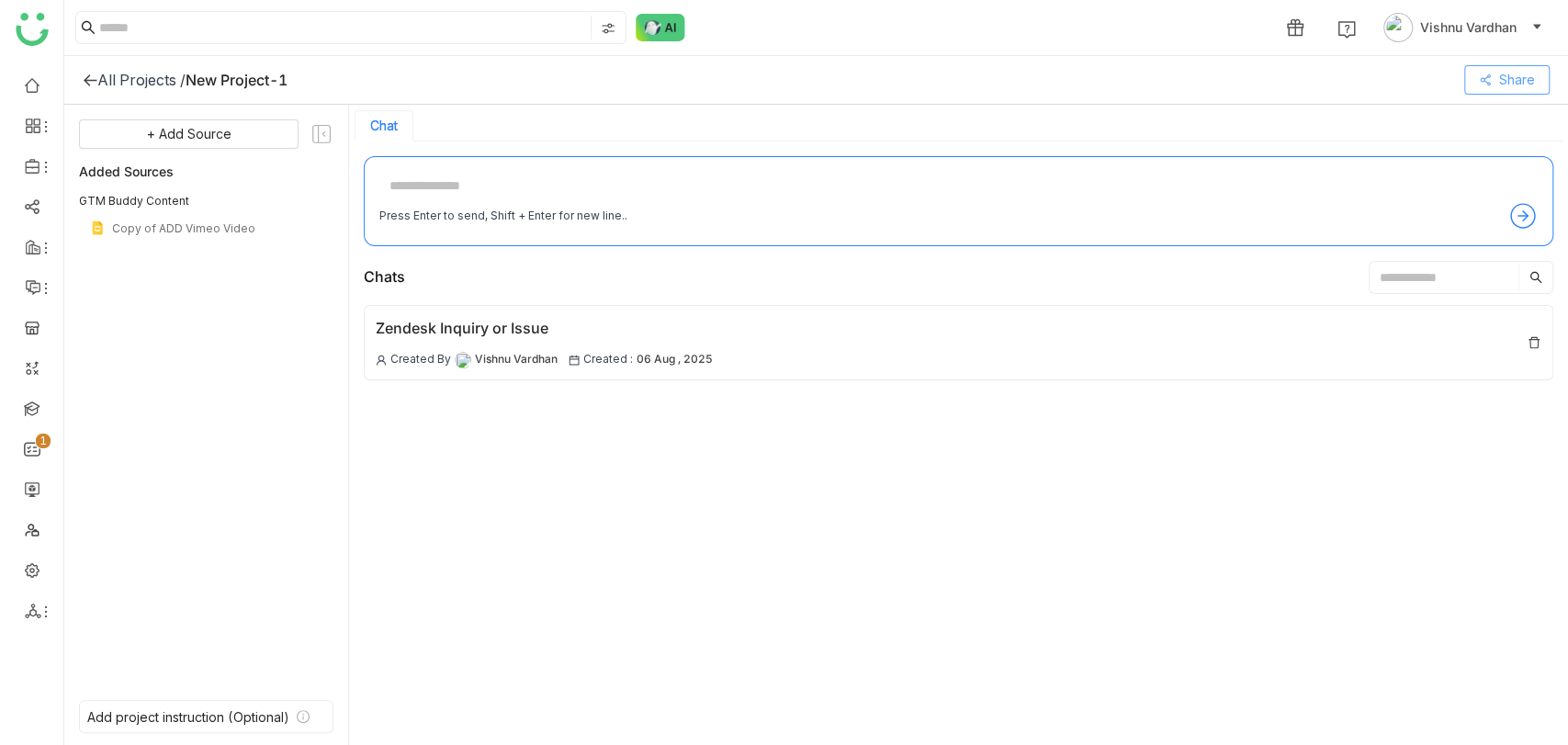click on "Share" 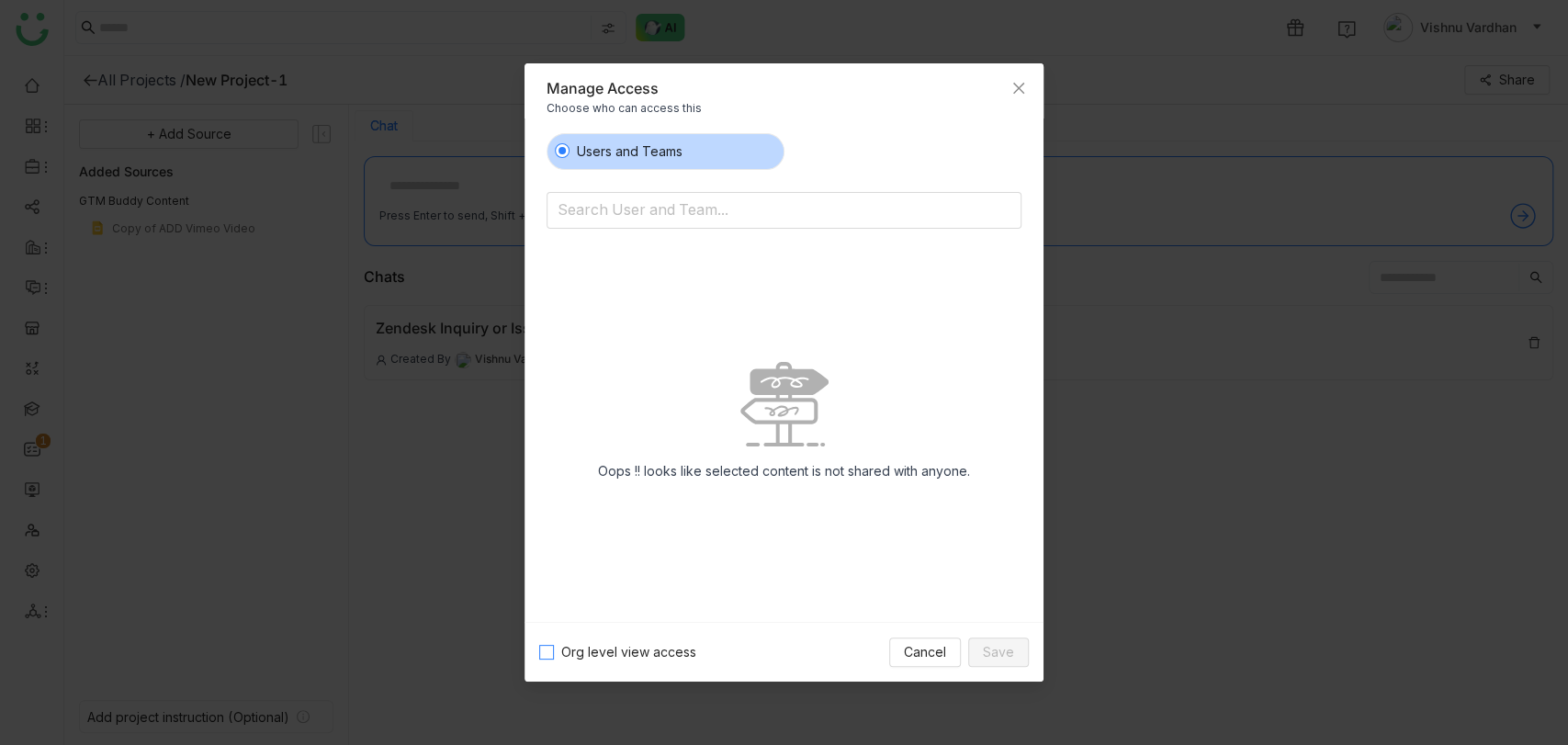 click on "Org level view access" at bounding box center (628, 652) 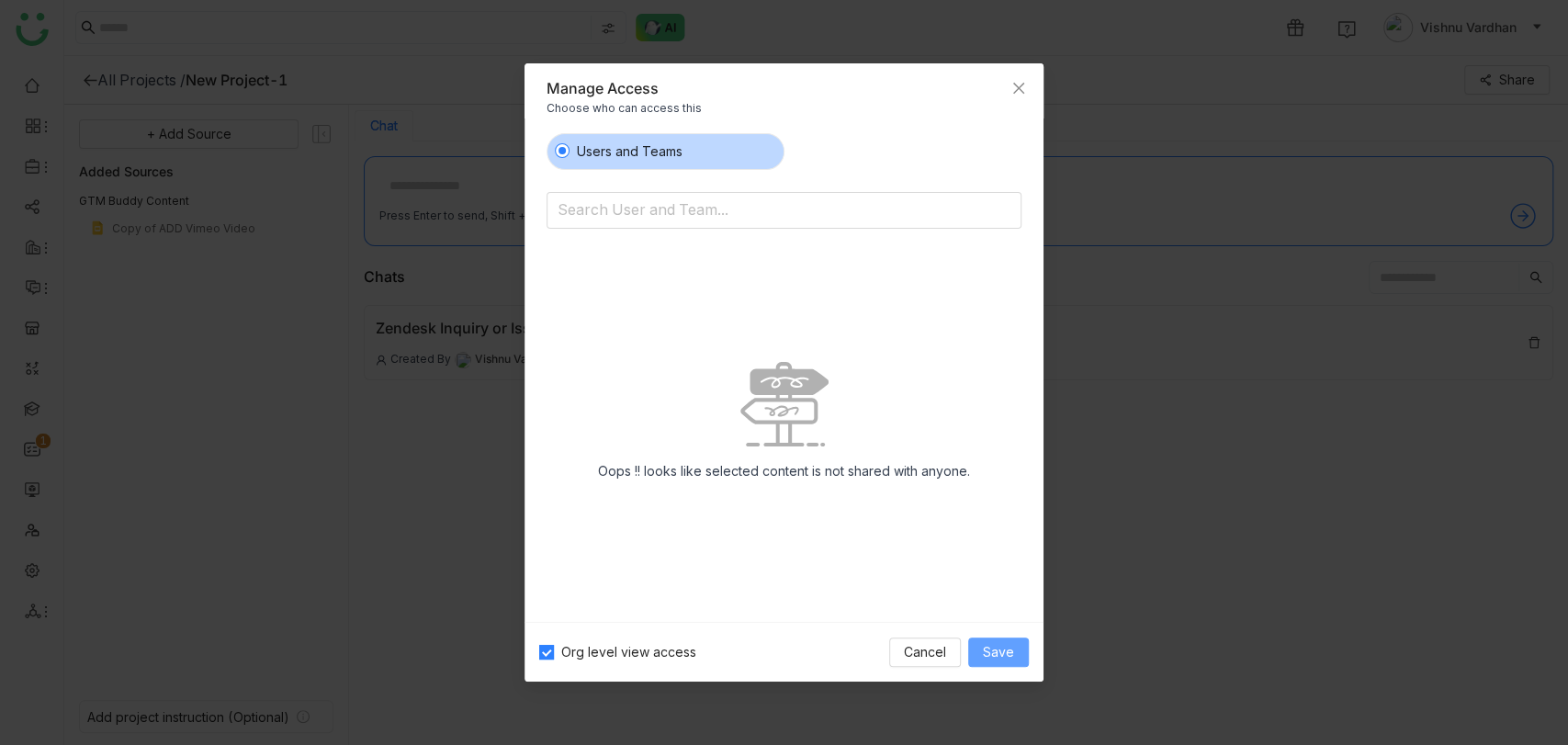 click on "Save" at bounding box center (998, 652) 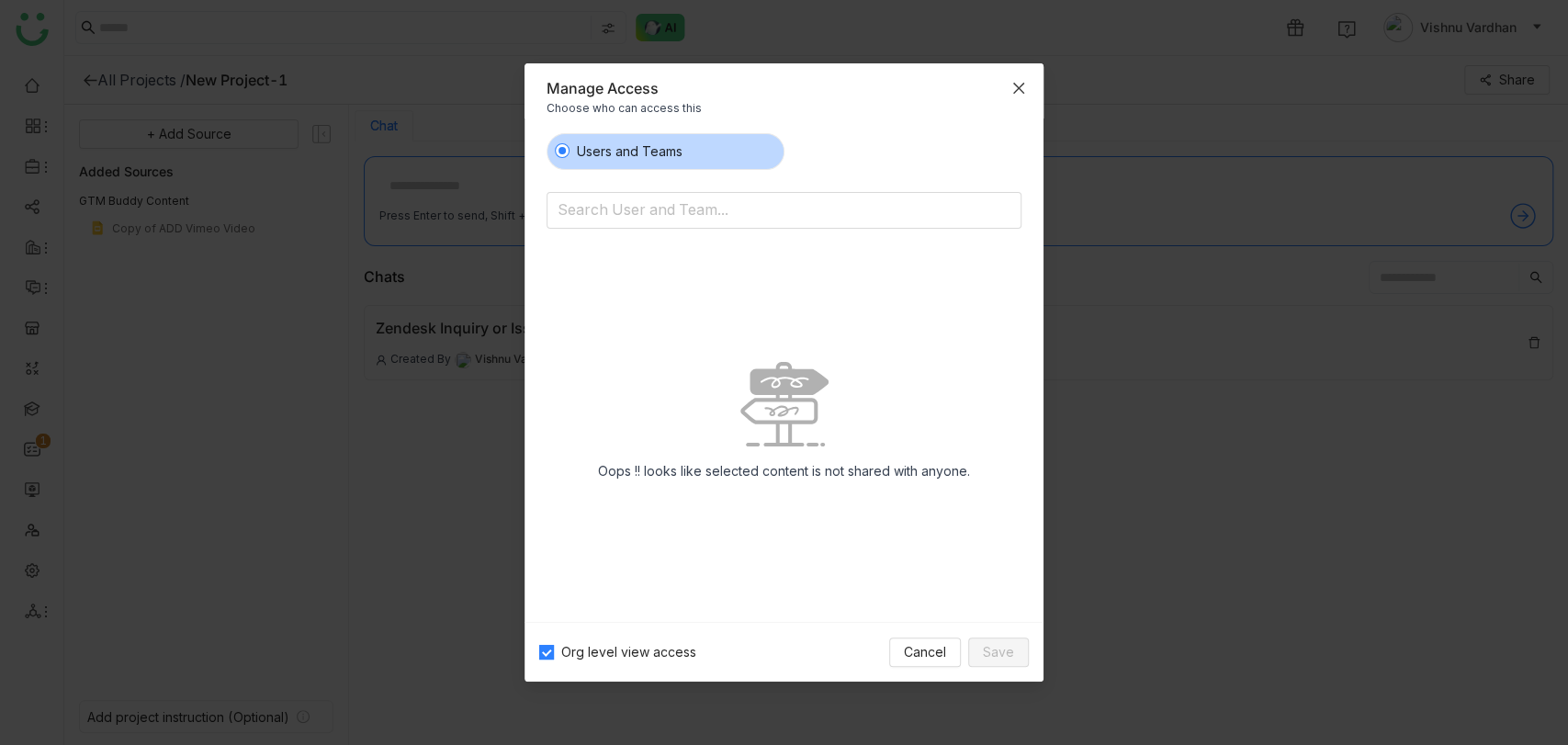 click 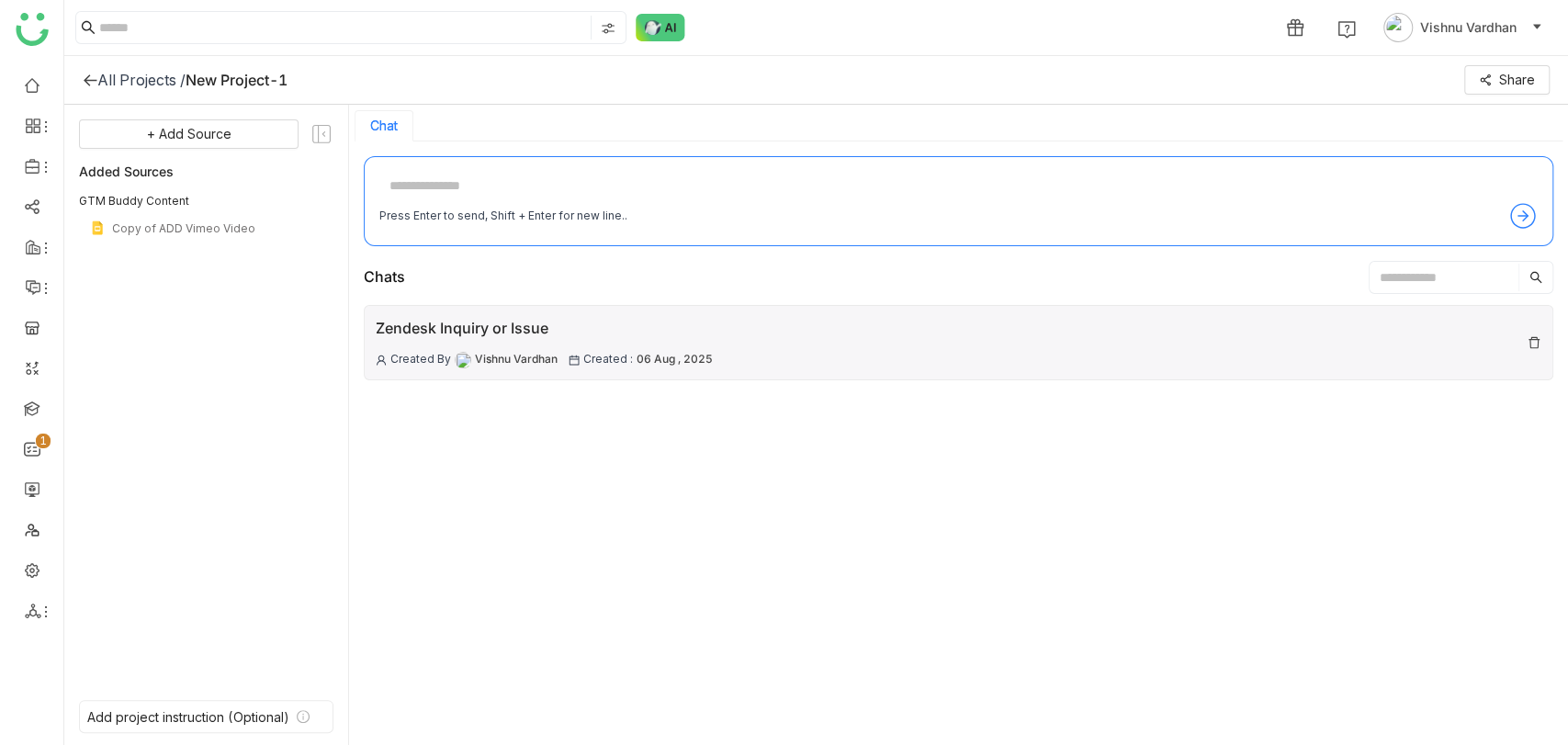 click on "06 Aug , 2025" at bounding box center [674, 359] 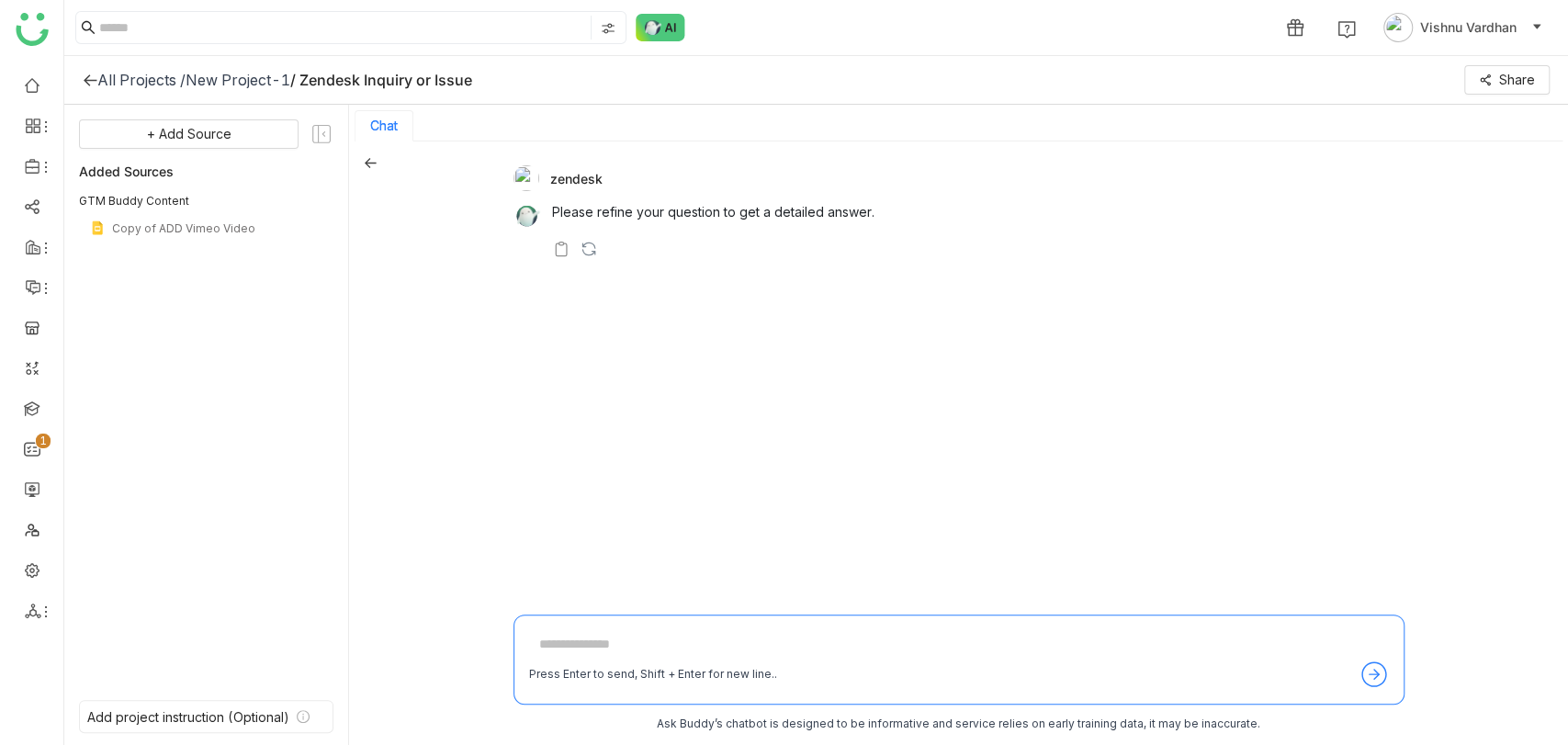 click on "New Project-1" 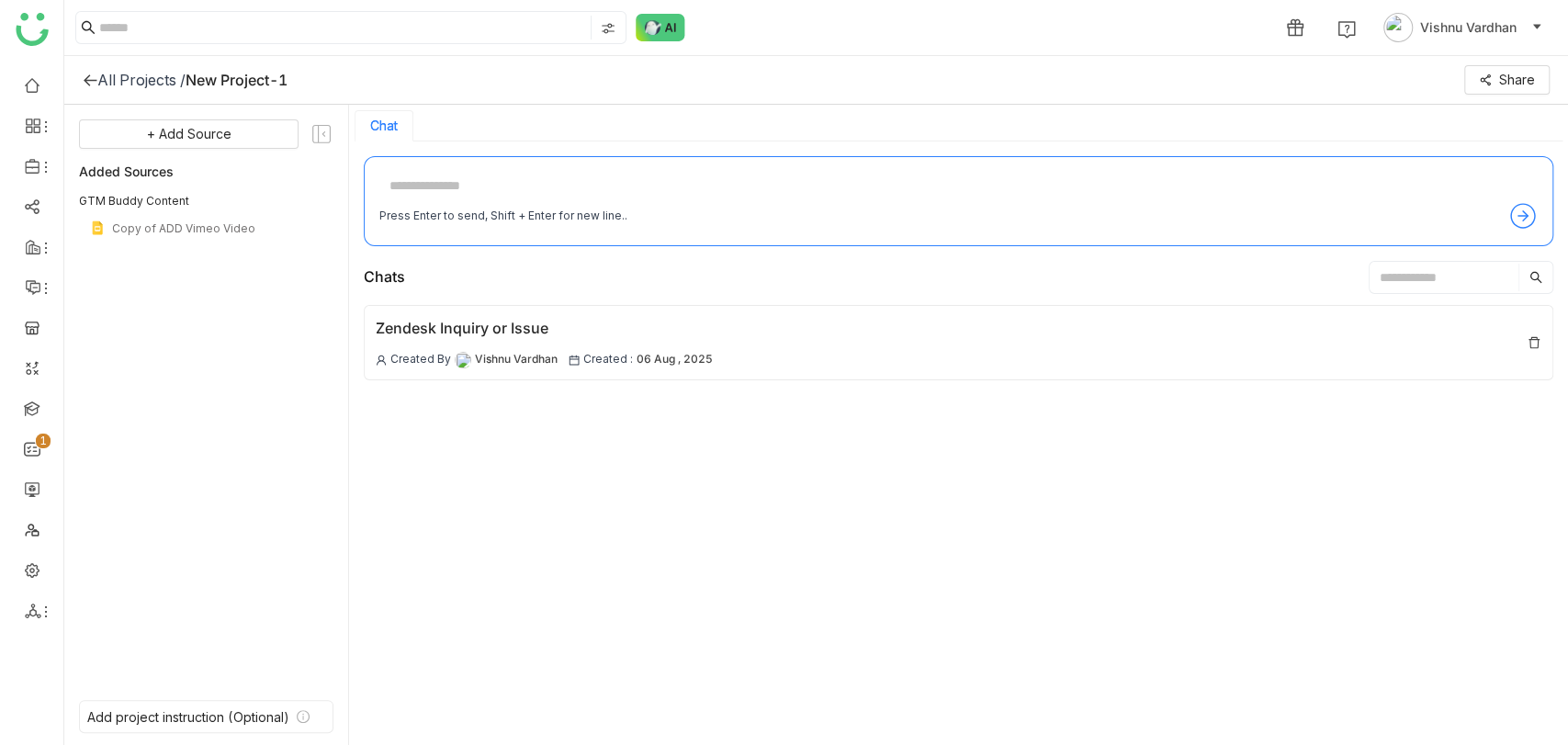 click 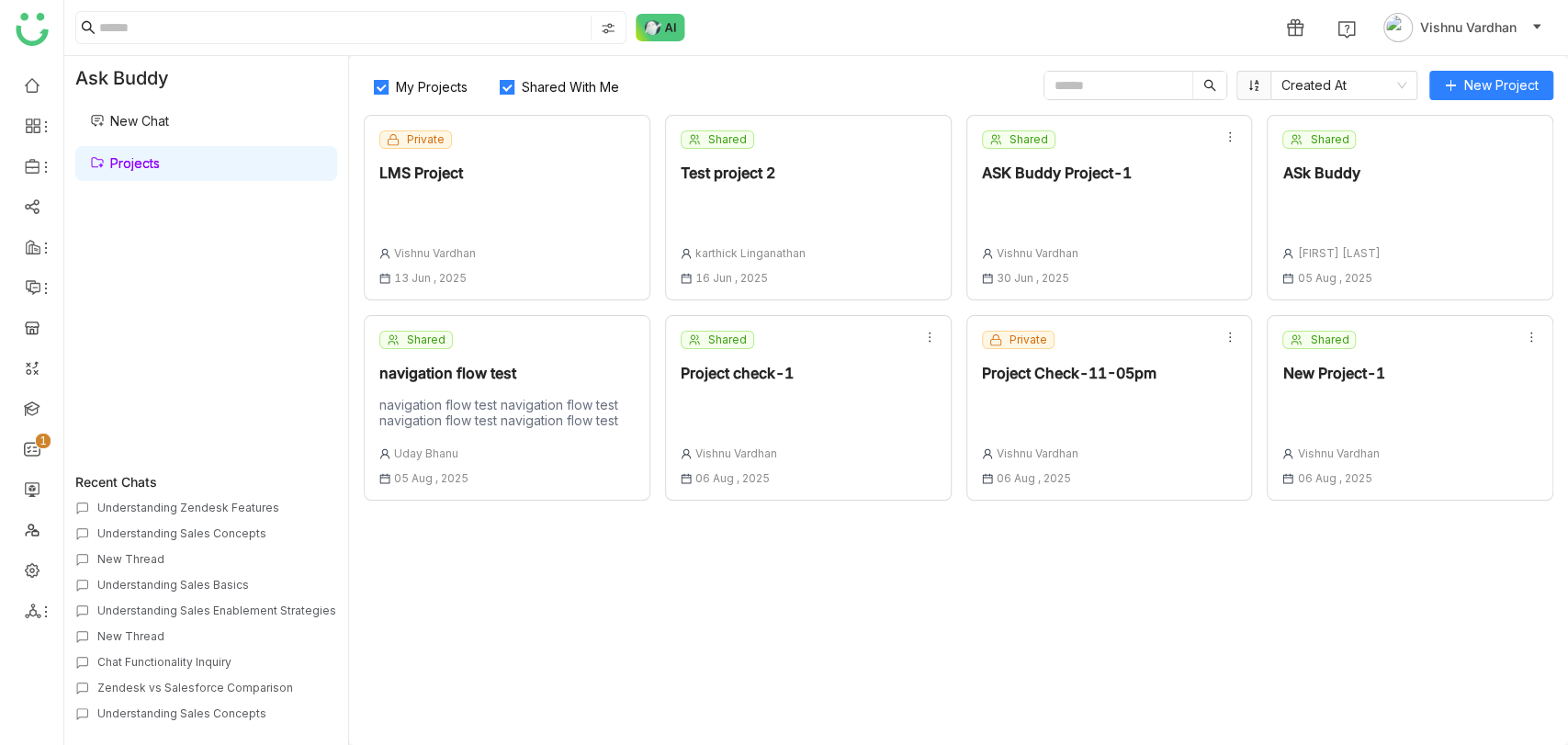 click on "navigation flow test" 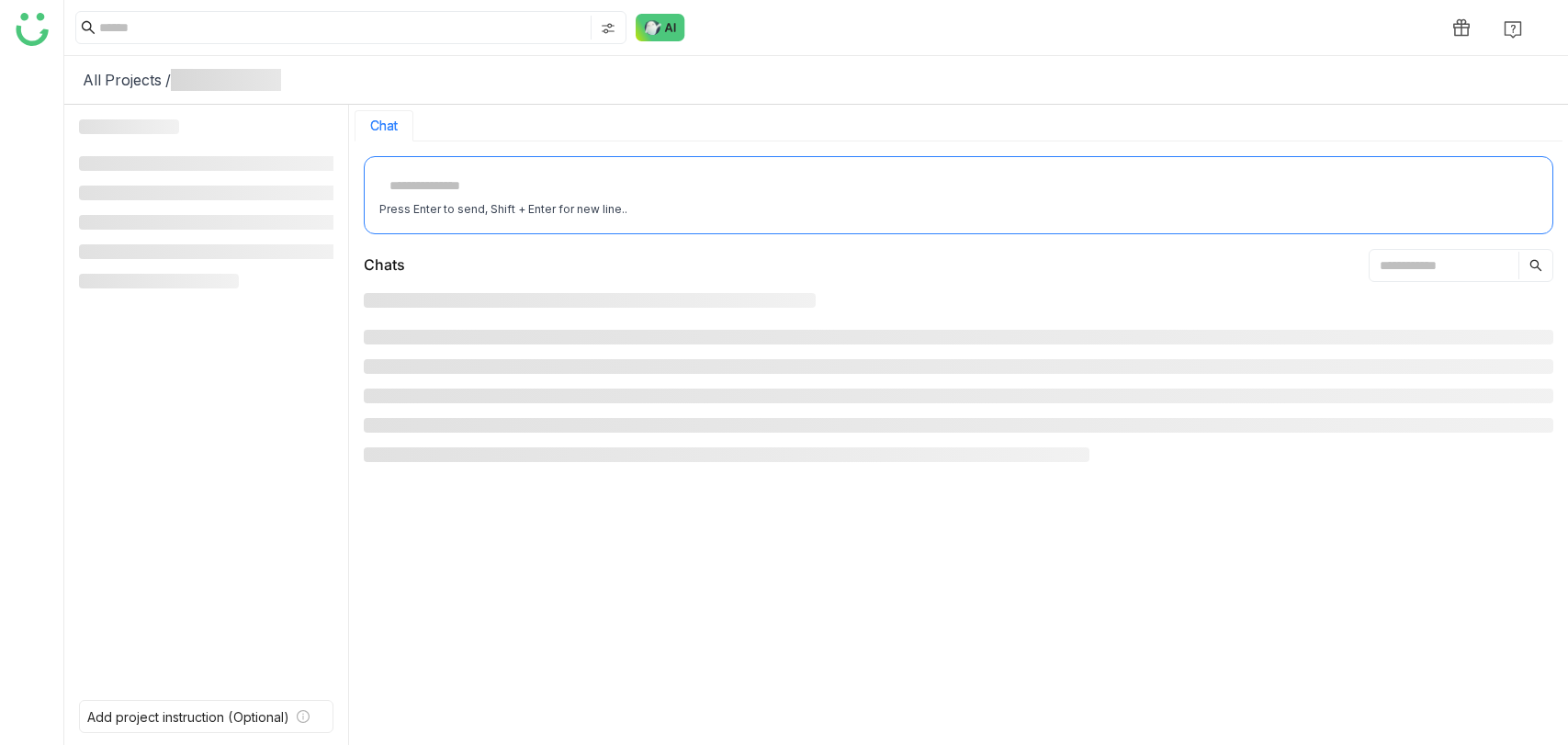 scroll, scrollTop: 0, scrollLeft: 0, axis: both 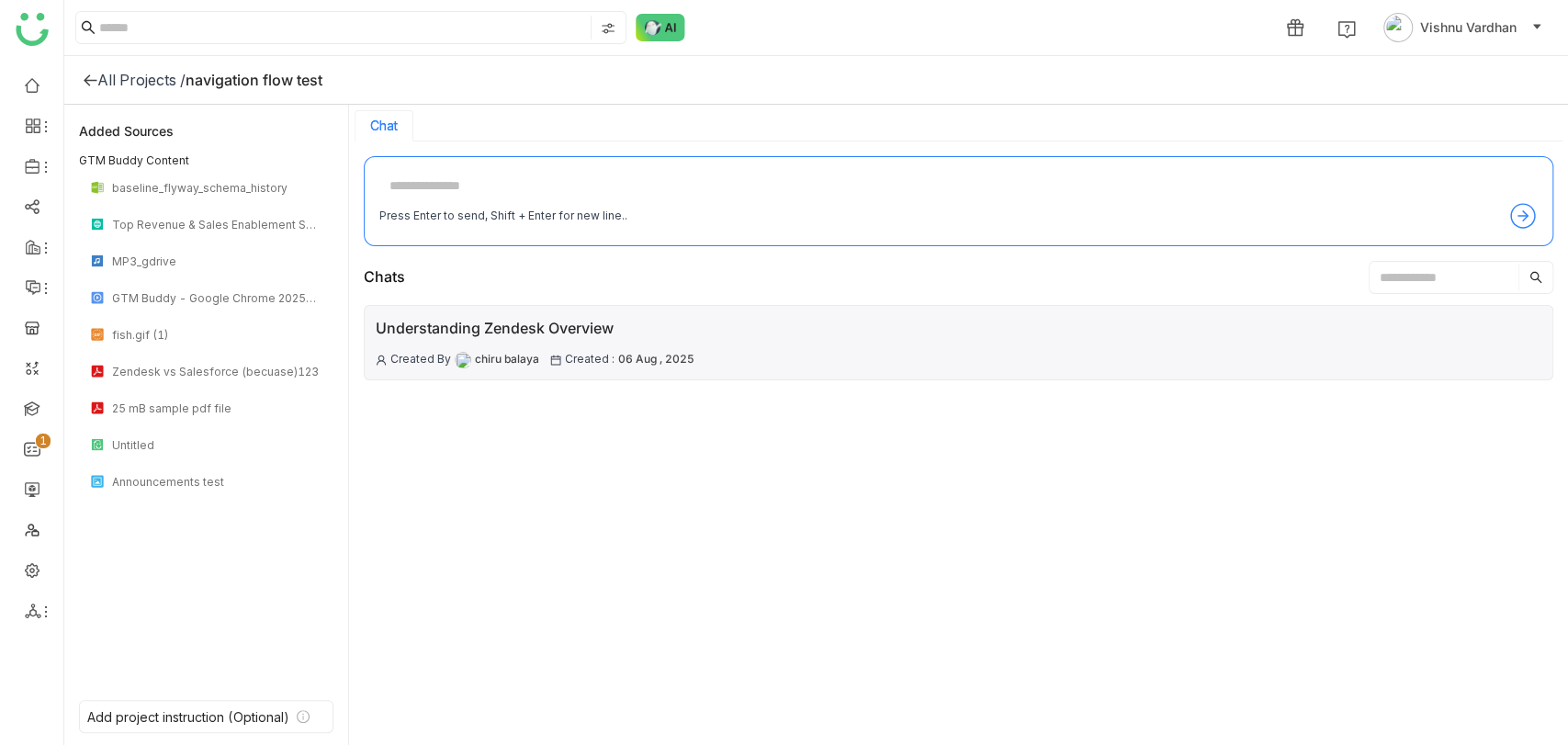 click on "Understanding Zendesk Overview" at bounding box center [535, 328] 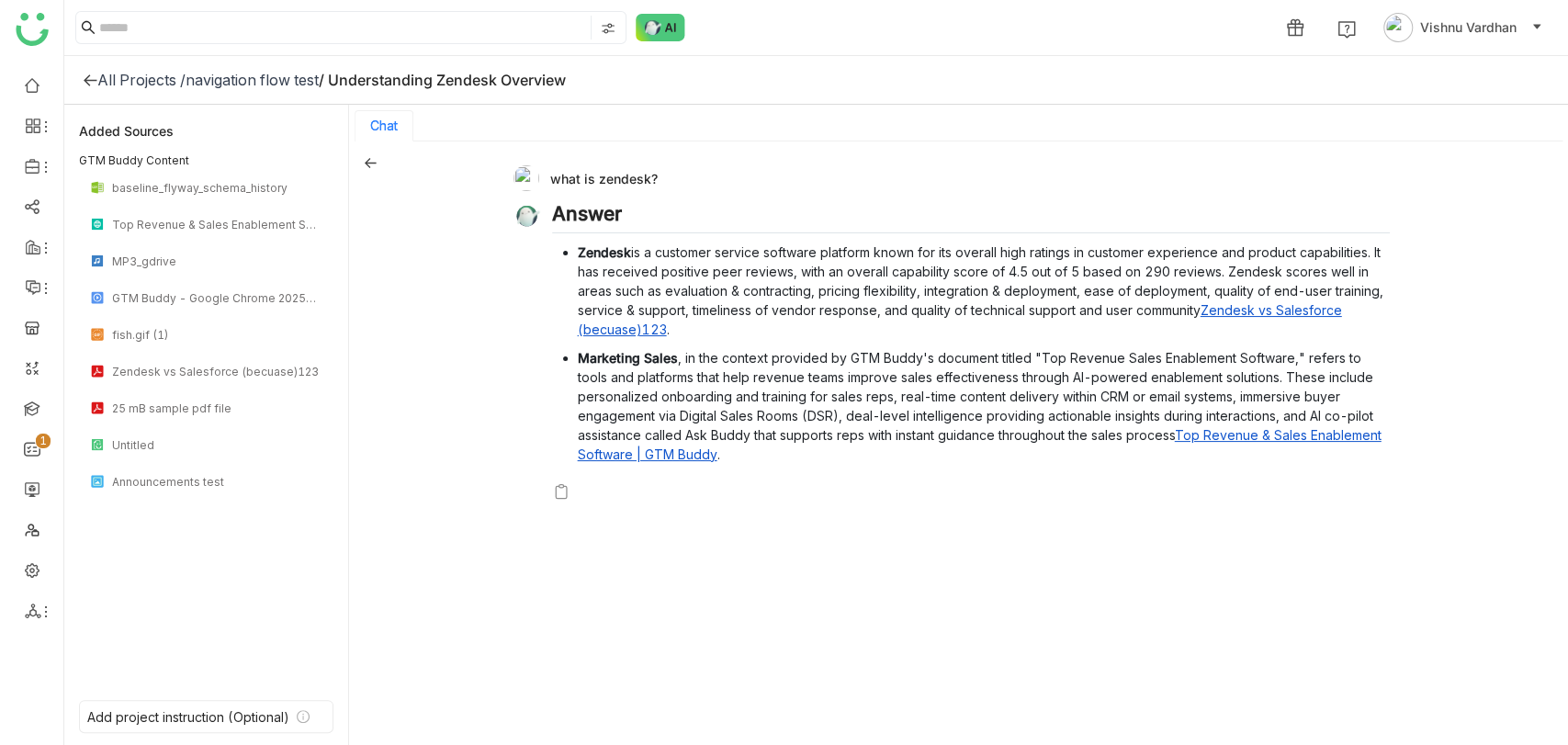 click 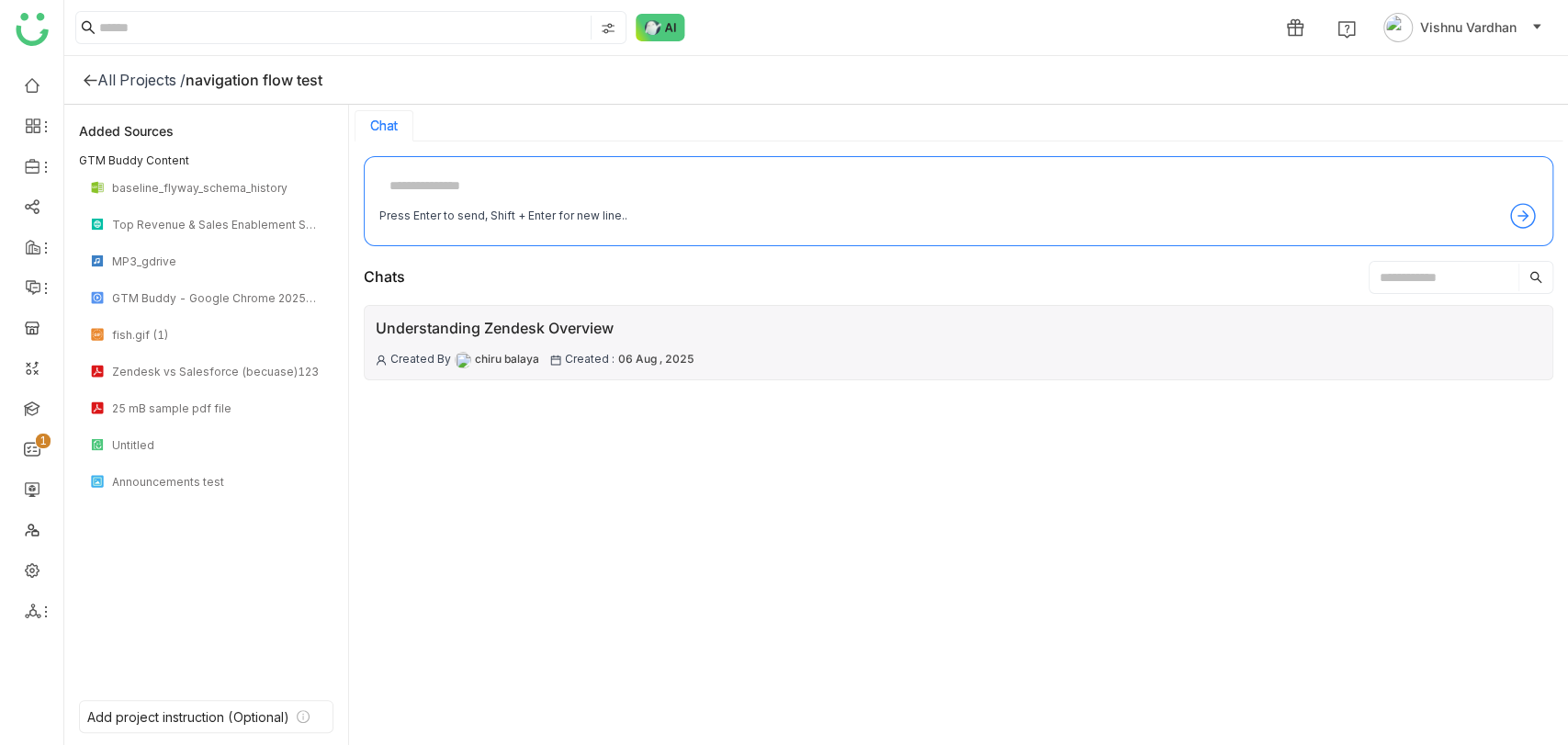click on "Understanding Zendesk Overview  Created By  chiru balaya Created : 06 Aug , 2025" at bounding box center (958, 343) 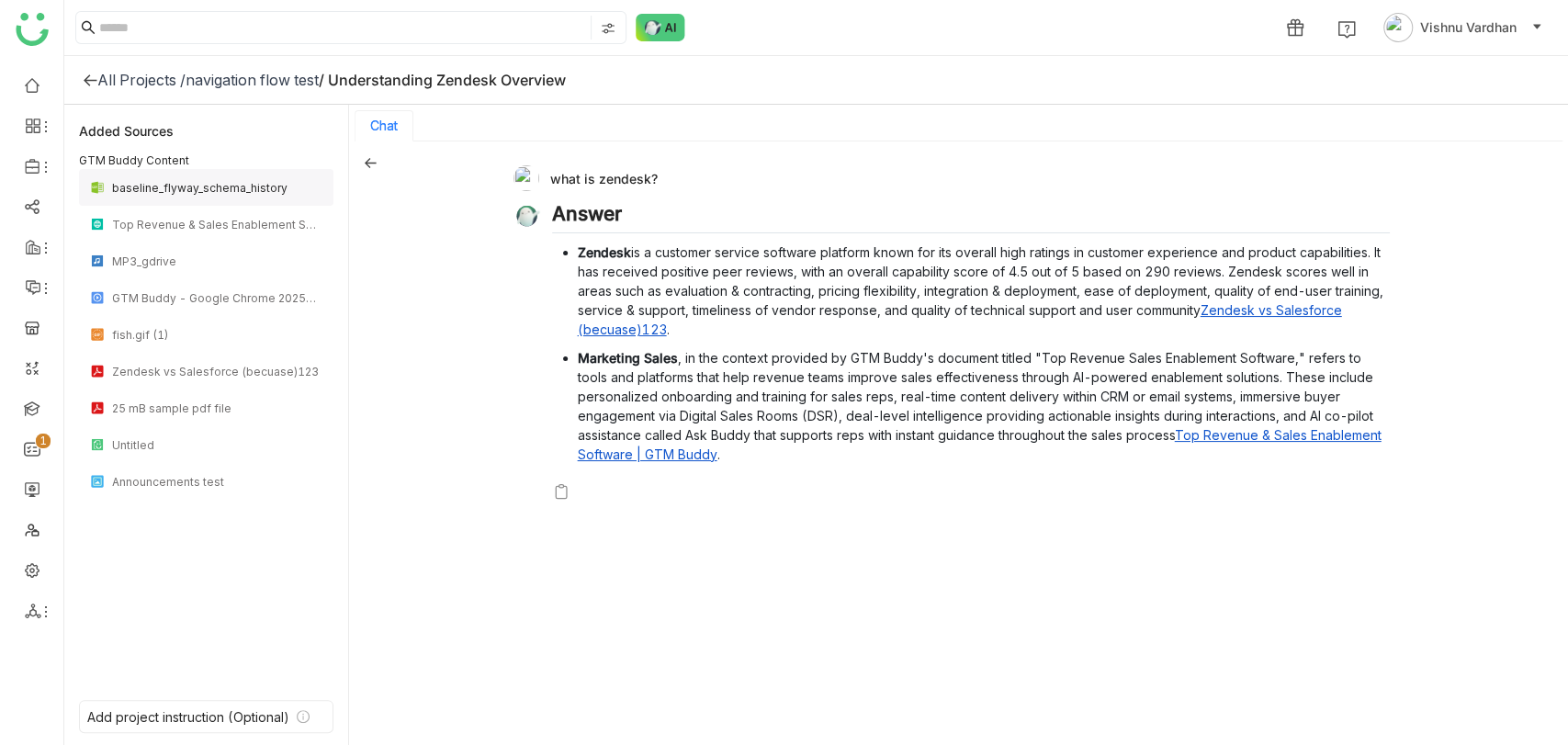 click on "baseline_flyway_schema_history" 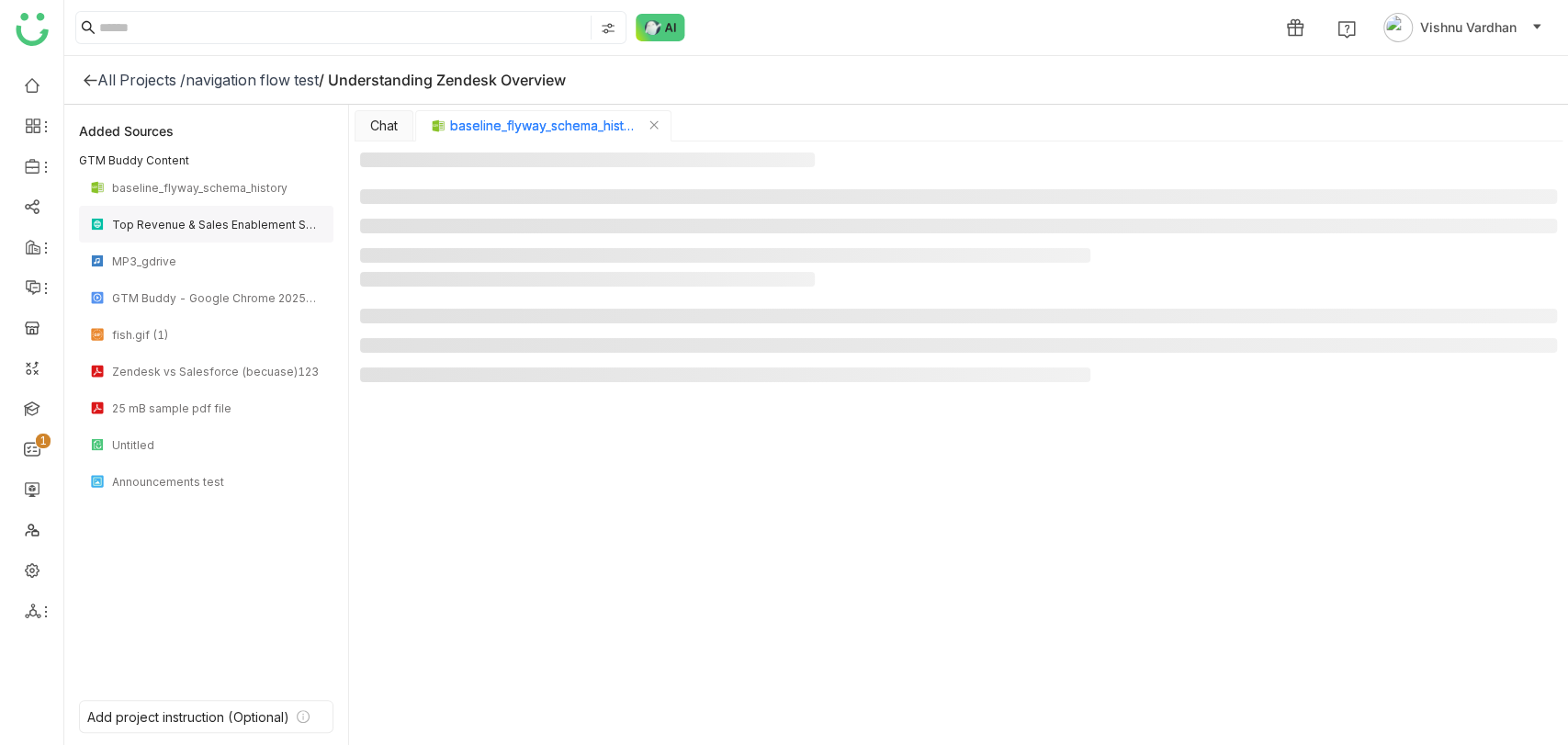 click on "Top Revenue & Sales Enablement Software | GTM Buddy" 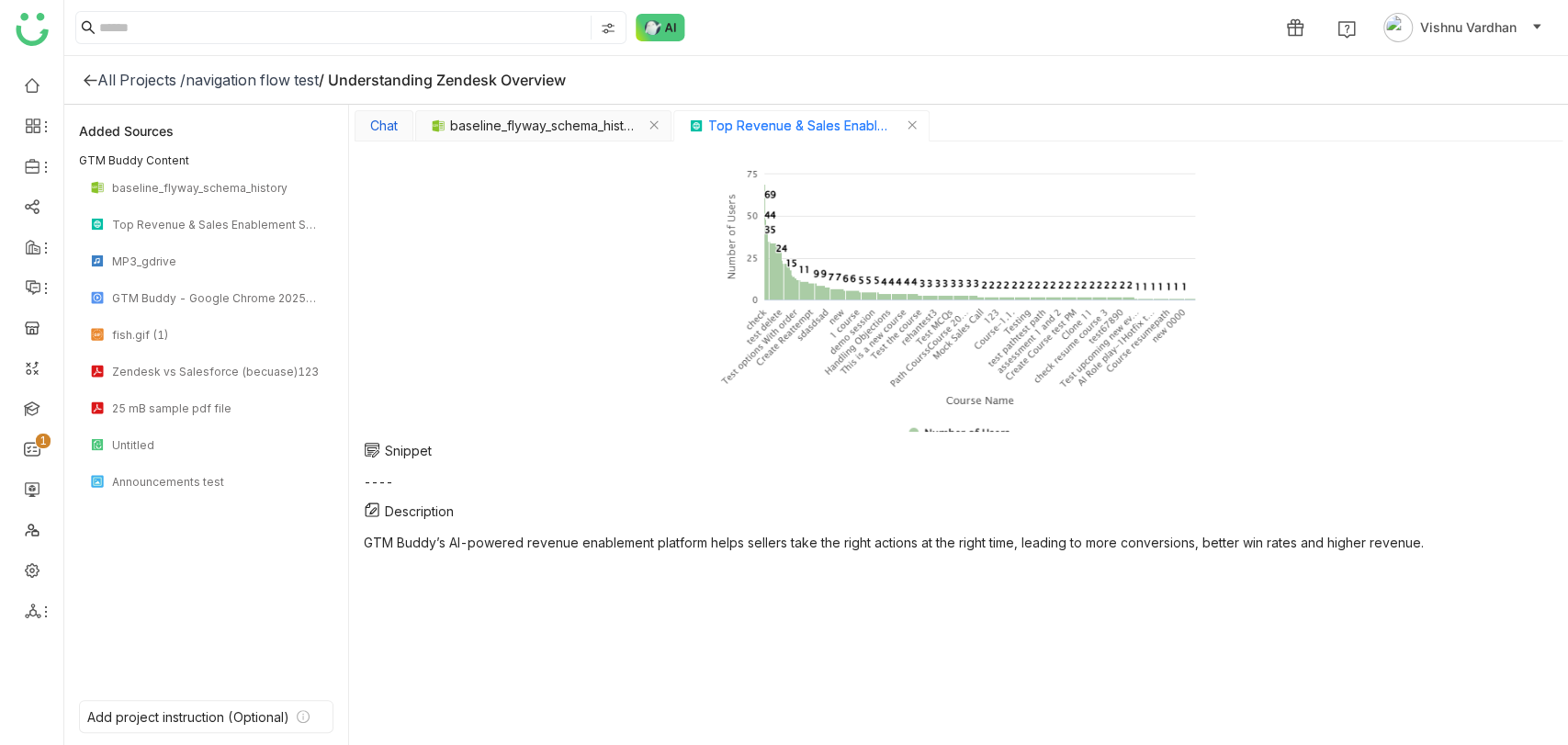 click on "Chat" at bounding box center [384, 126] 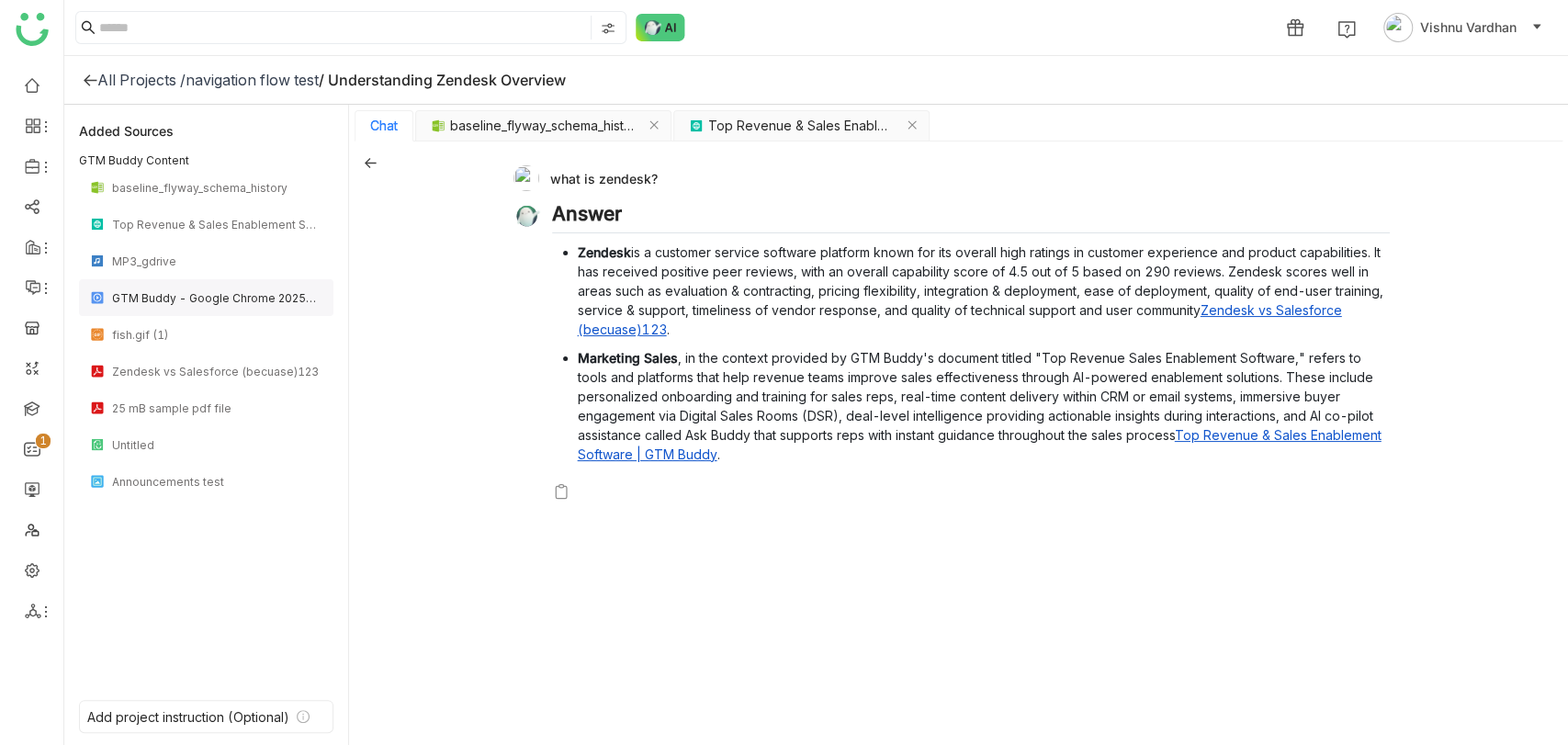 type 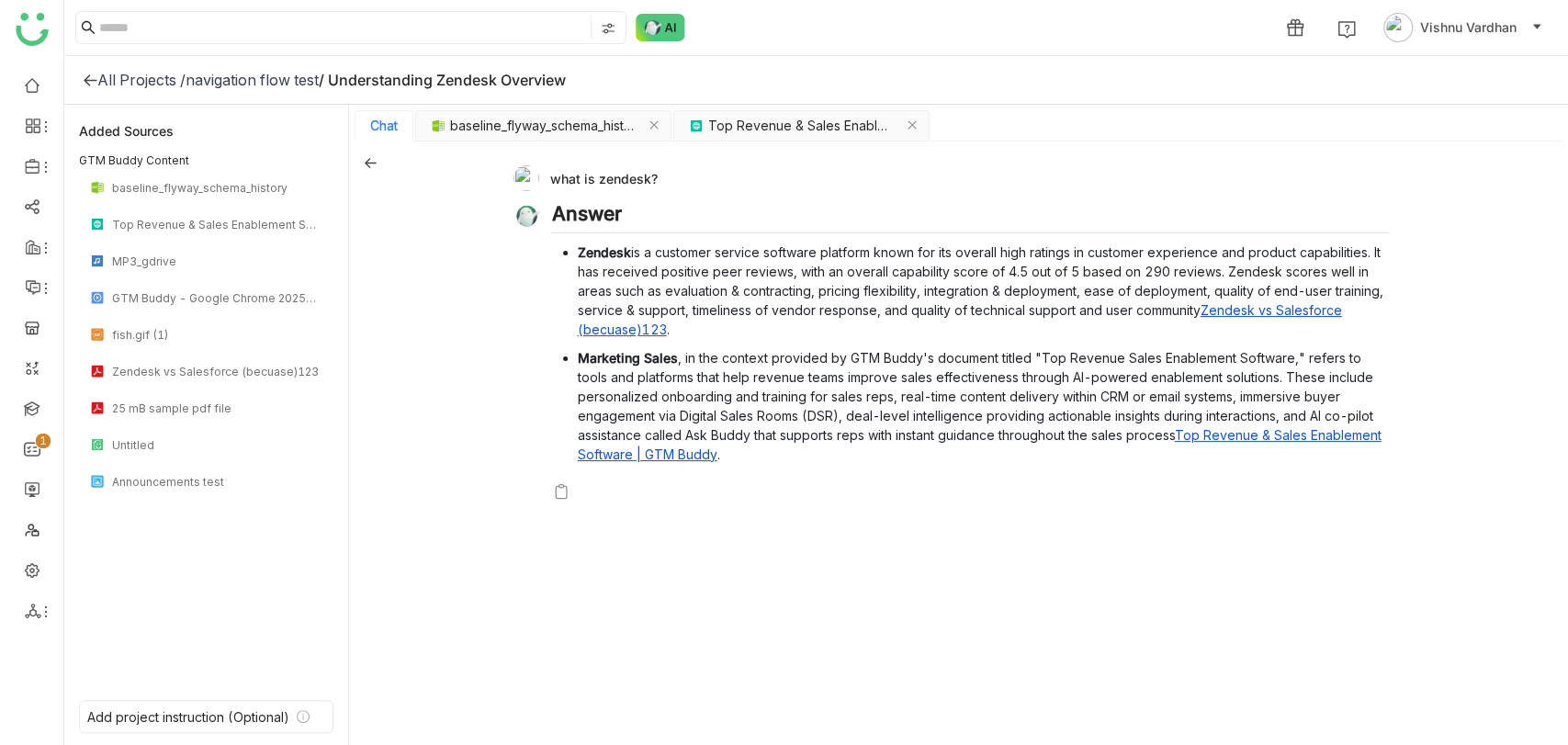 click on "All Projects /" 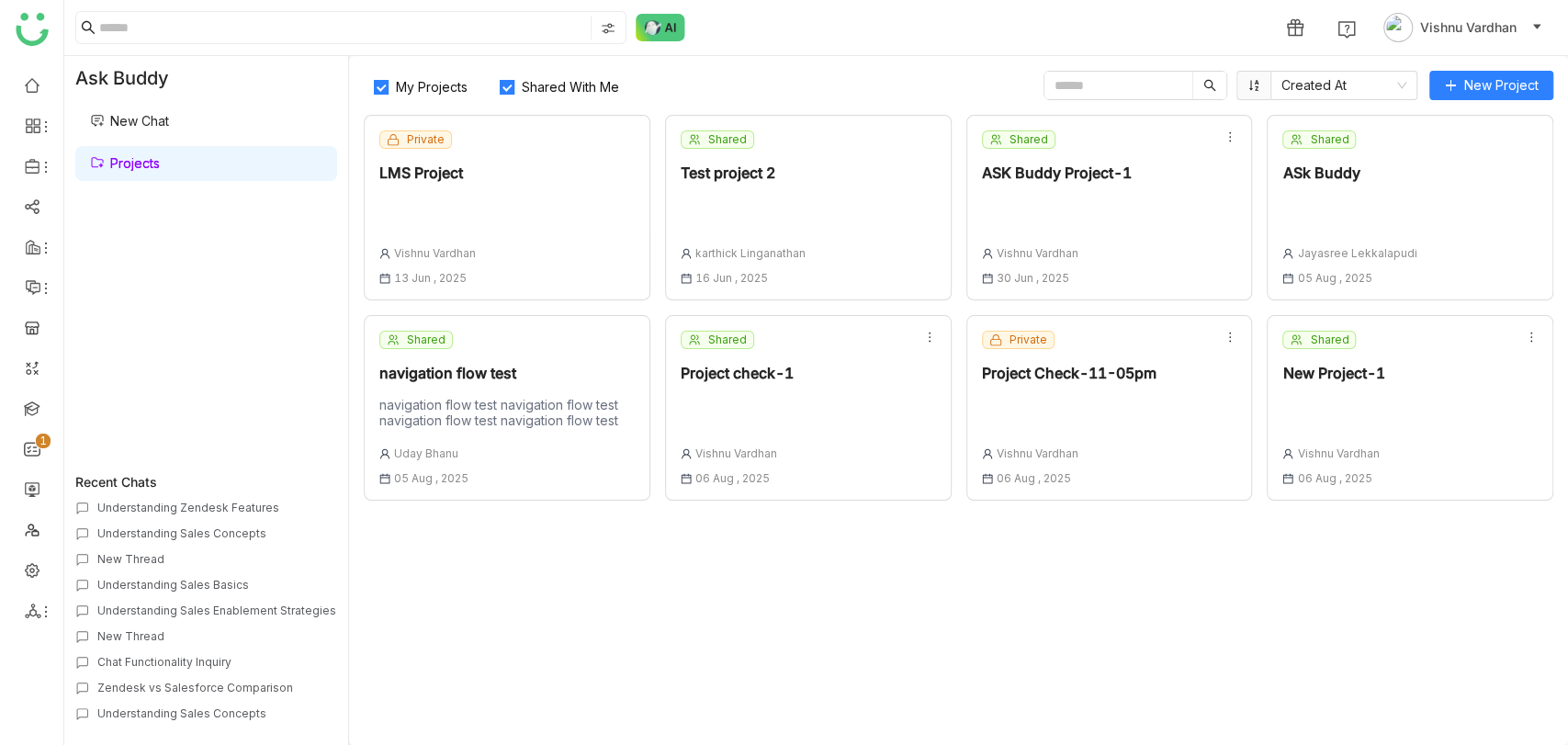 click on "Shared With Me" 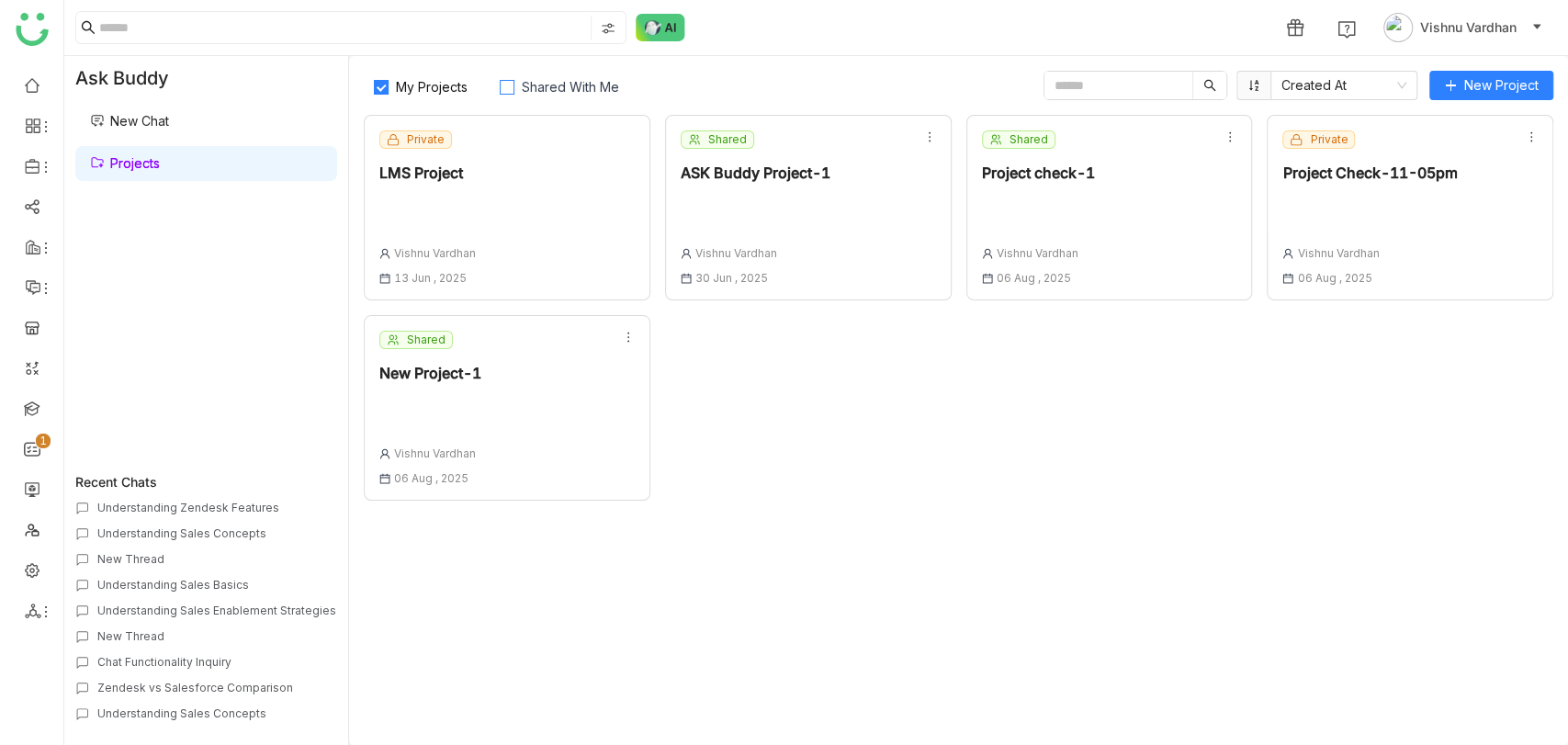 click on "Shared With Me" 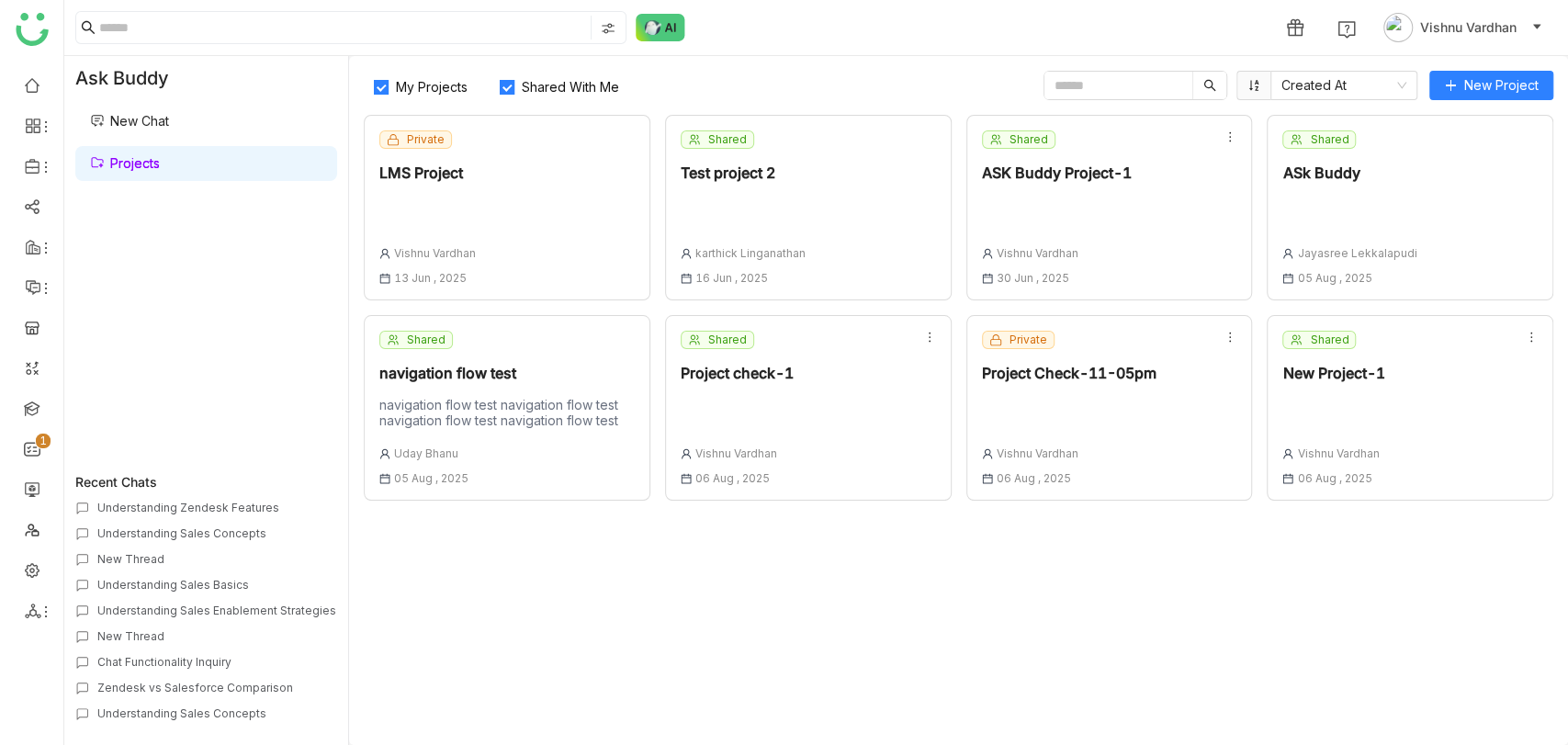 click on "Shared With Me" 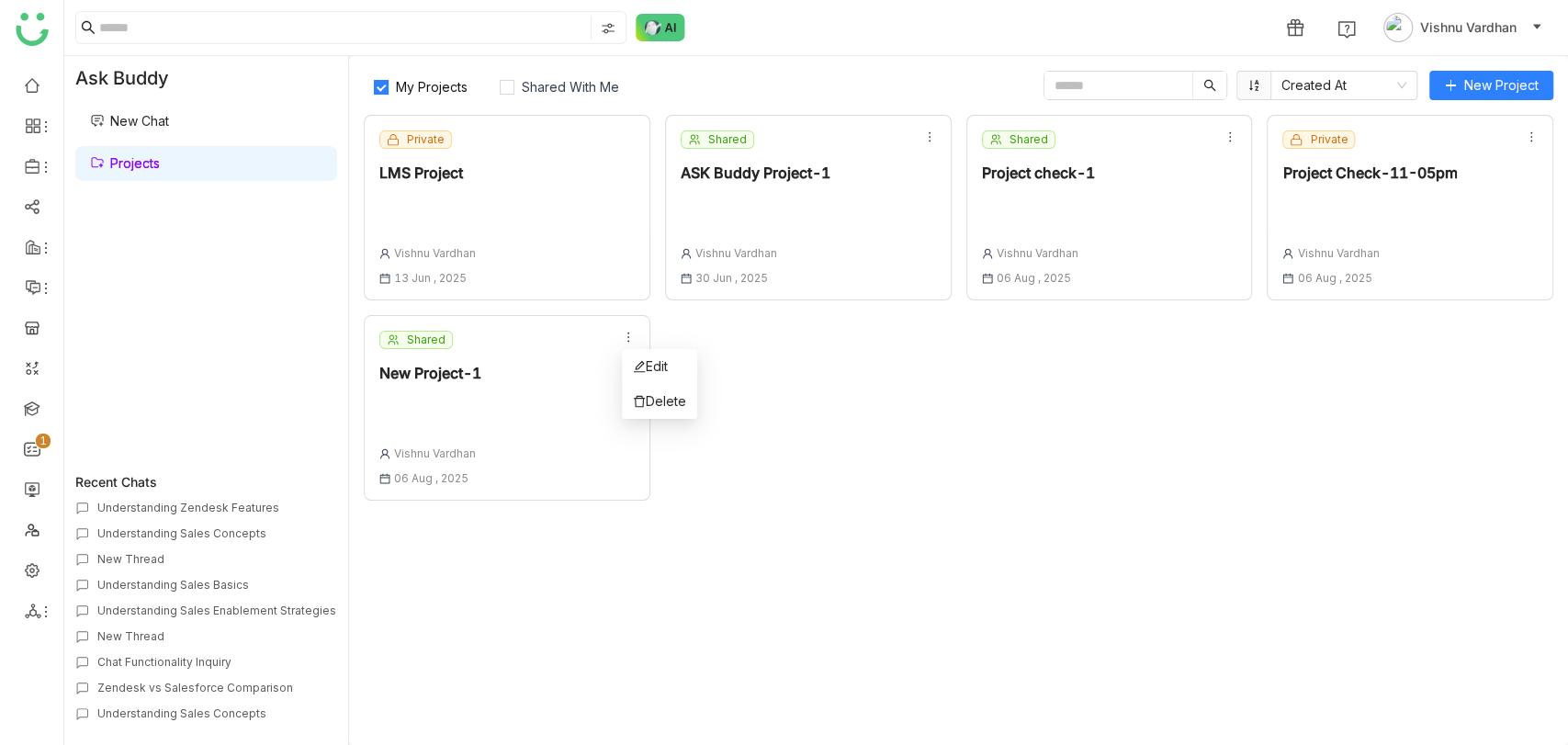 click 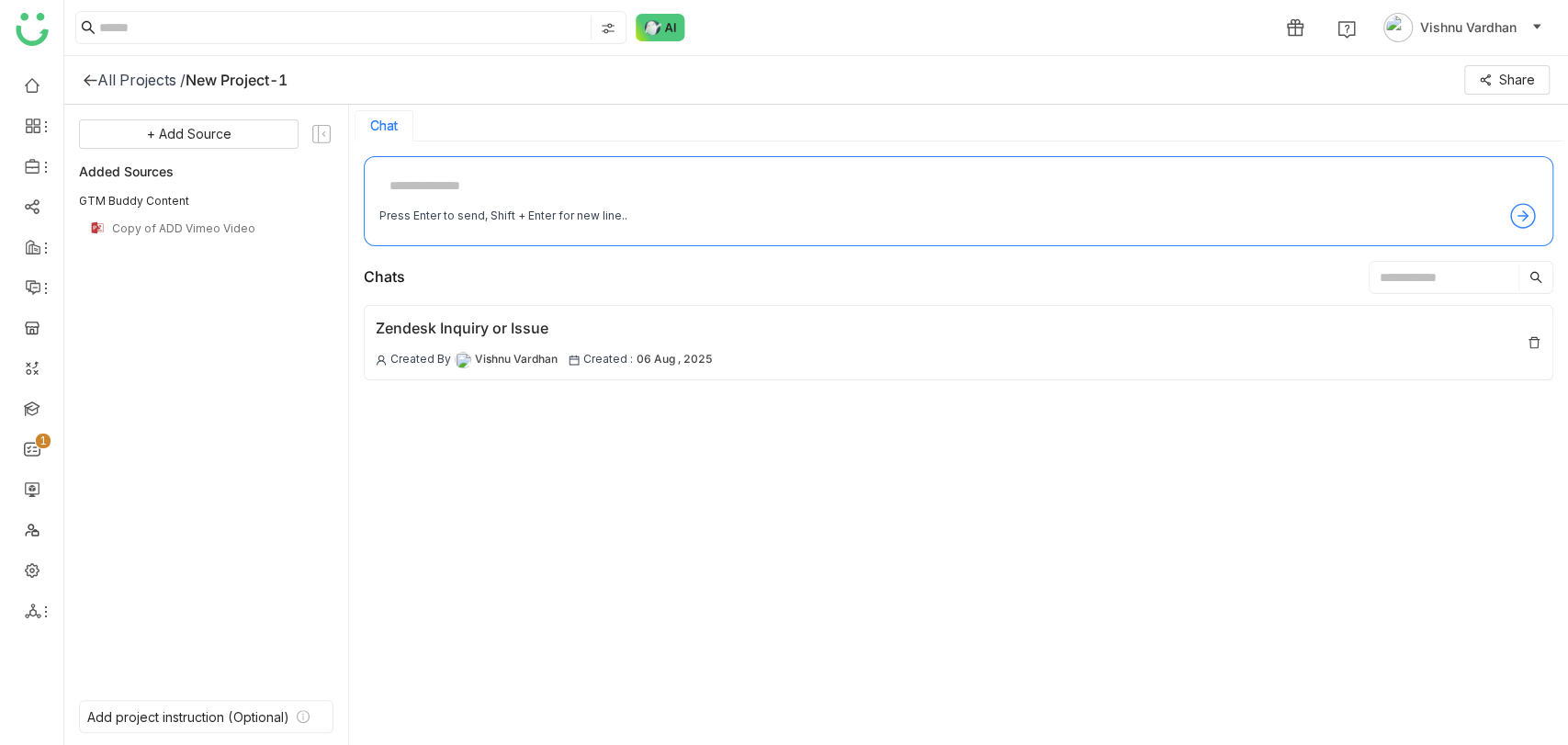 click on "All Projects /" 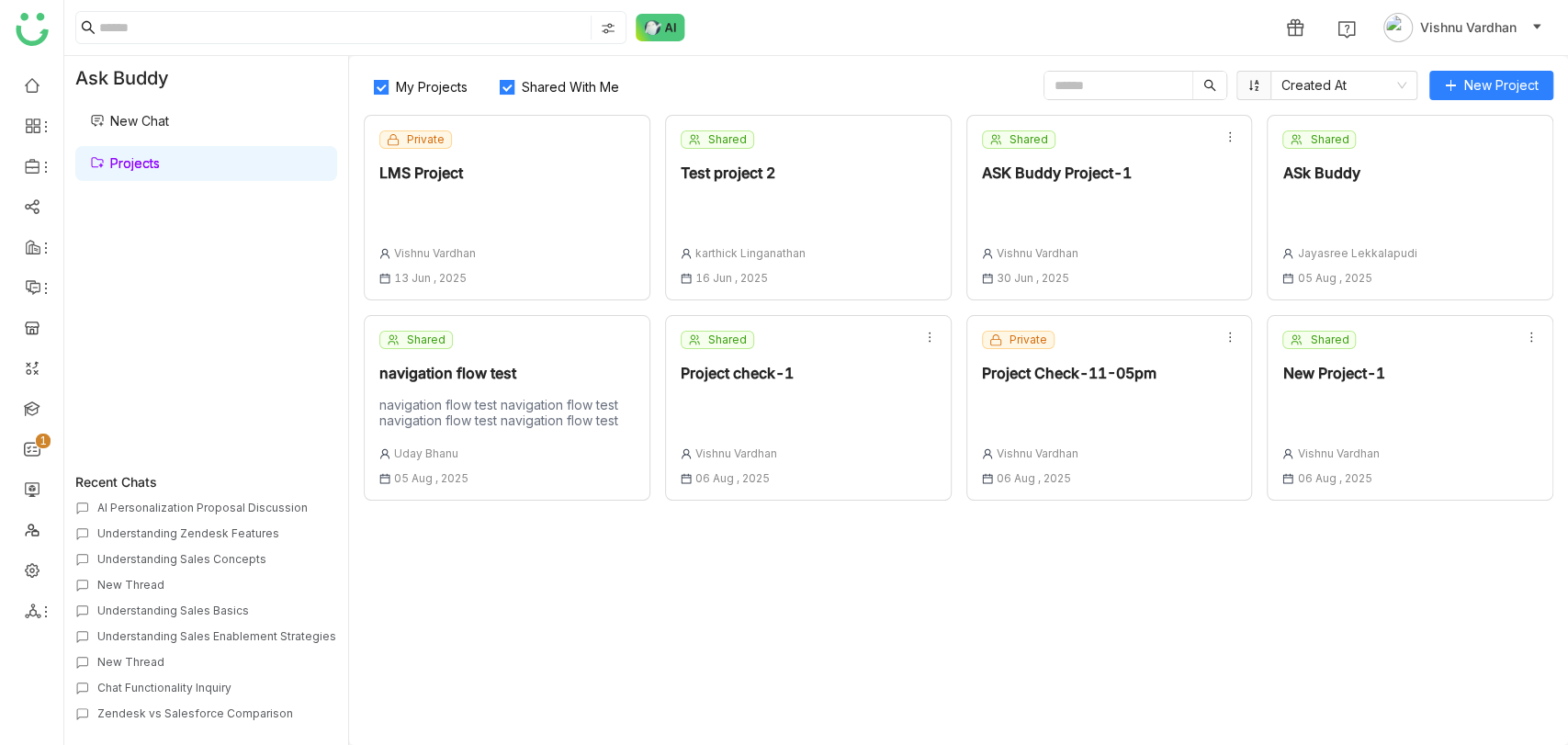 click on "Shared With Me" 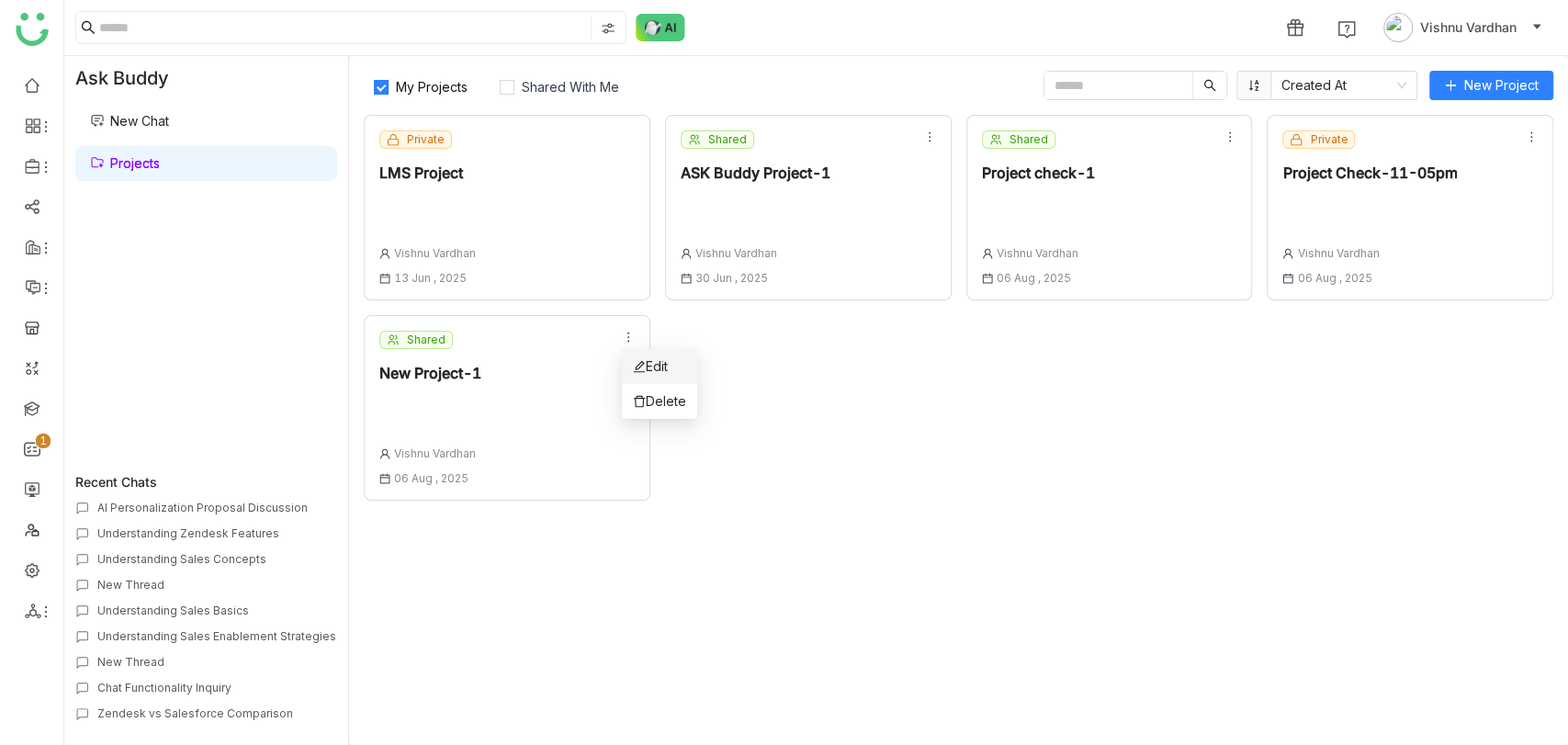 click on "Edit" at bounding box center (650, 367) 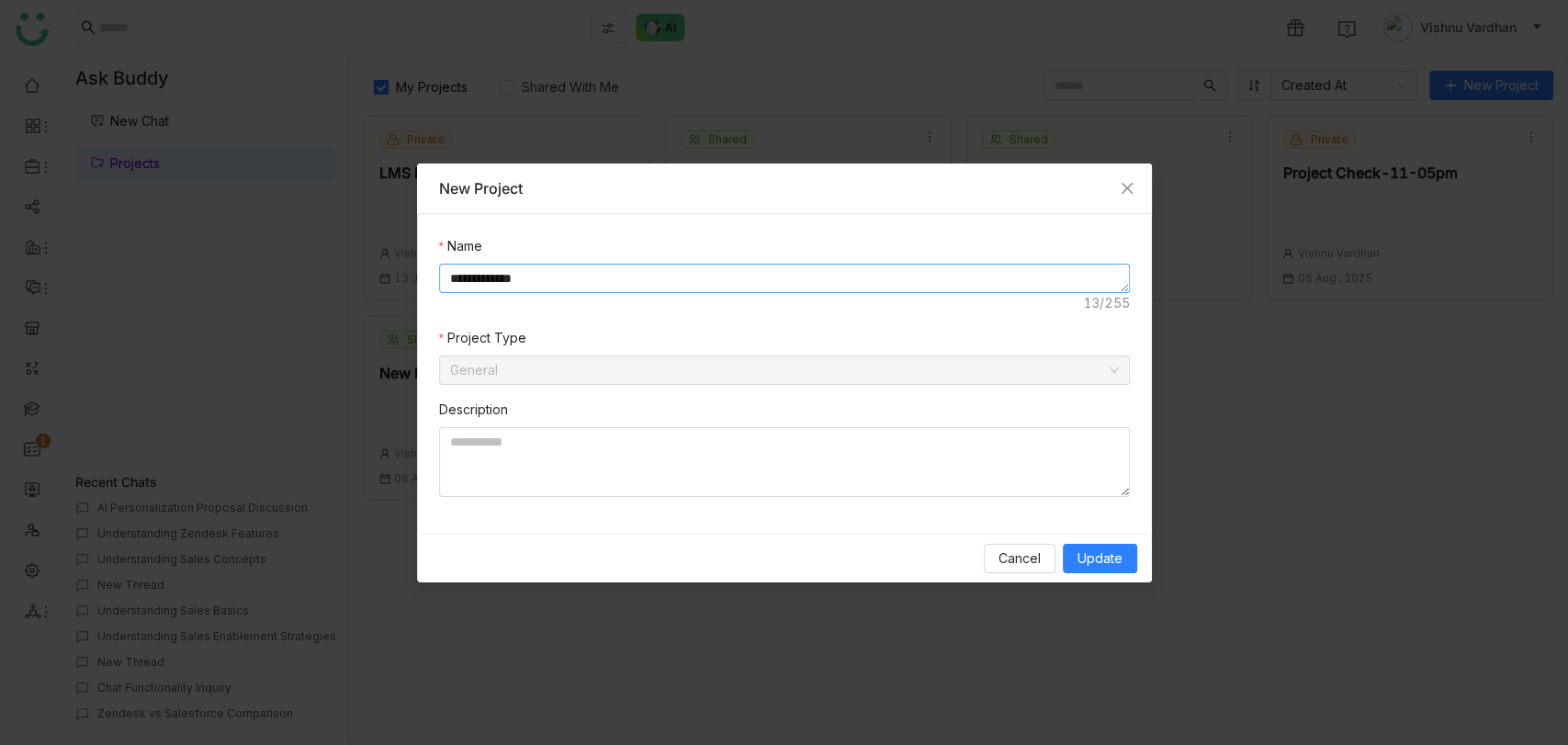 click on "**********" 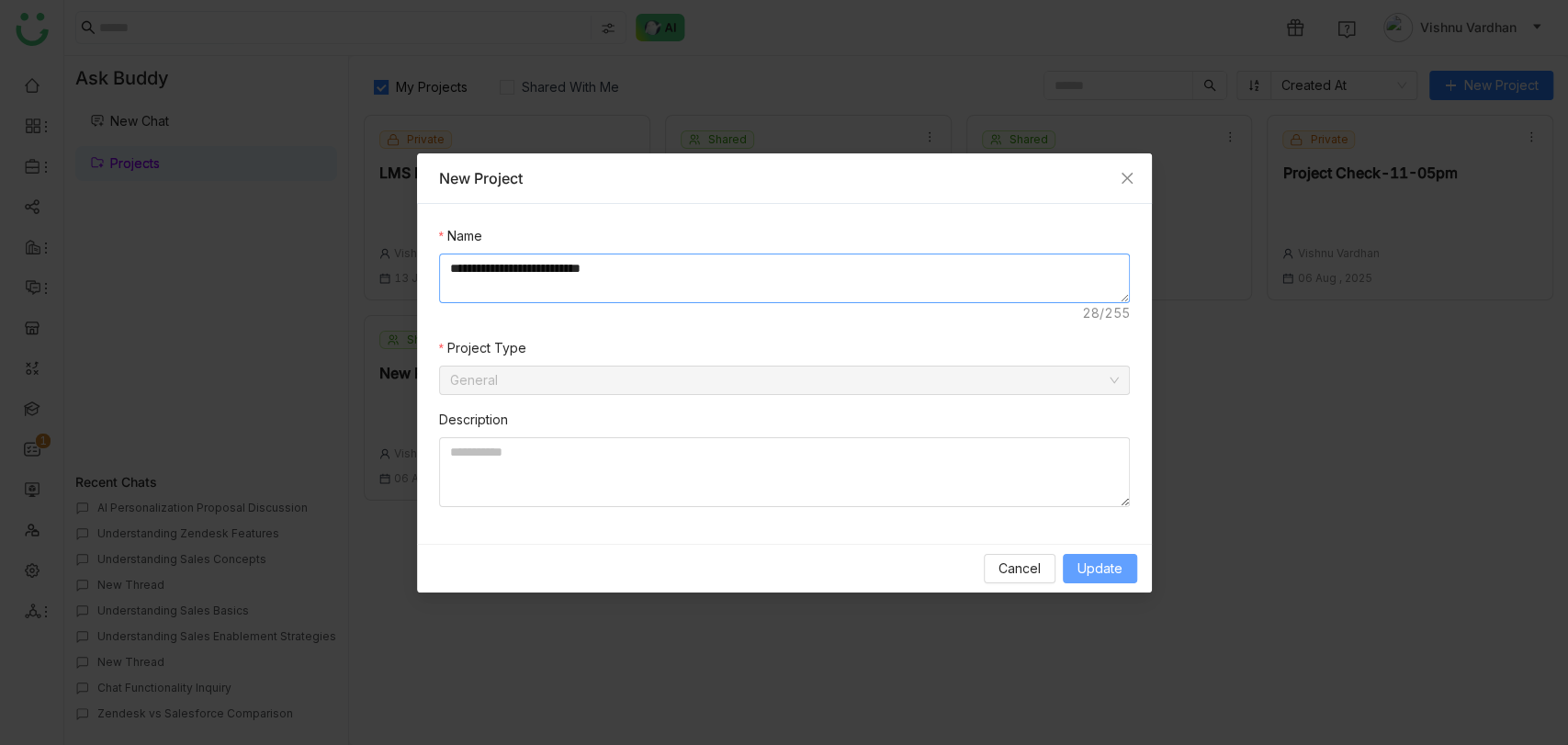 type on "**********" 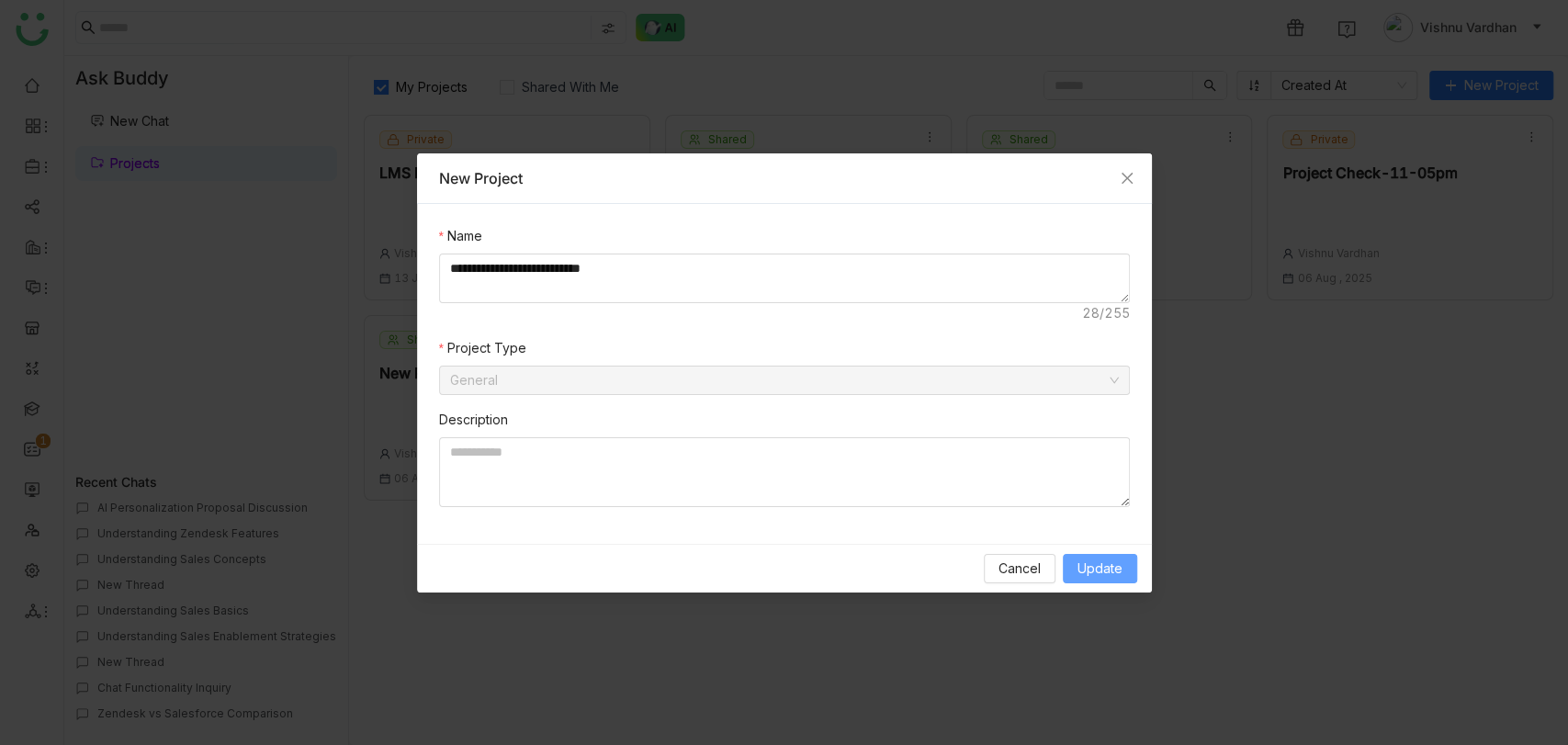 click on "Update" at bounding box center (1100, 569) 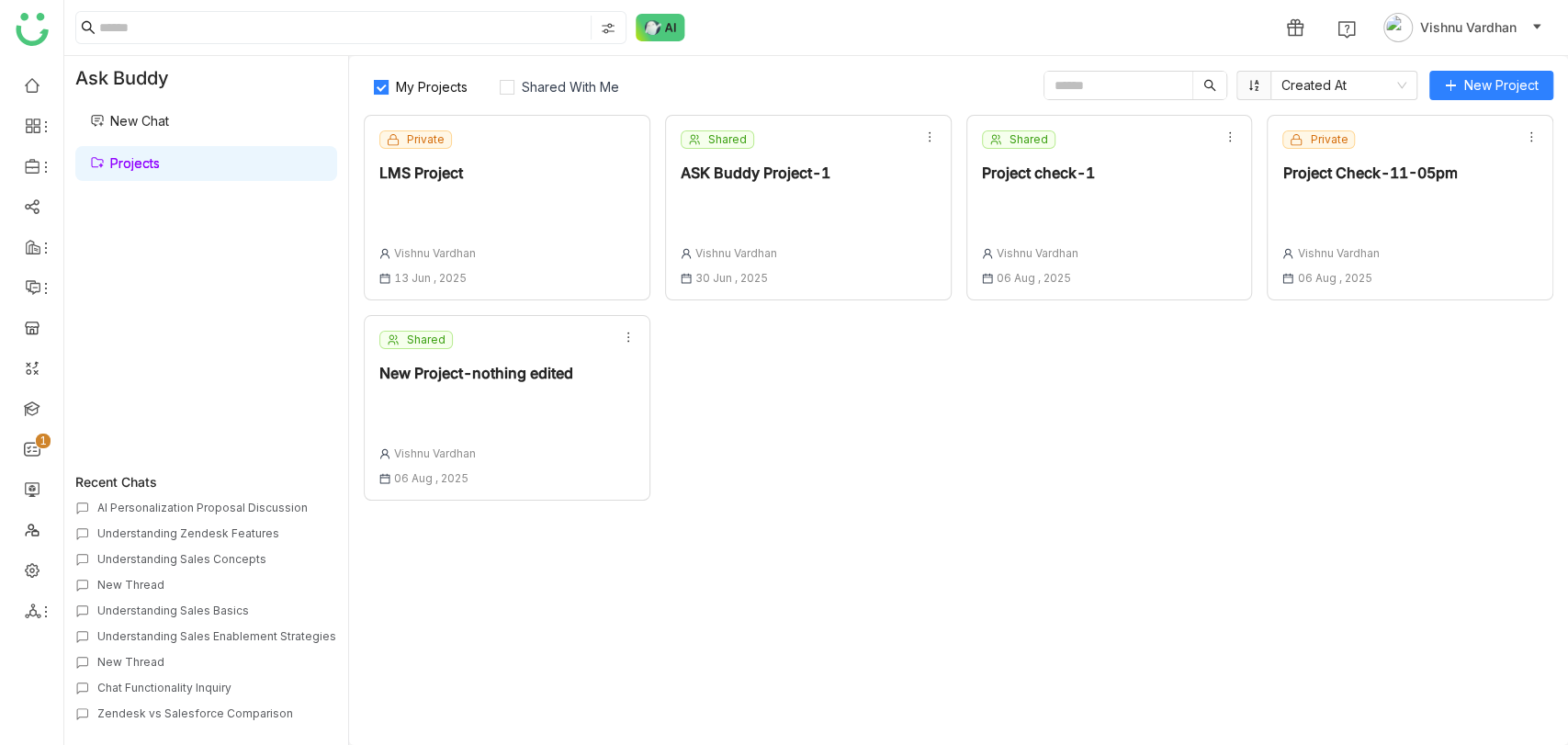 click 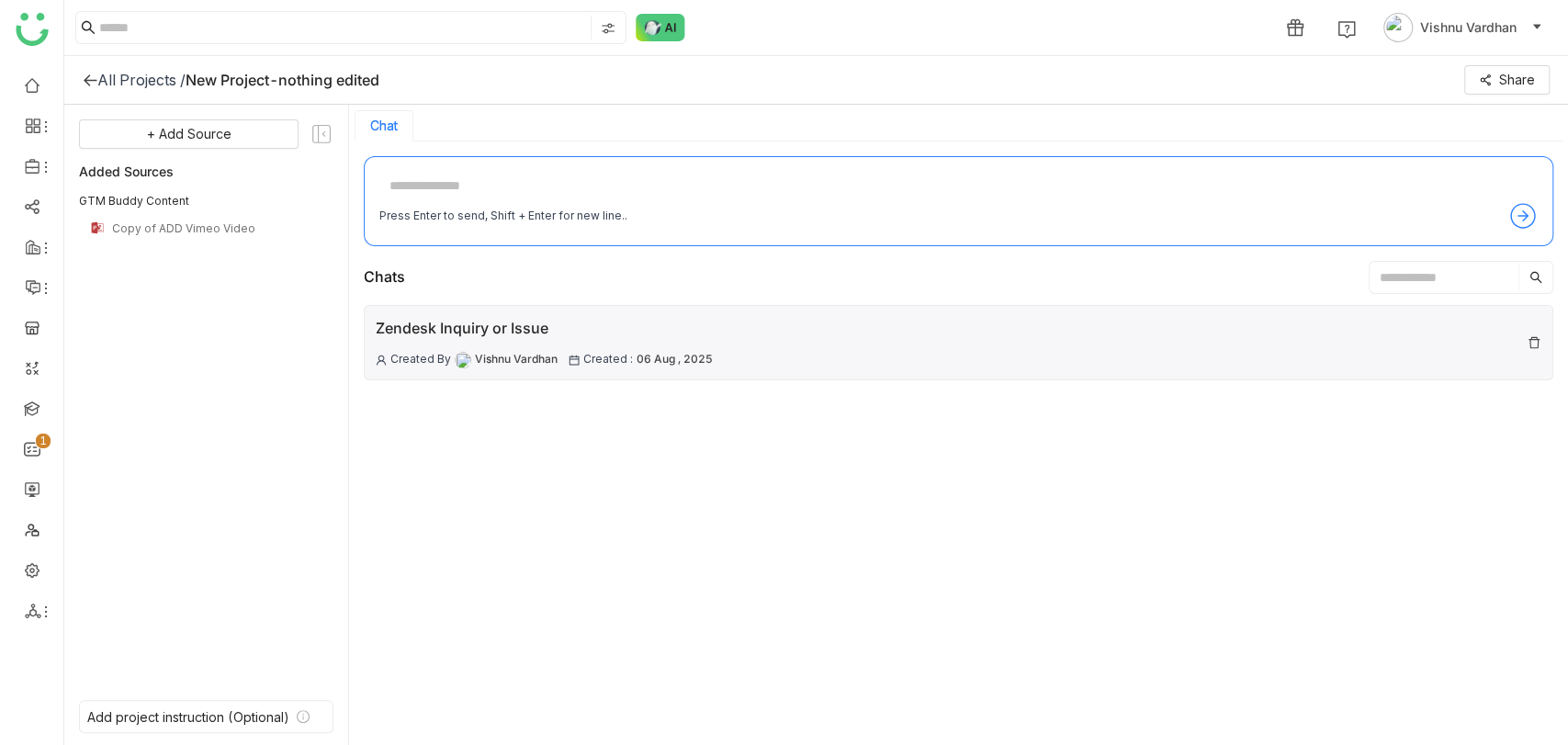 click on "Zendesk Inquiry or Issue  Created By  Vishnu Vardhan Created : 06 Aug , 2025" at bounding box center [958, 343] 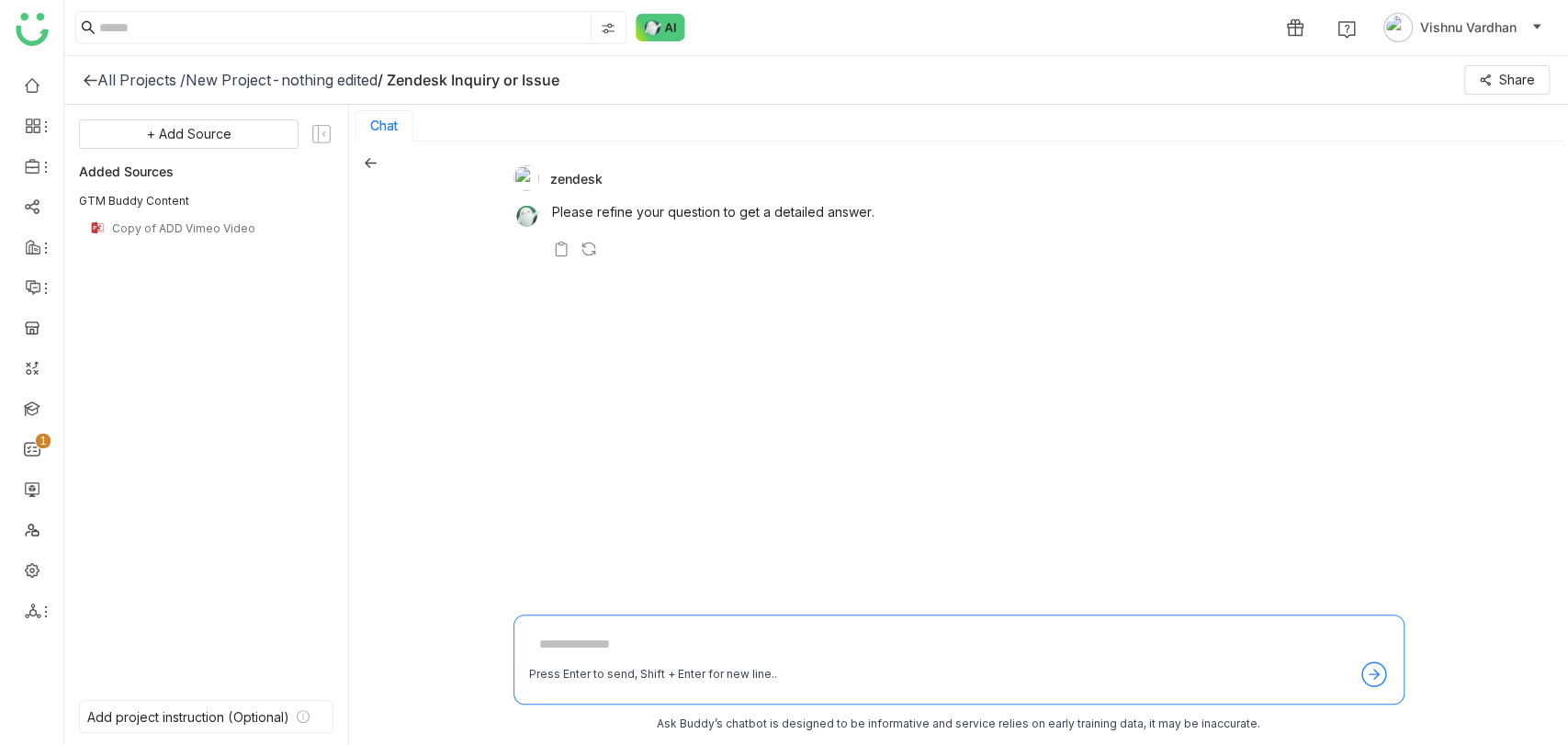 click 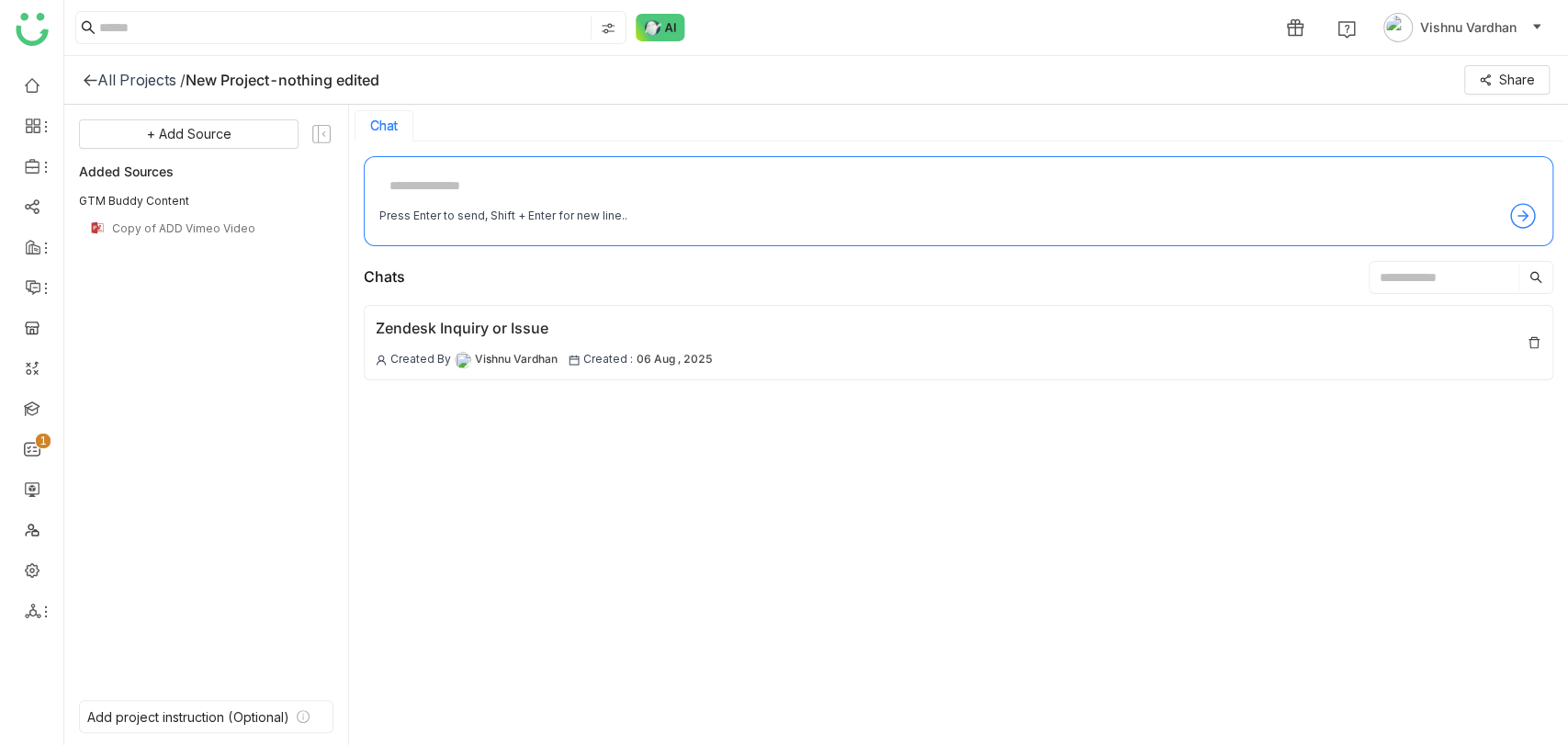 click on "All Projects /" 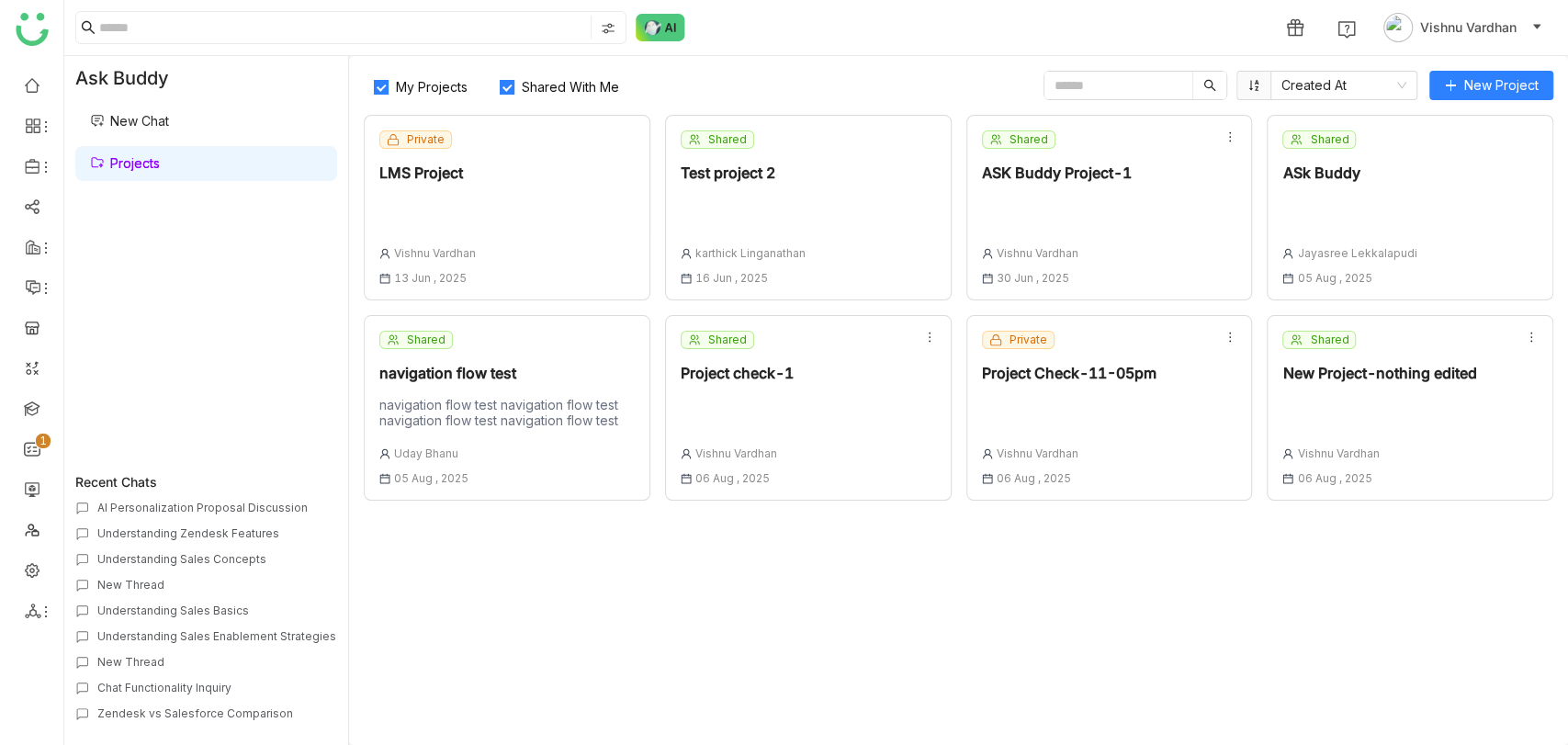 click 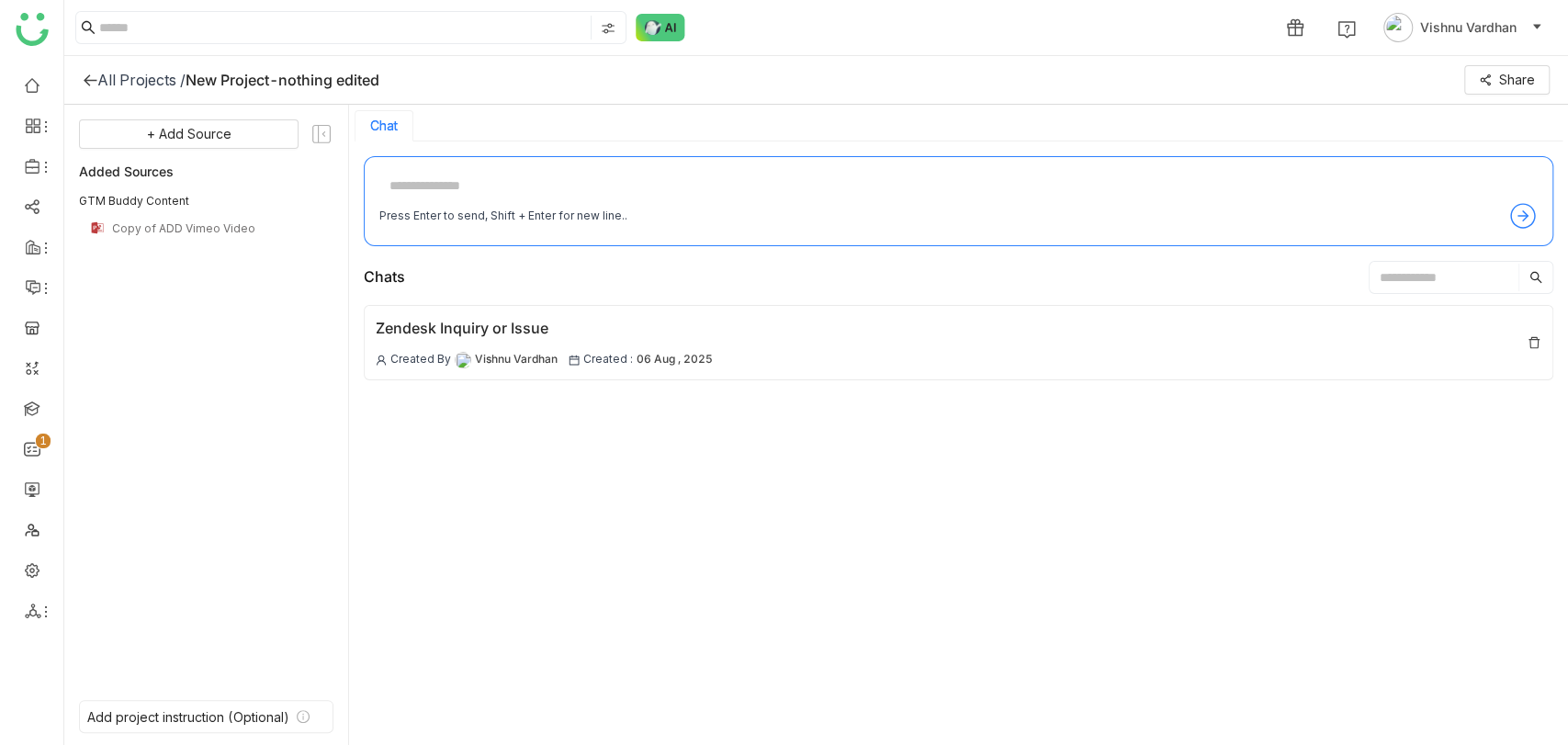 click on "All Projects /" 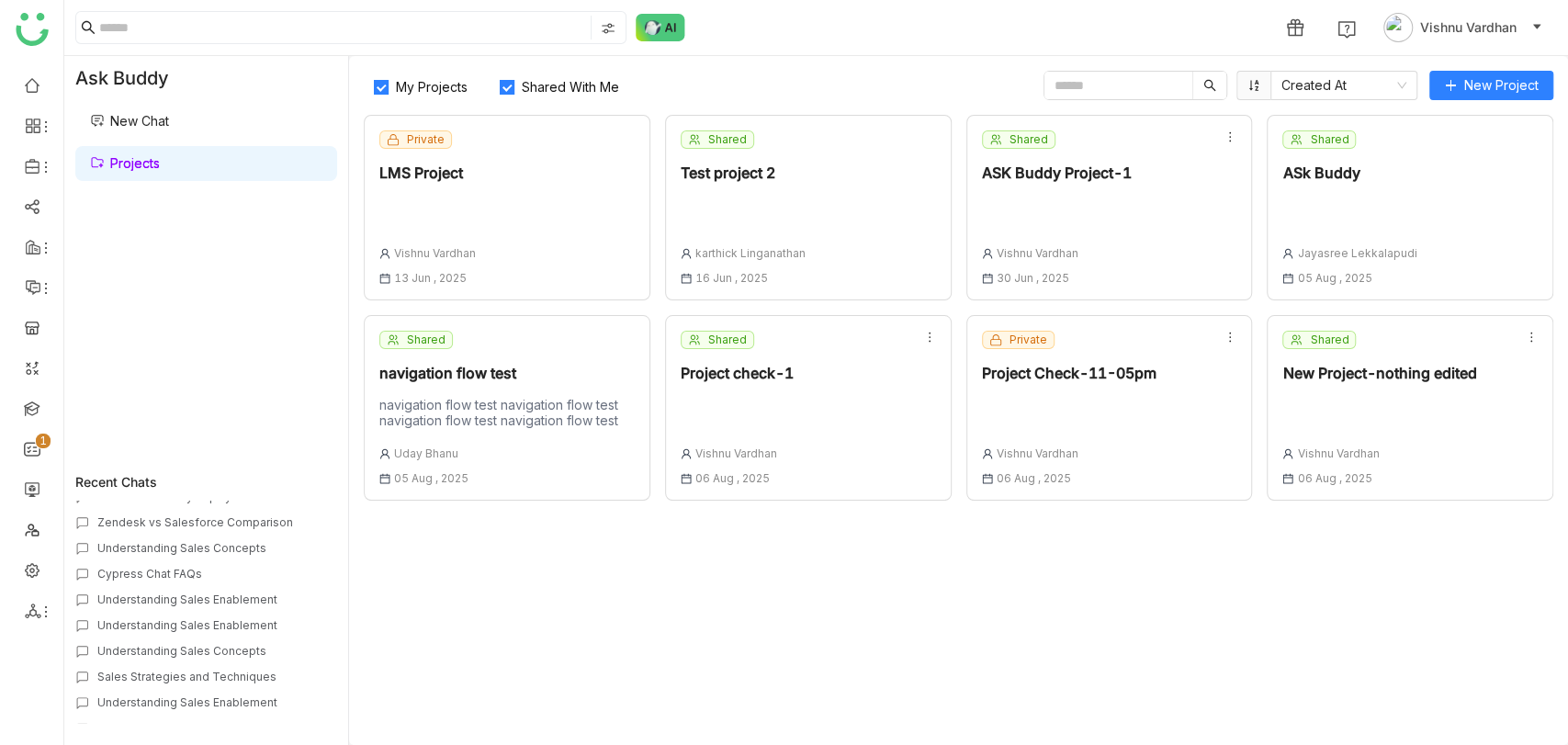 scroll, scrollTop: 0, scrollLeft: 0, axis: both 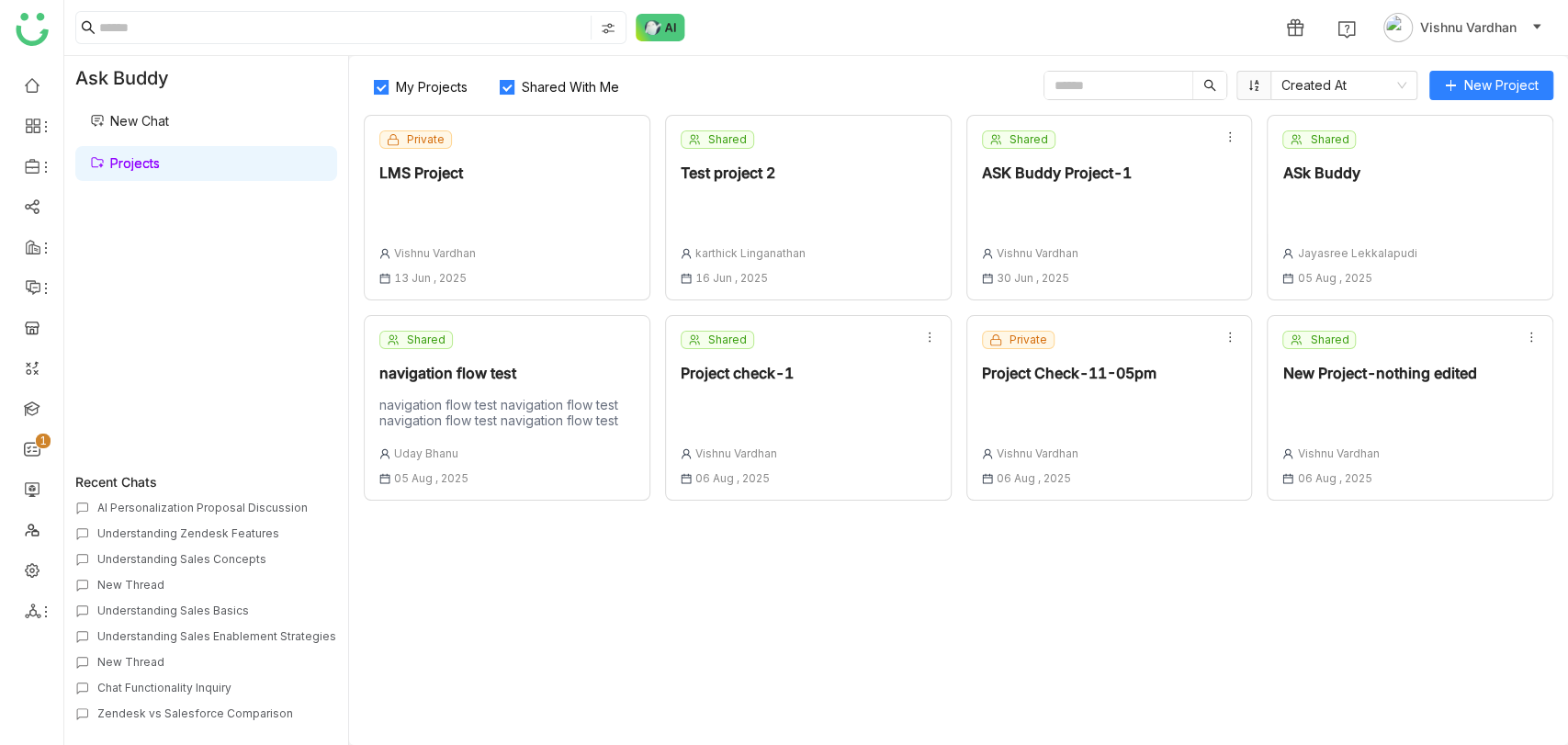 click on "New Chat" at bounding box center (130, 120) 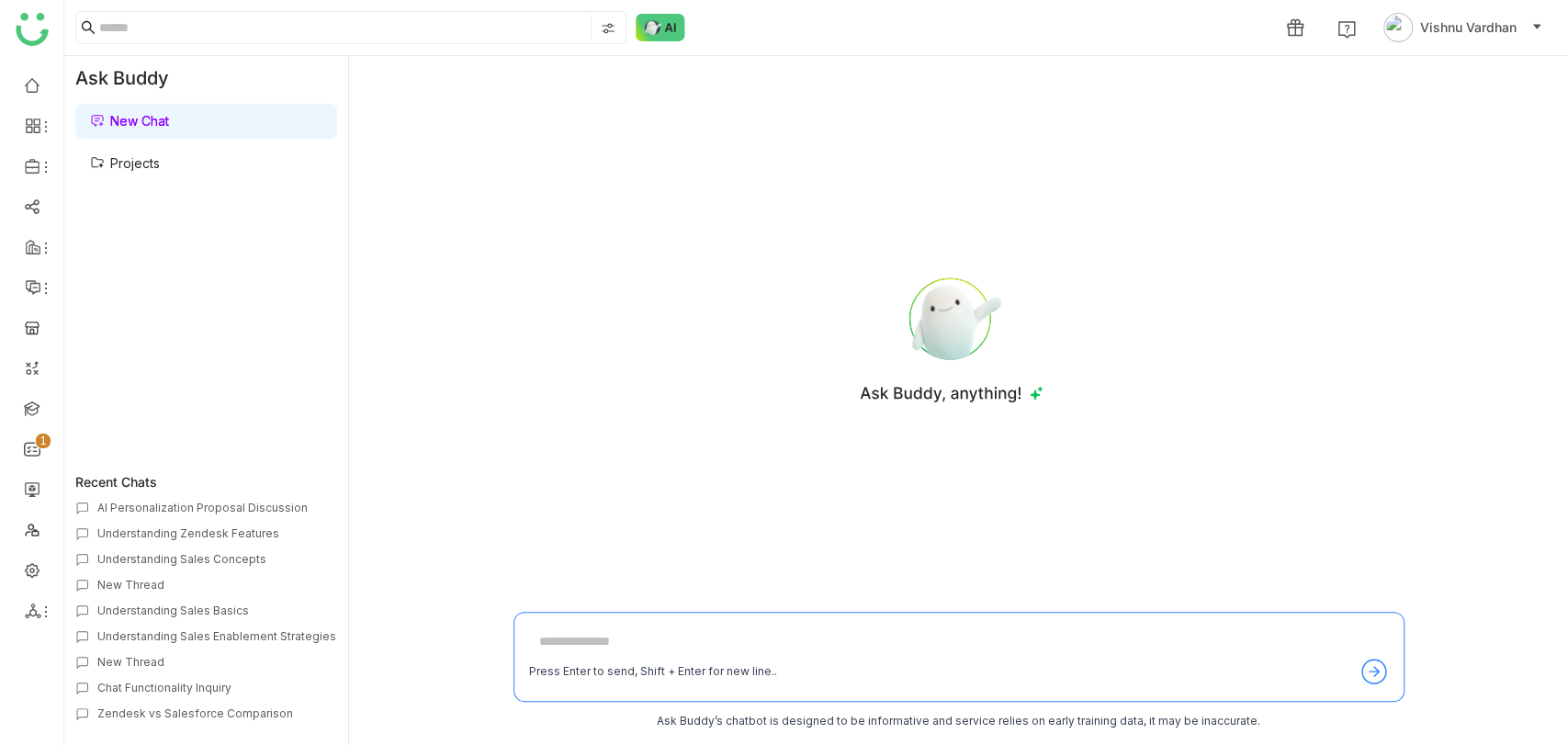 click at bounding box center (959, 642) 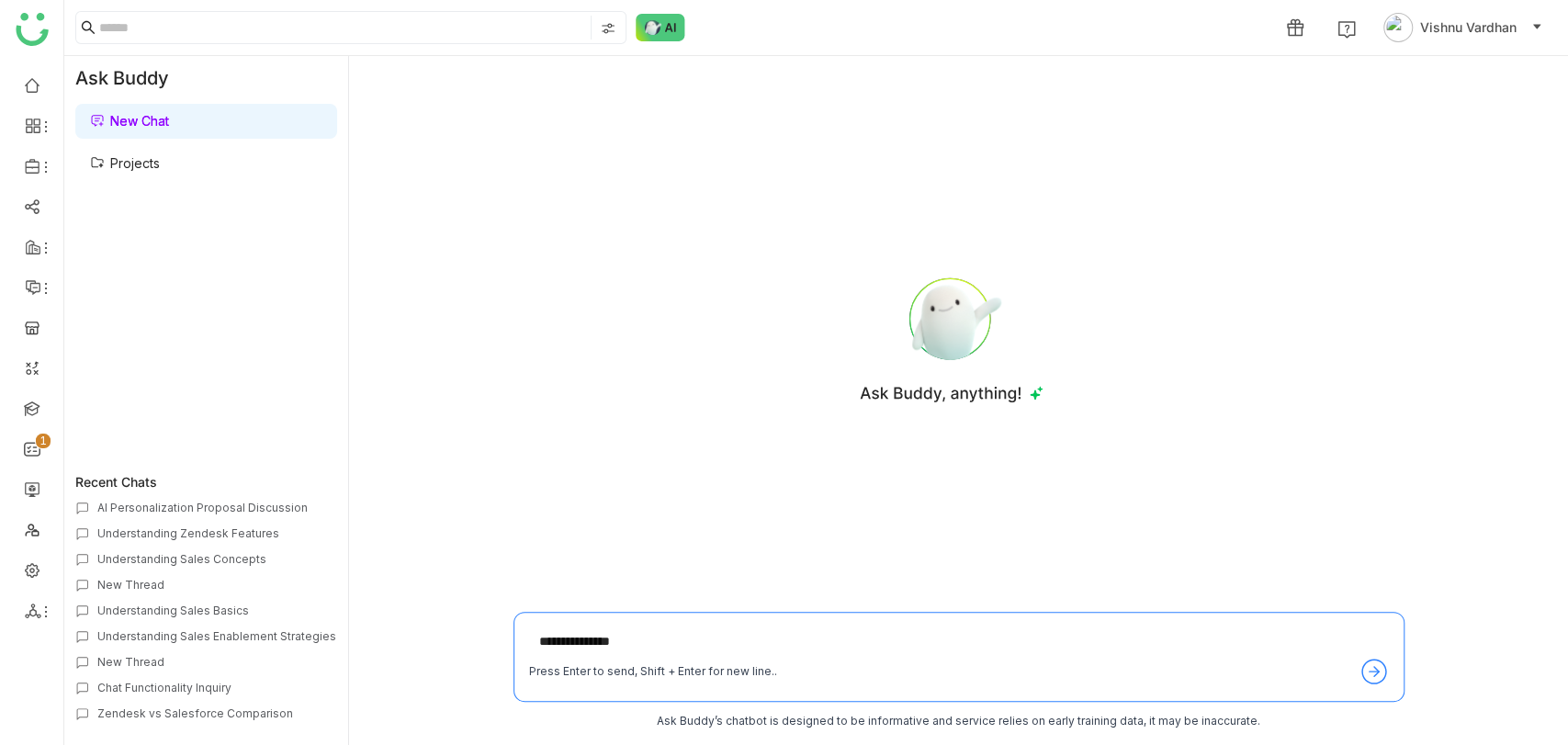 type on "**********" 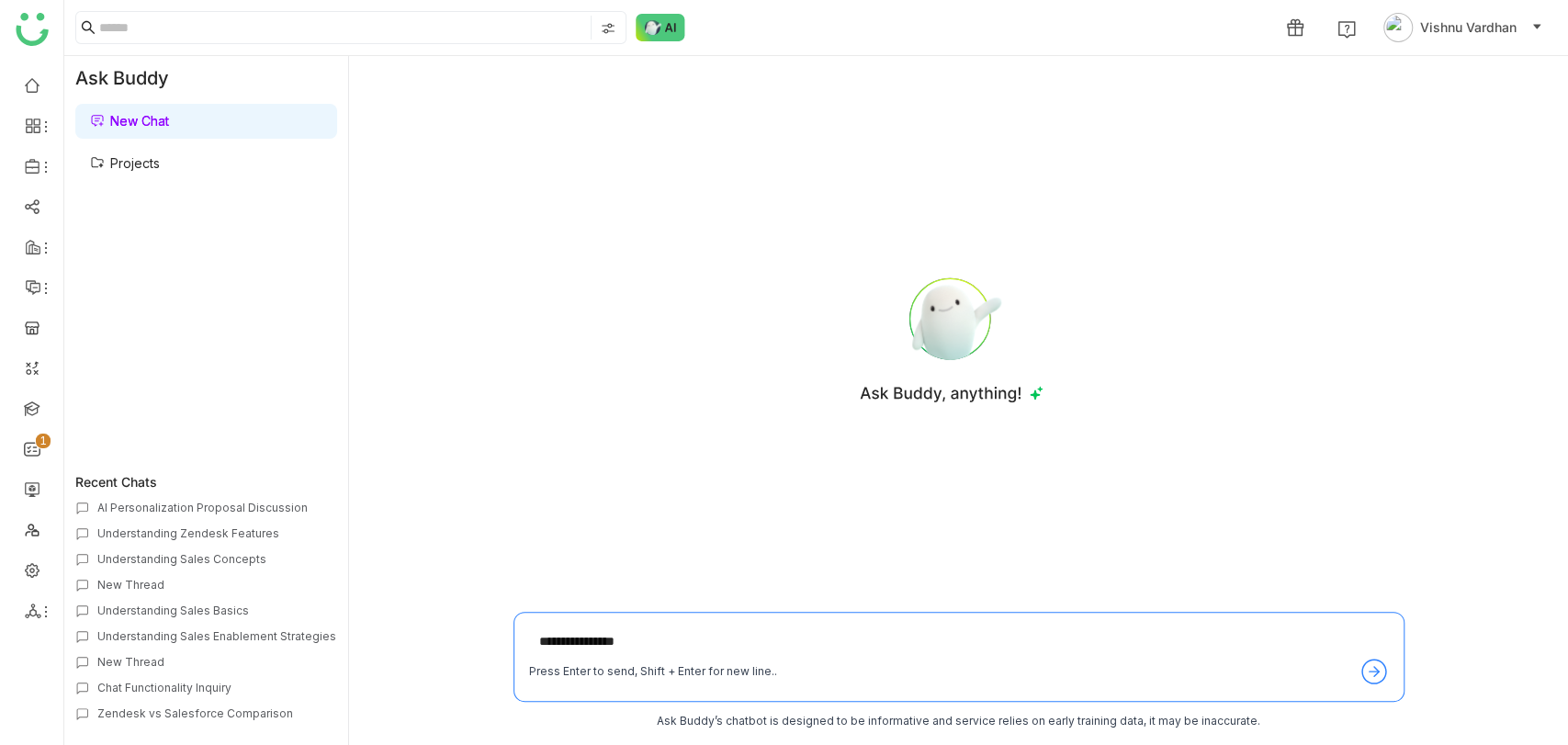 type 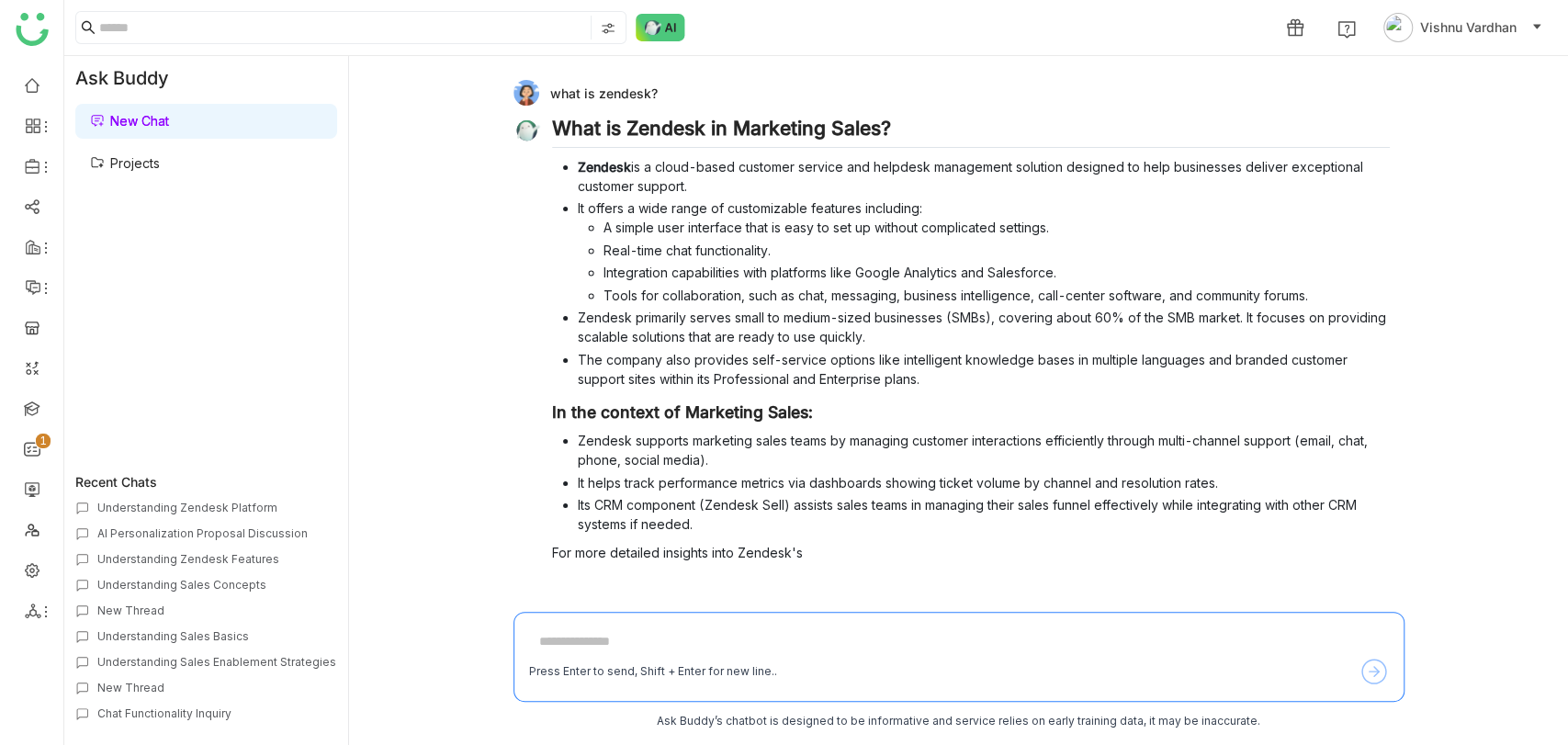 scroll, scrollTop: 17, scrollLeft: 0, axis: vertical 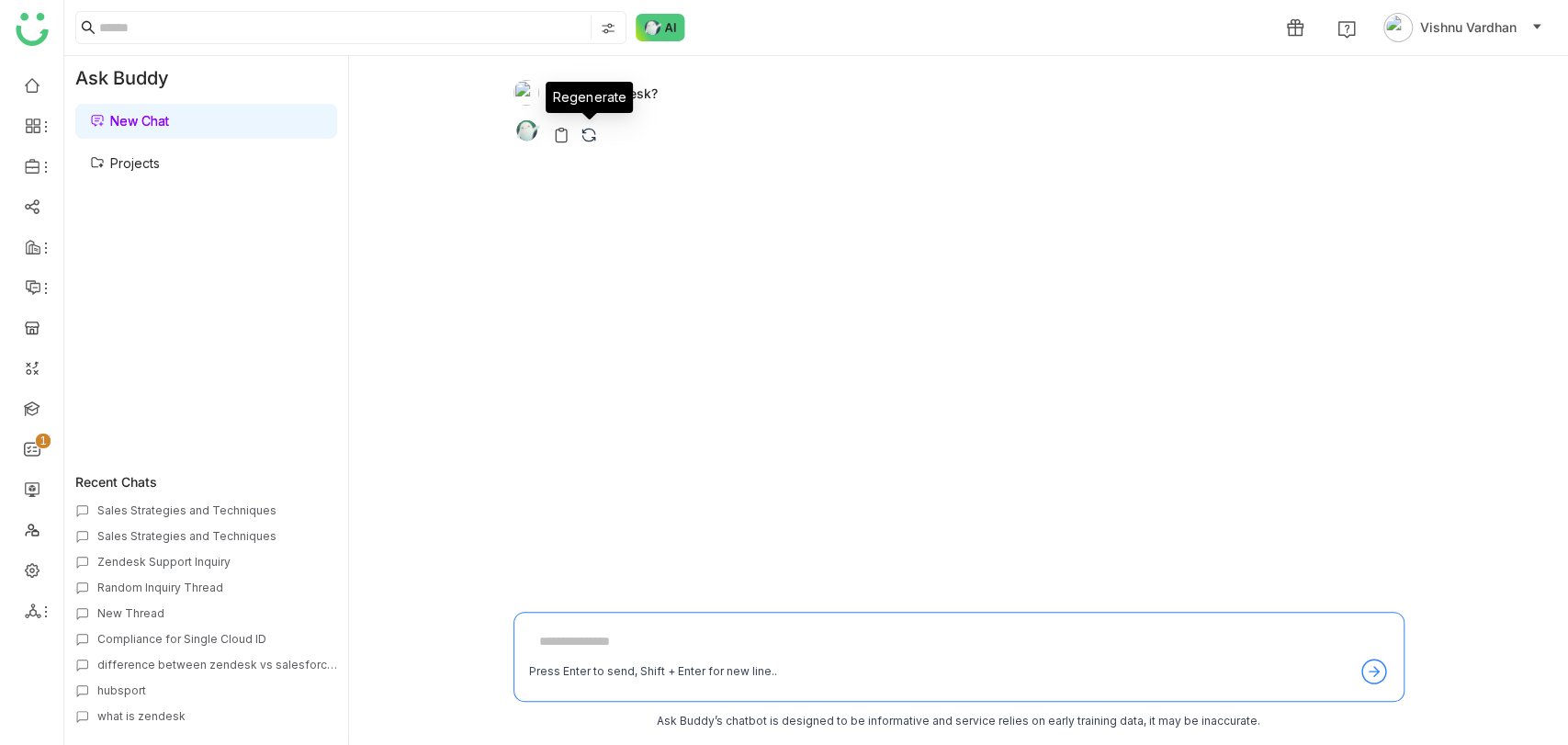 click at bounding box center [589, 135] 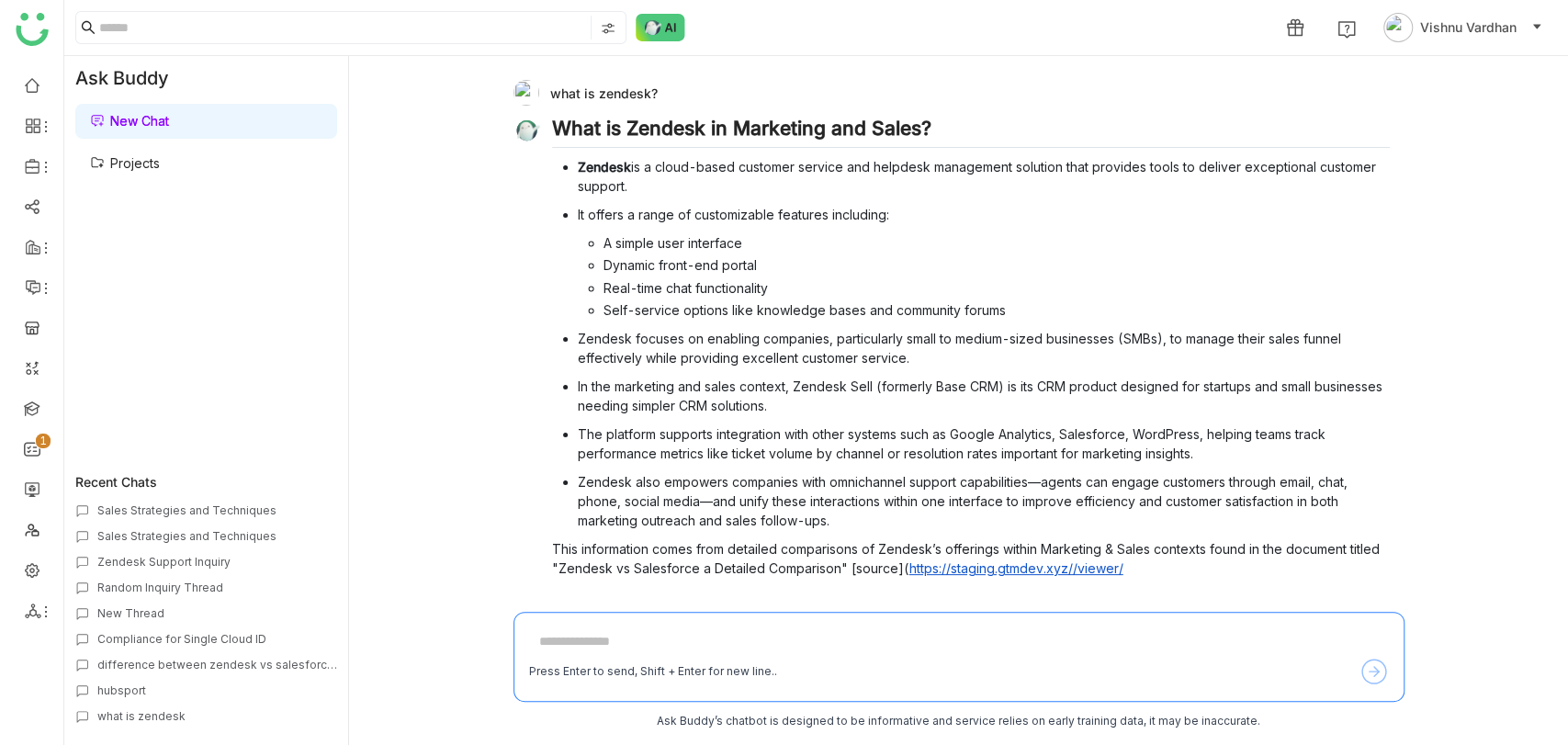 scroll, scrollTop: 14, scrollLeft: 0, axis: vertical 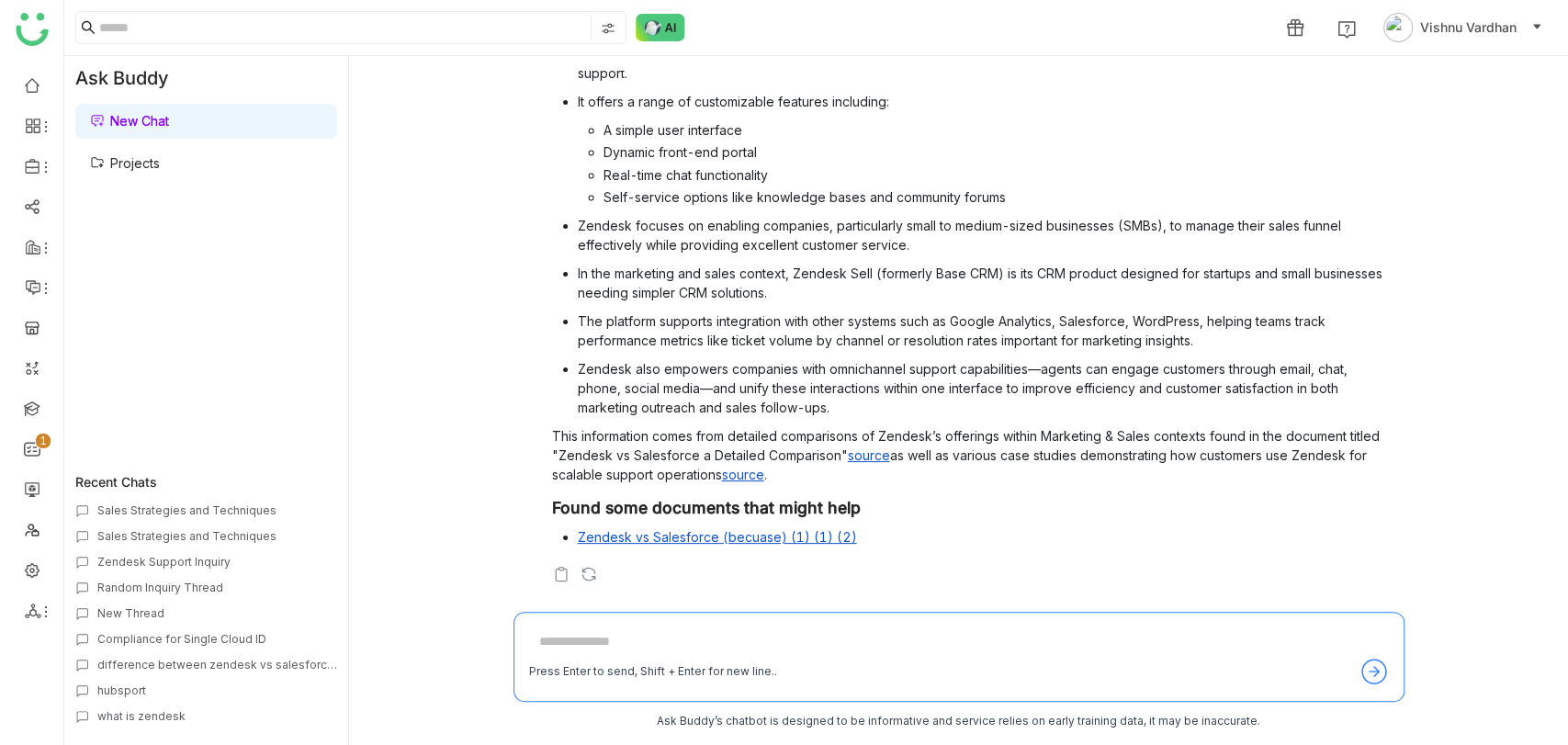 click at bounding box center (959, 642) 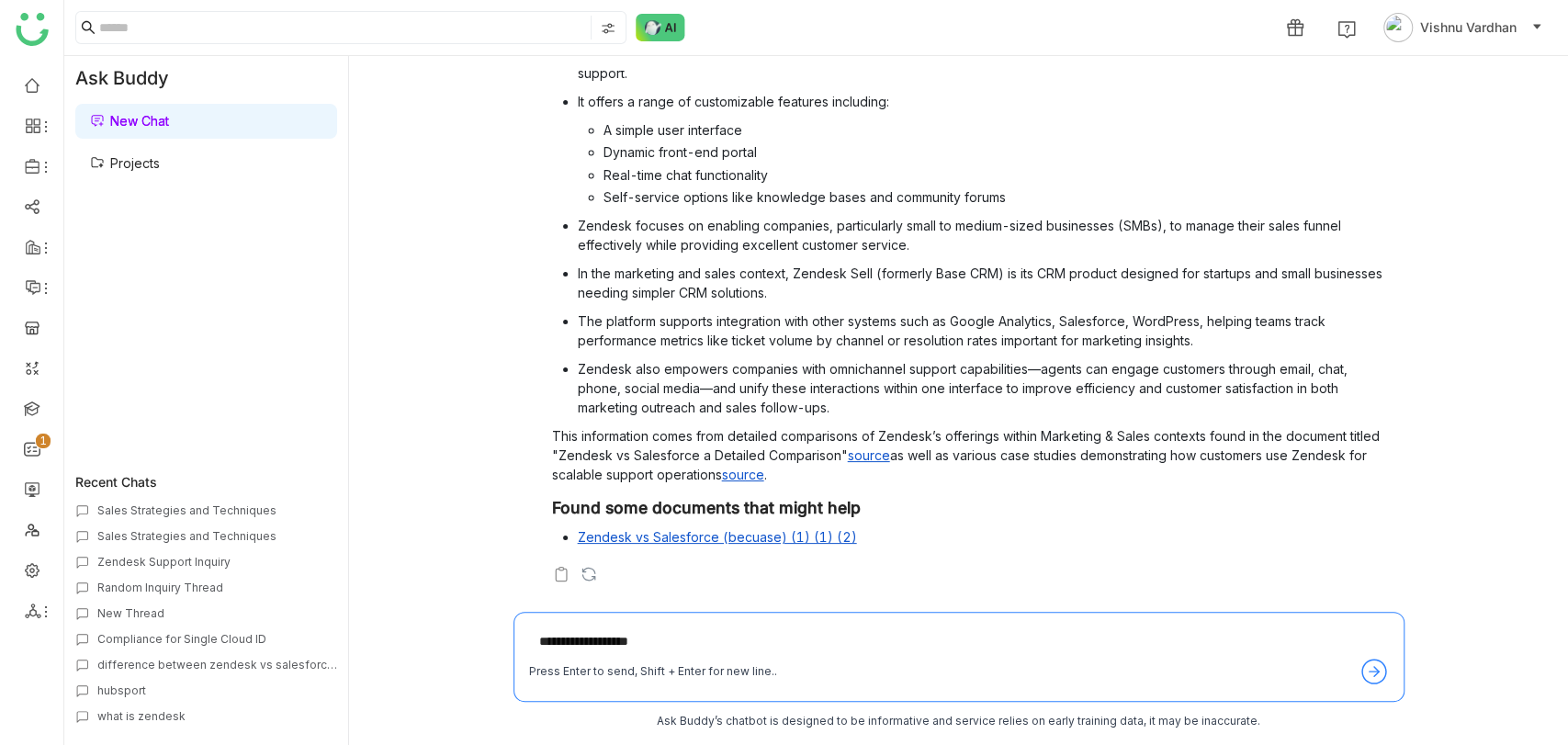 type on "**********" 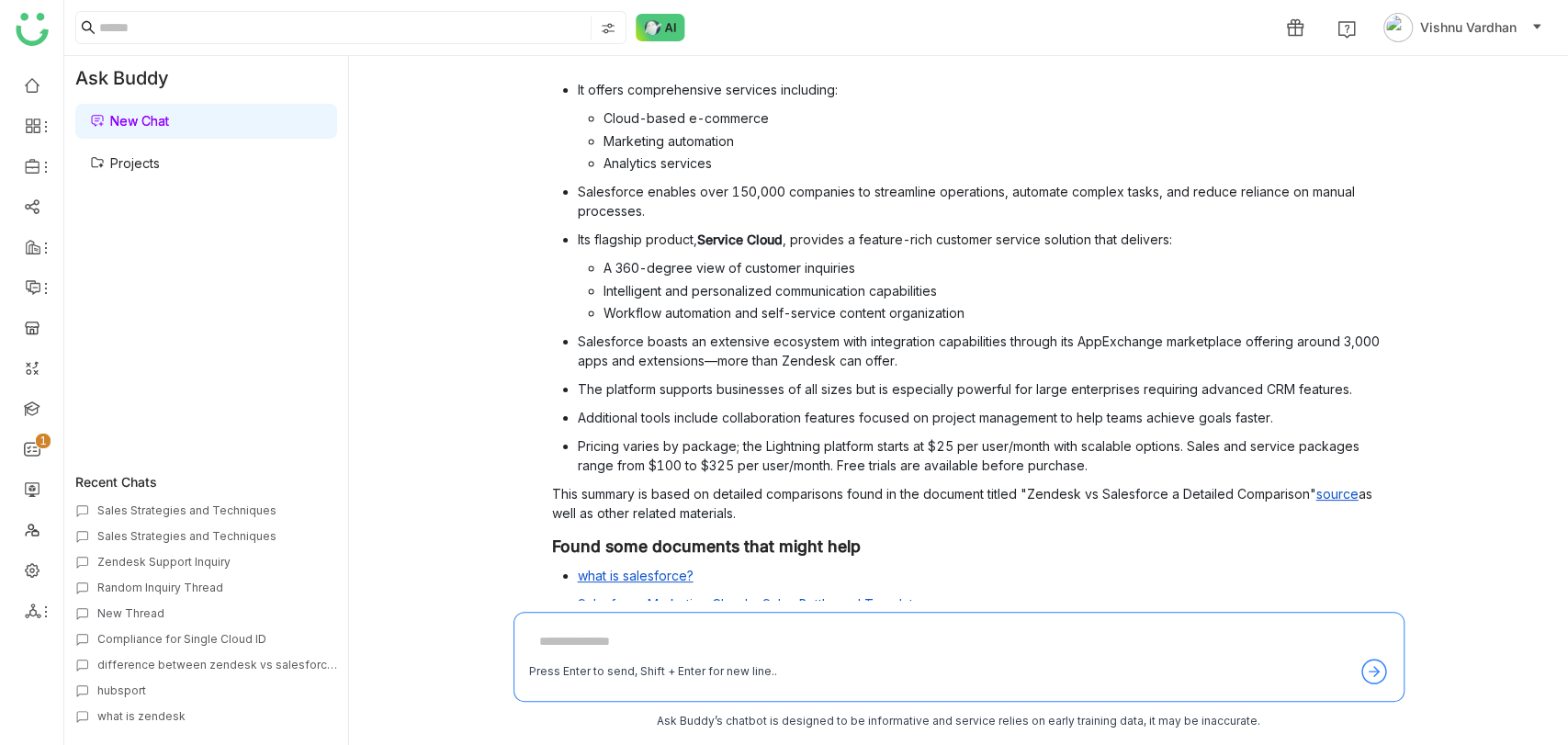 scroll, scrollTop: 892, scrollLeft: 0, axis: vertical 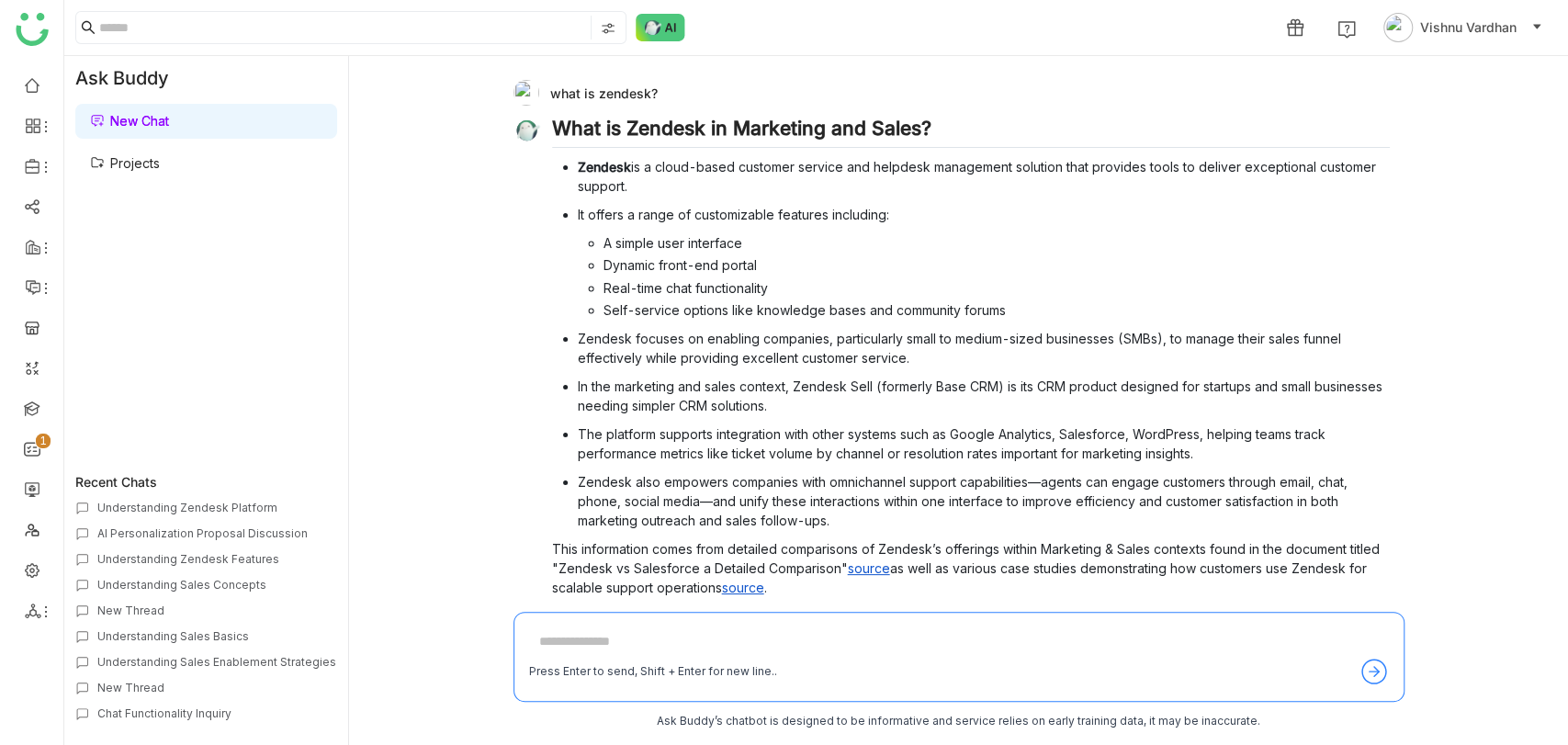 click on "Projects" at bounding box center (125, 163) 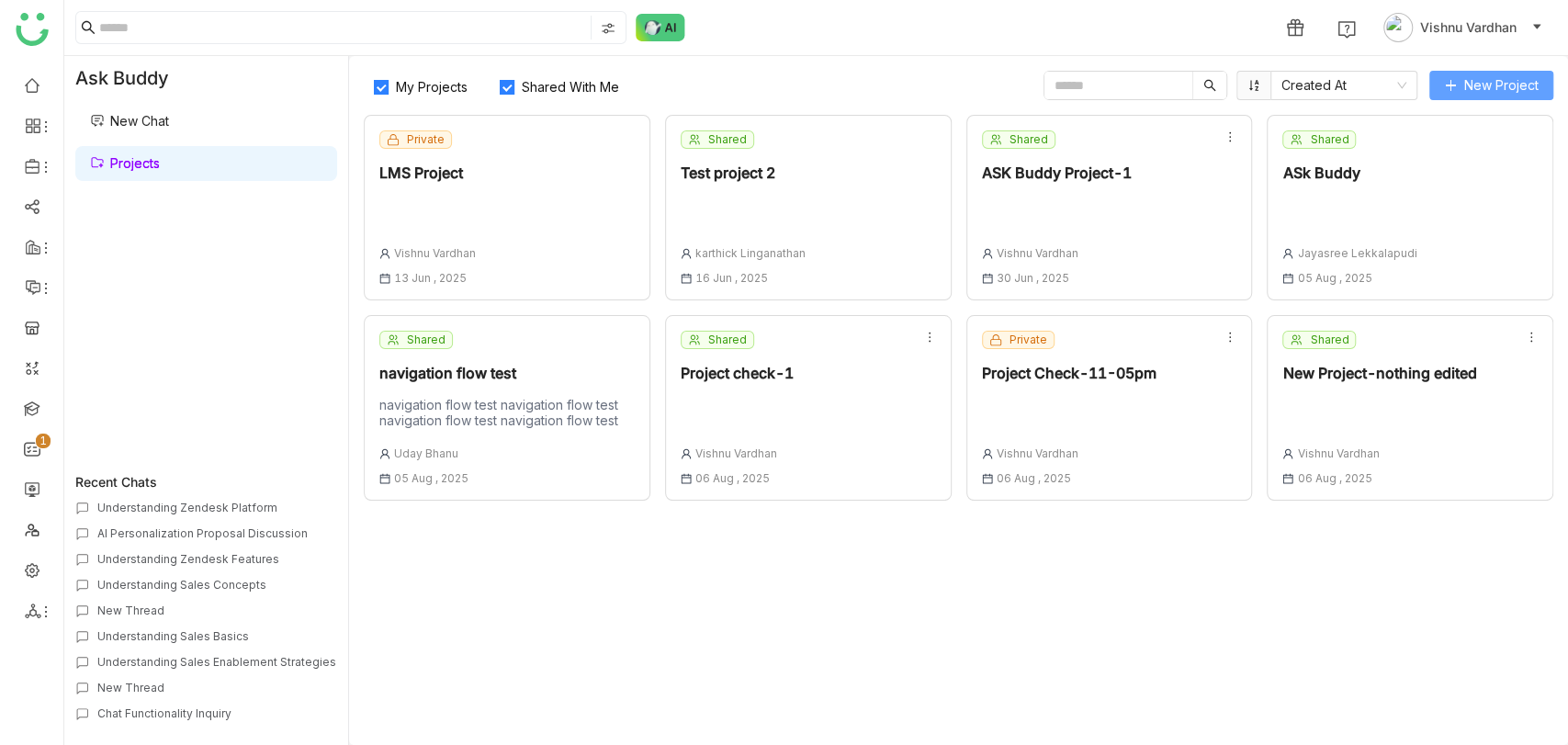 click on "New Project" 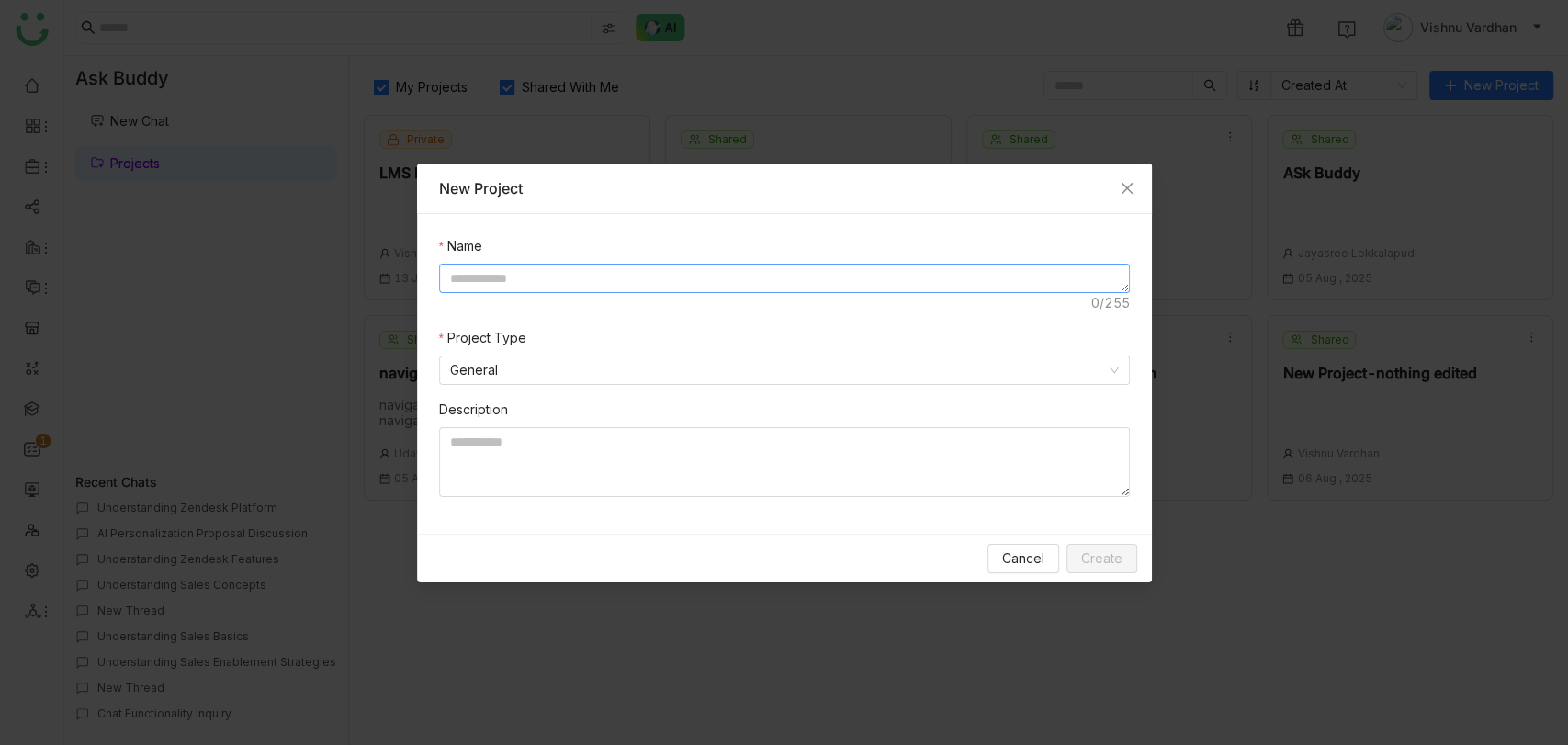 click 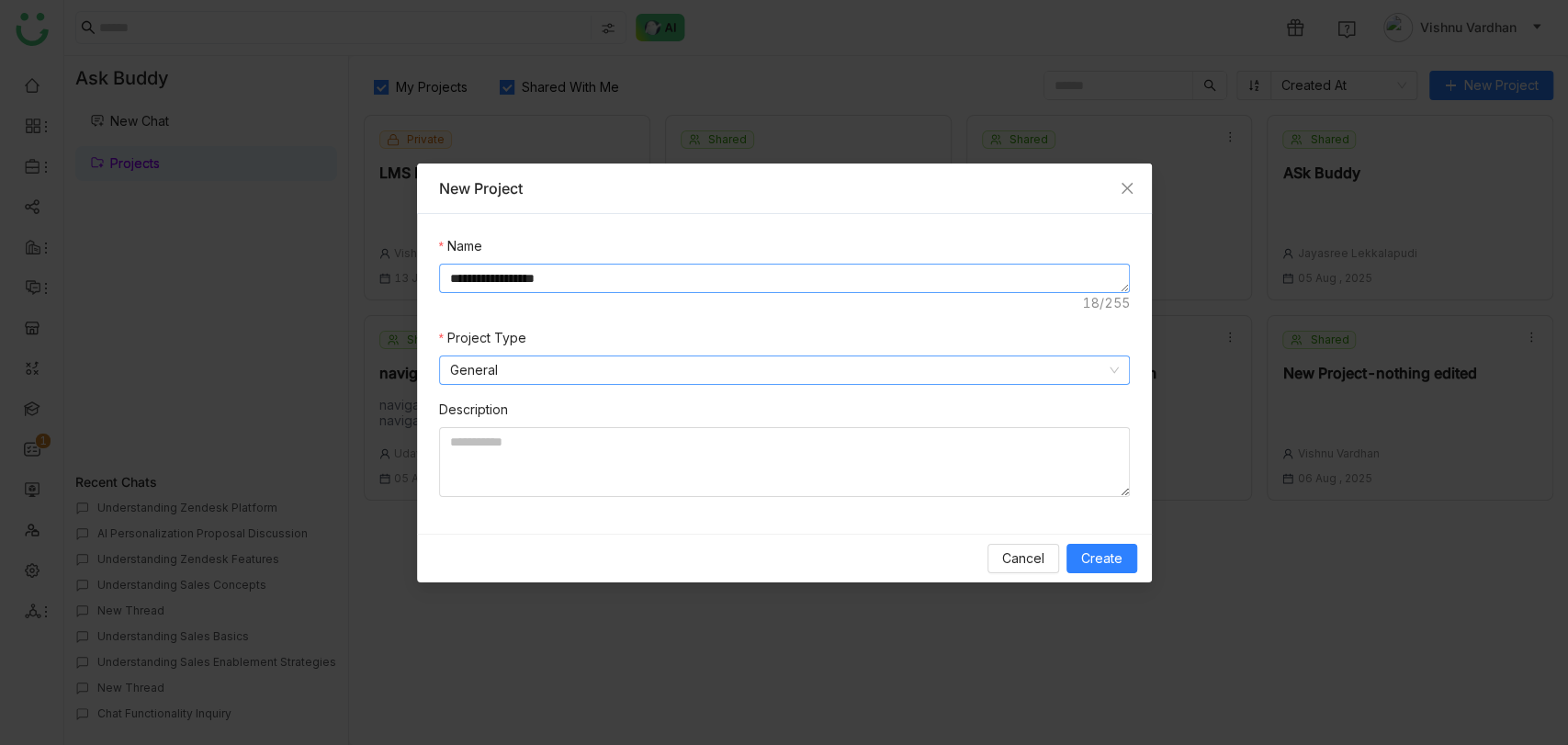 type on "**********" 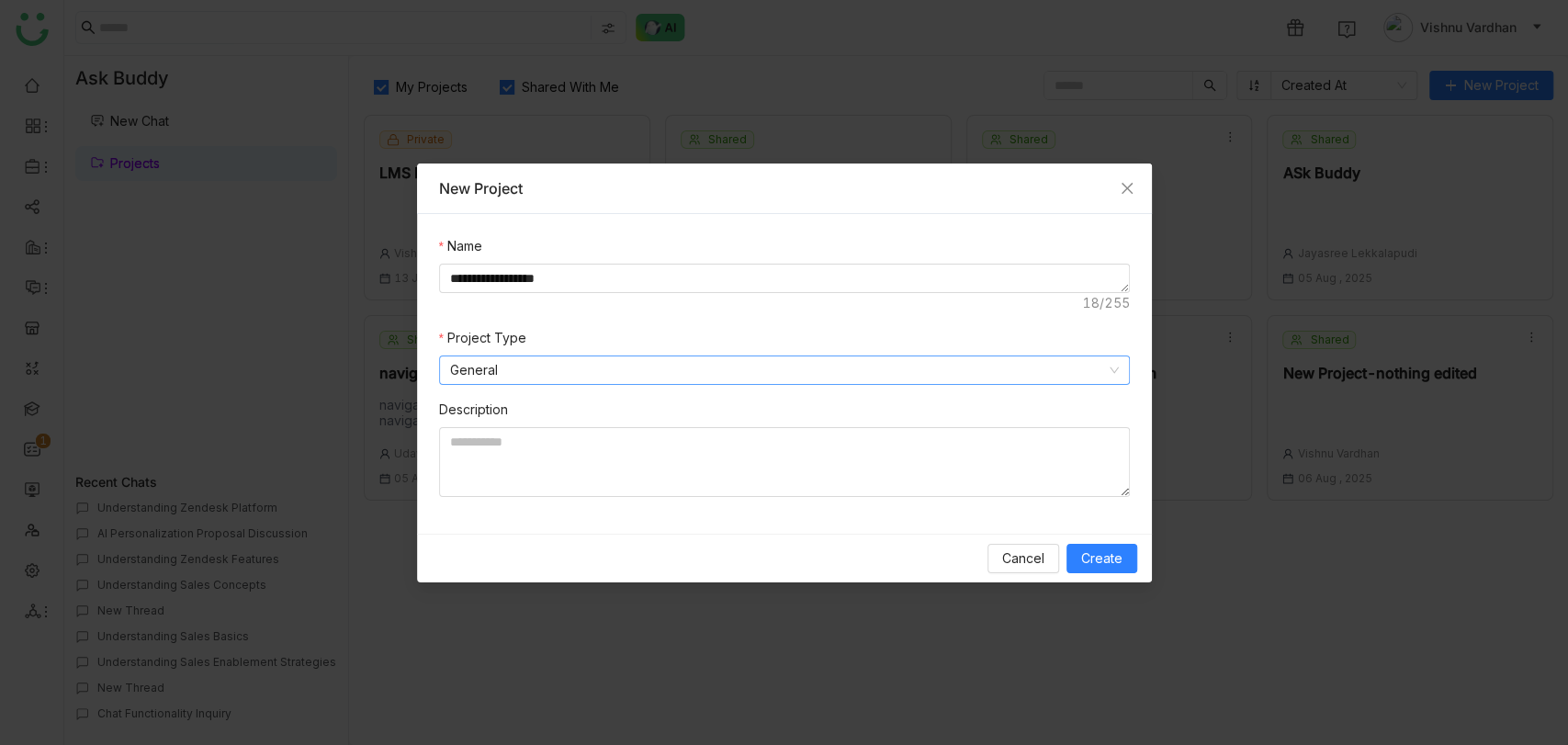 click on "General" 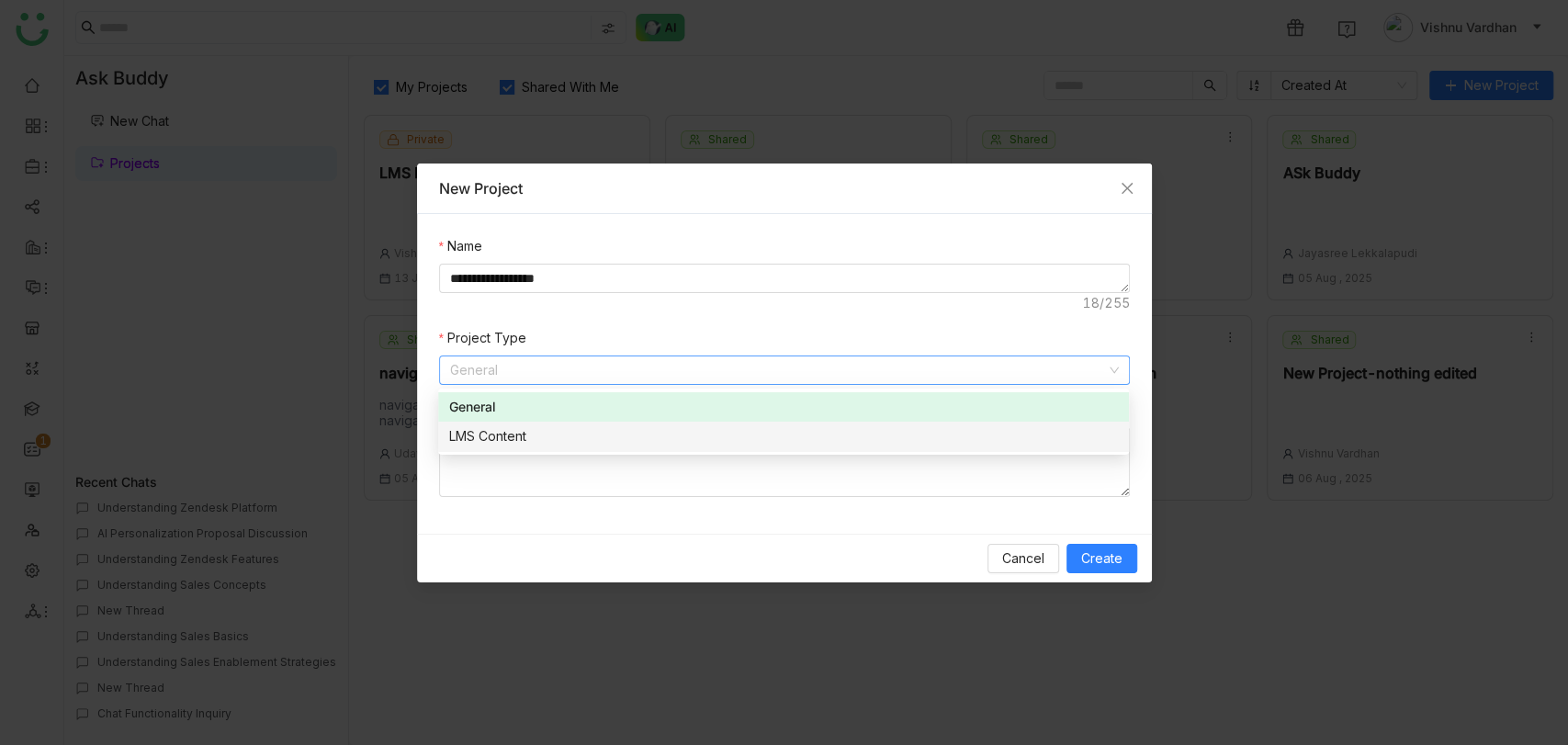 click on "LMS Content" at bounding box center [784, 436] 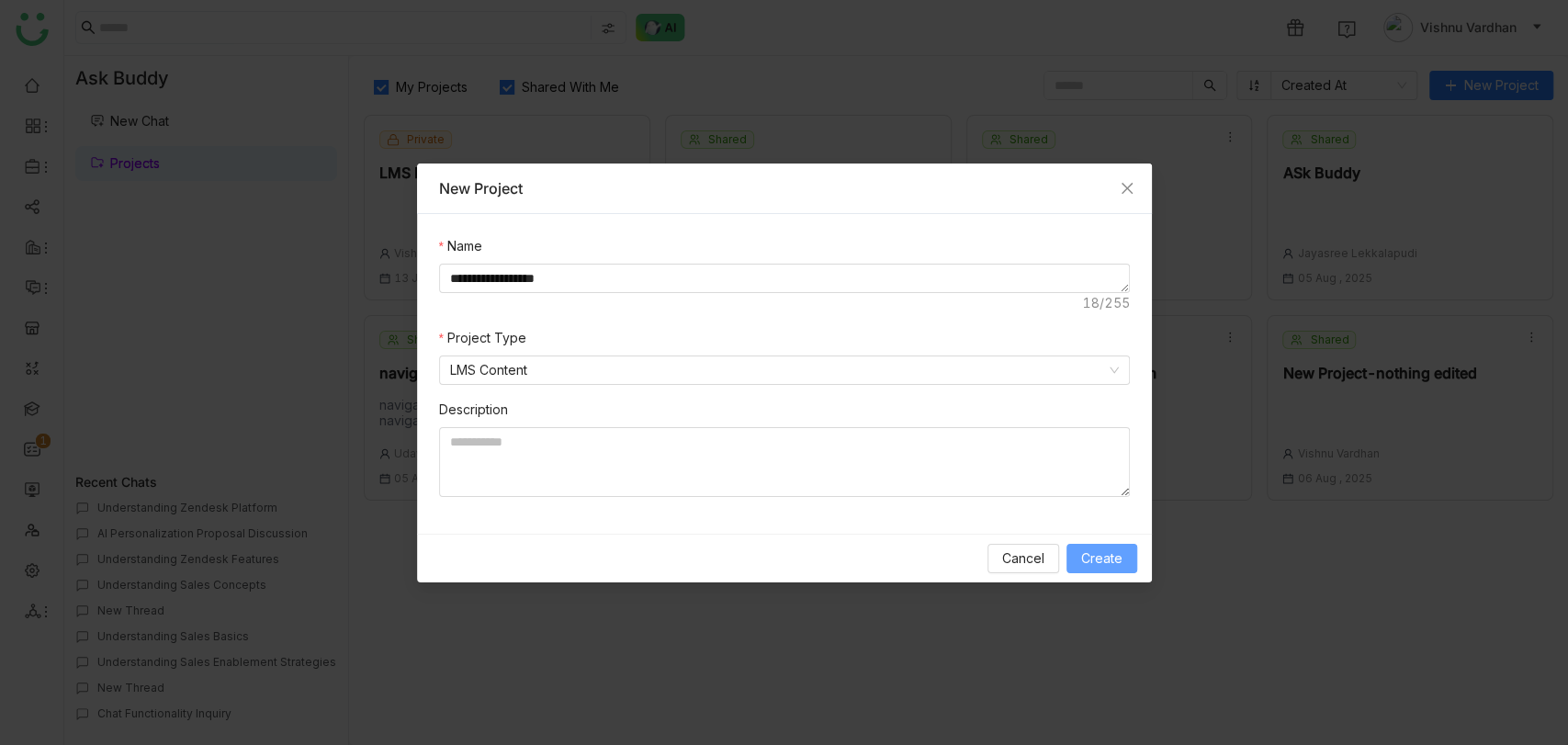 click on "Create" at bounding box center [1101, 559] 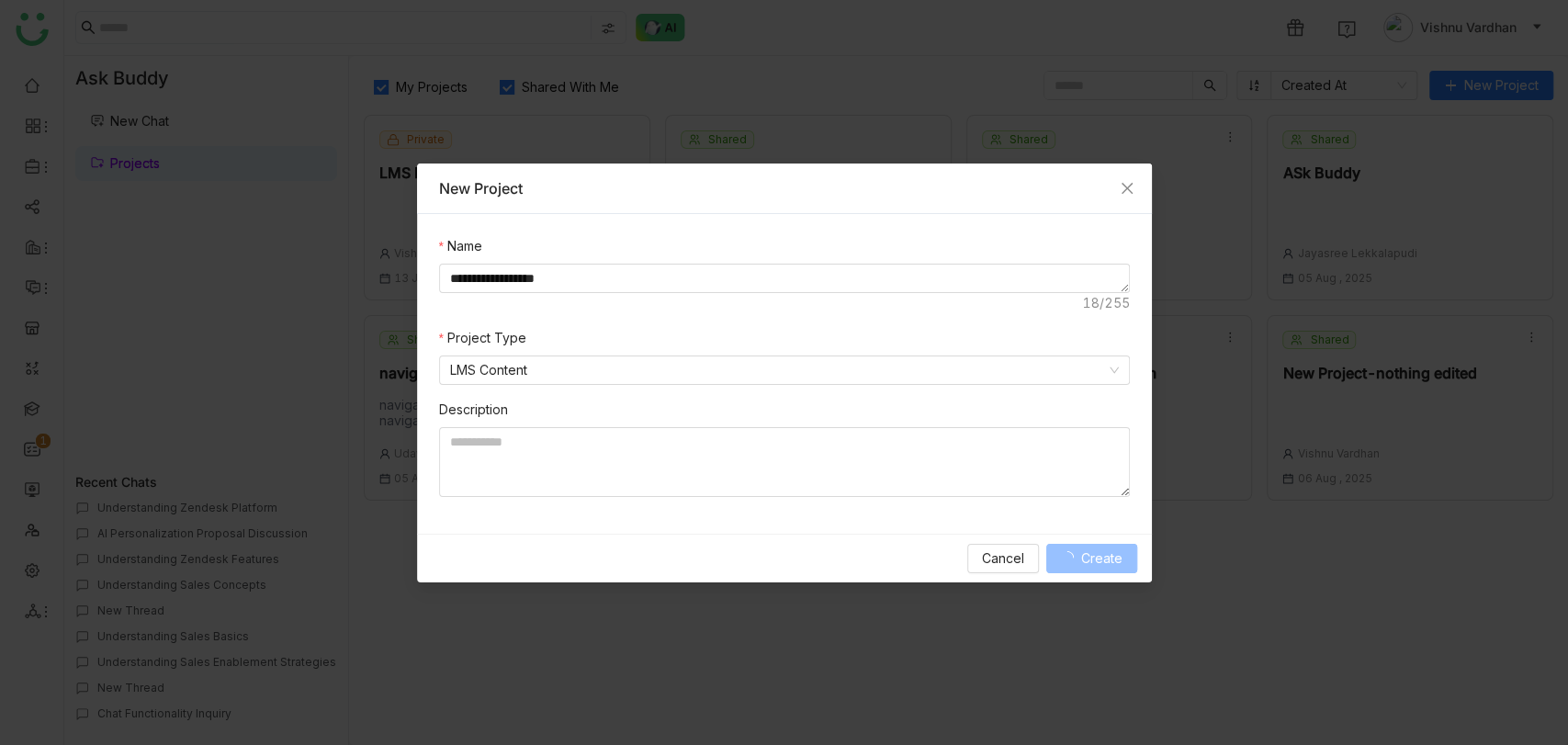 type 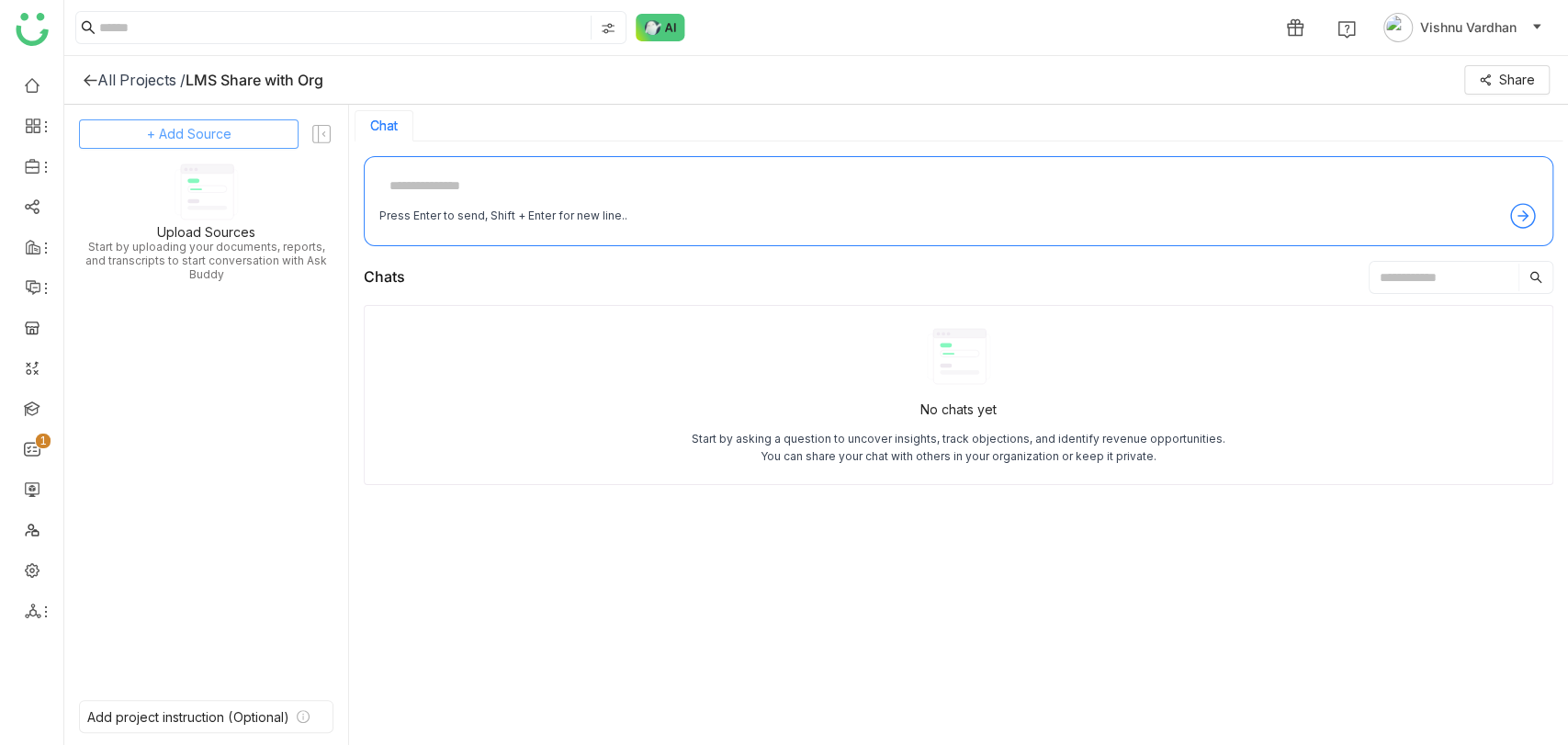 click on "+ Add Source" 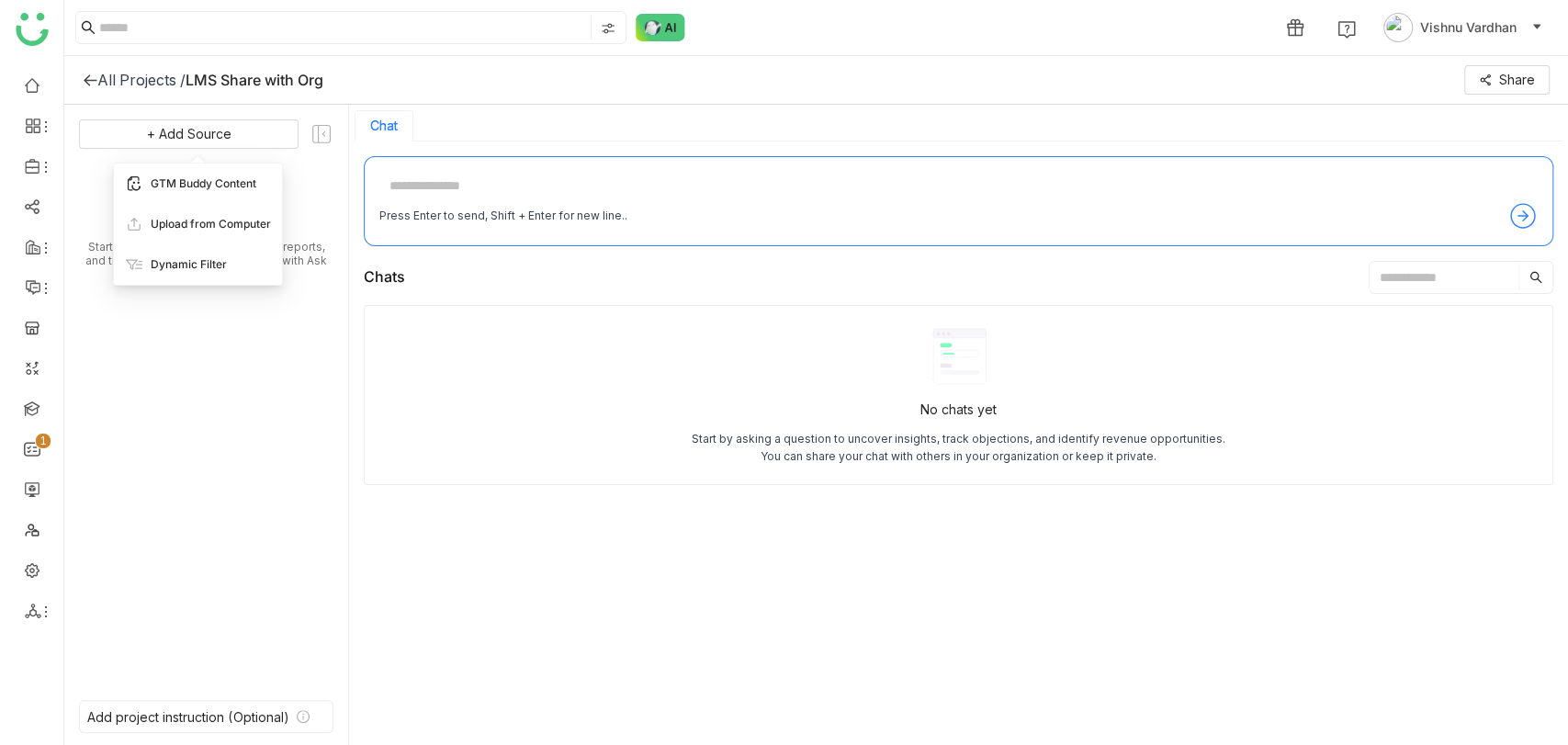 click on "GTM Buddy Content" at bounding box center [197, 184] 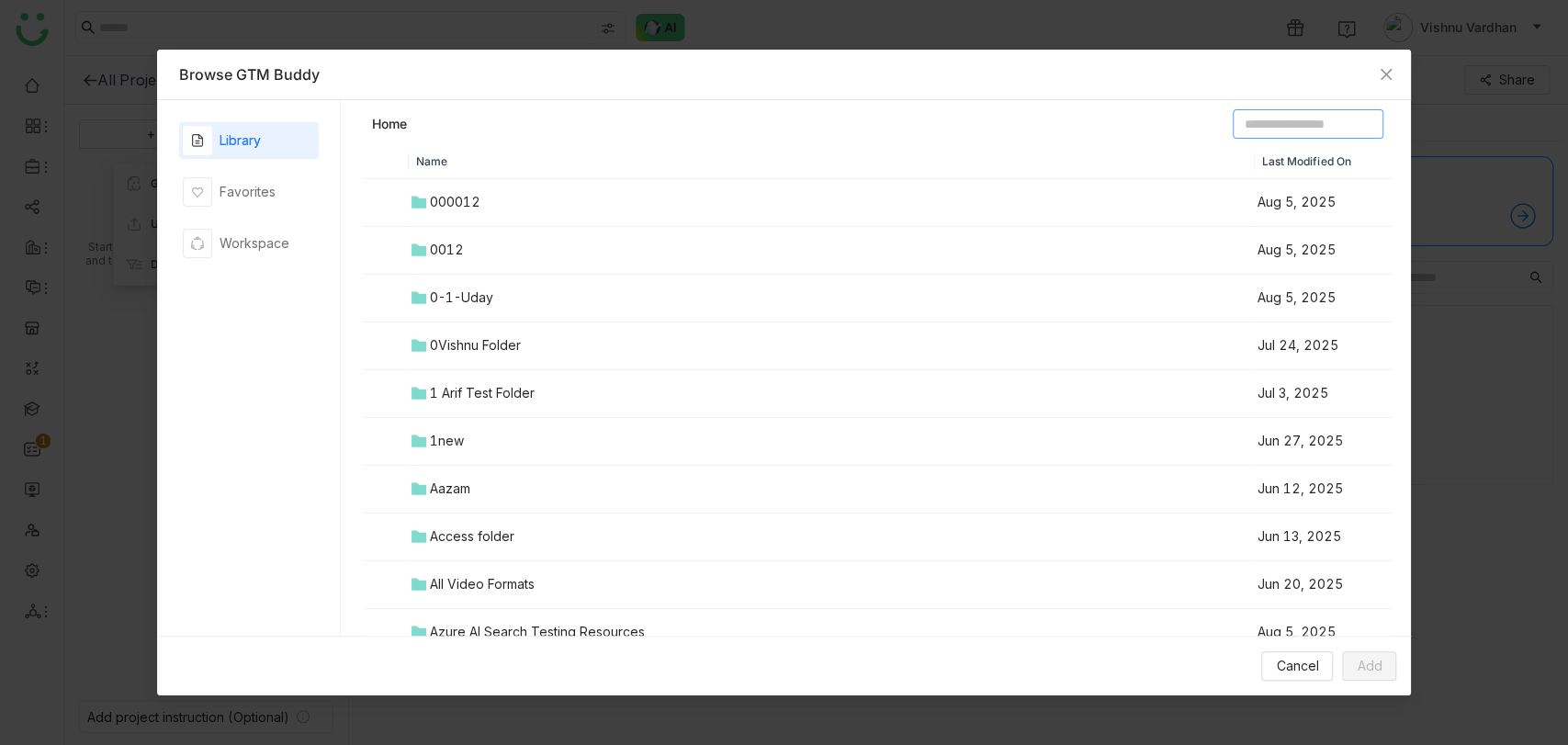 click at bounding box center [1308, 124] 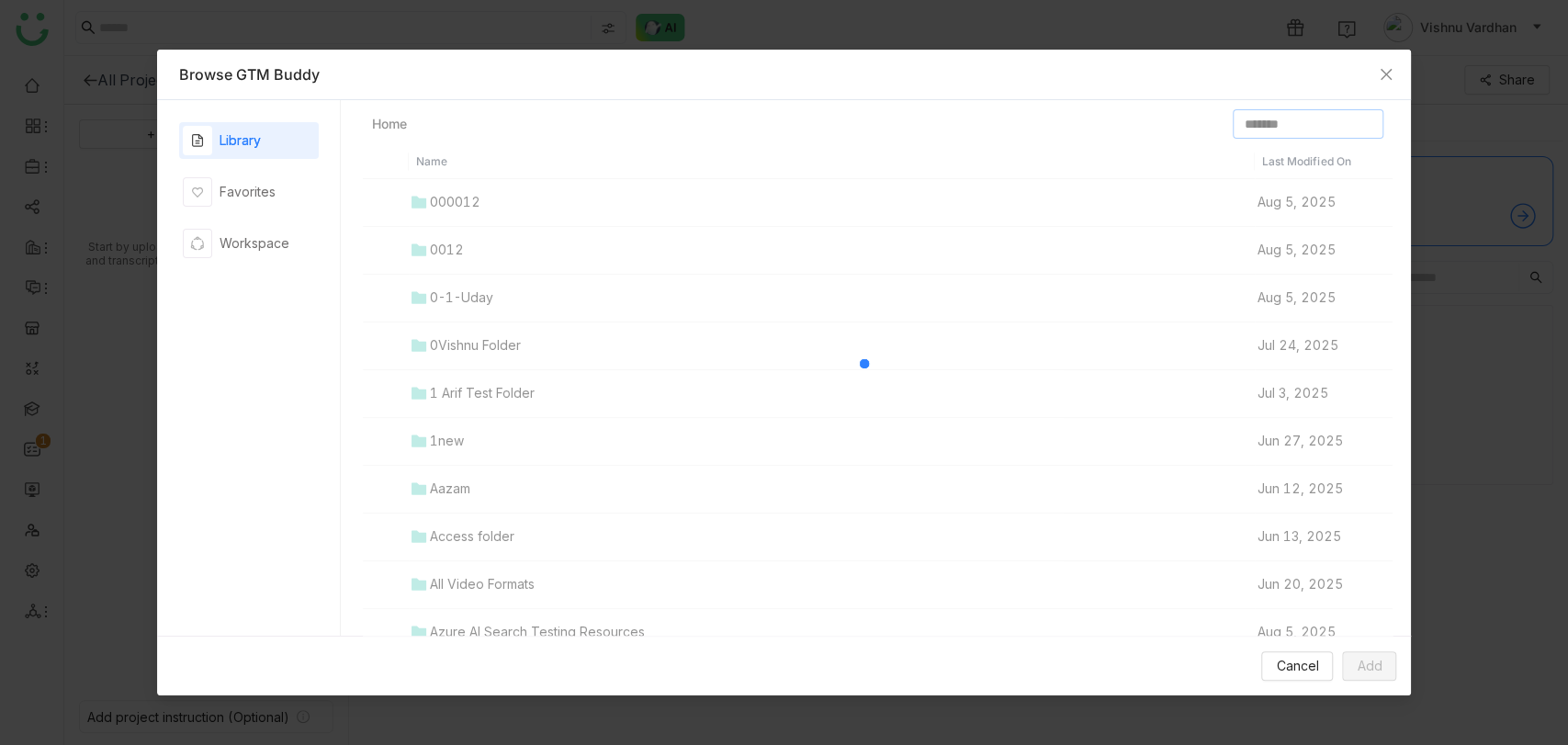 type on "*******" 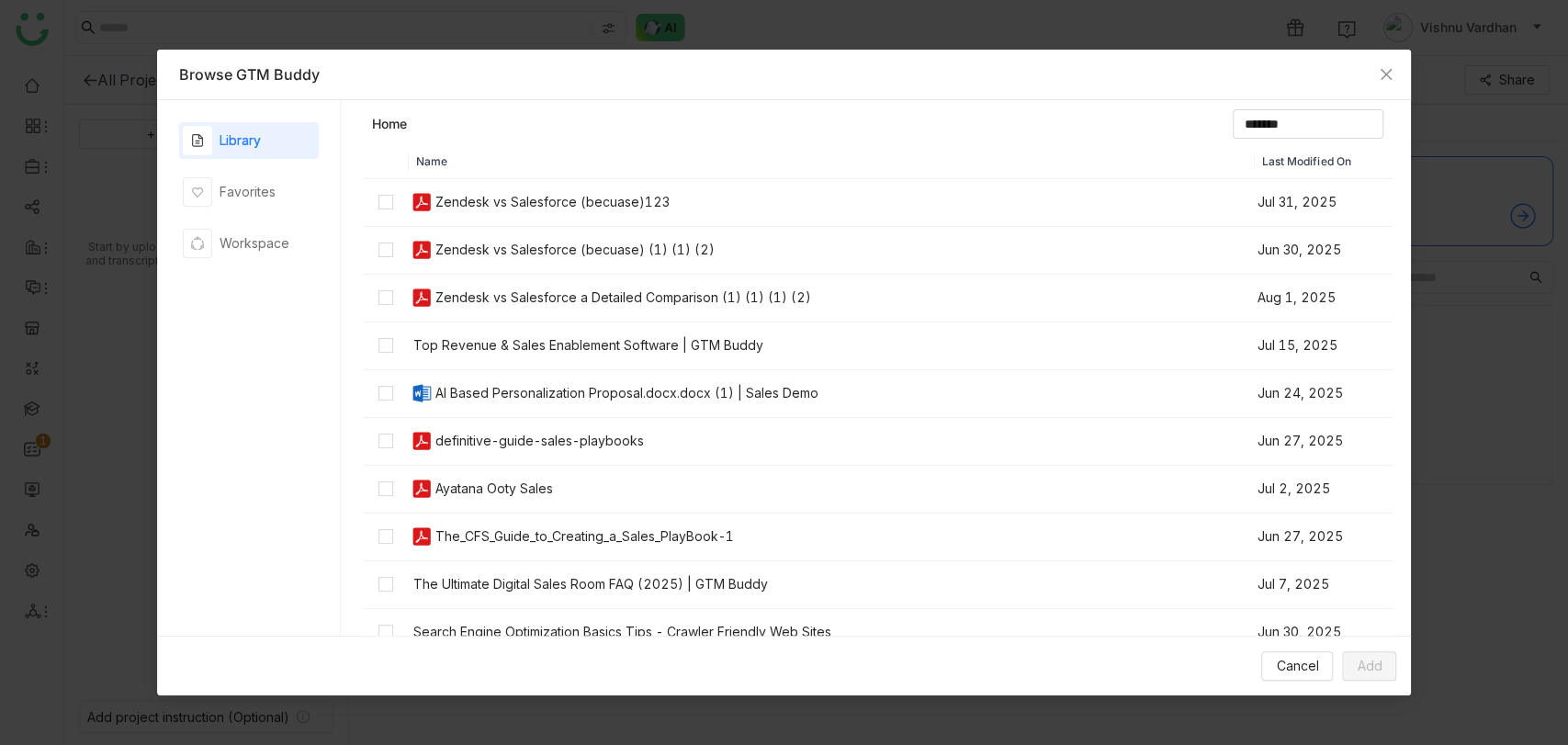 click at bounding box center (422, 250) 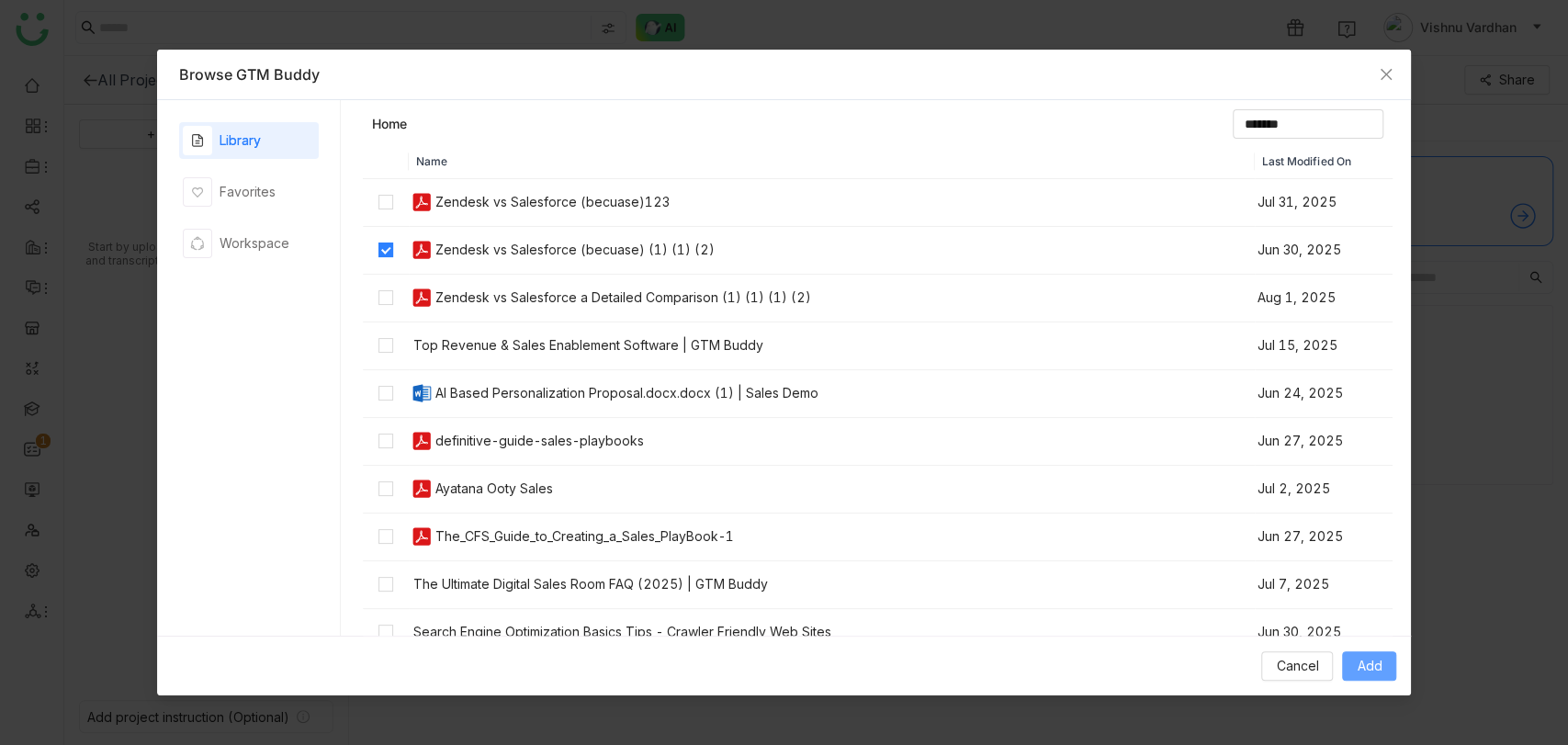 click on "Add" at bounding box center (1369, 666) 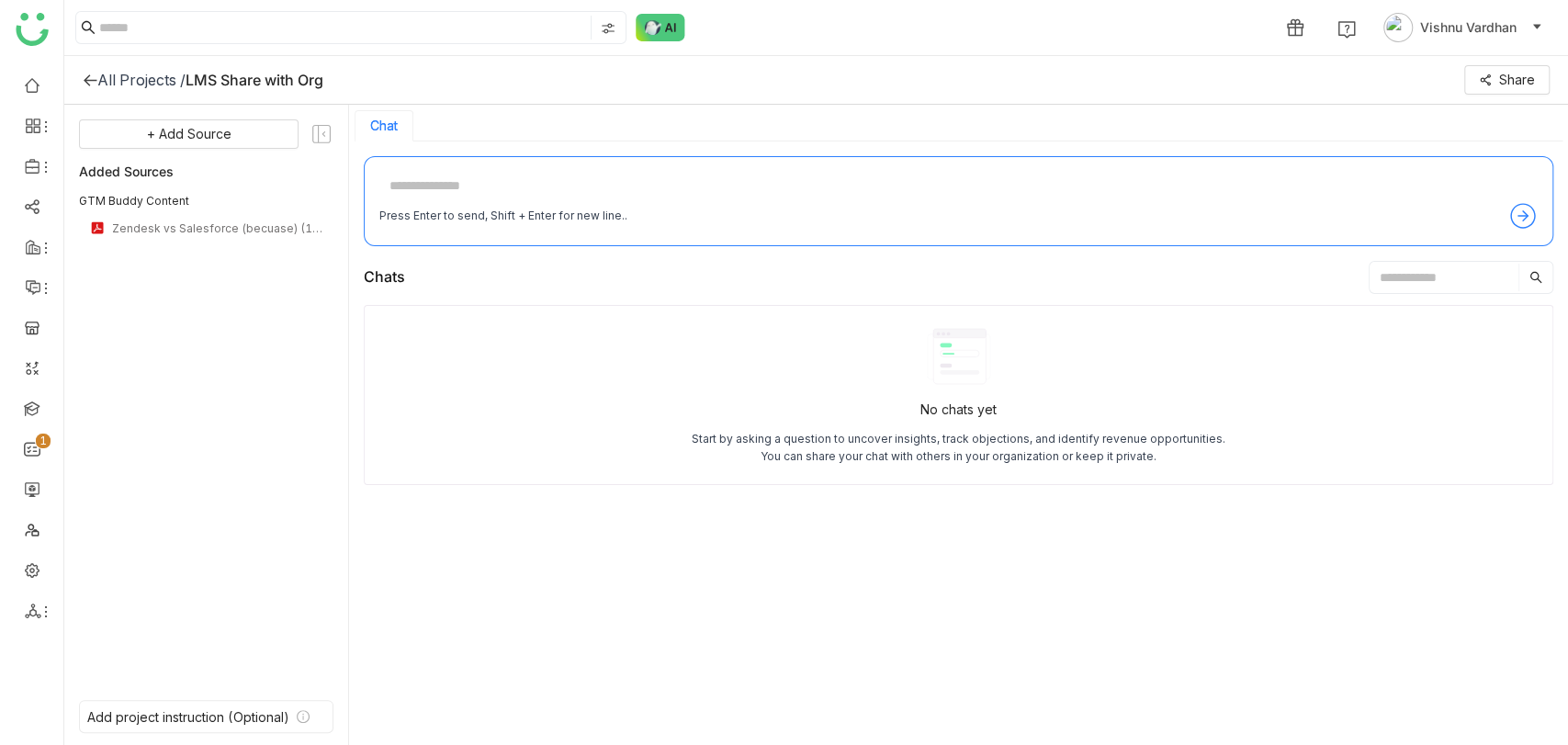 click at bounding box center (958, 186) 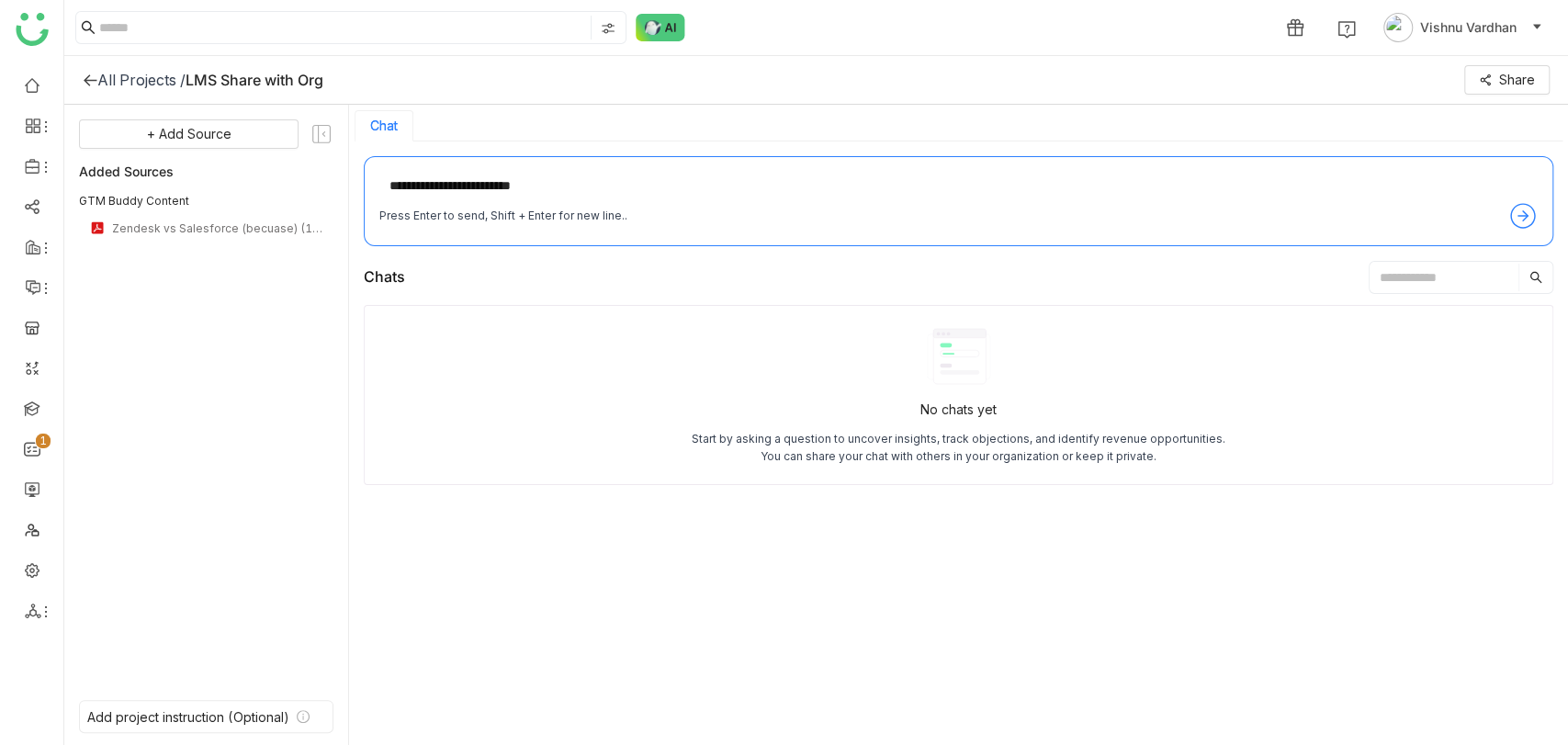 type on "**********" 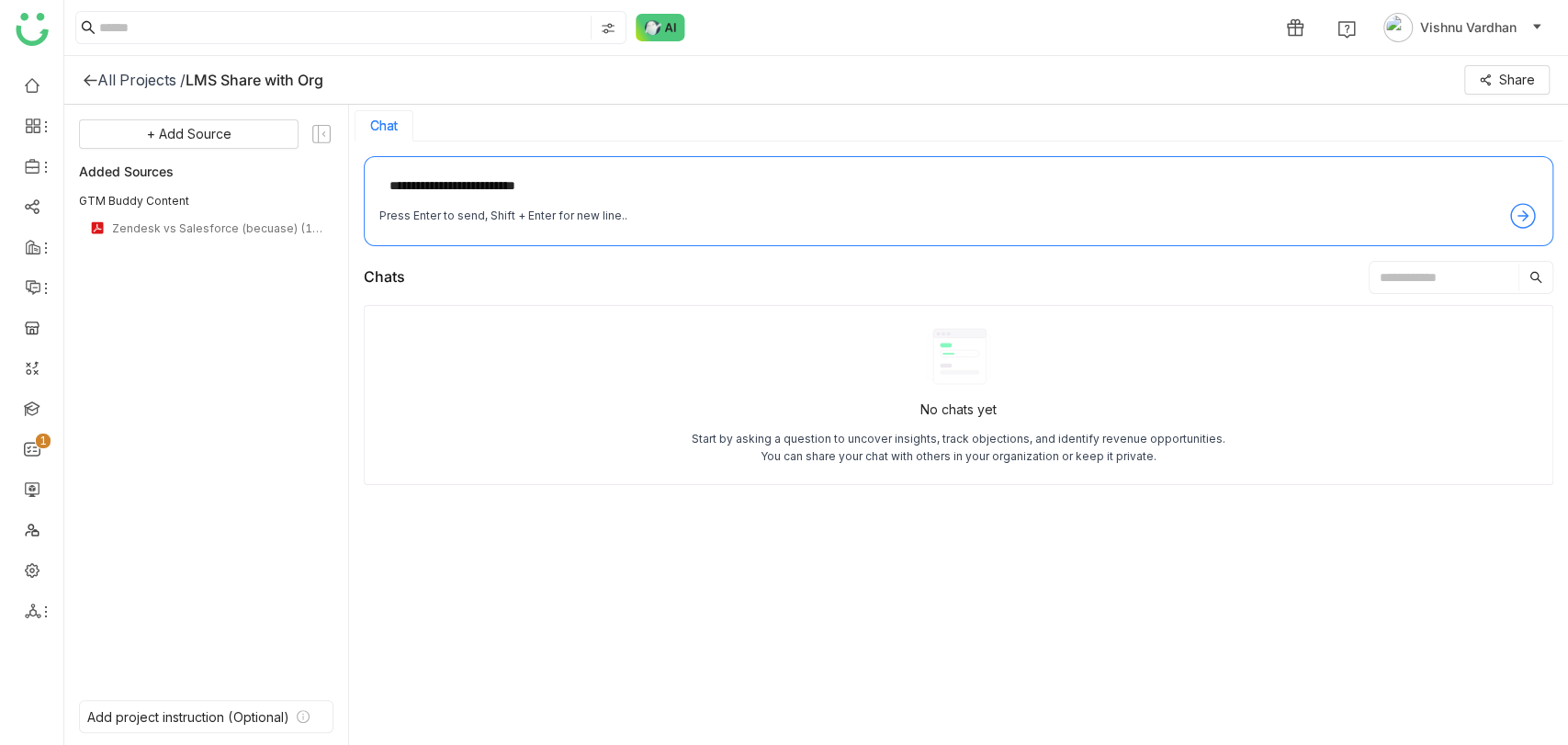 type 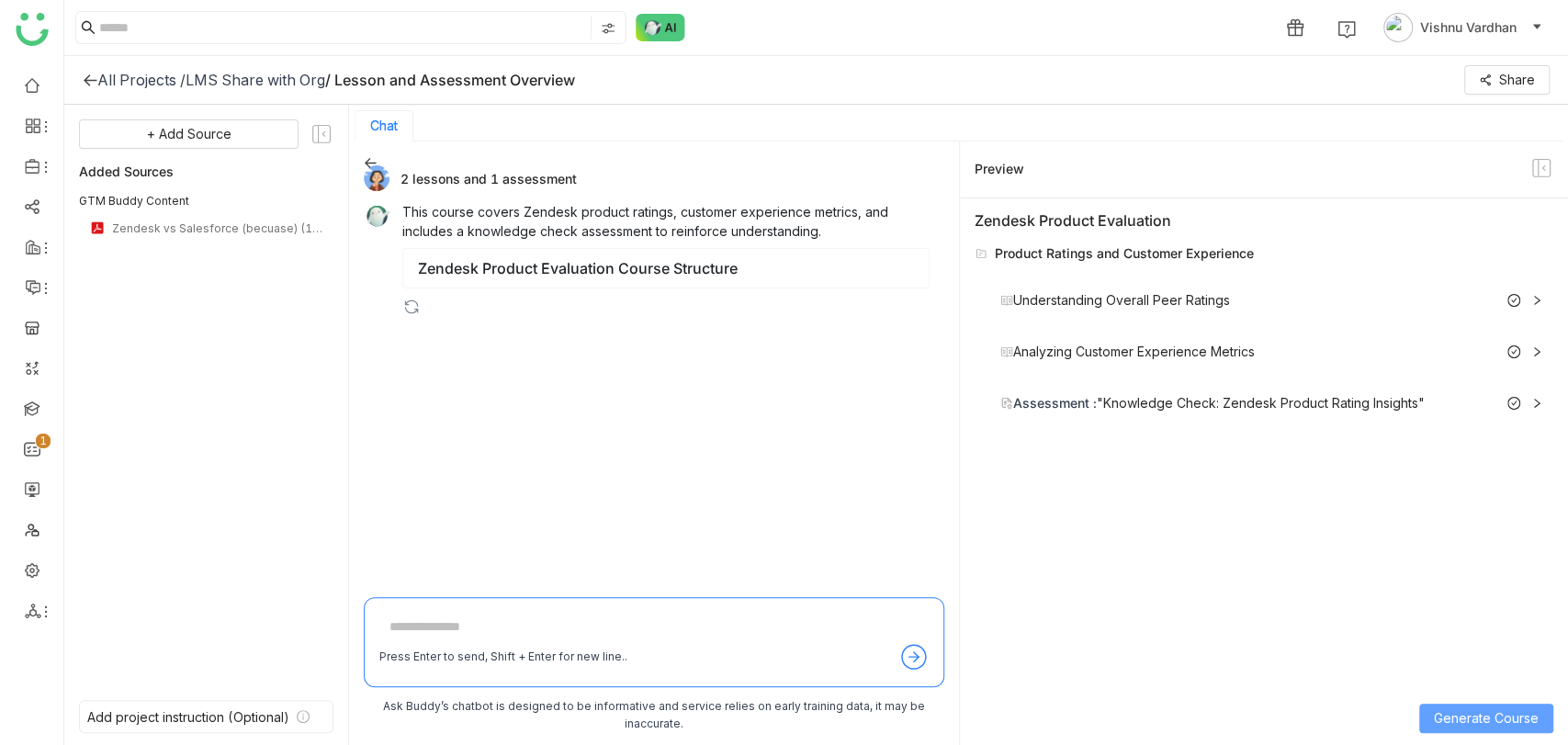 click on "Generate Course" at bounding box center (1486, 718) 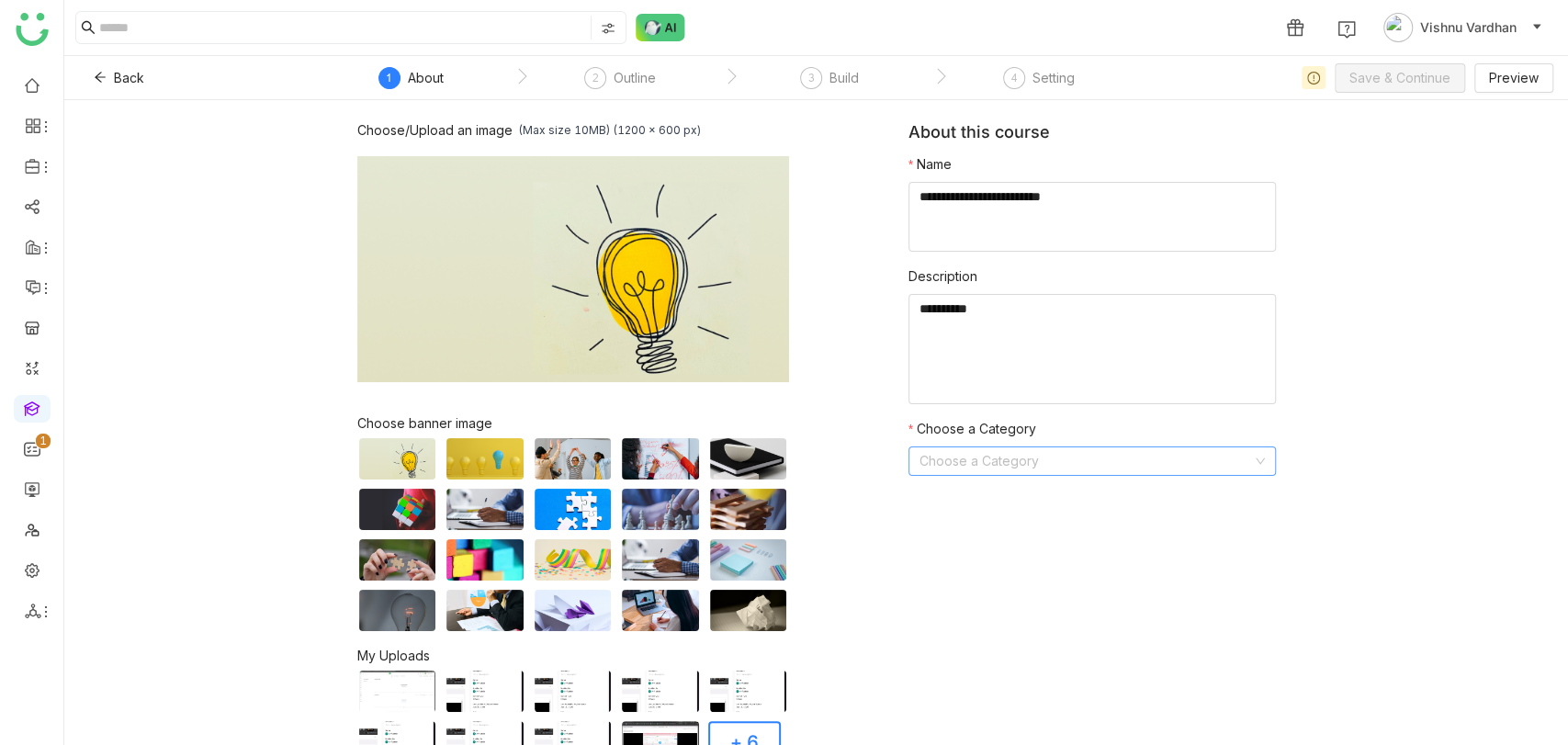 click 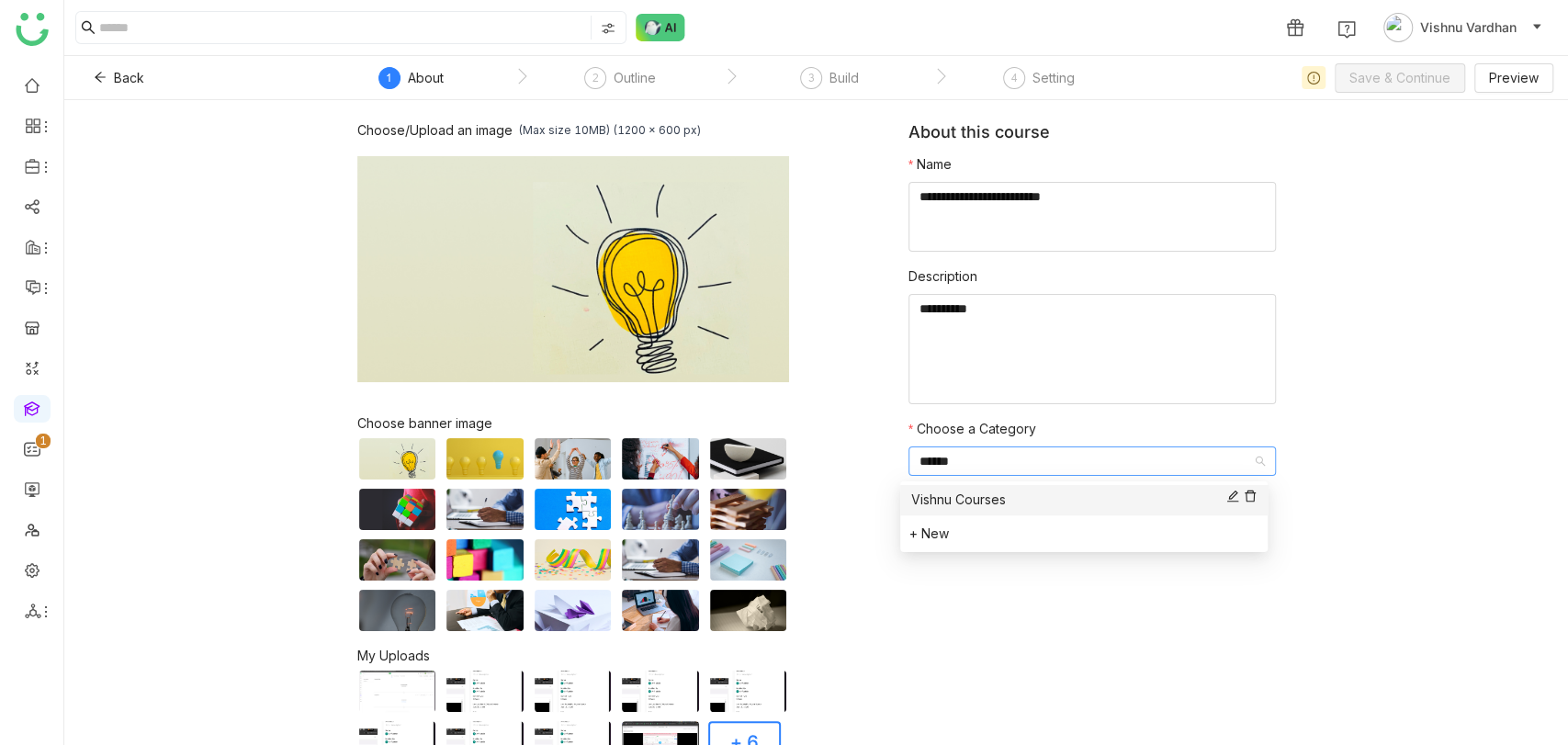 type on "******" 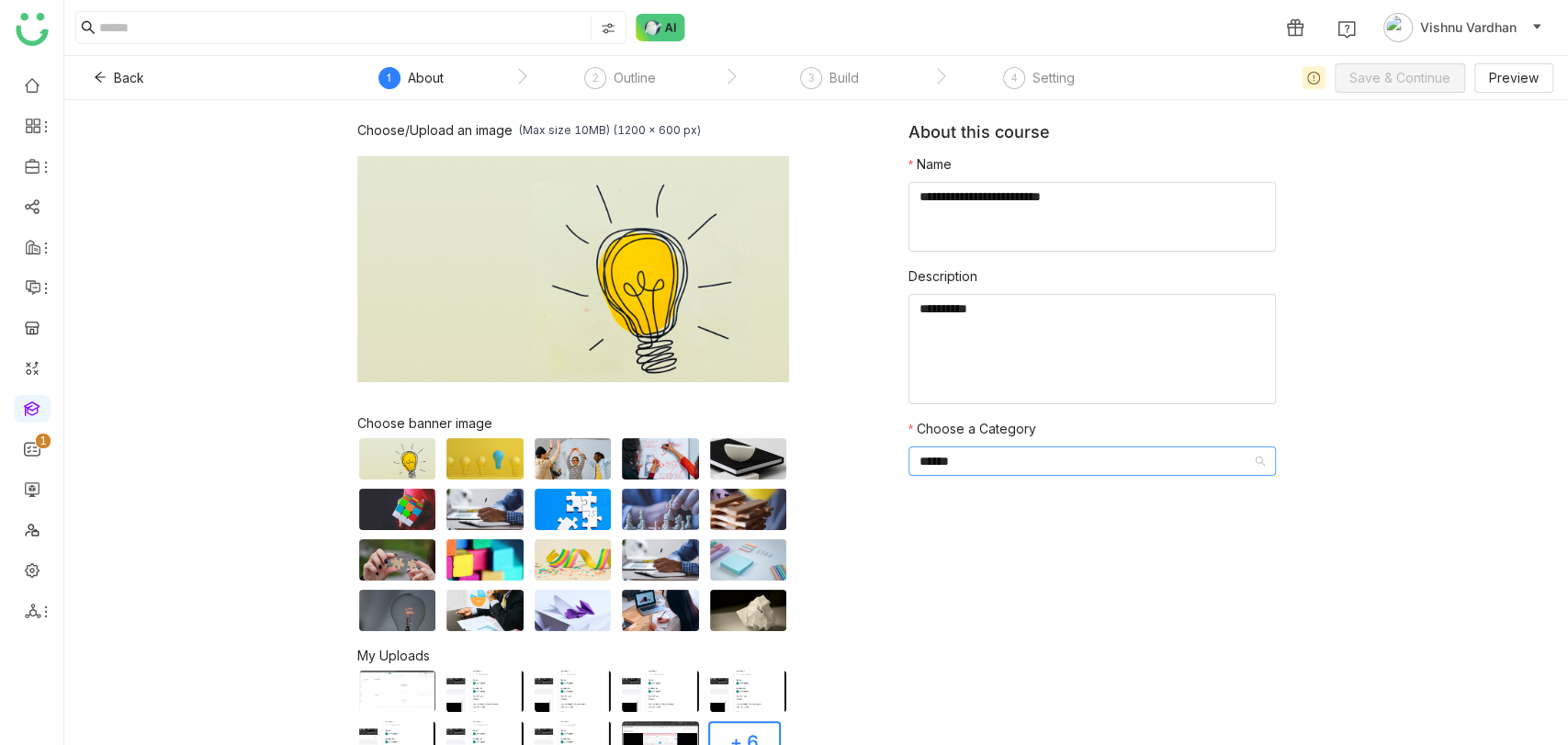 type 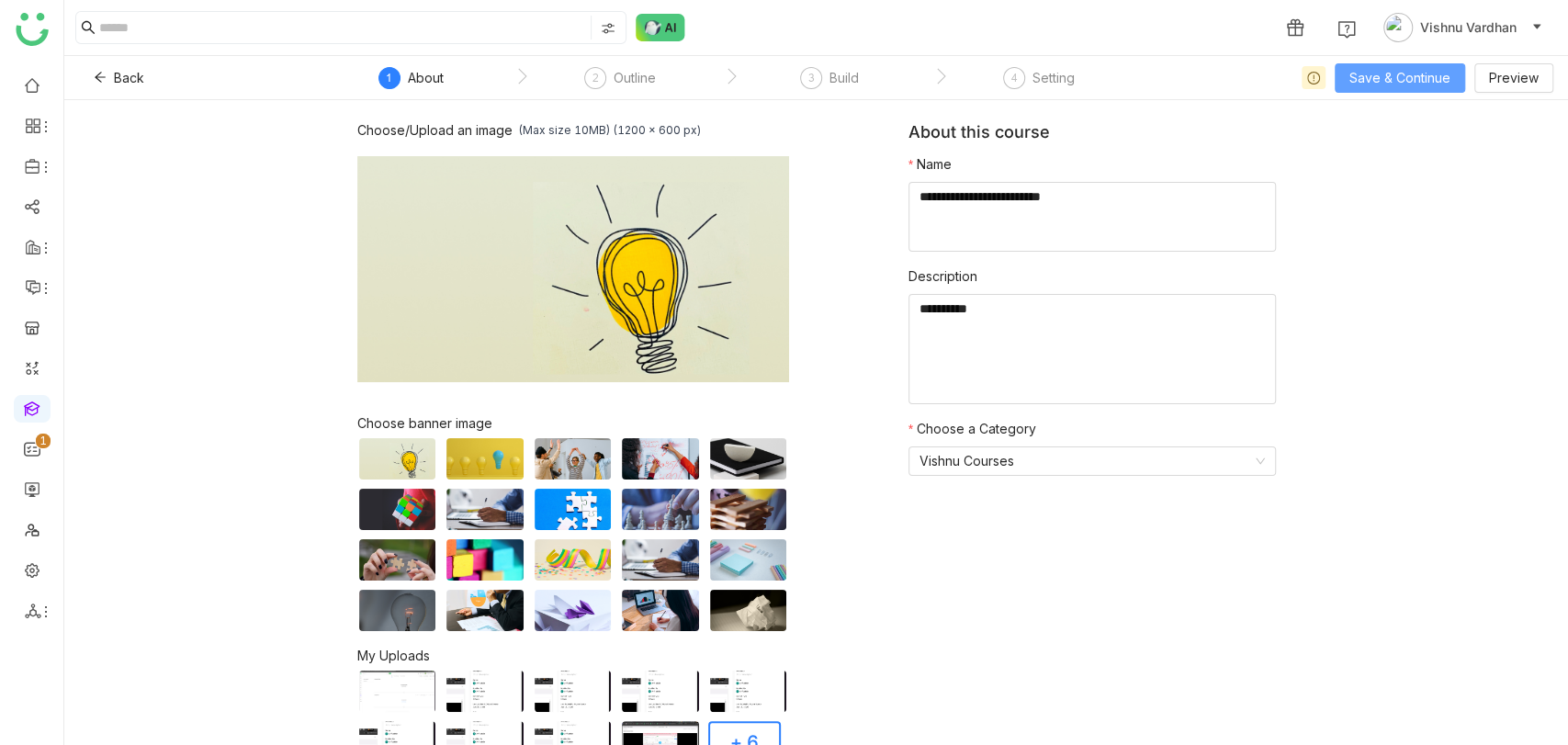 click on "Save & Continue" at bounding box center [1400, 78] 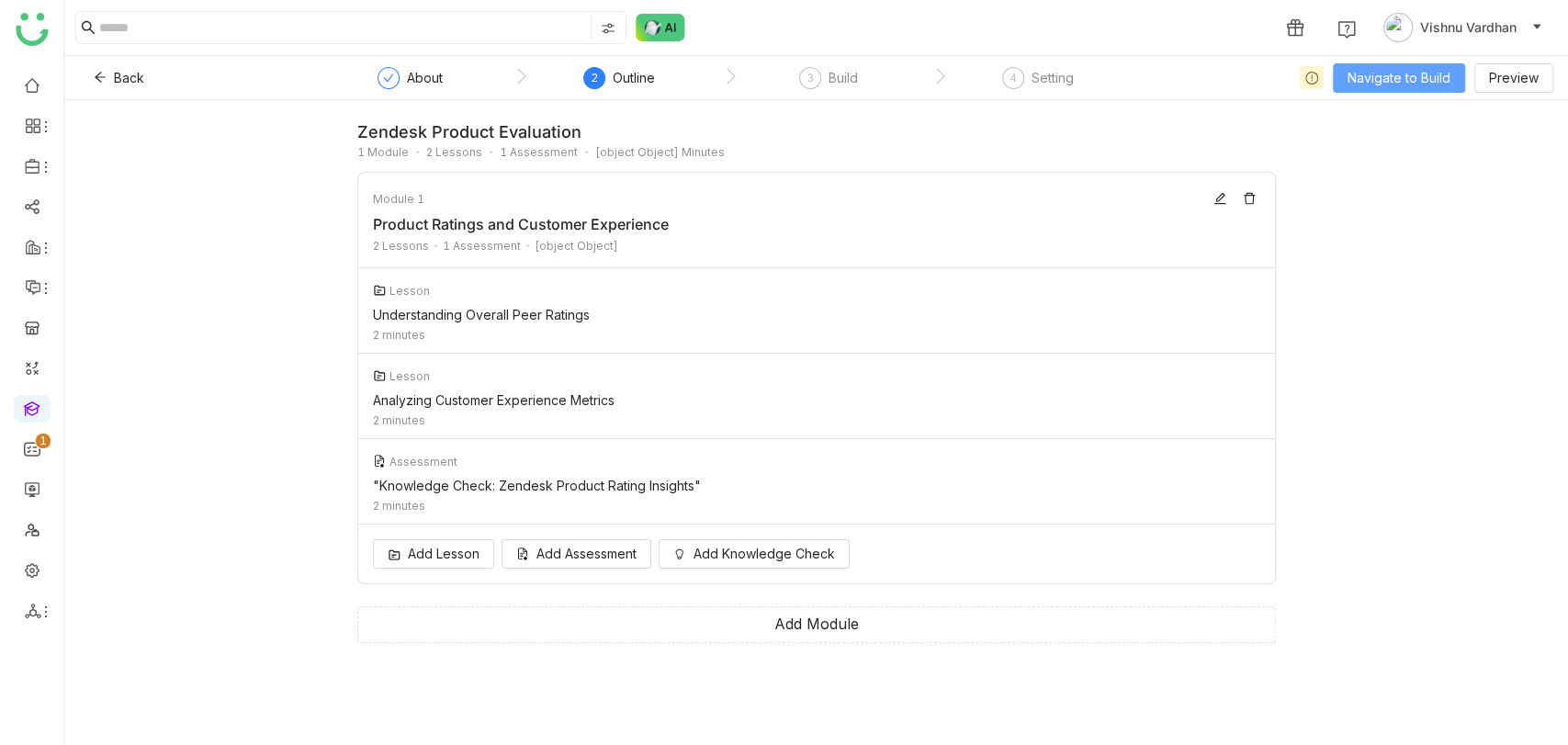 click on "Navigate to Build" at bounding box center [1399, 78] 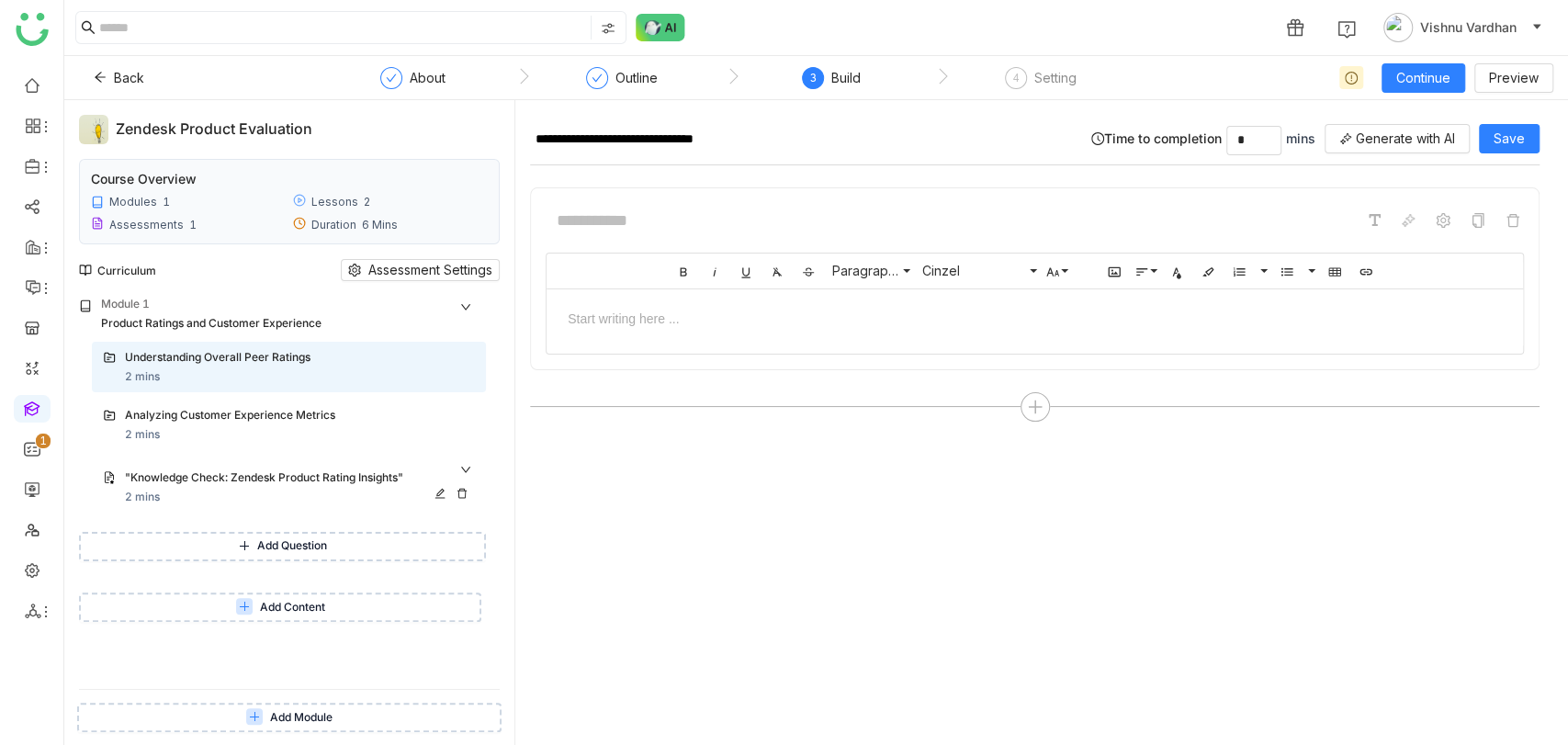 click on ""Knowledge Check: Zendesk Product Rating Insights"" at bounding box center [278, 478] 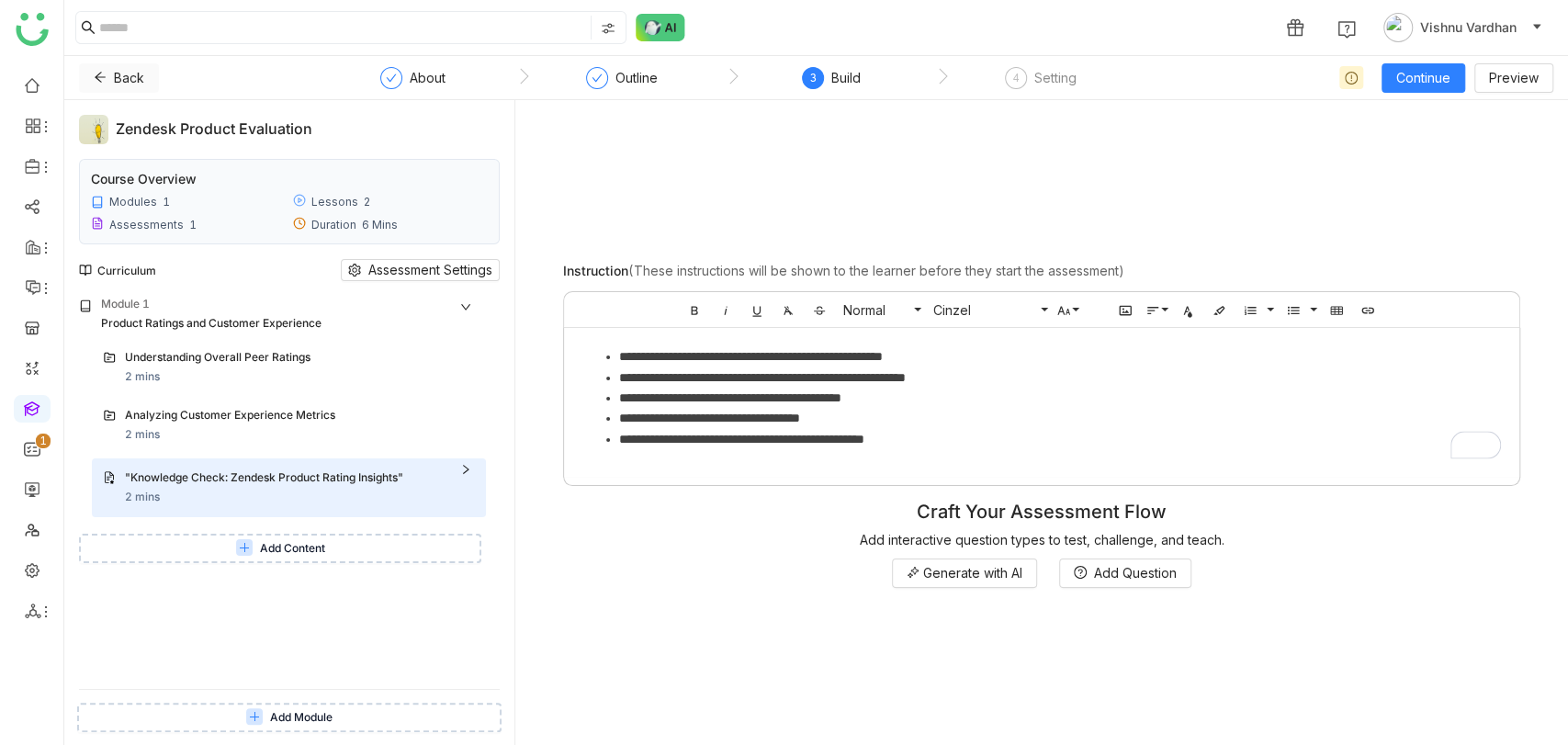 click 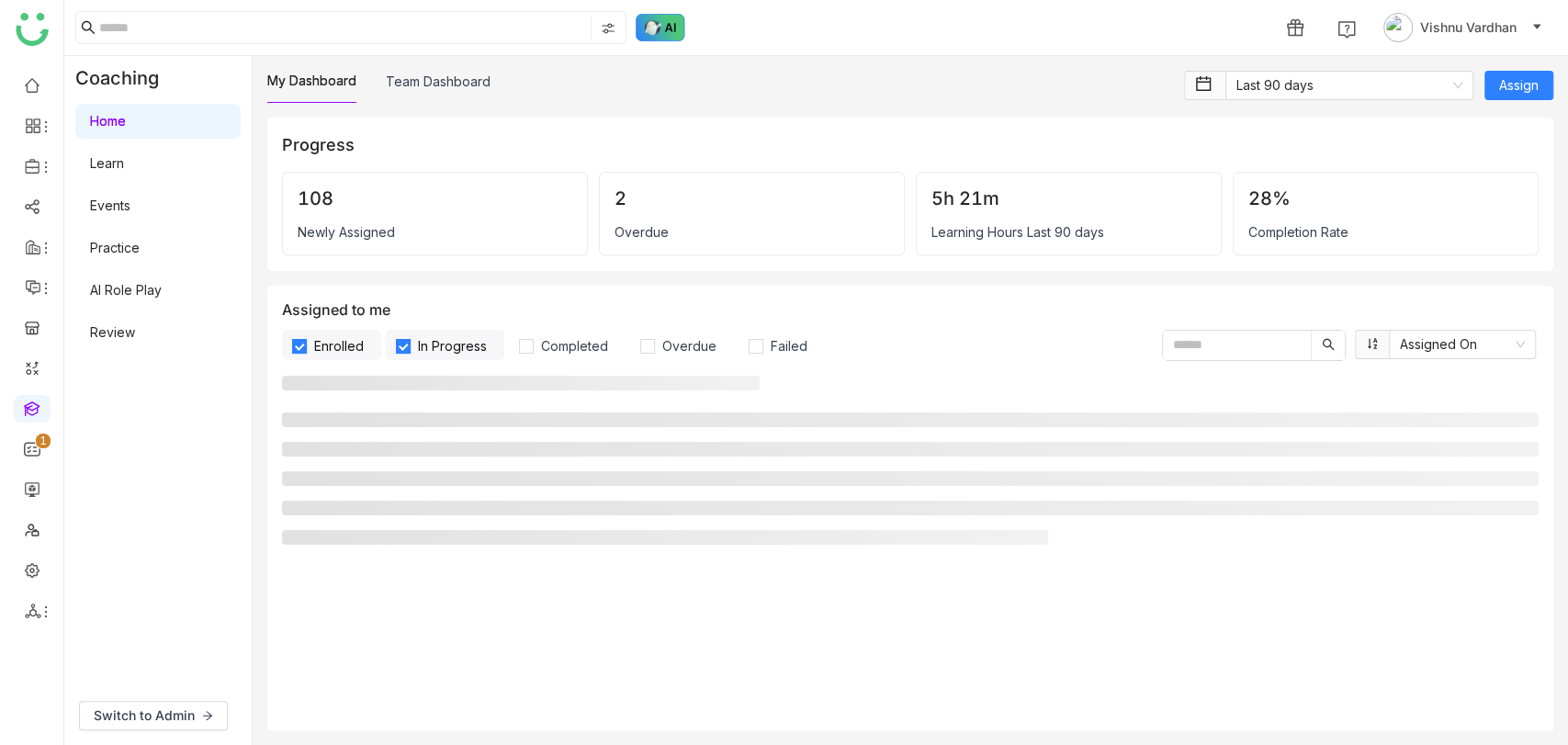 click 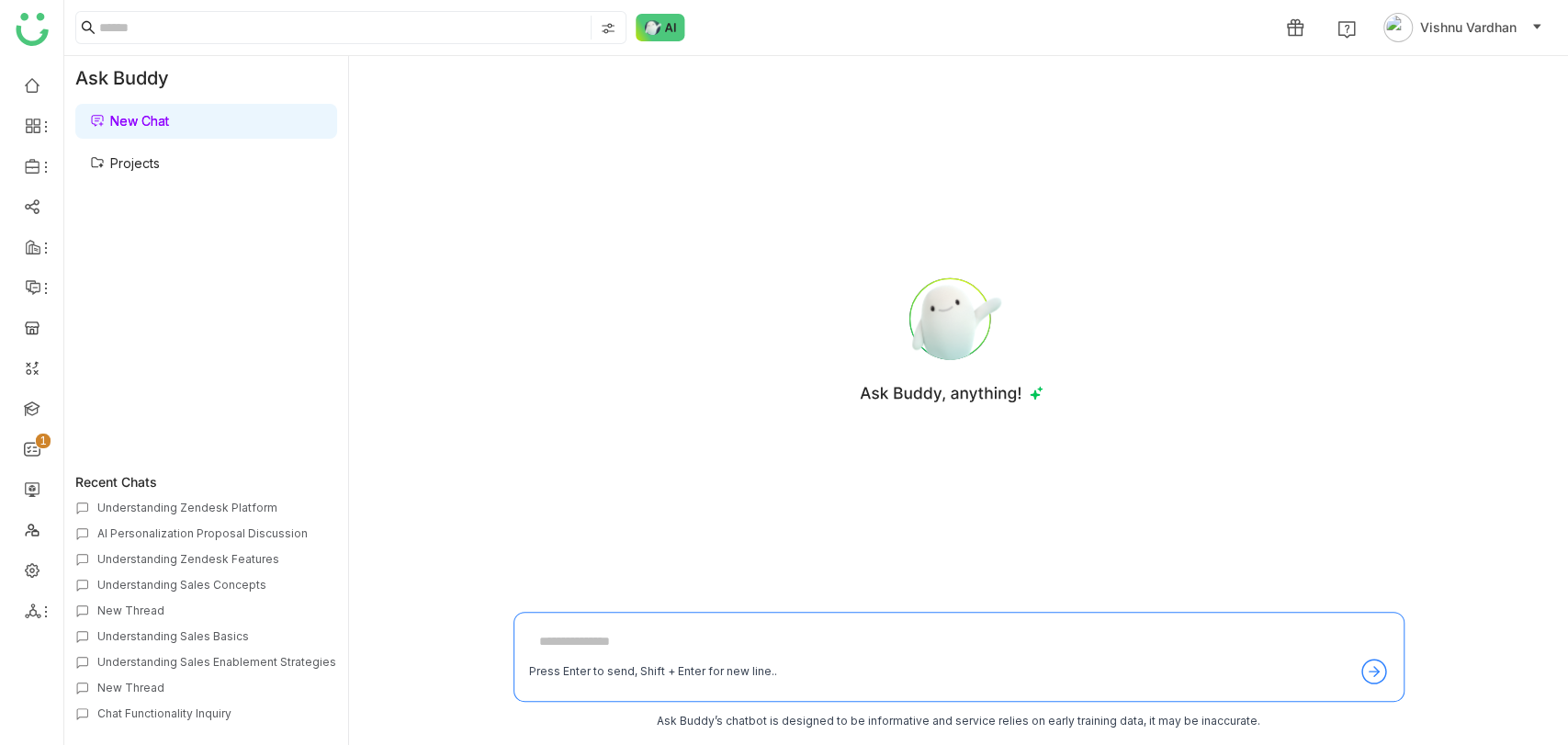 click on "Projects" at bounding box center [125, 163] 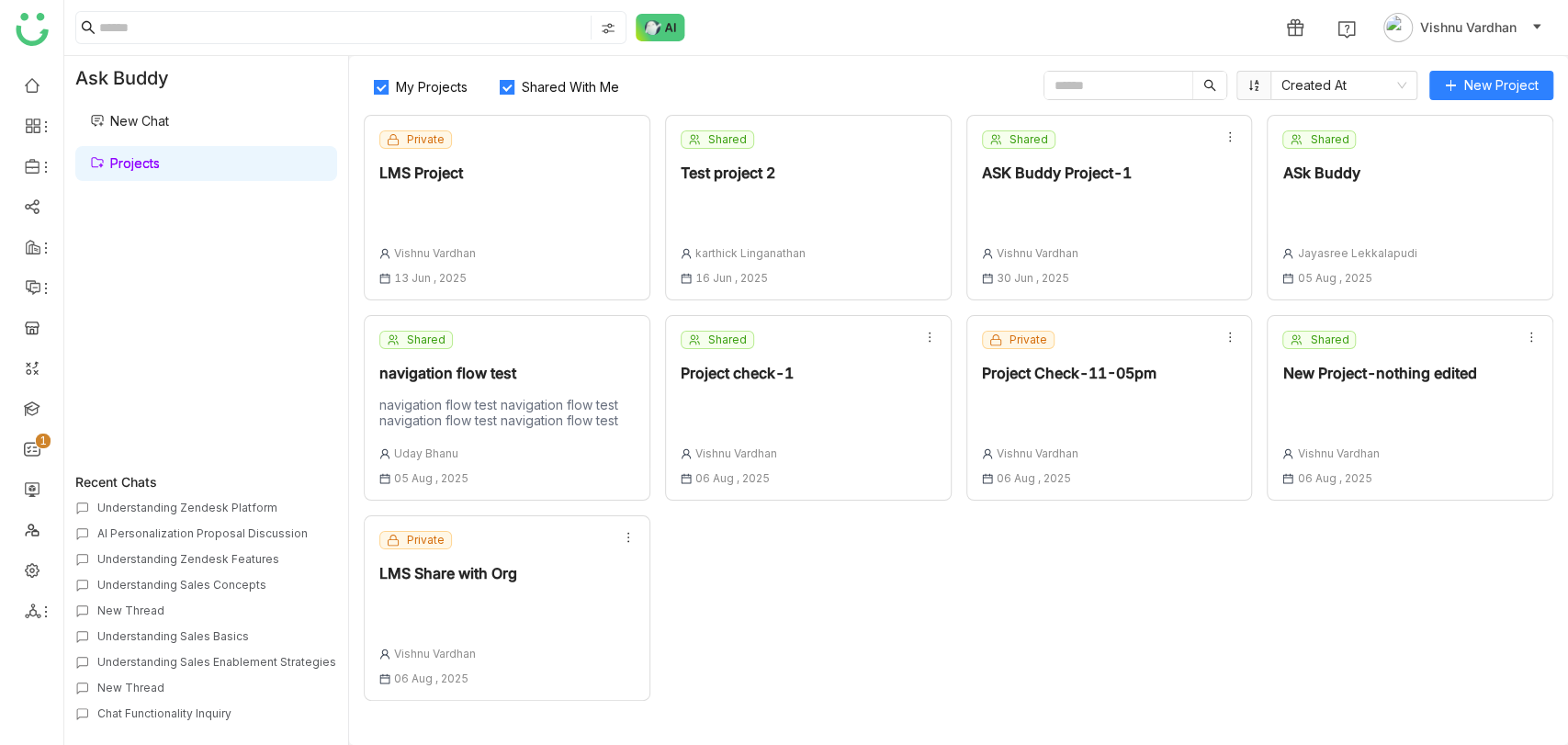 click on "Private  LMS Share with Org  [FIRST] [LAST] [MONTH] [DAY], [YEAR]" 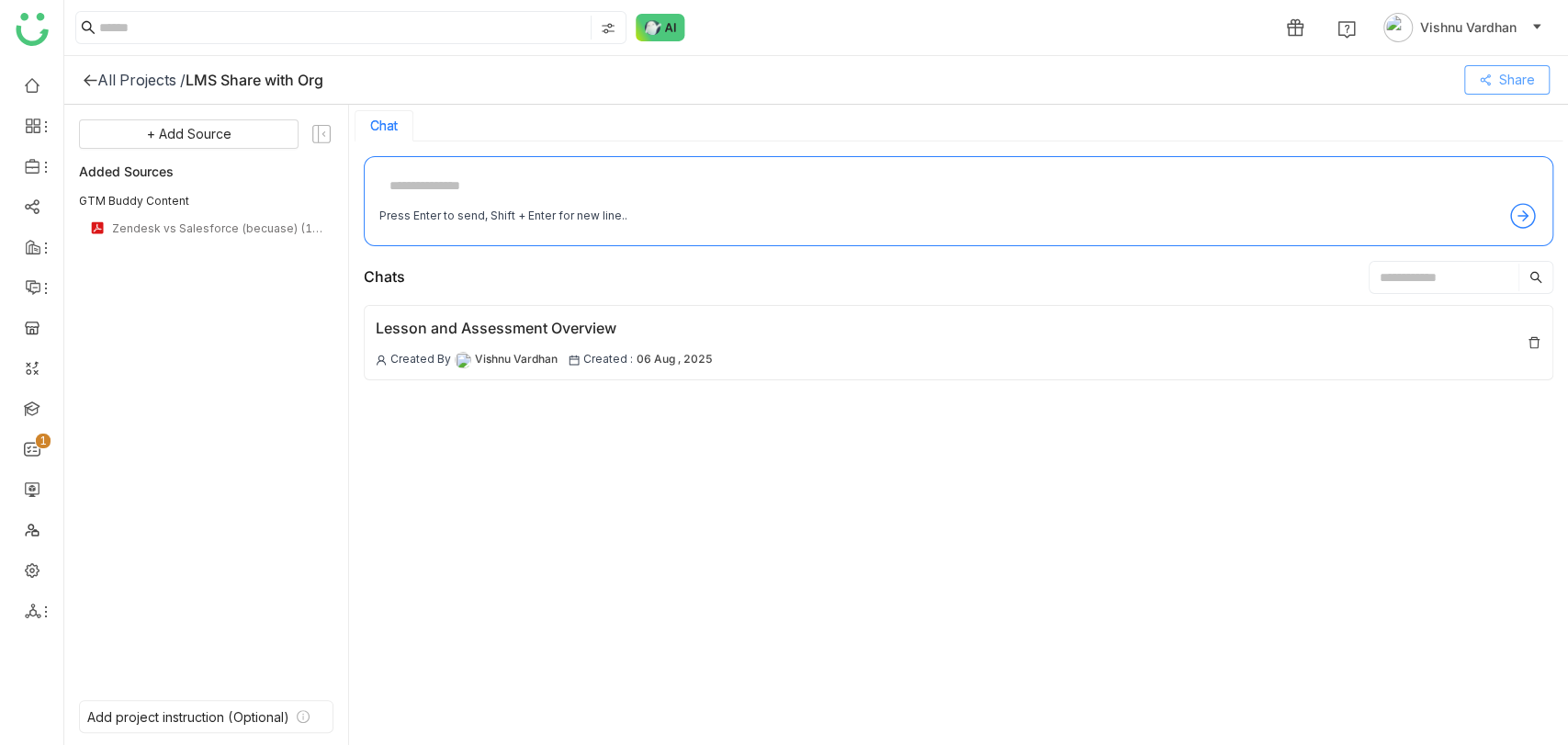click on "Share" 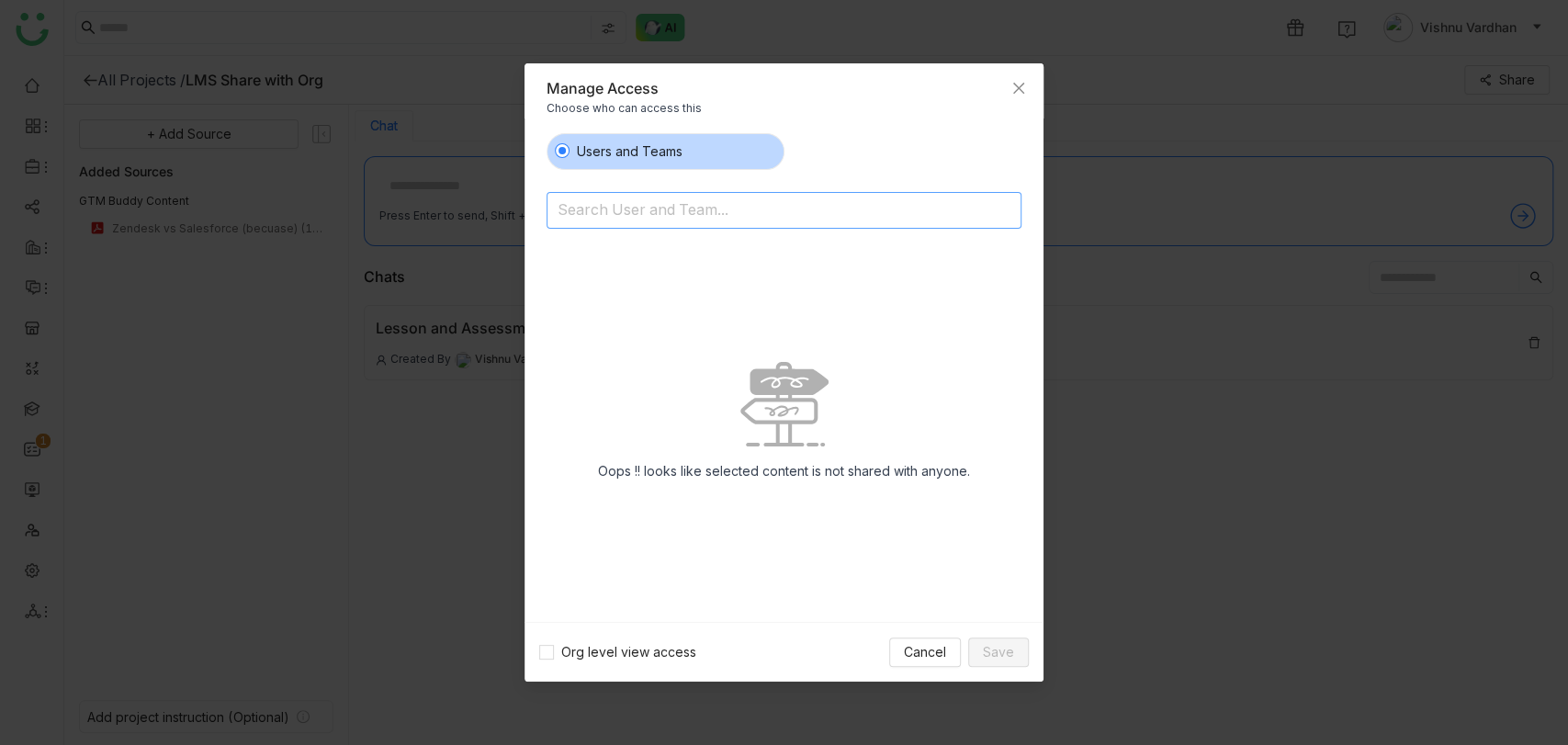 click at bounding box center (737, 211) 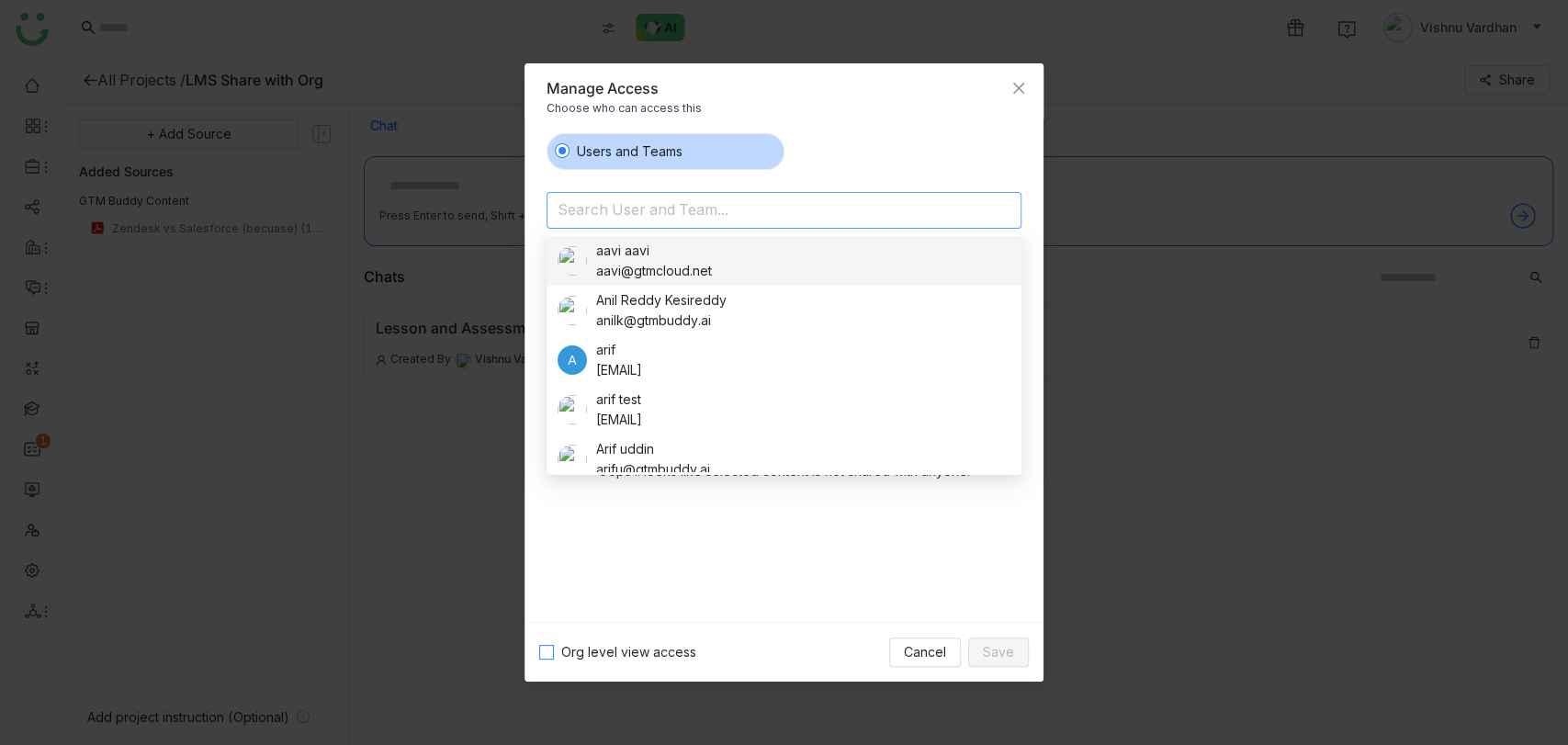 click on "Org level view access" at bounding box center (628, 652) 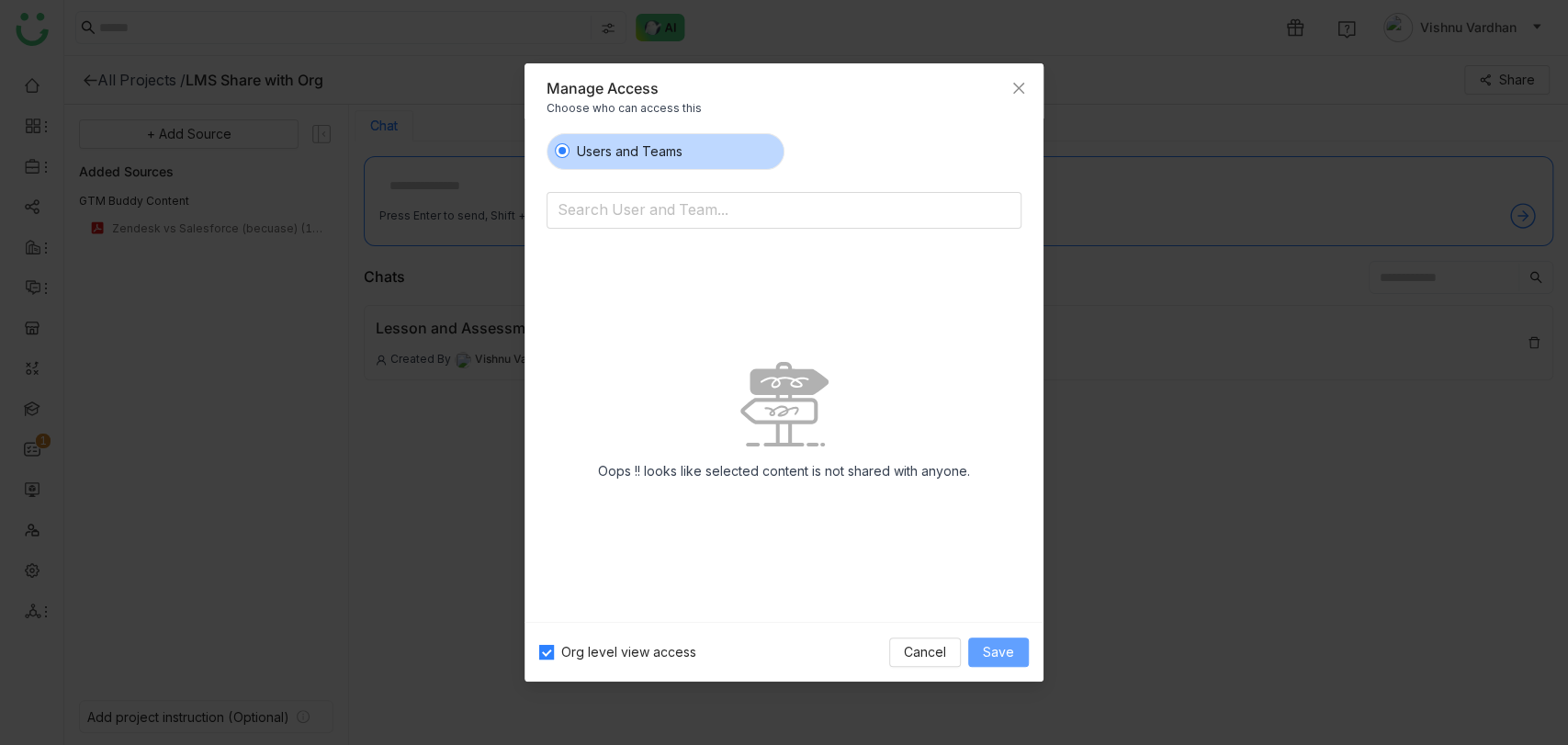click on "Save" at bounding box center (998, 652) 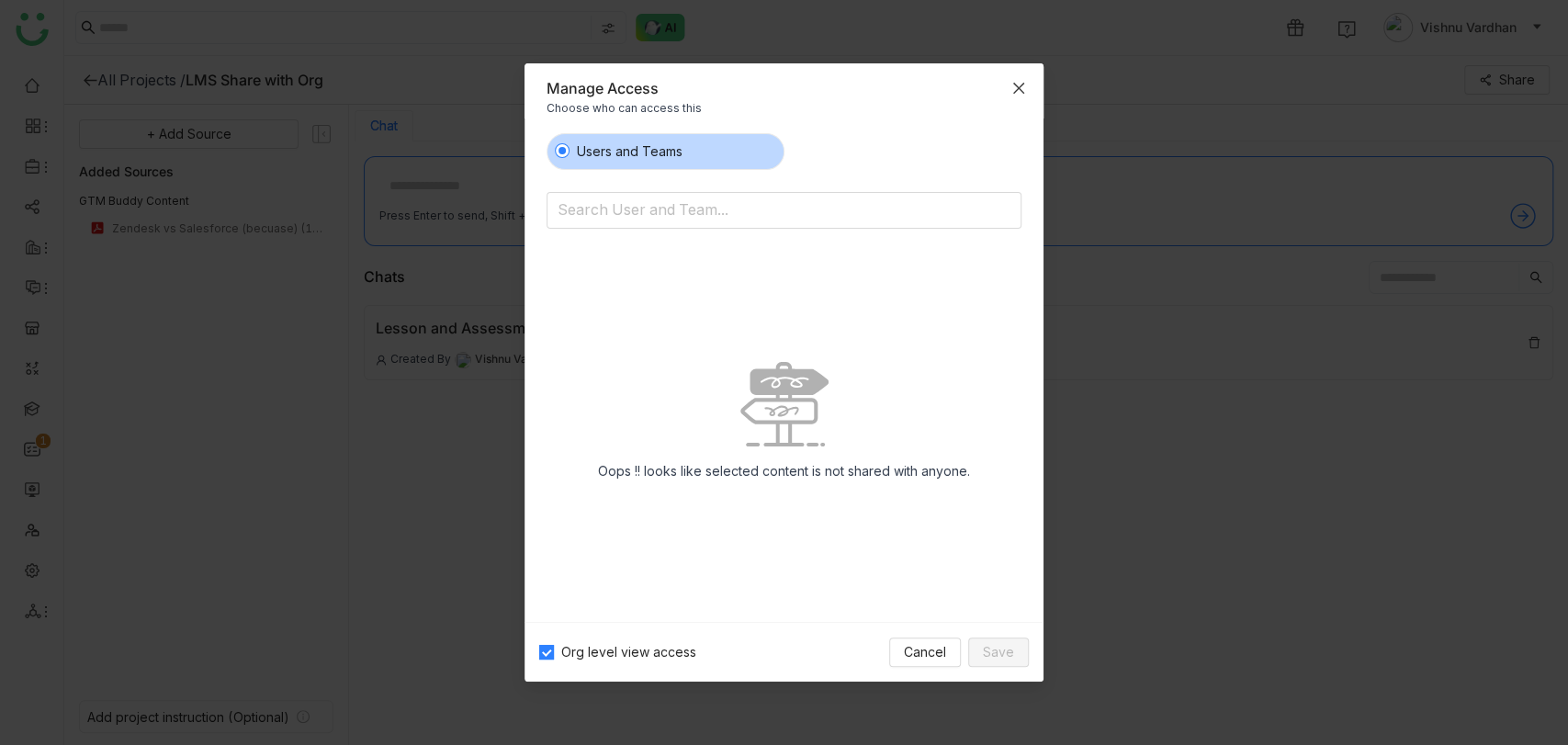 click 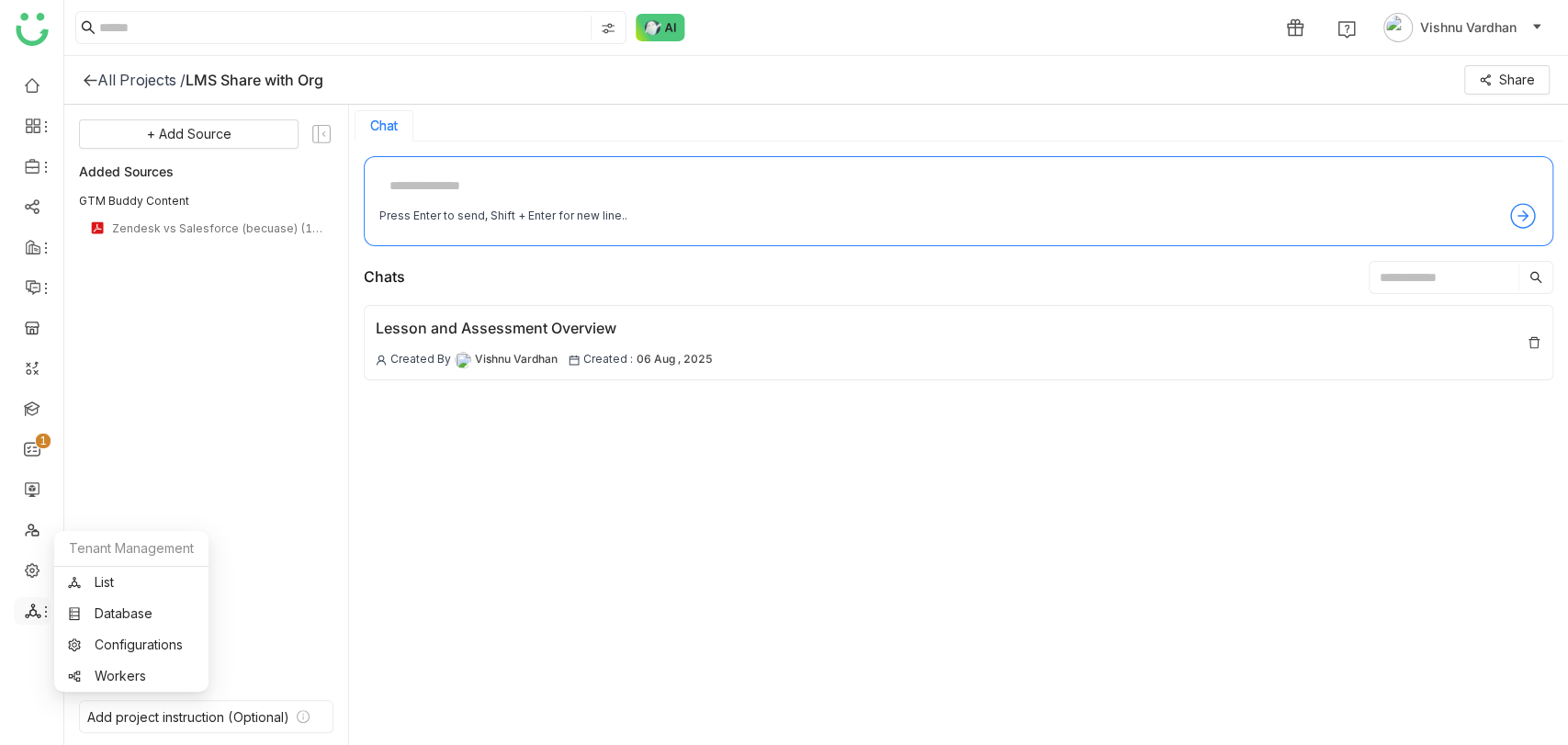 click 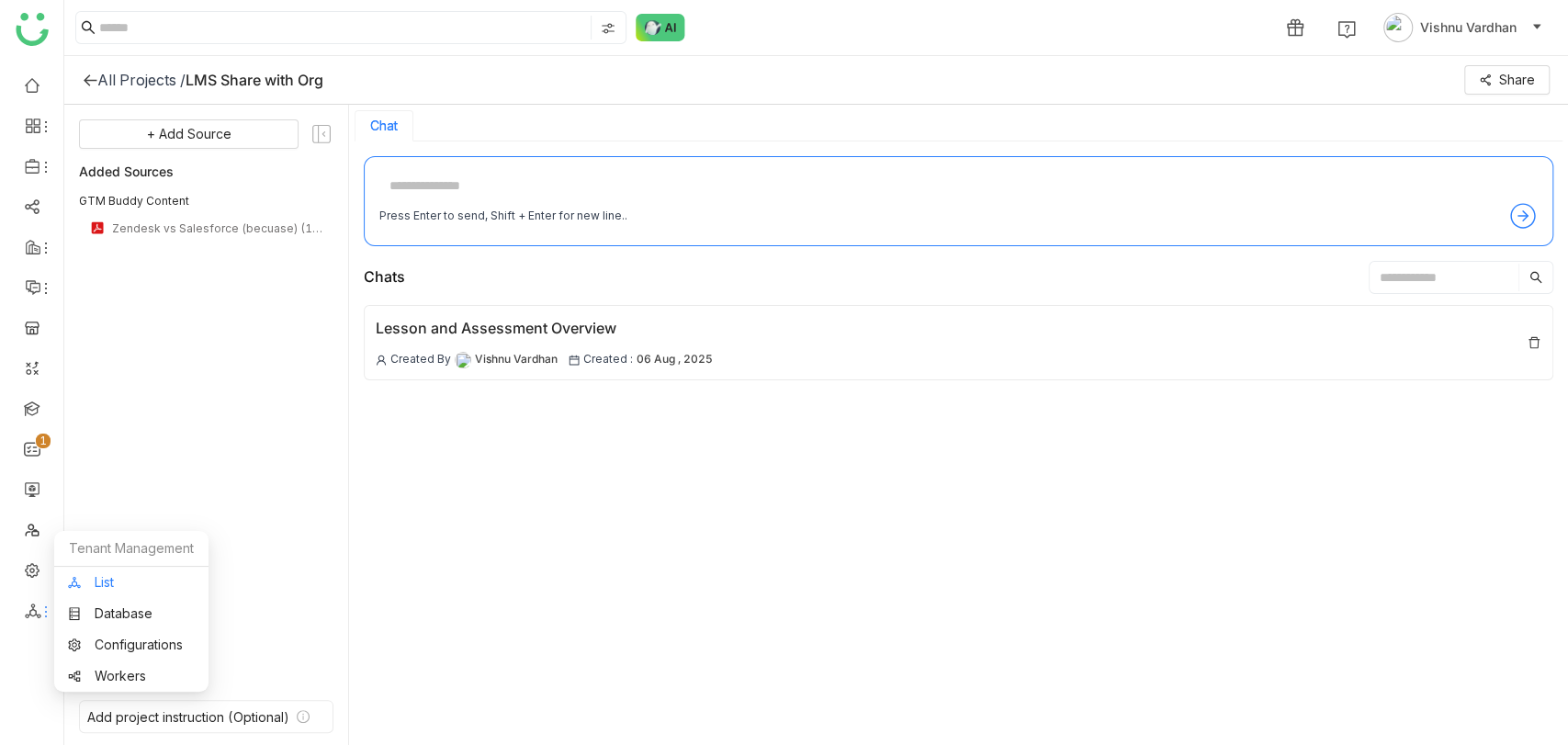 click on "List" at bounding box center [131, 582] 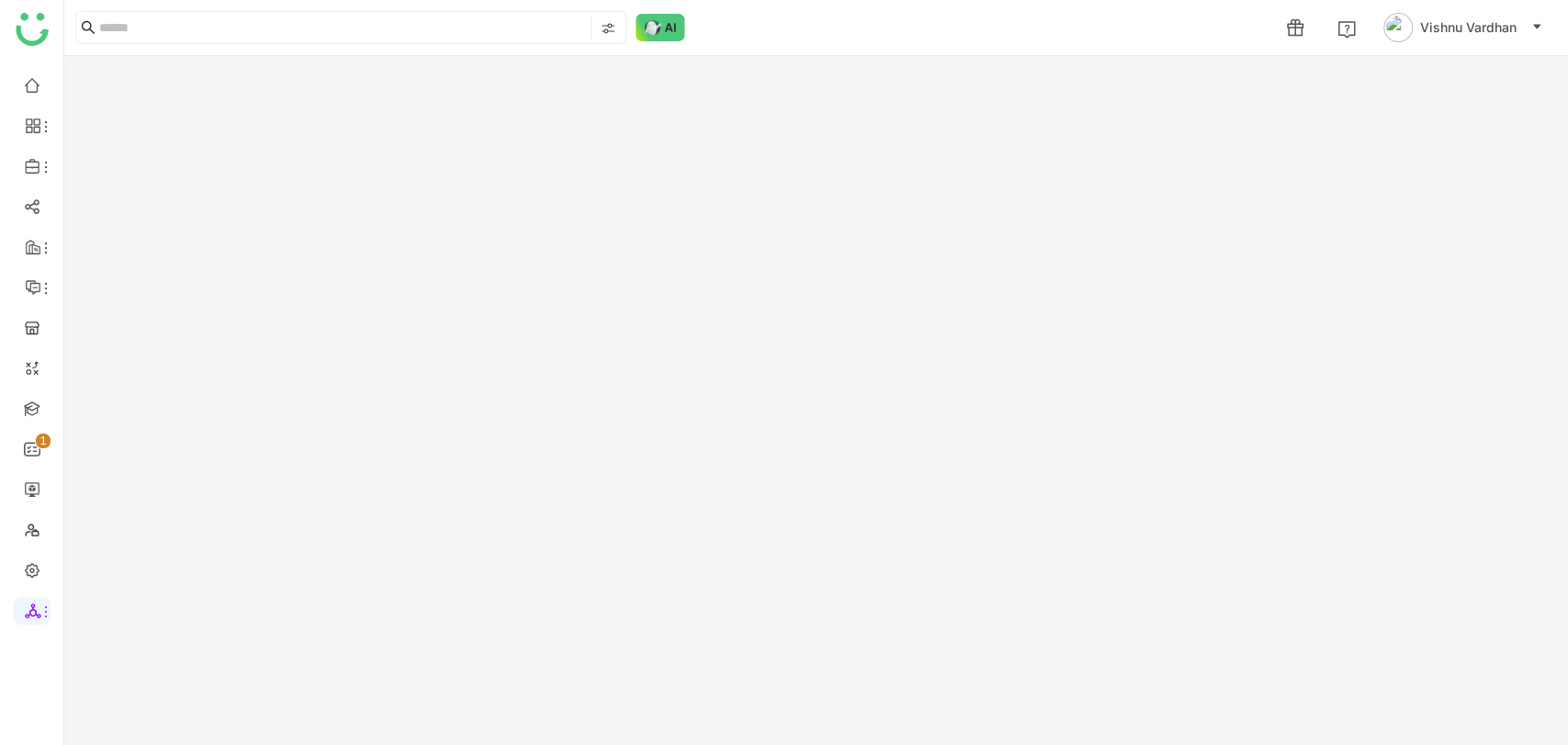 click 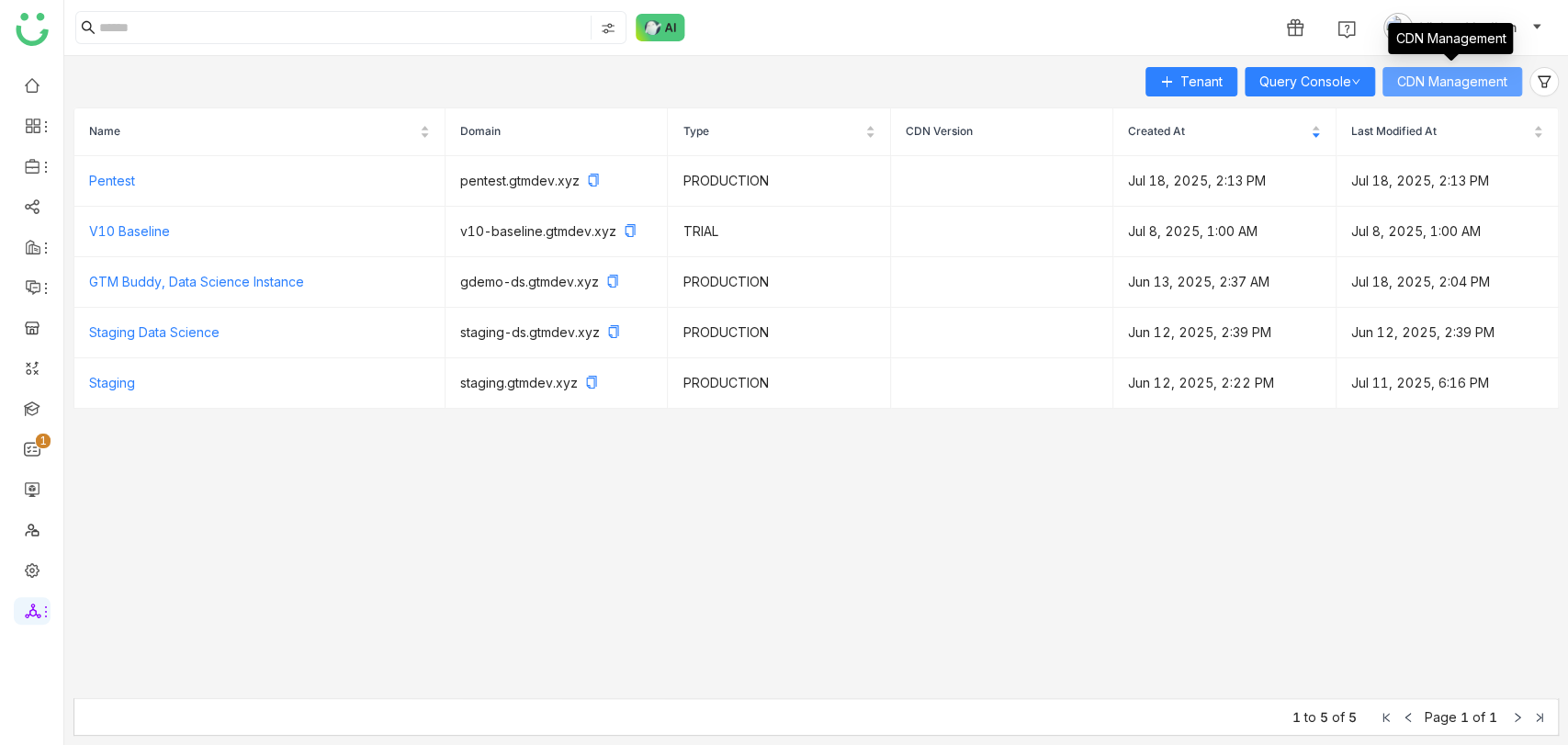 click on "CDN Management" 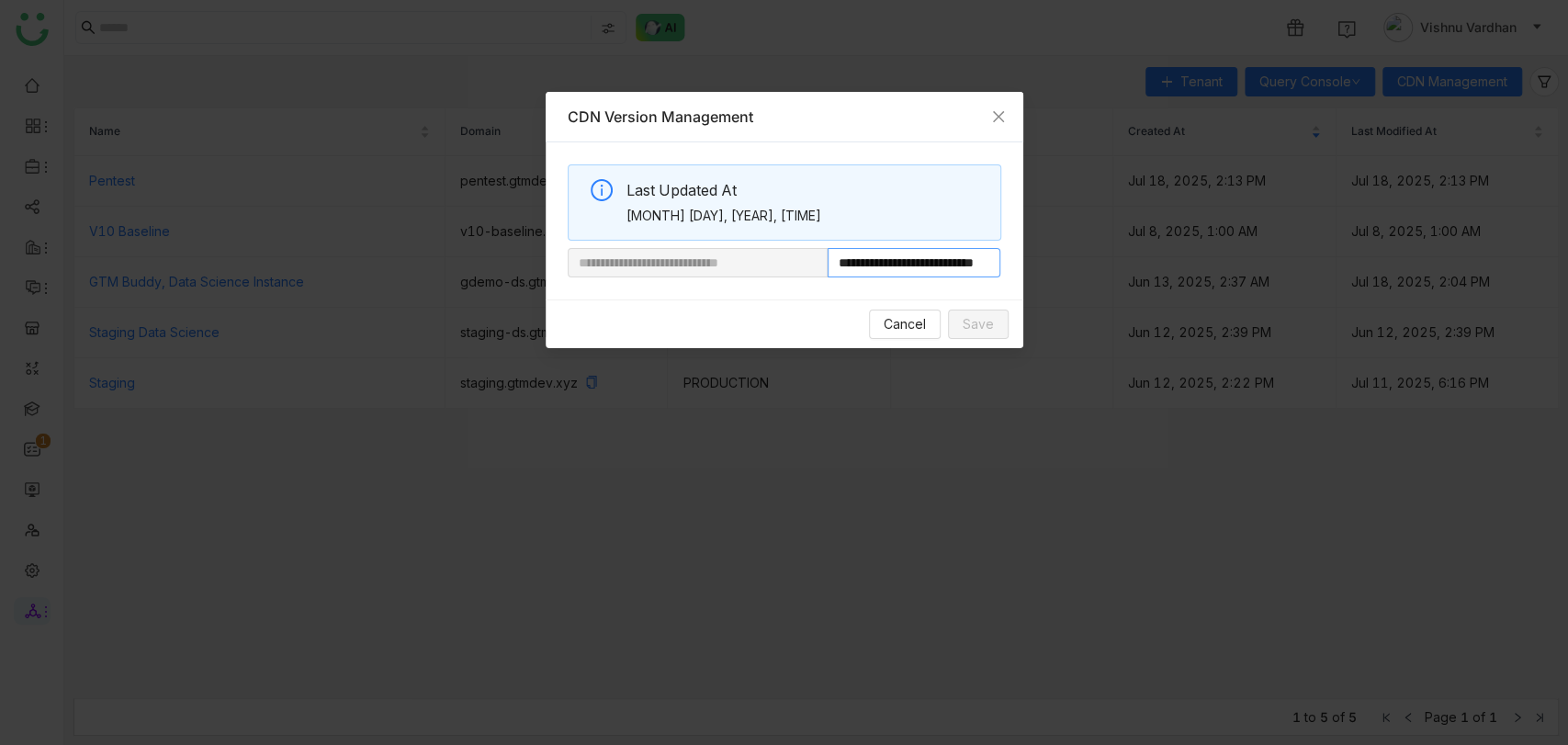 scroll, scrollTop: 0, scrollLeft: 69, axis: horizontal 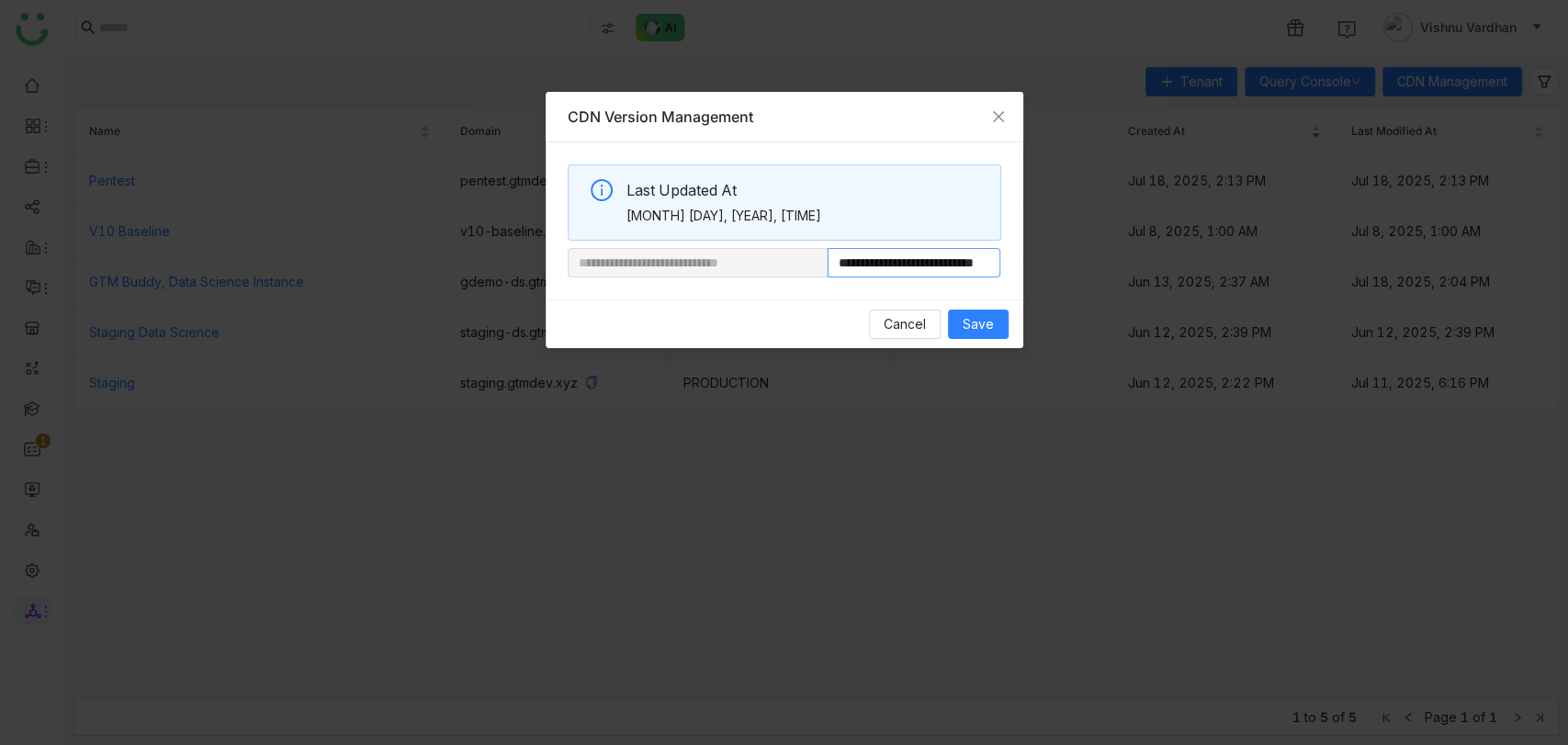 click on "**********" at bounding box center (784, 263) 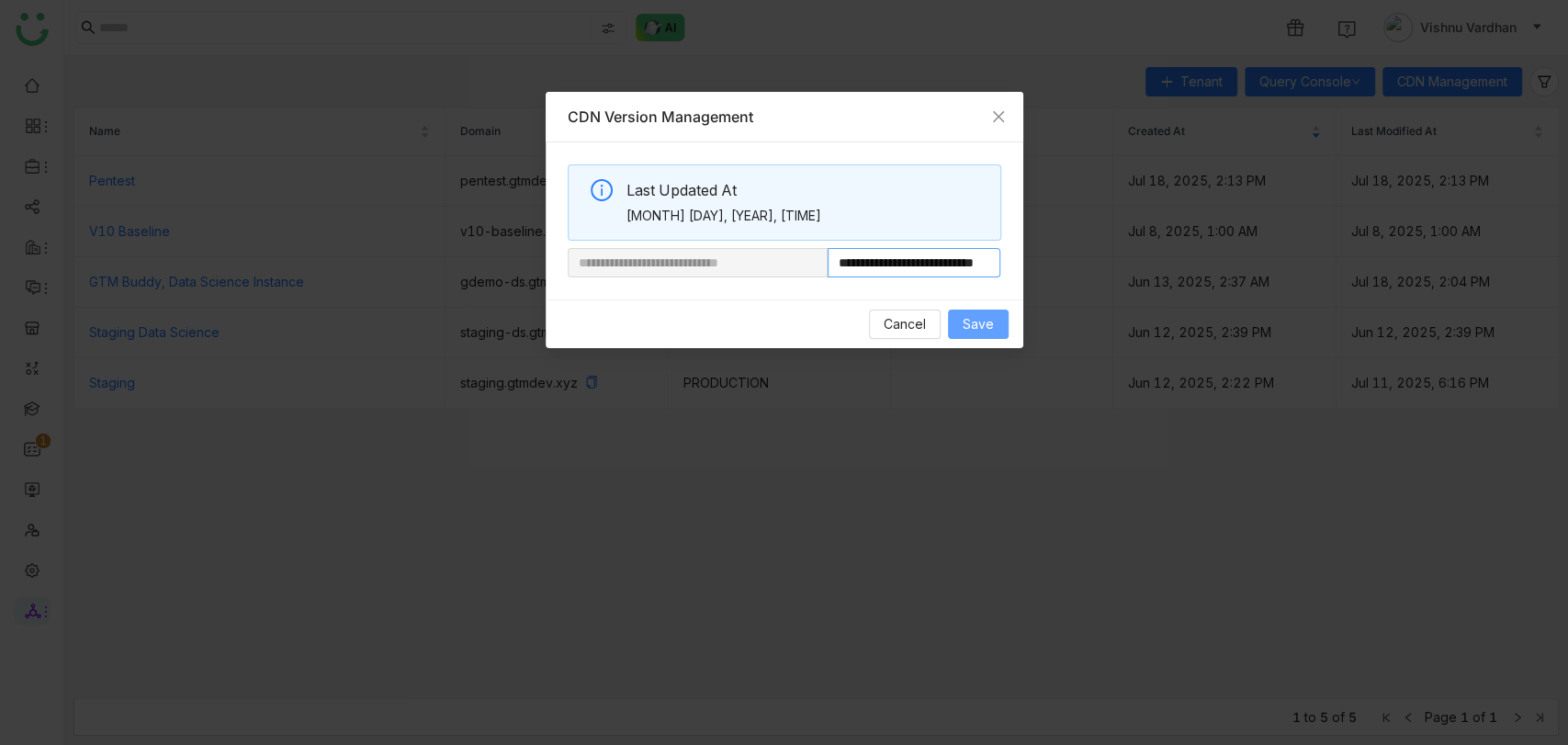 type on "**********" 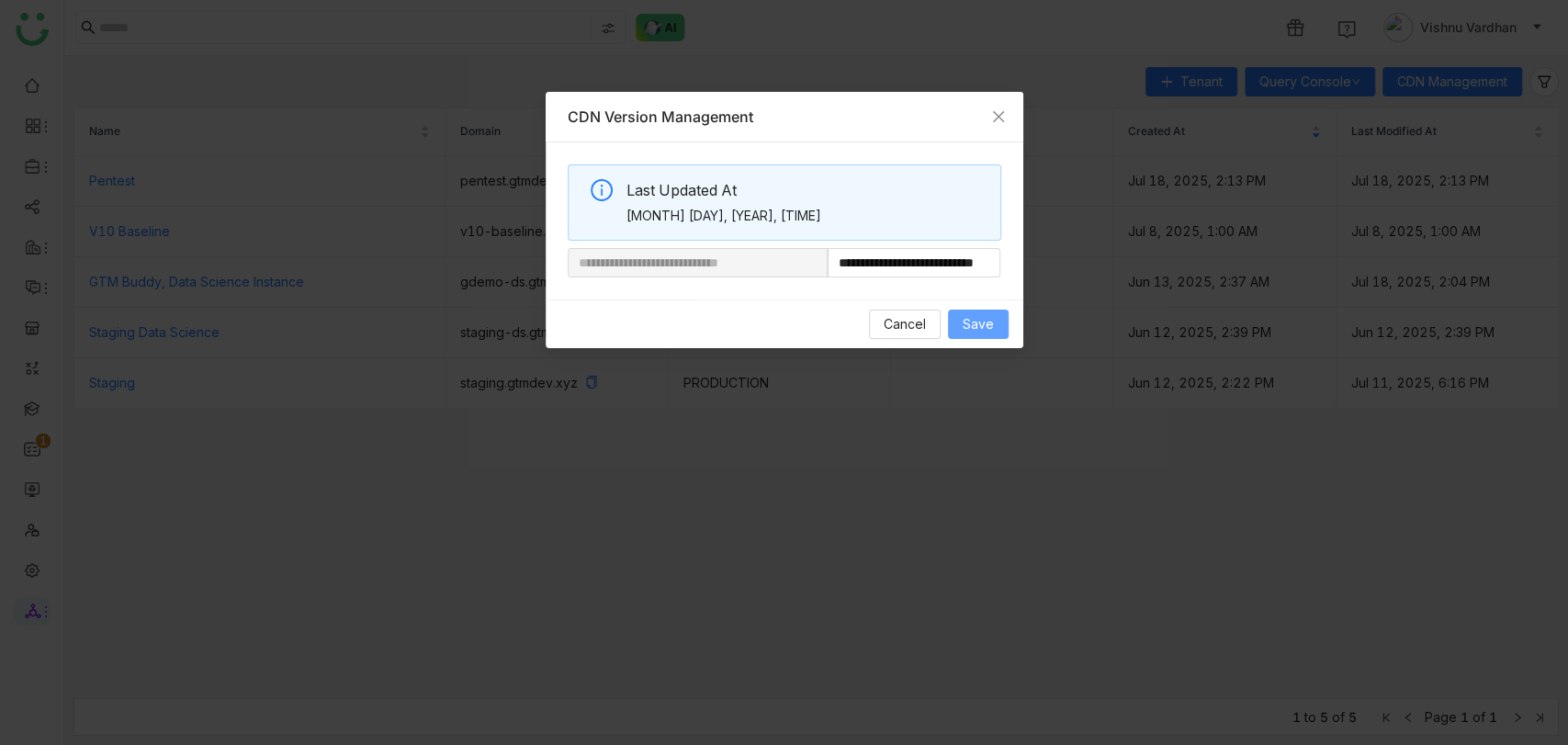 click on "Save" at bounding box center (978, 324) 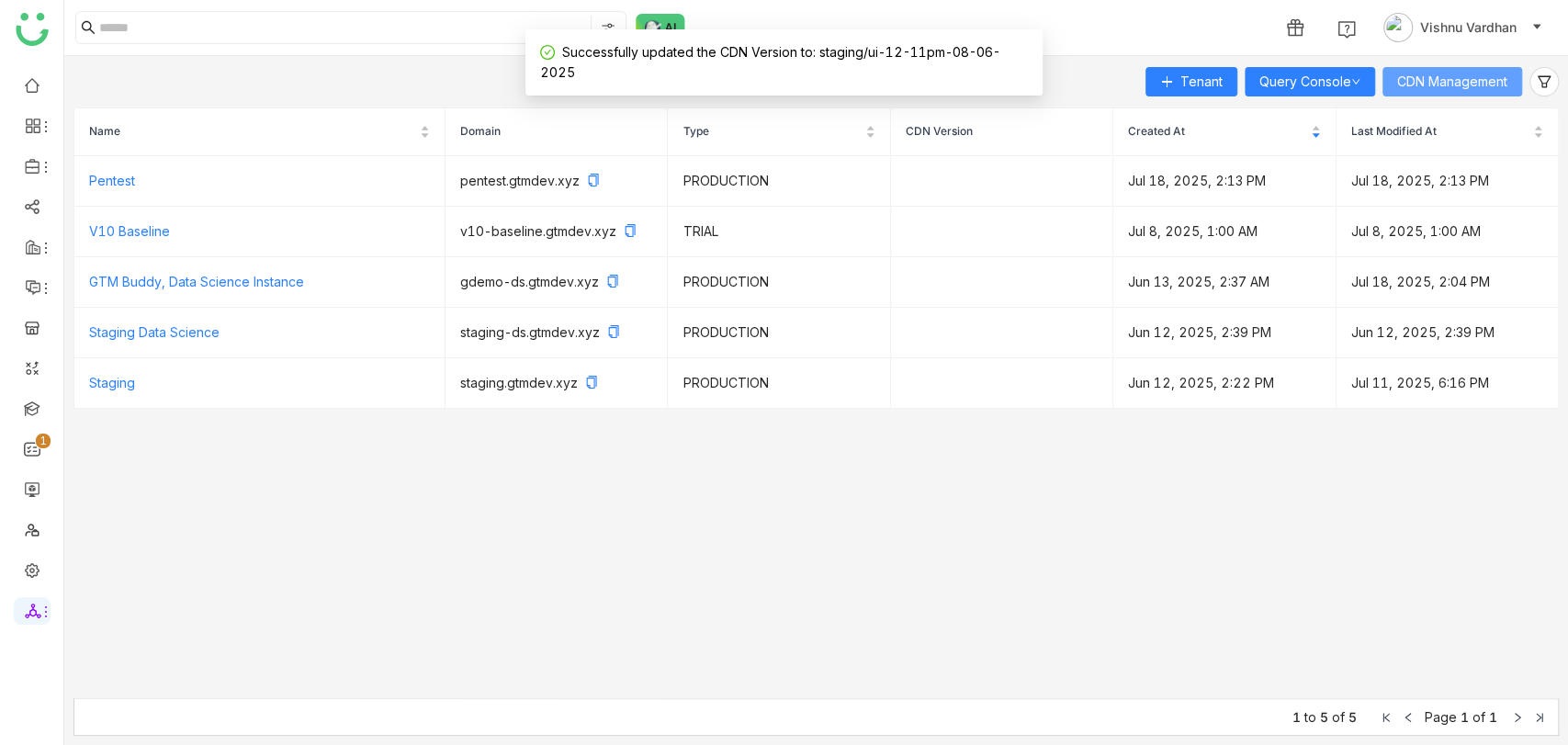 type 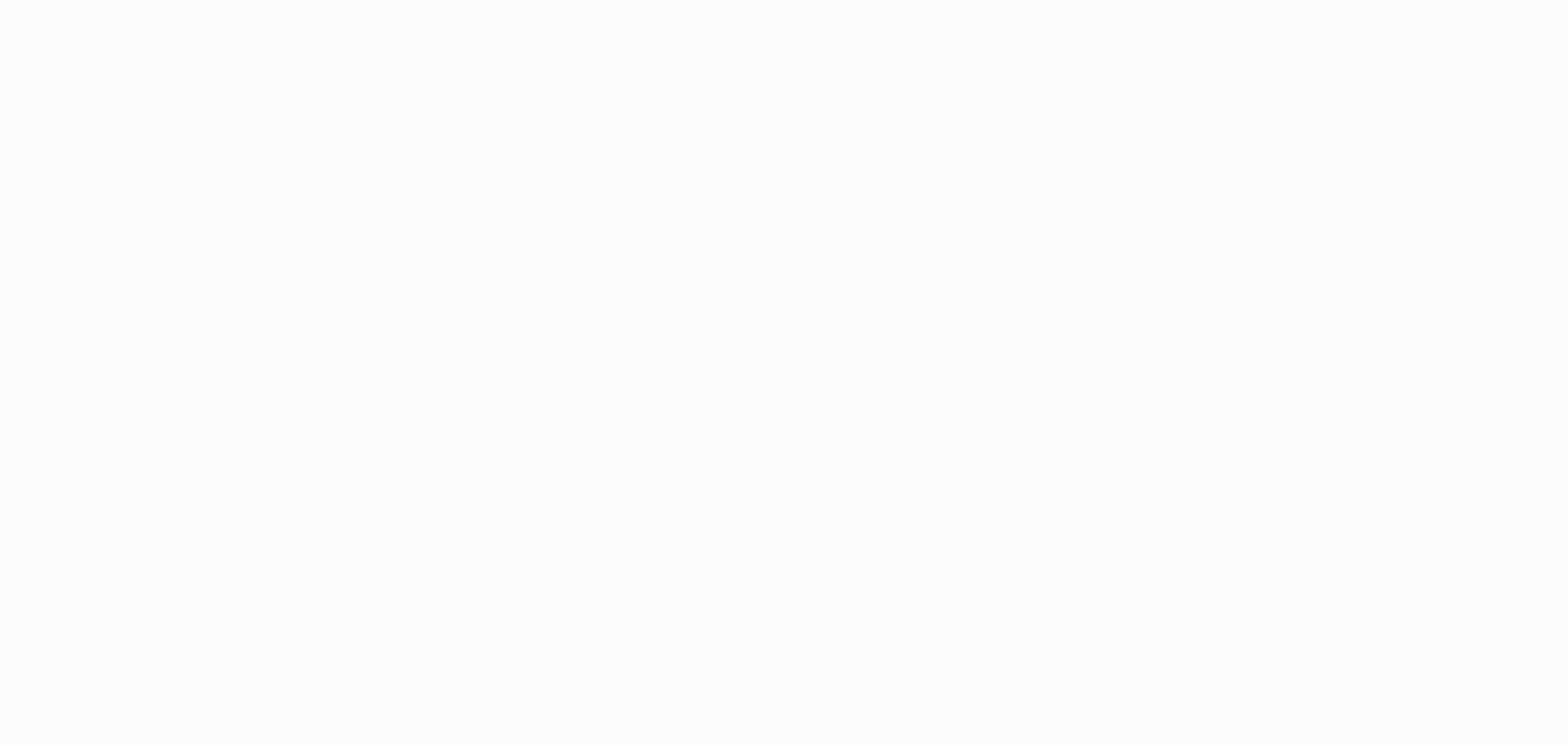 scroll, scrollTop: 0, scrollLeft: 0, axis: both 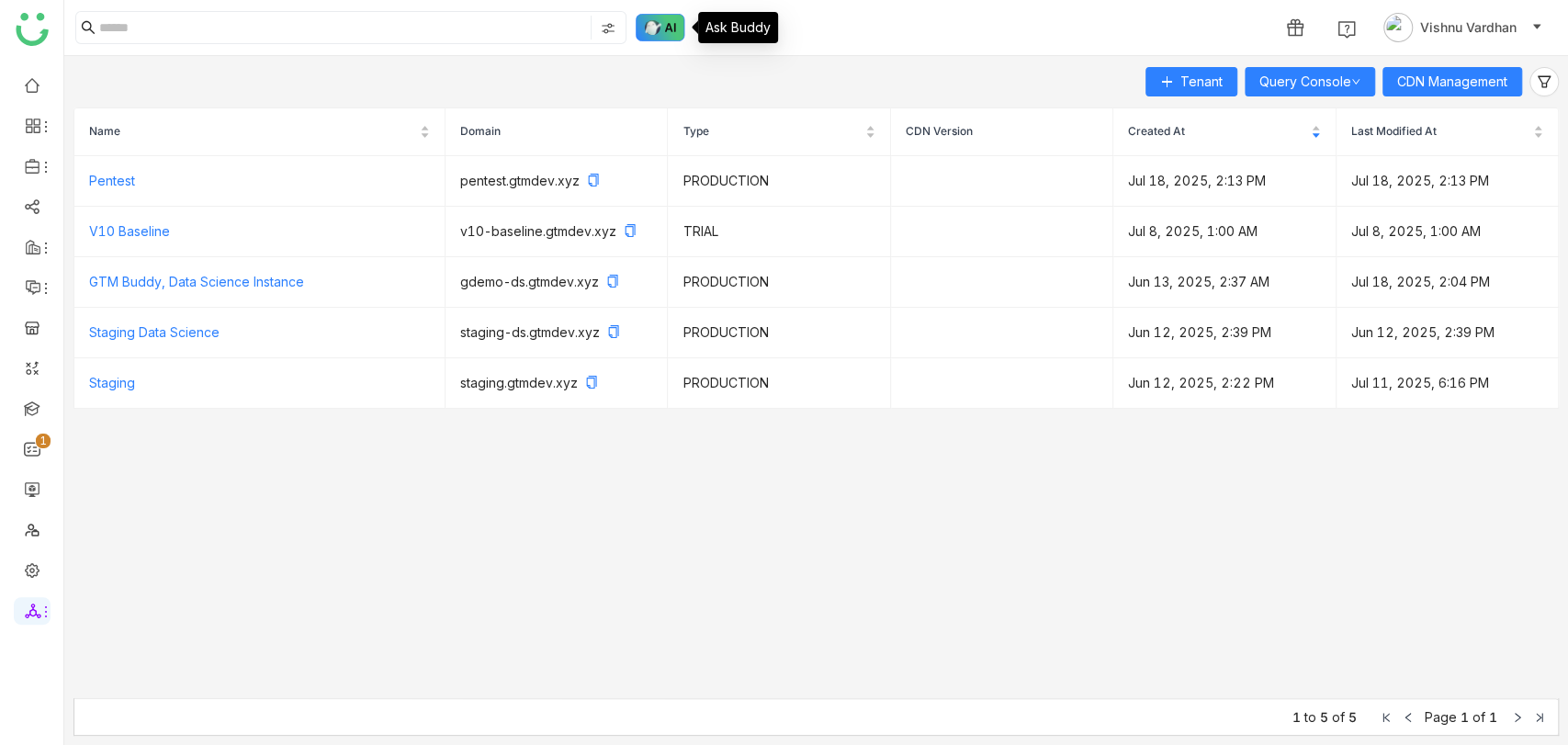 click 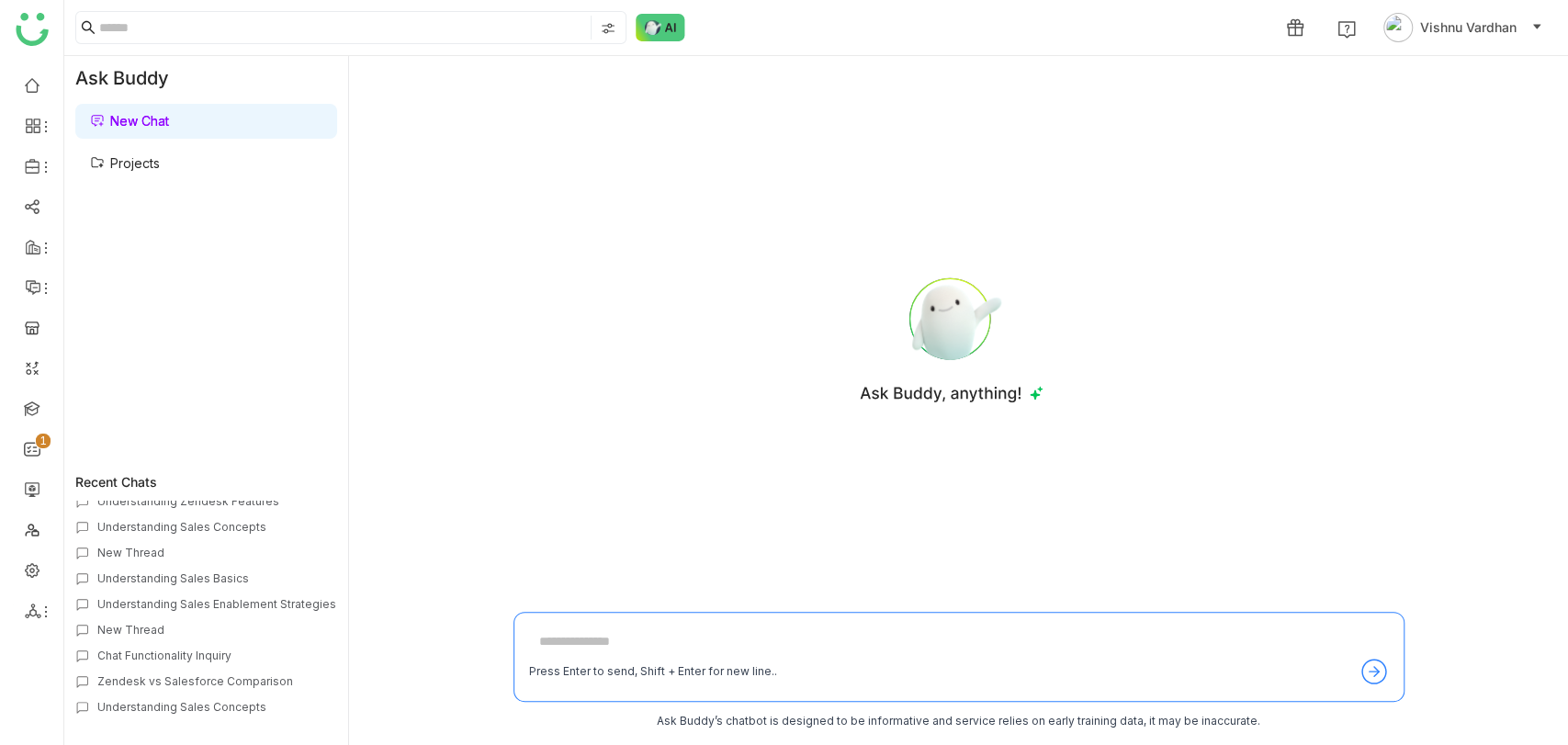 scroll, scrollTop: 0, scrollLeft: 0, axis: both 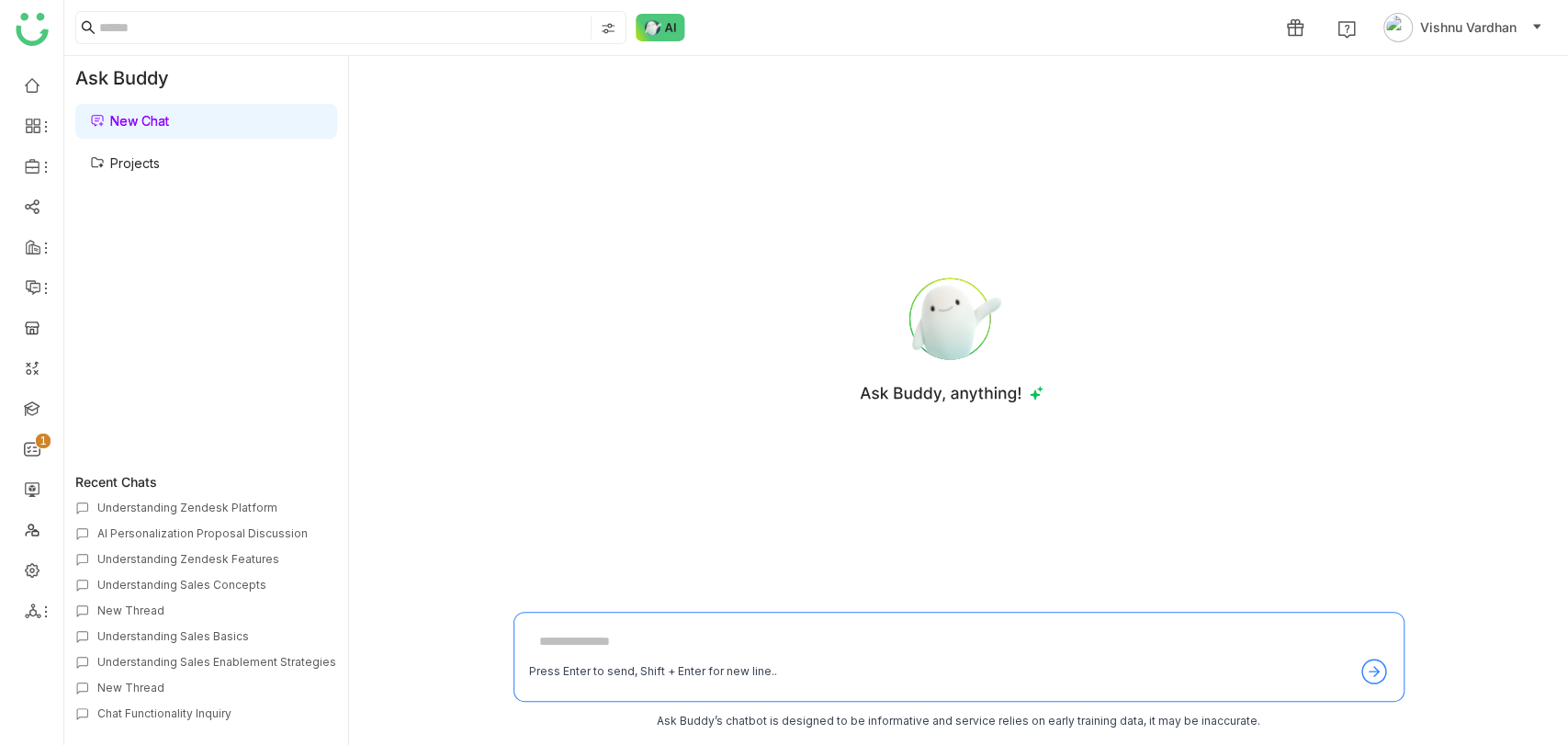 click on "Projects" at bounding box center (125, 163) 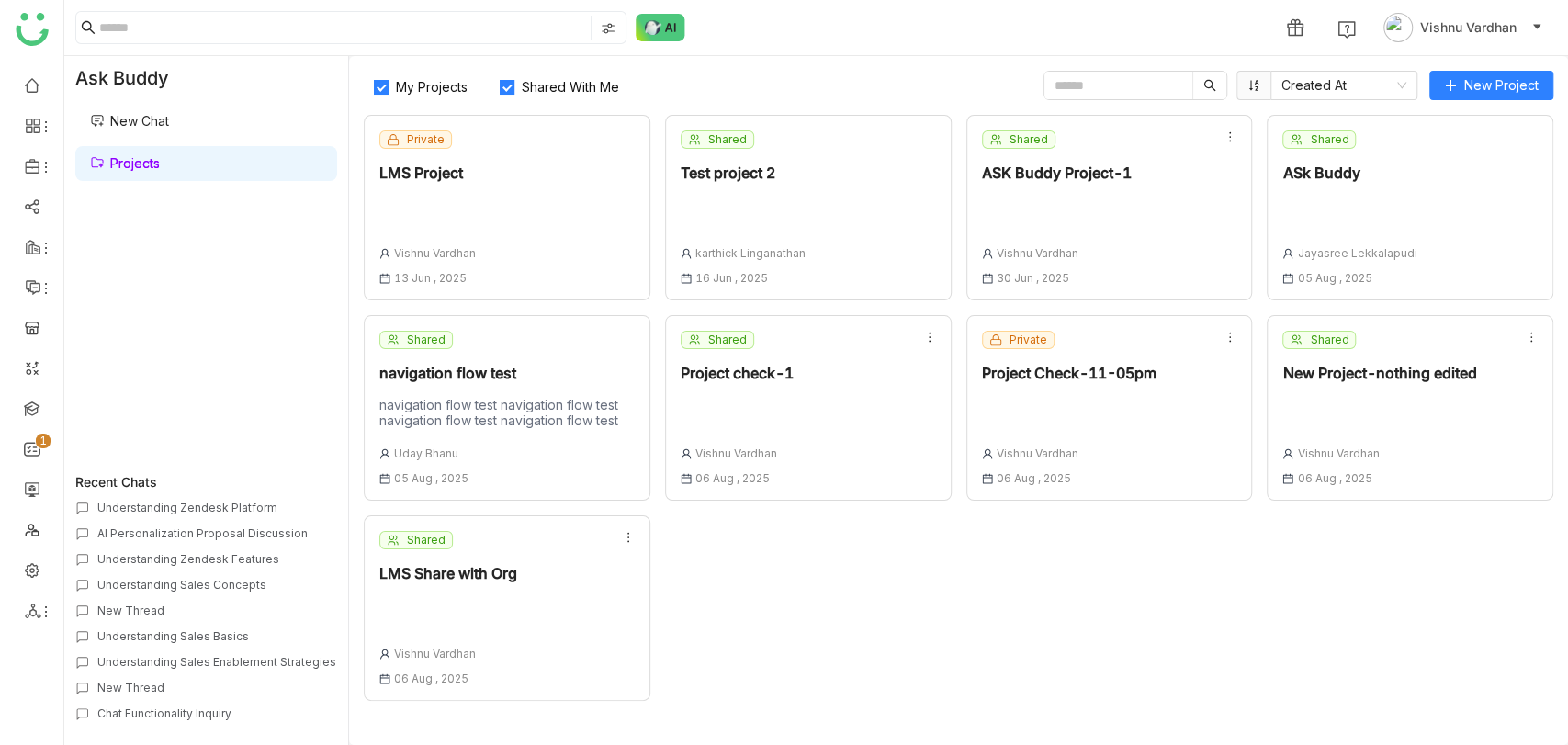 type 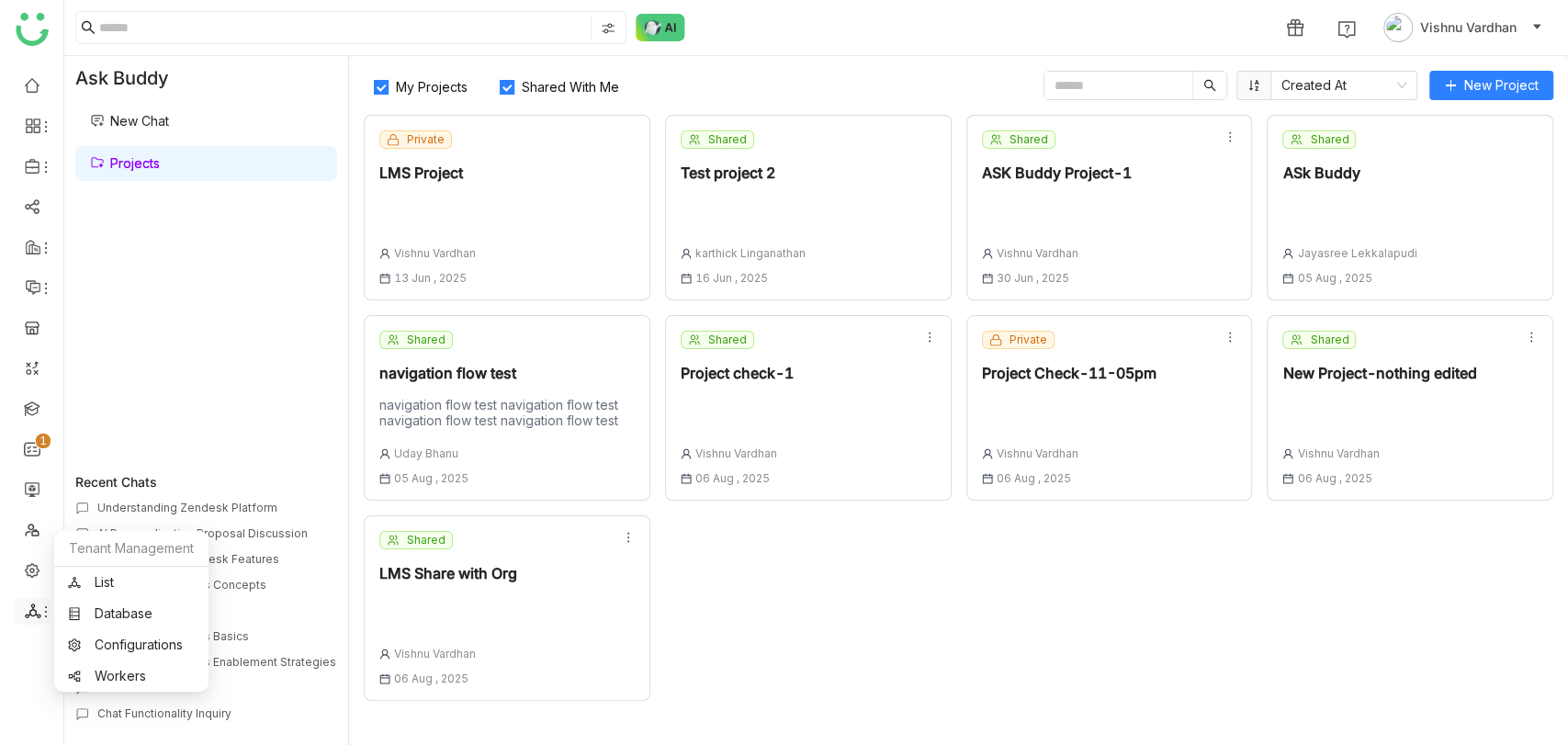 click 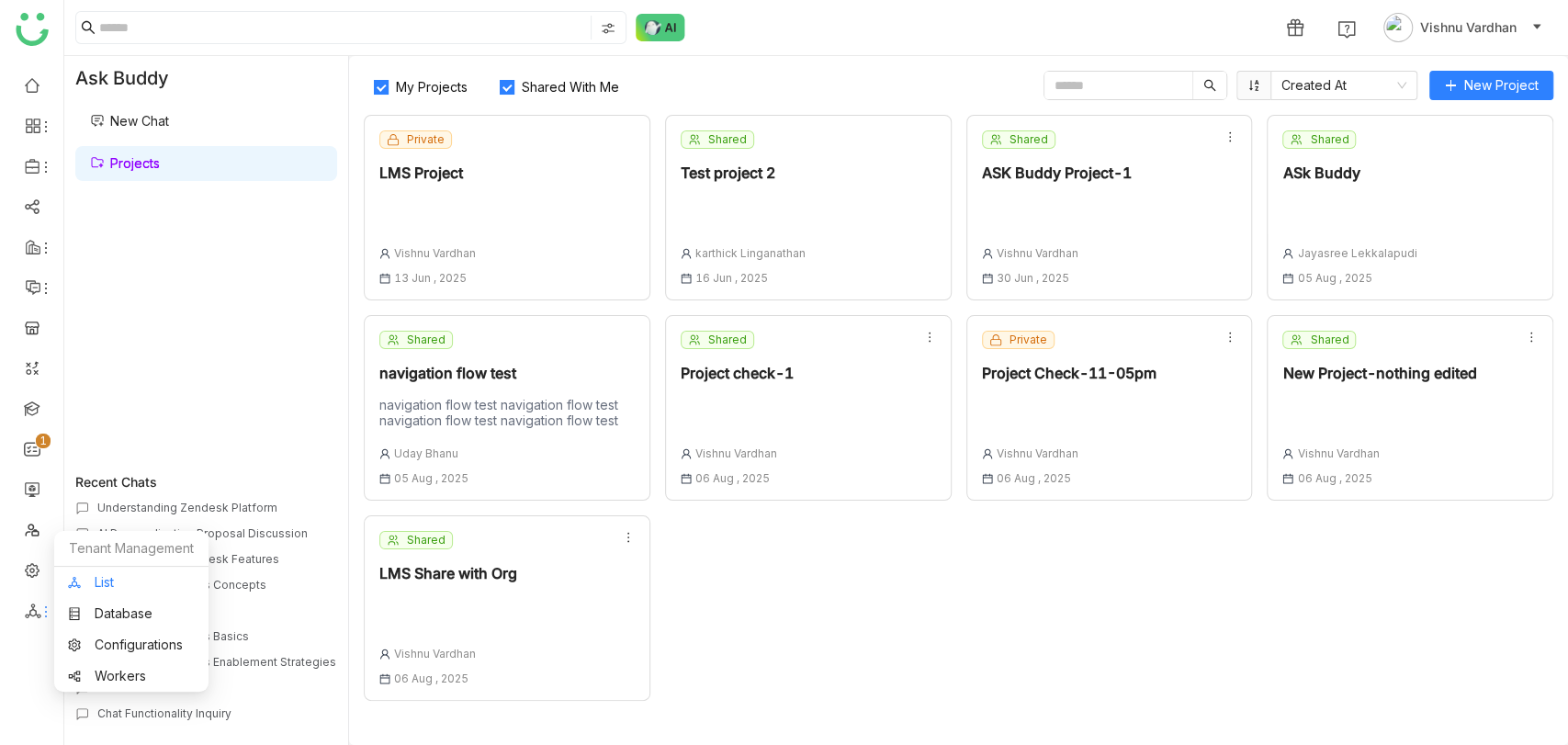 click on "List" at bounding box center (131, 582) 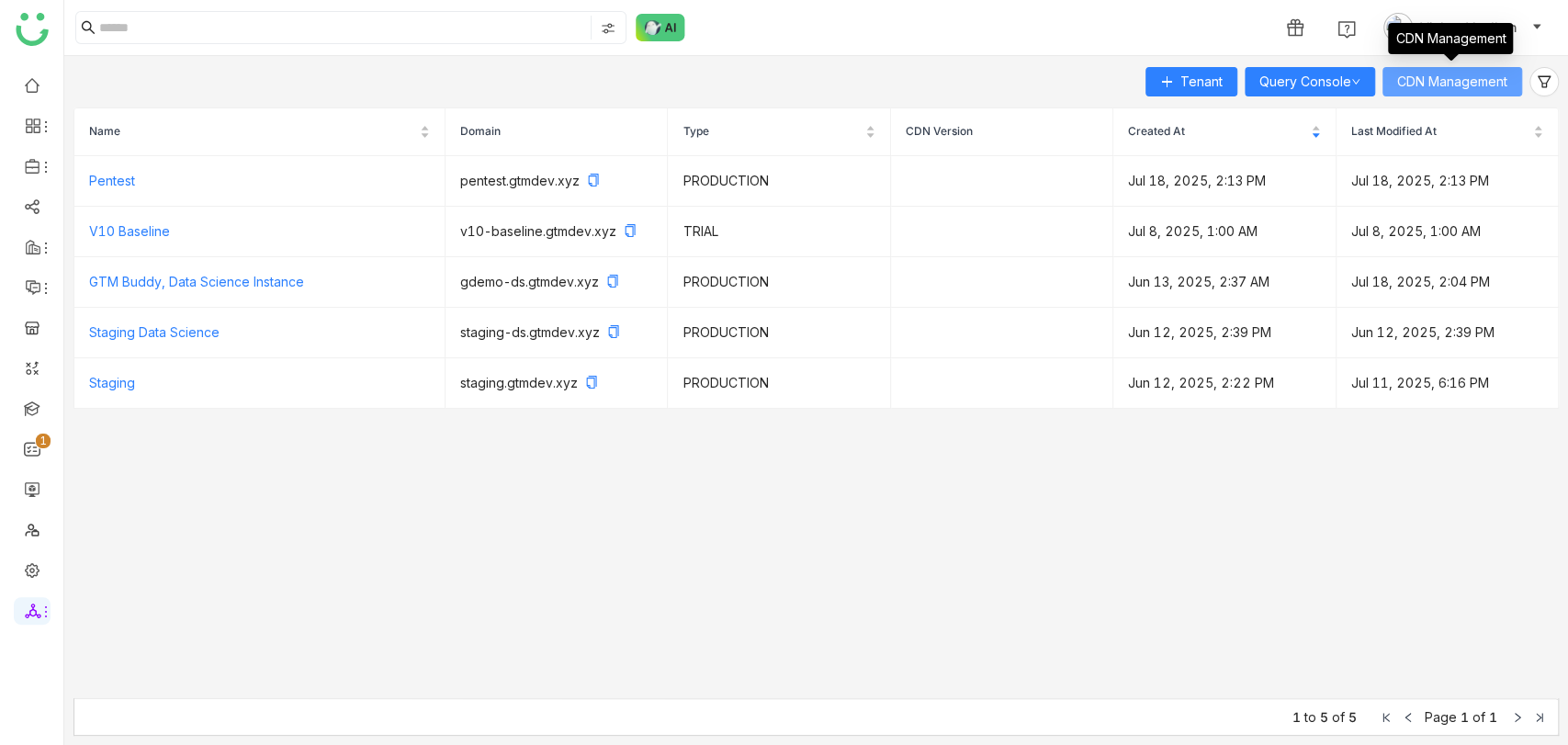 click on "CDN Management" 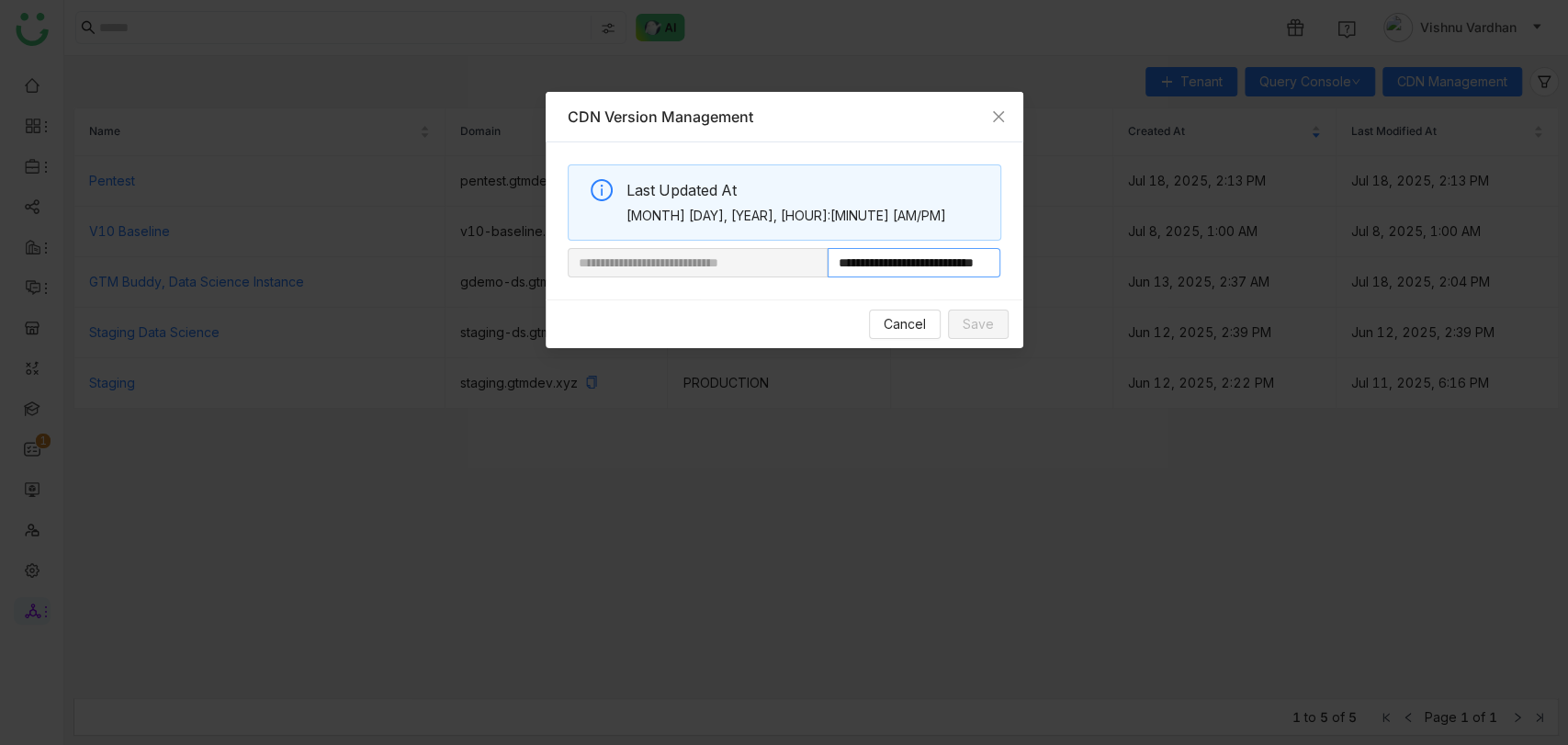 scroll, scrollTop: 0, scrollLeft: 69, axis: horizontal 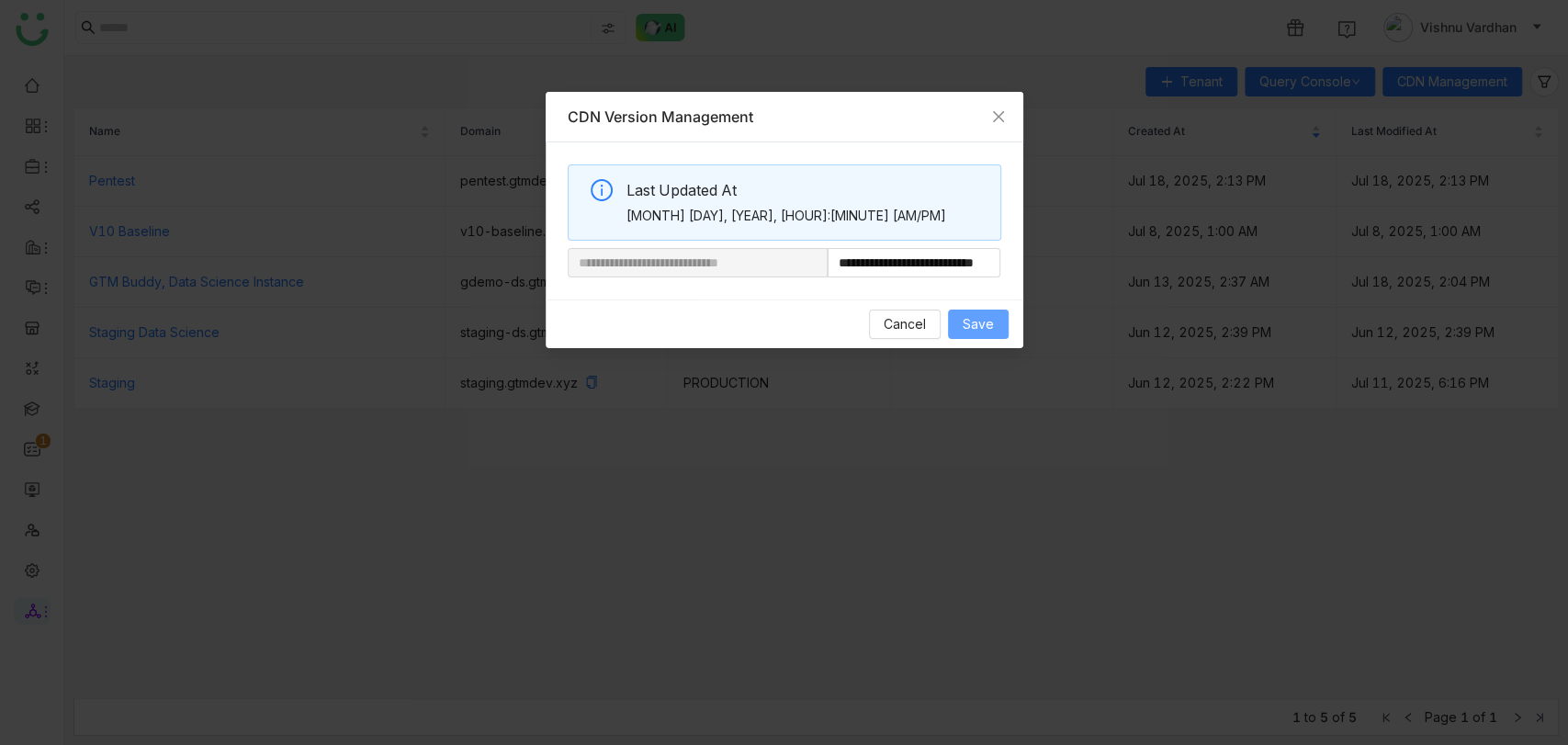 click on "Save" at bounding box center [978, 324] 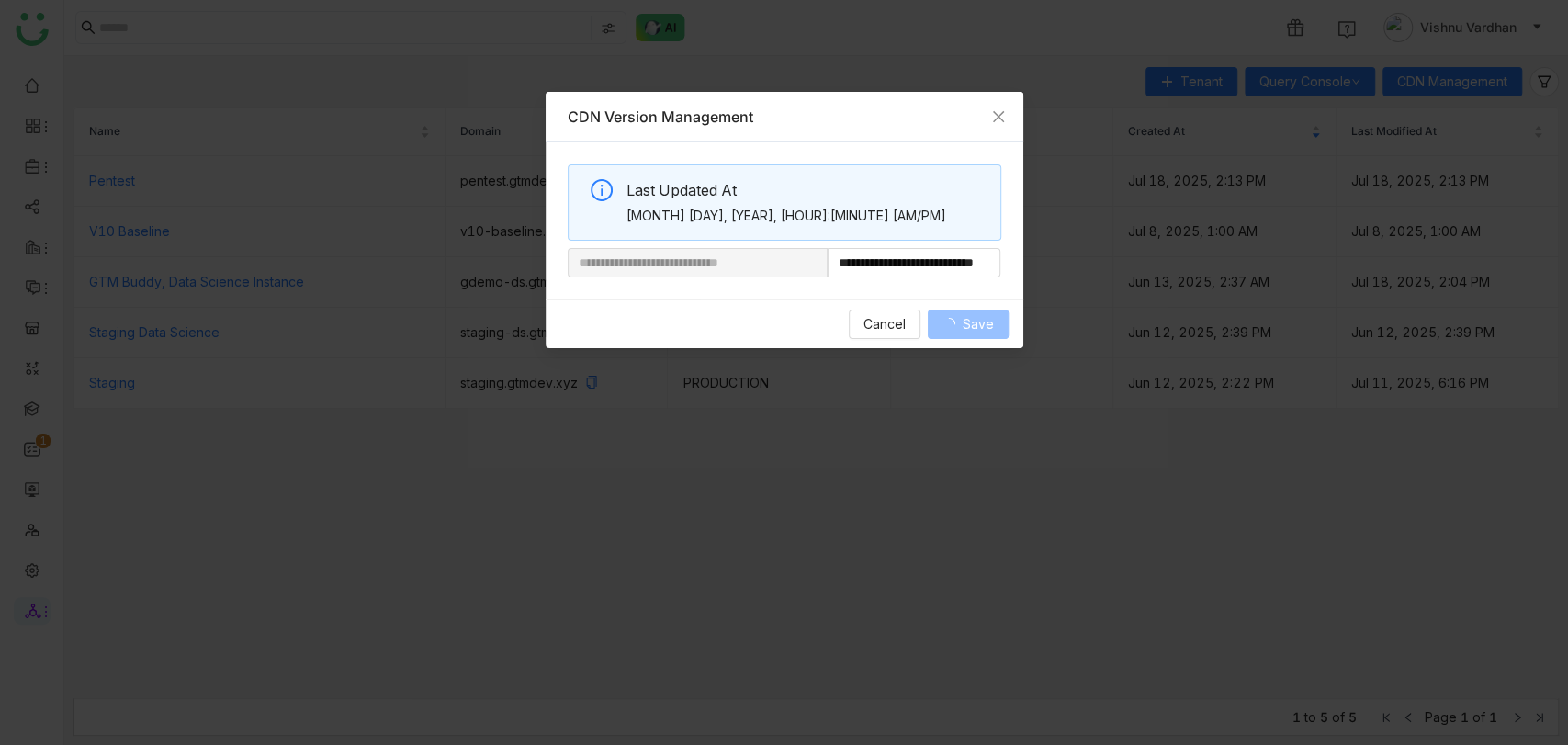 type 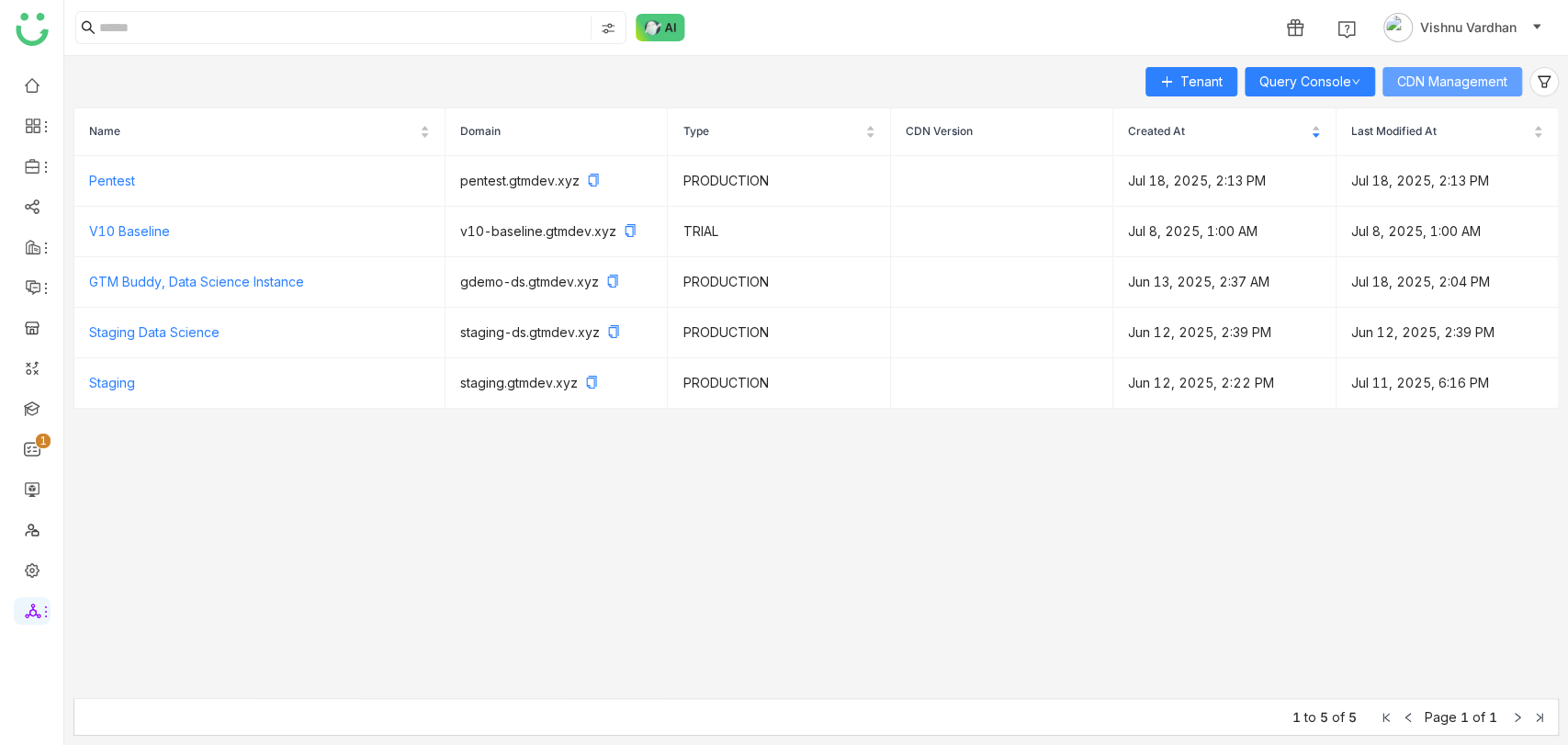 type 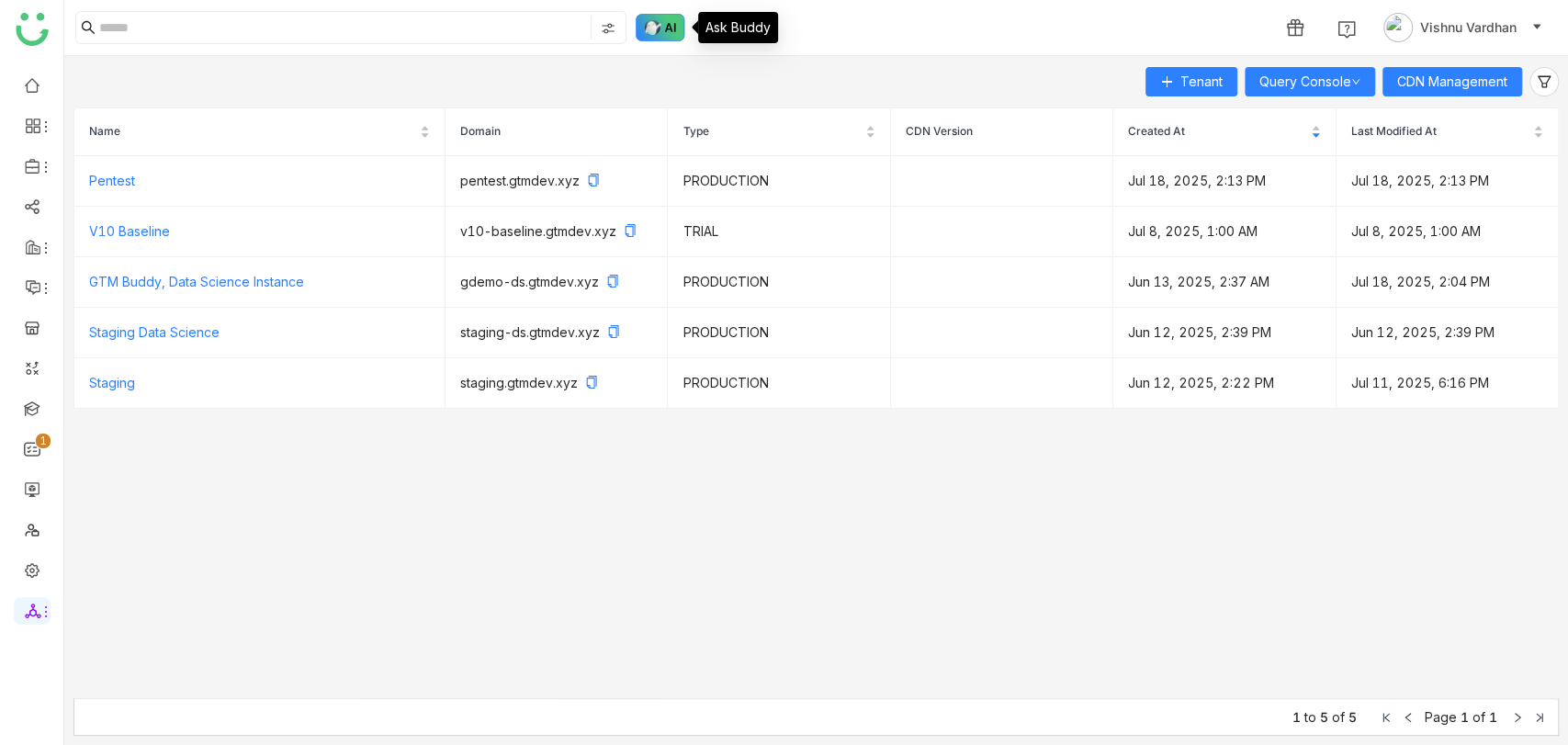 click 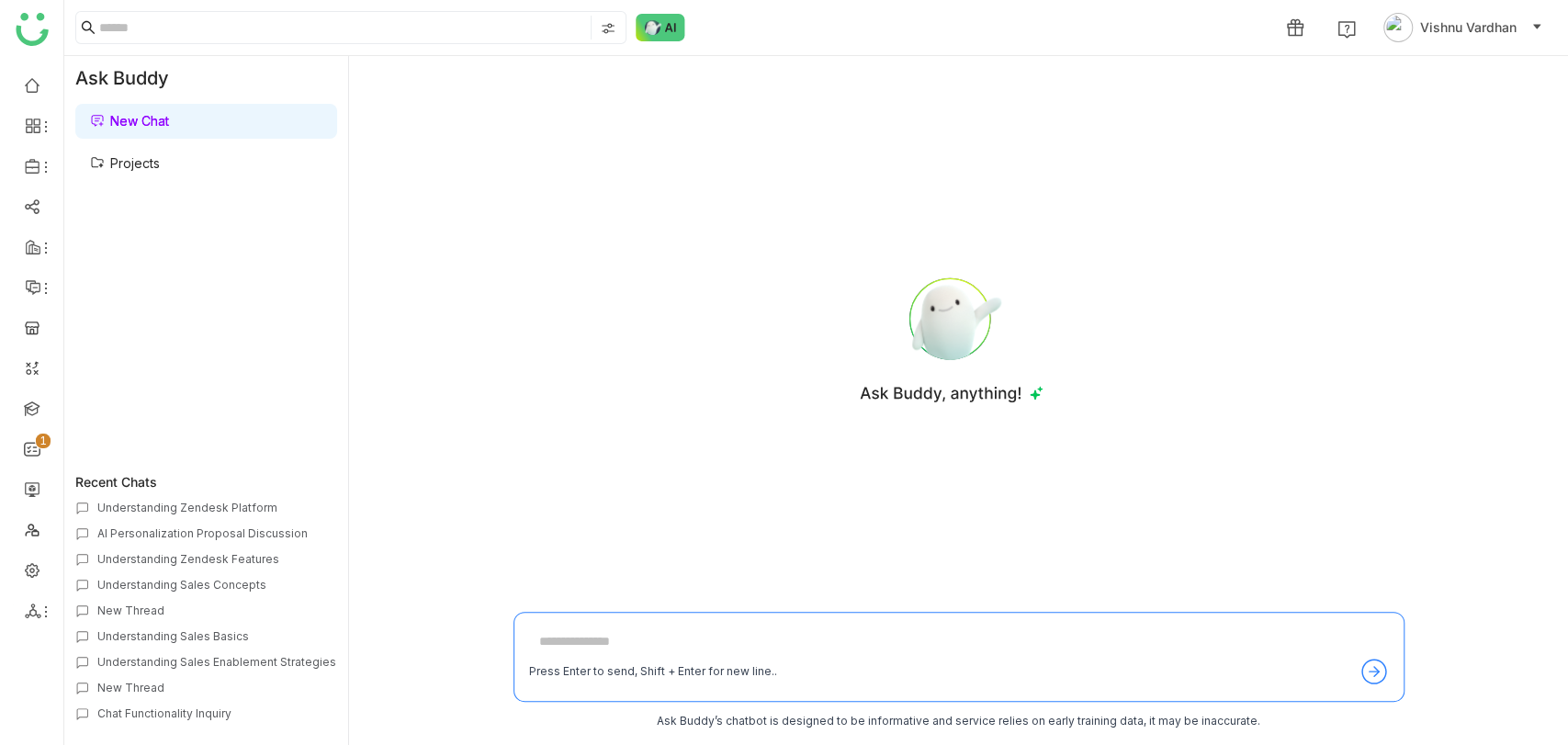 click on "Projects" at bounding box center (125, 163) 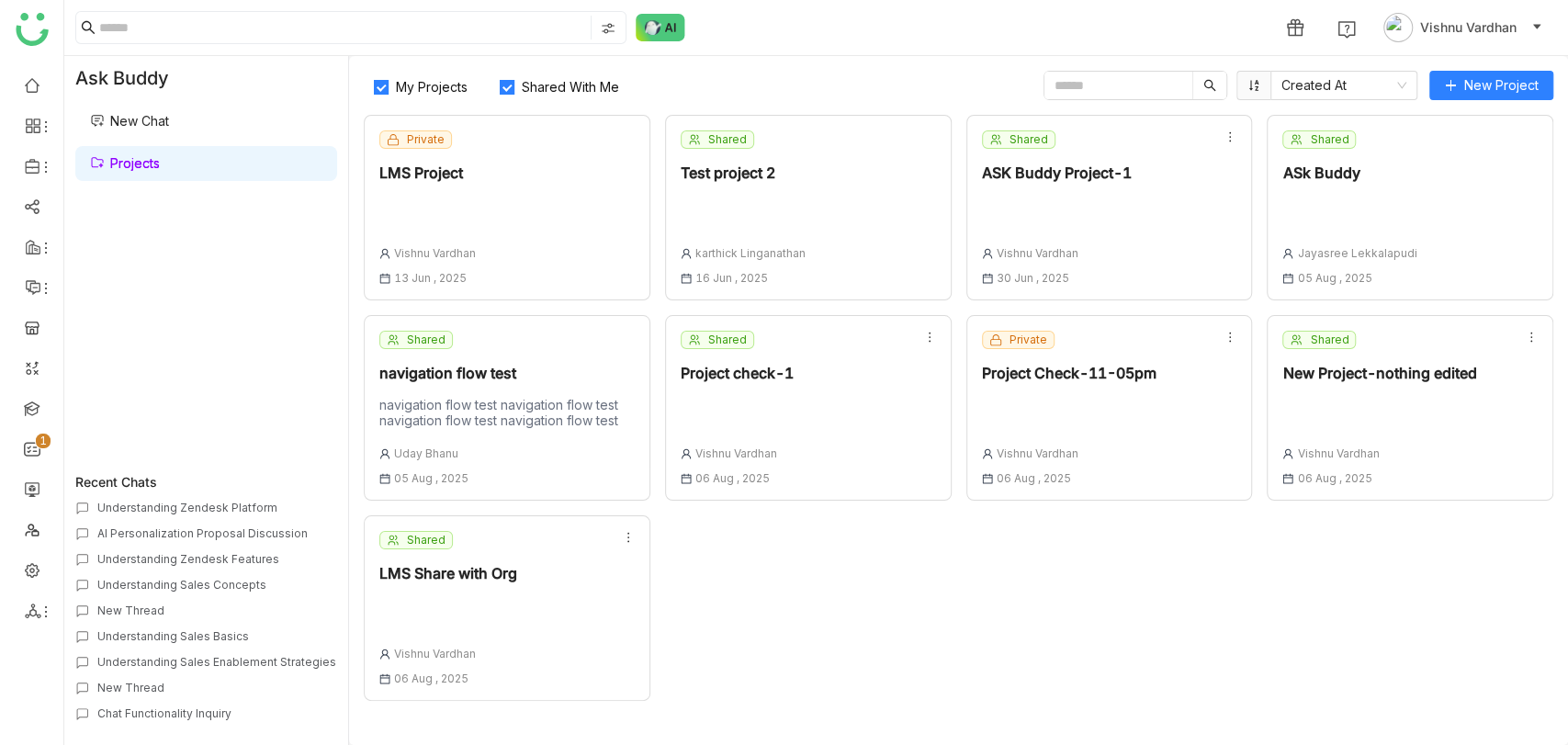 click 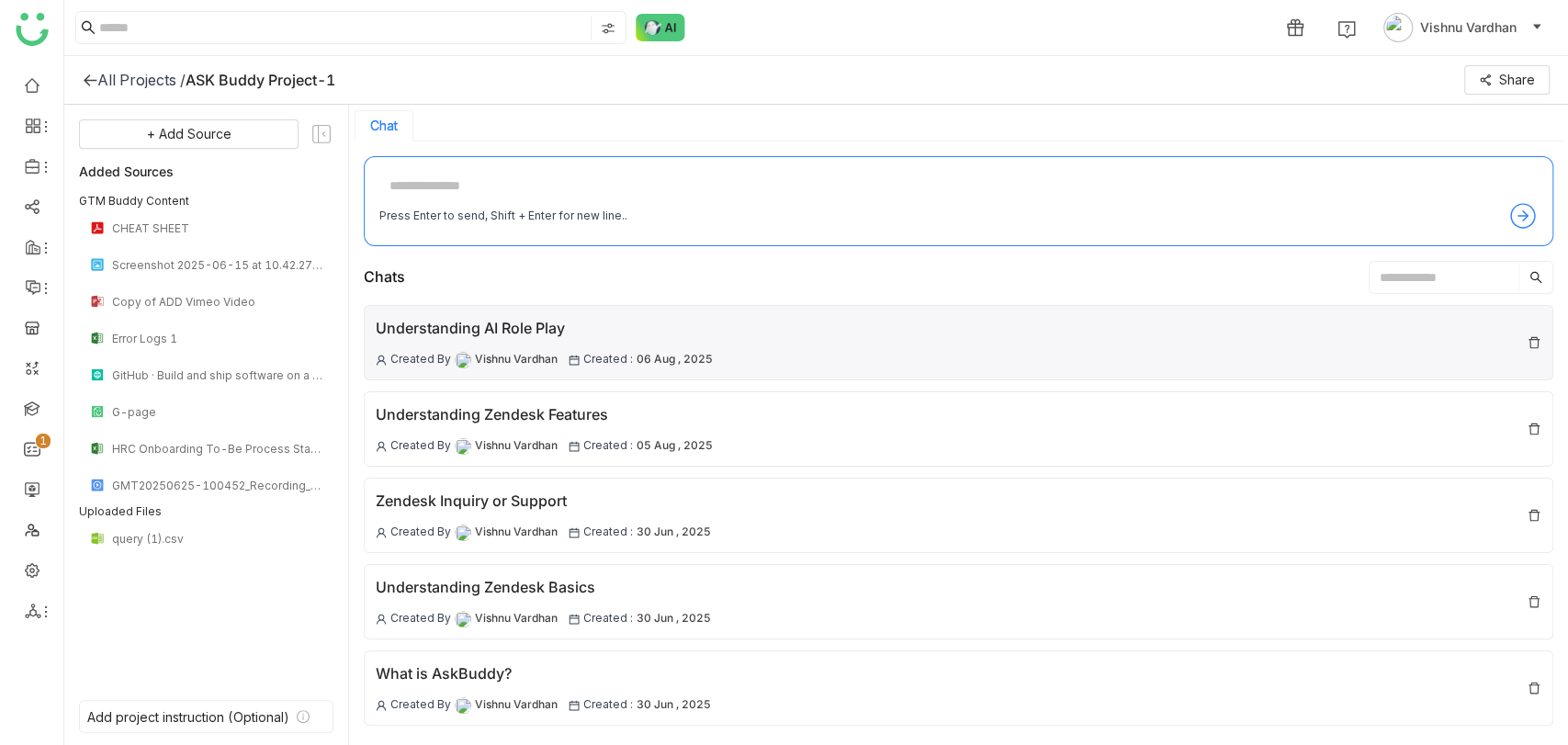 click on "Understanding AI Role Play" at bounding box center [544, 328] 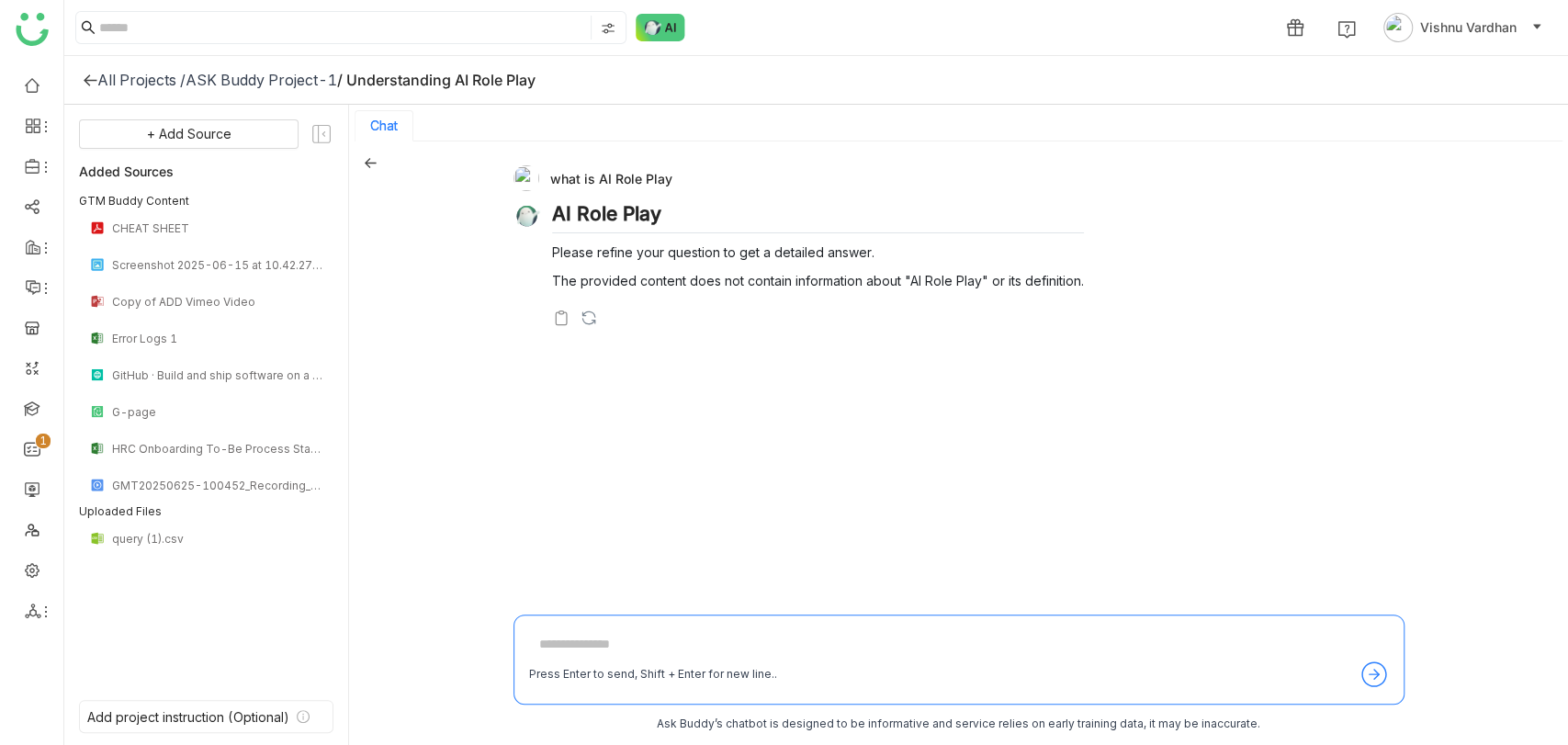 click on "ASK Buddy Project-1" 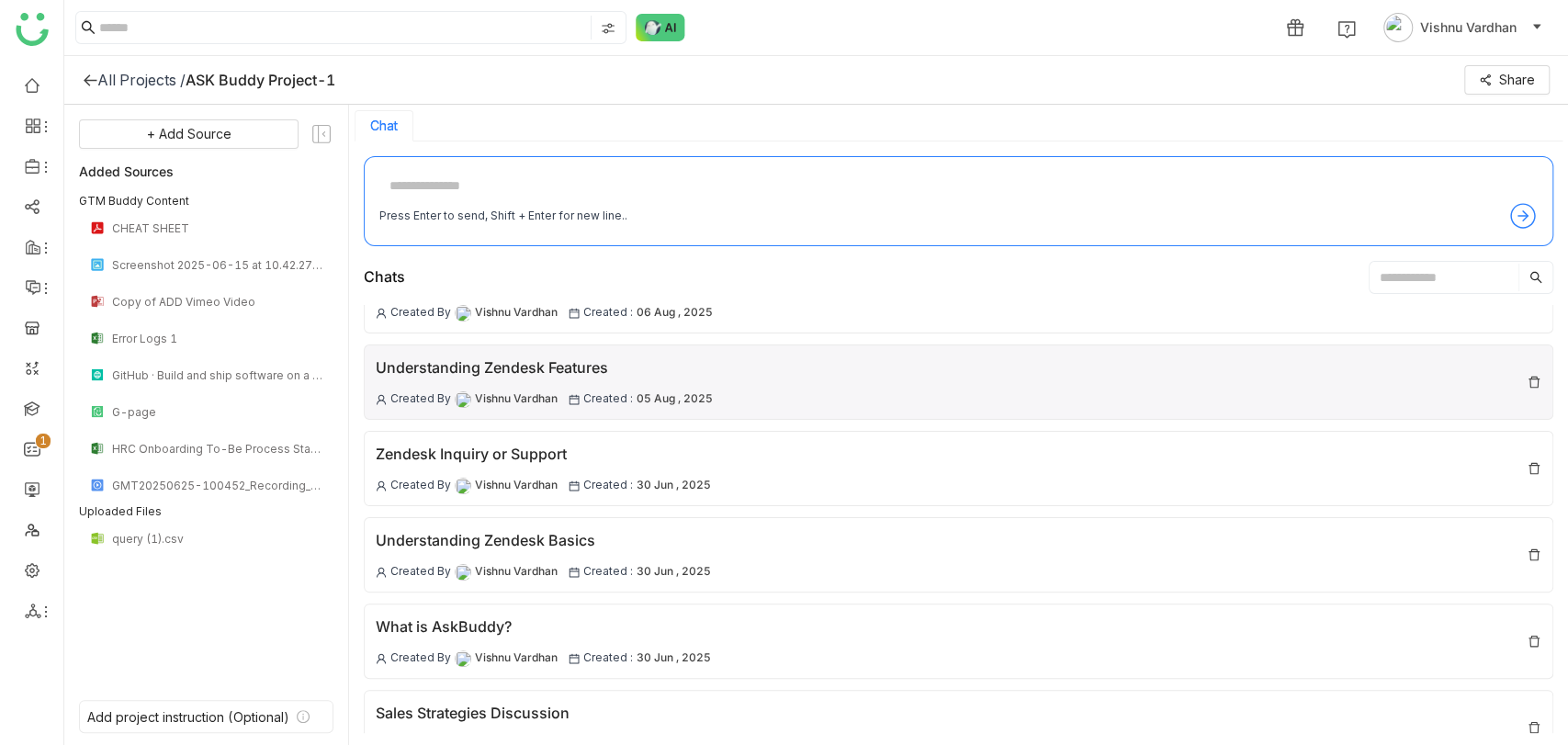 scroll, scrollTop: 0, scrollLeft: 0, axis: both 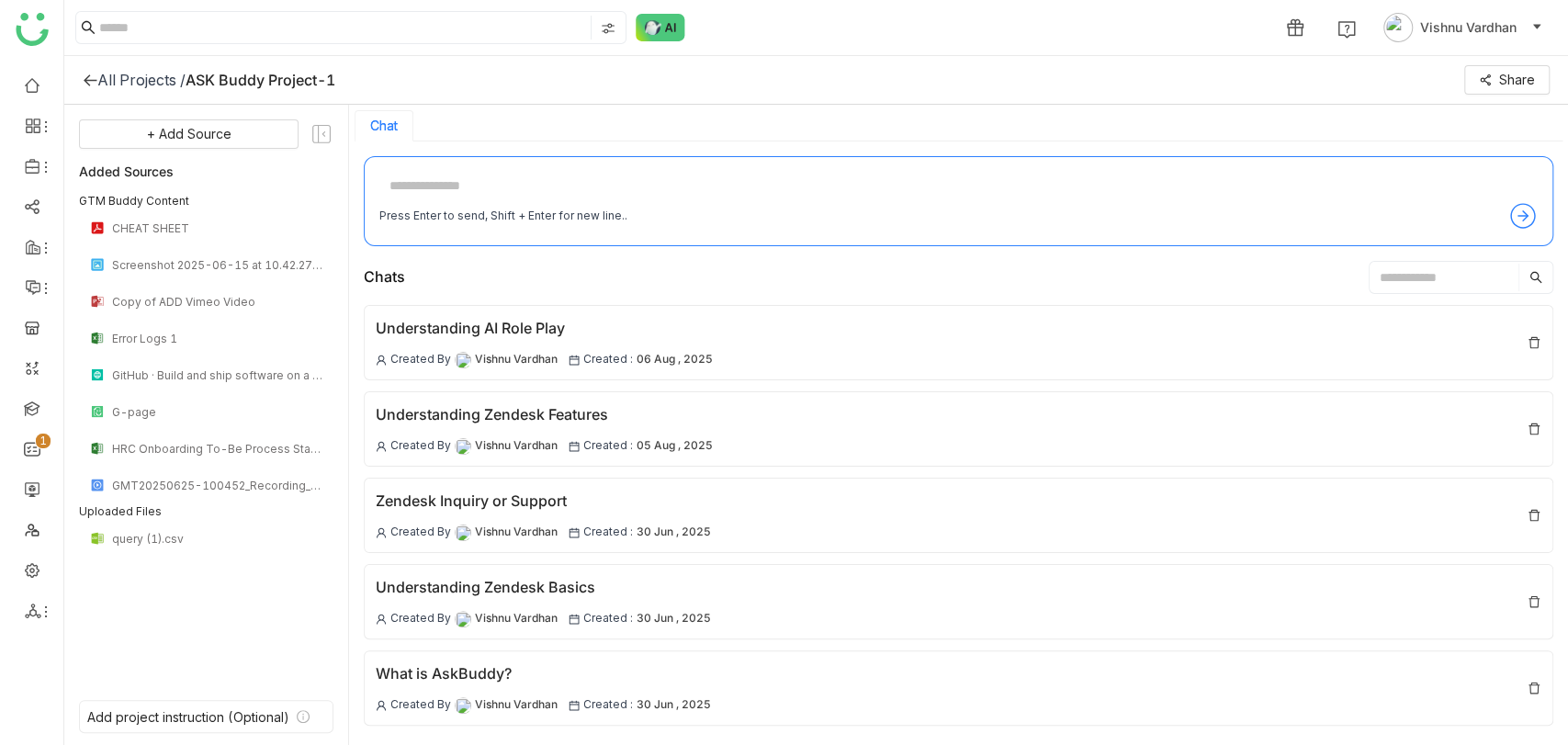 click on "All Projects /" 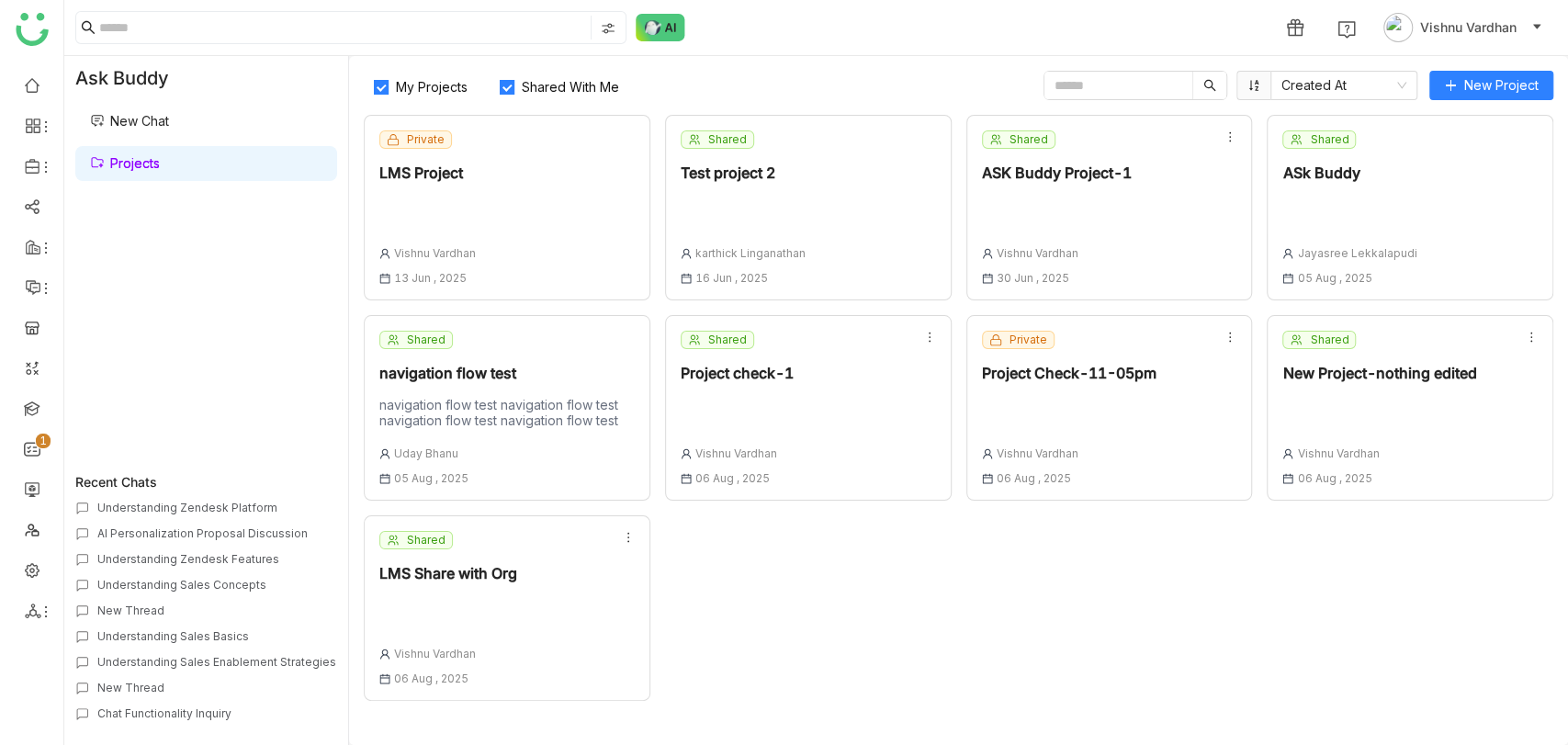 click on "Private  Project Check-11-05pm  [FIRST] [LAST] [MONTH] [DAY] , [YEAR]" 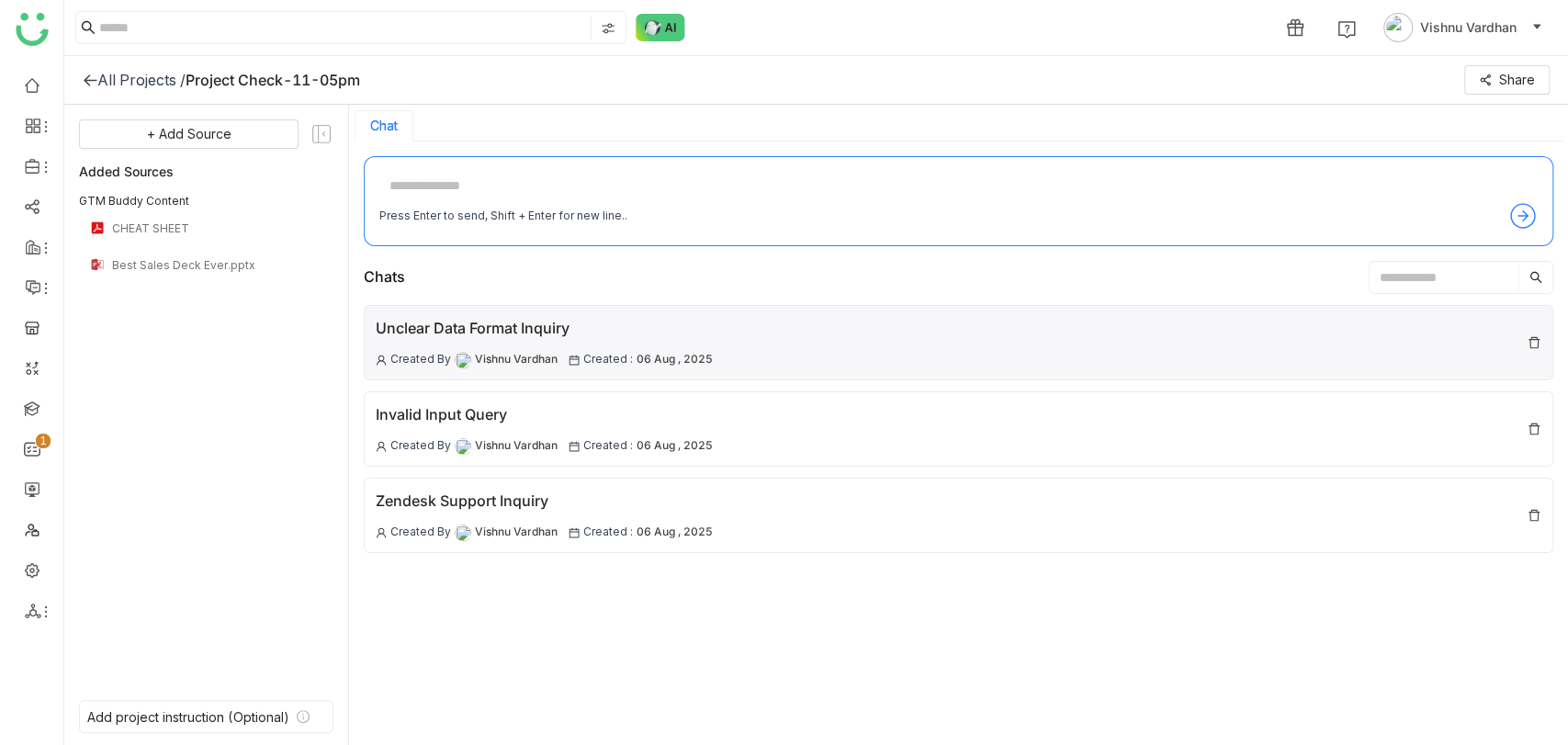 click on "Created :" at bounding box center [608, 359] 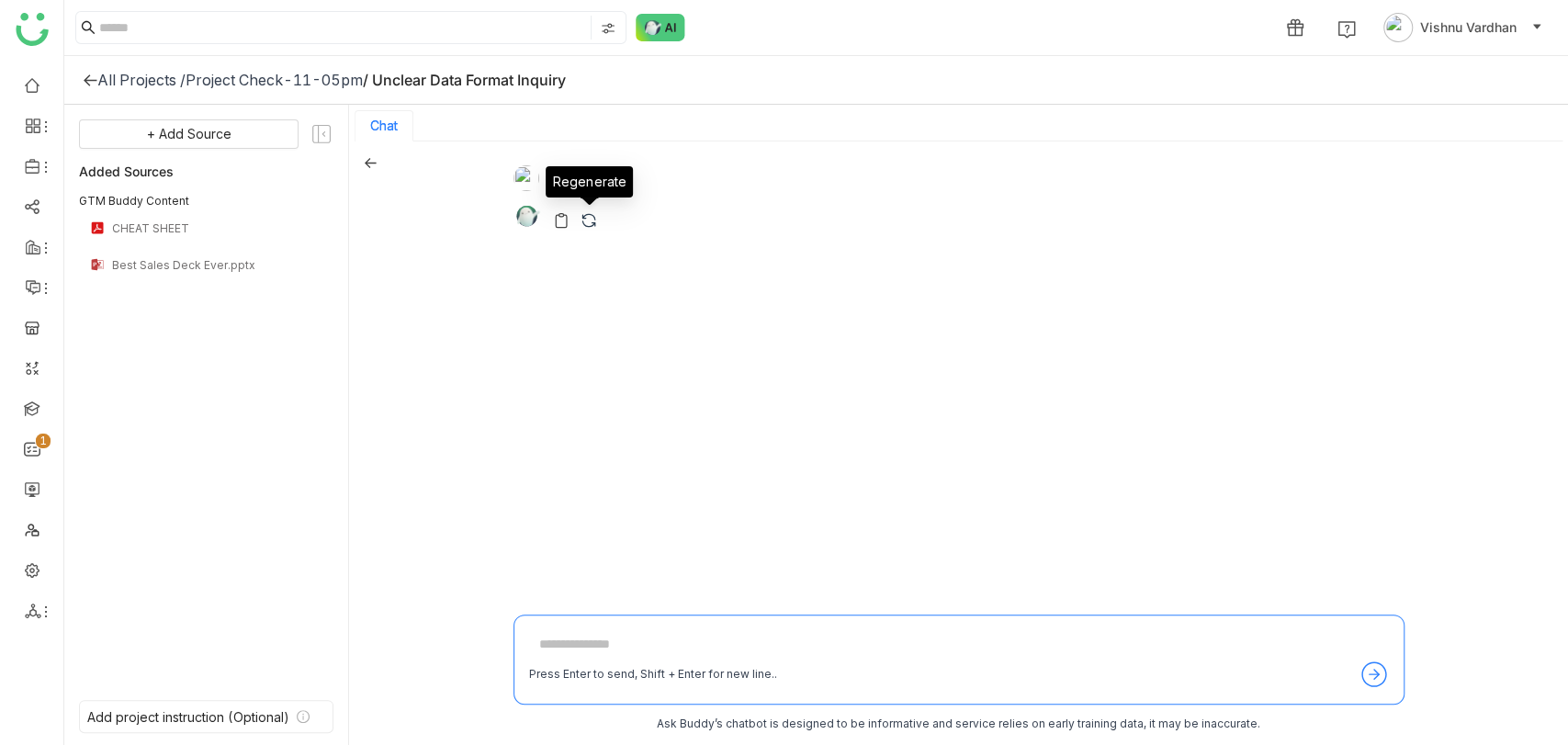 click at bounding box center (589, 220) 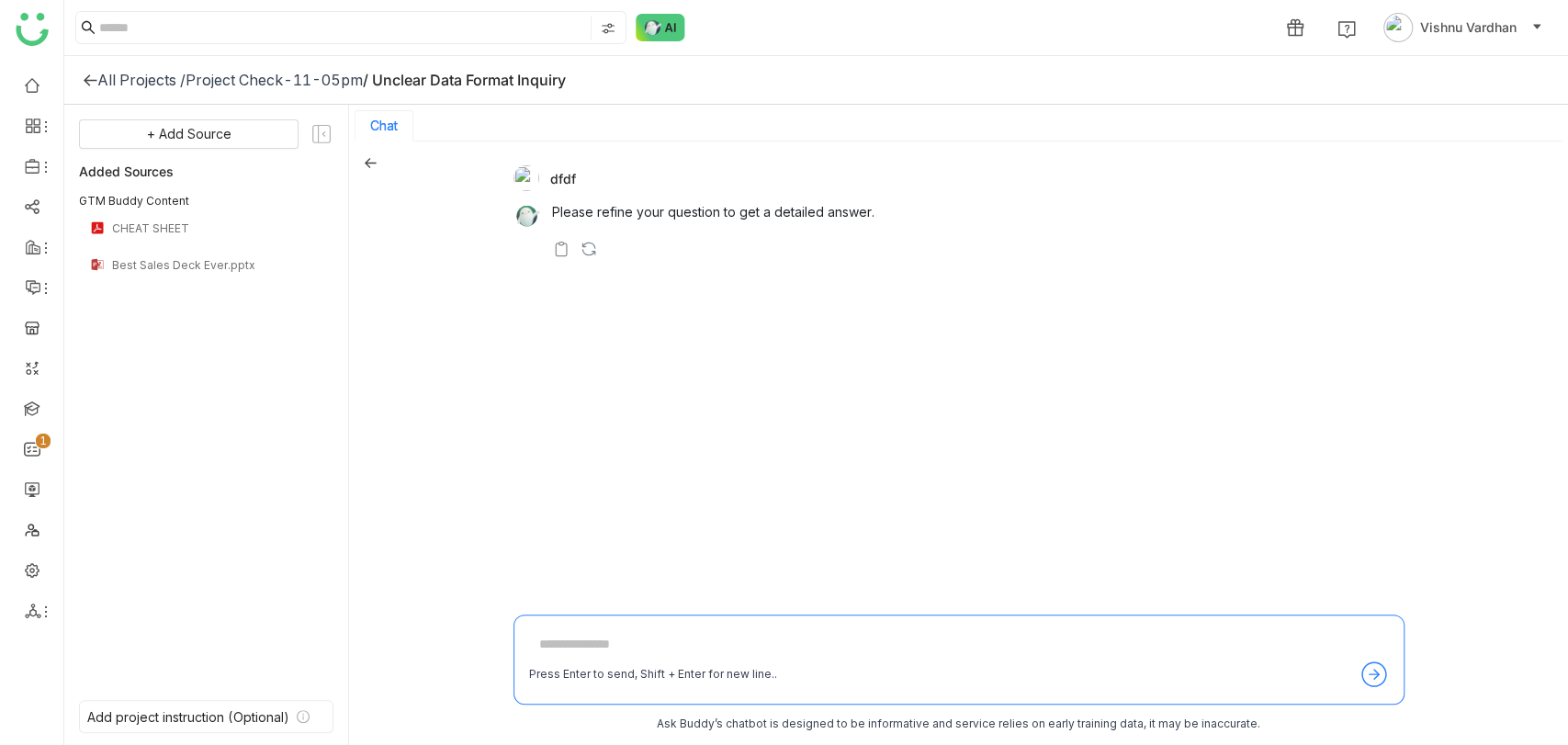 click on "Project Check-11-05pm" 